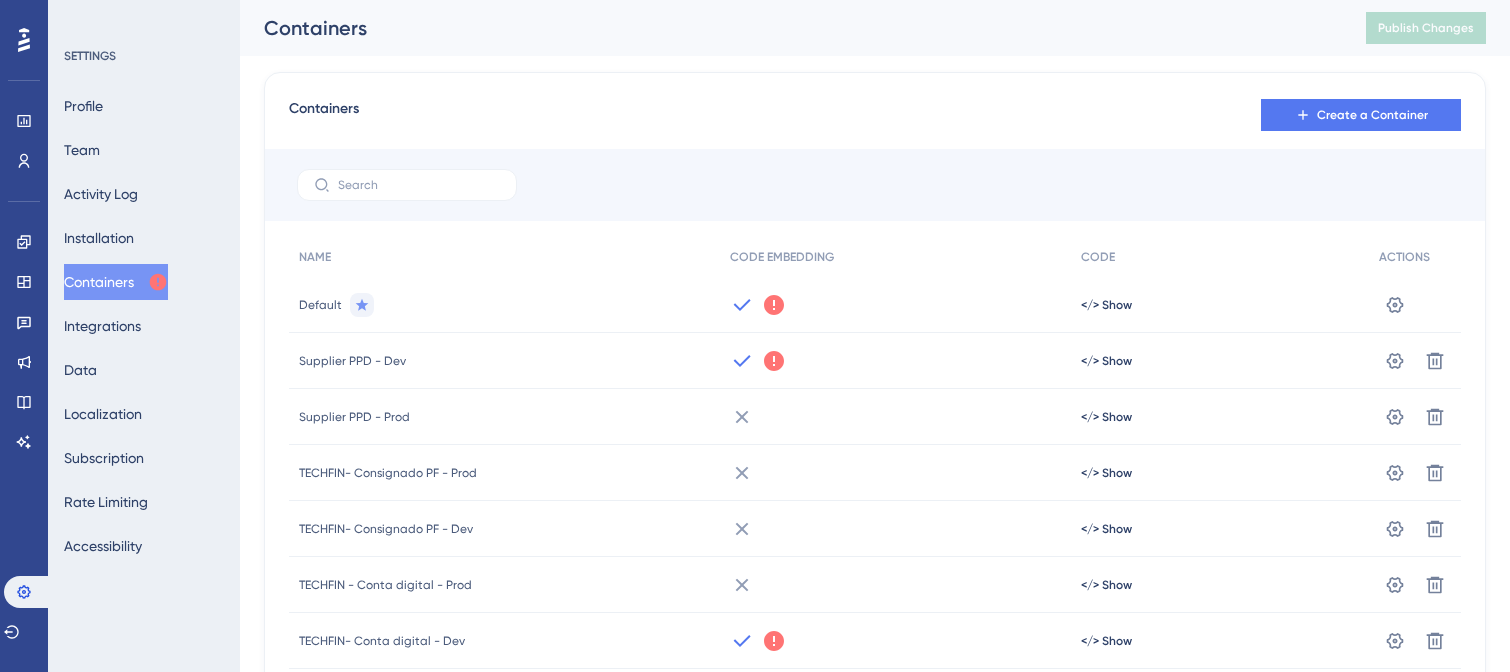scroll, scrollTop: 0, scrollLeft: 0, axis: both 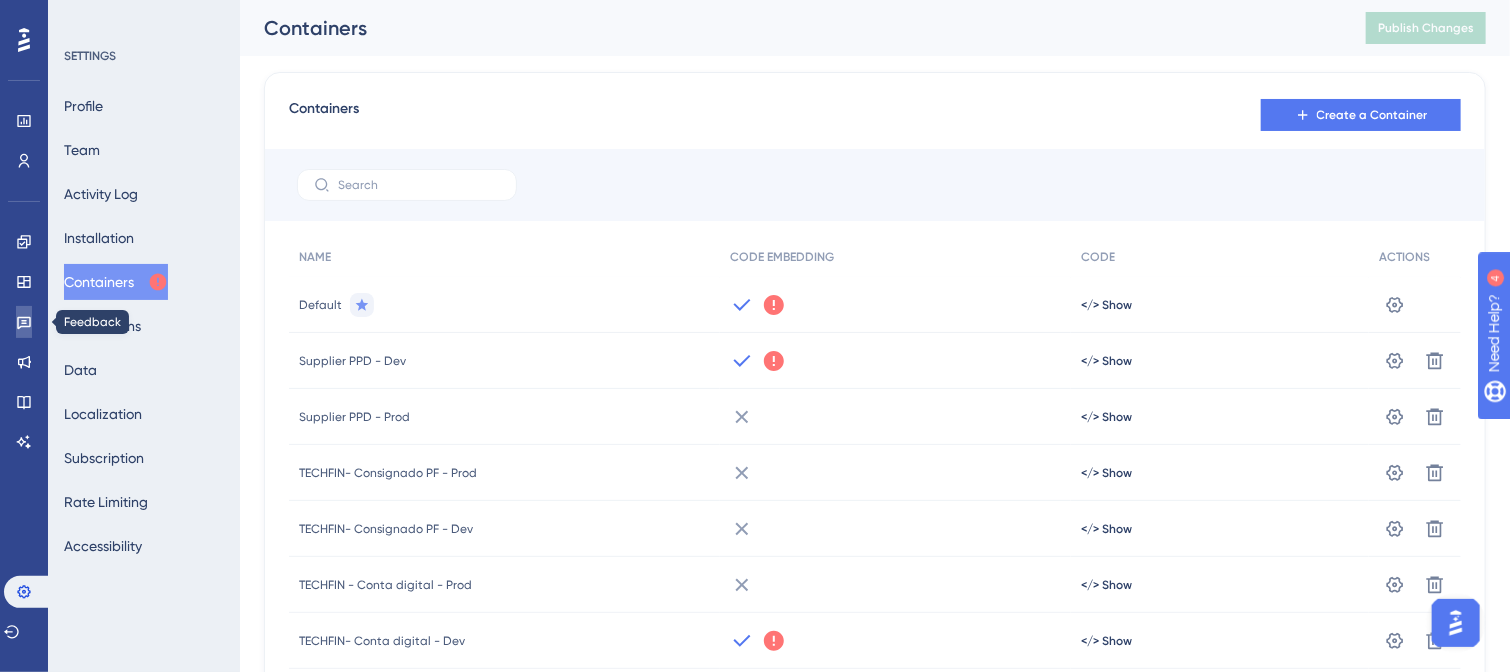 click 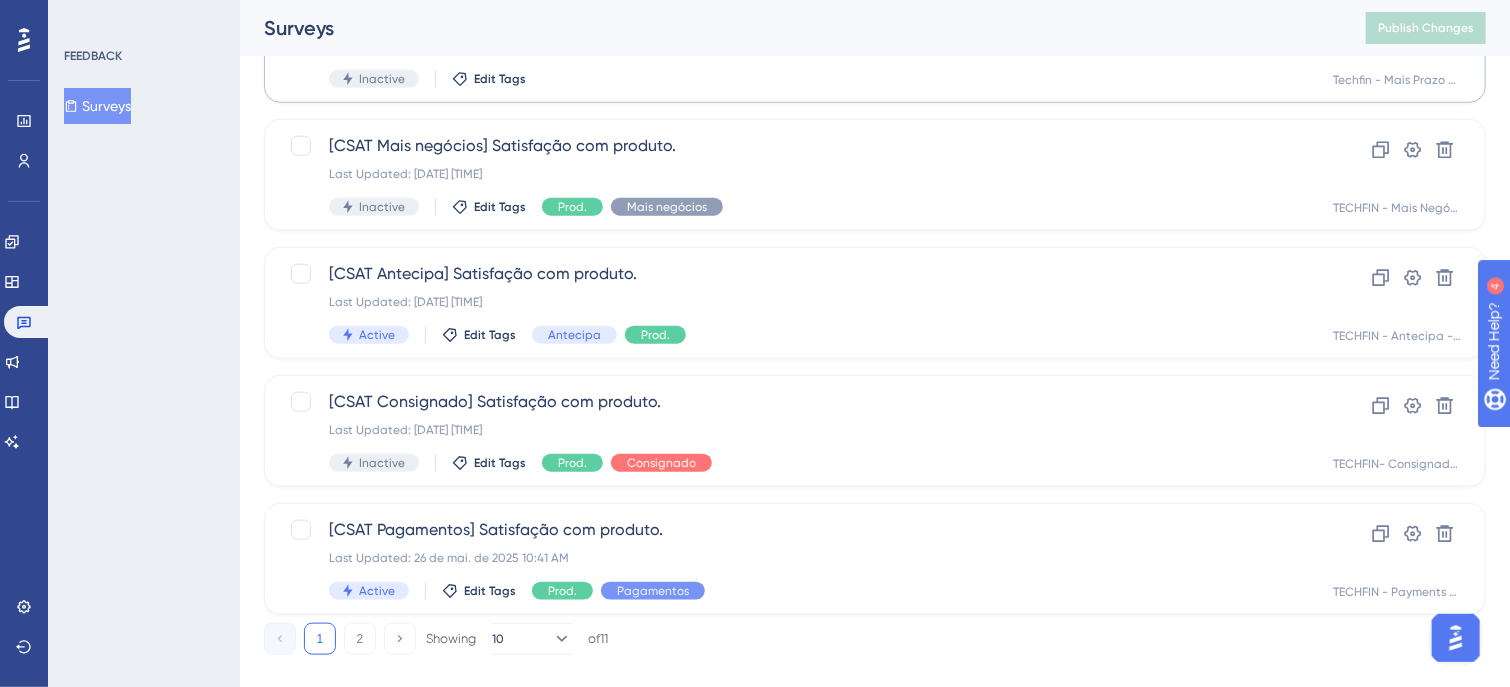 scroll, scrollTop: 864, scrollLeft: 0, axis: vertical 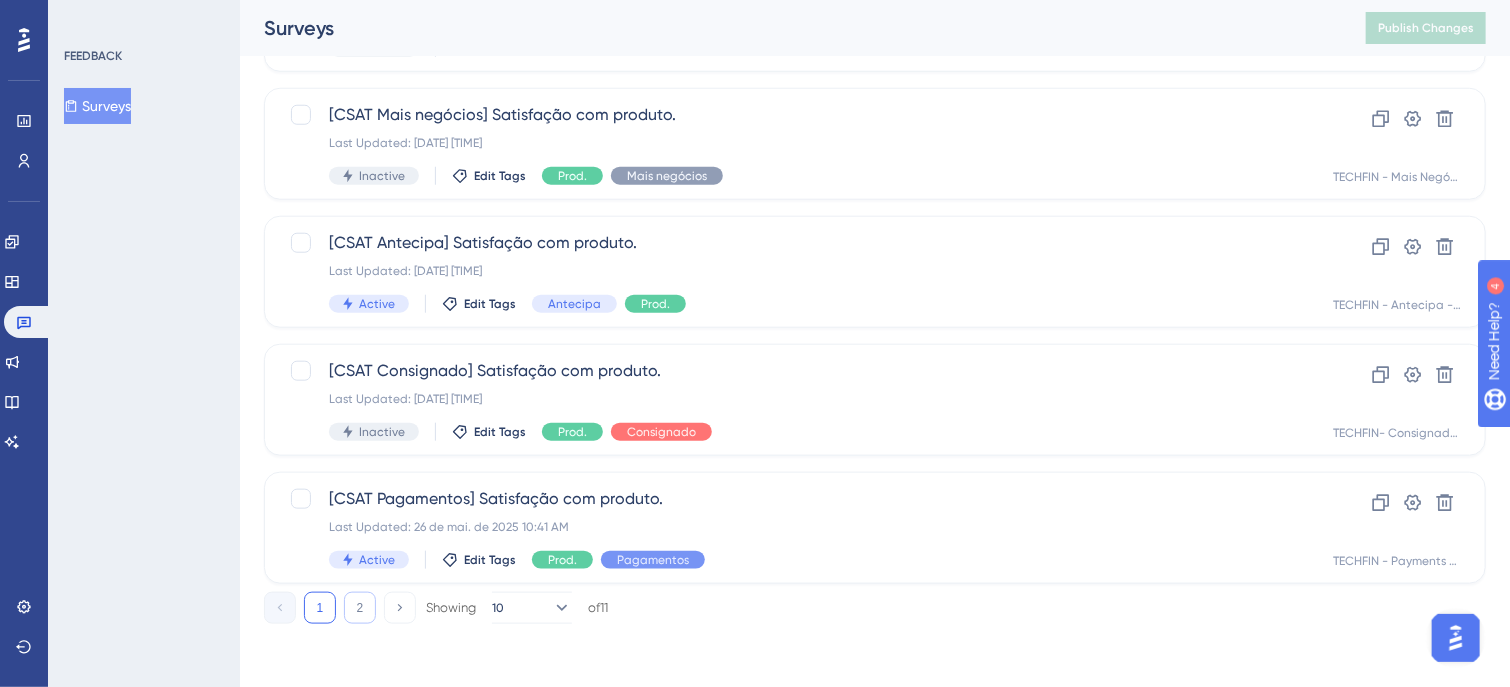 click on "2" at bounding box center (360, 608) 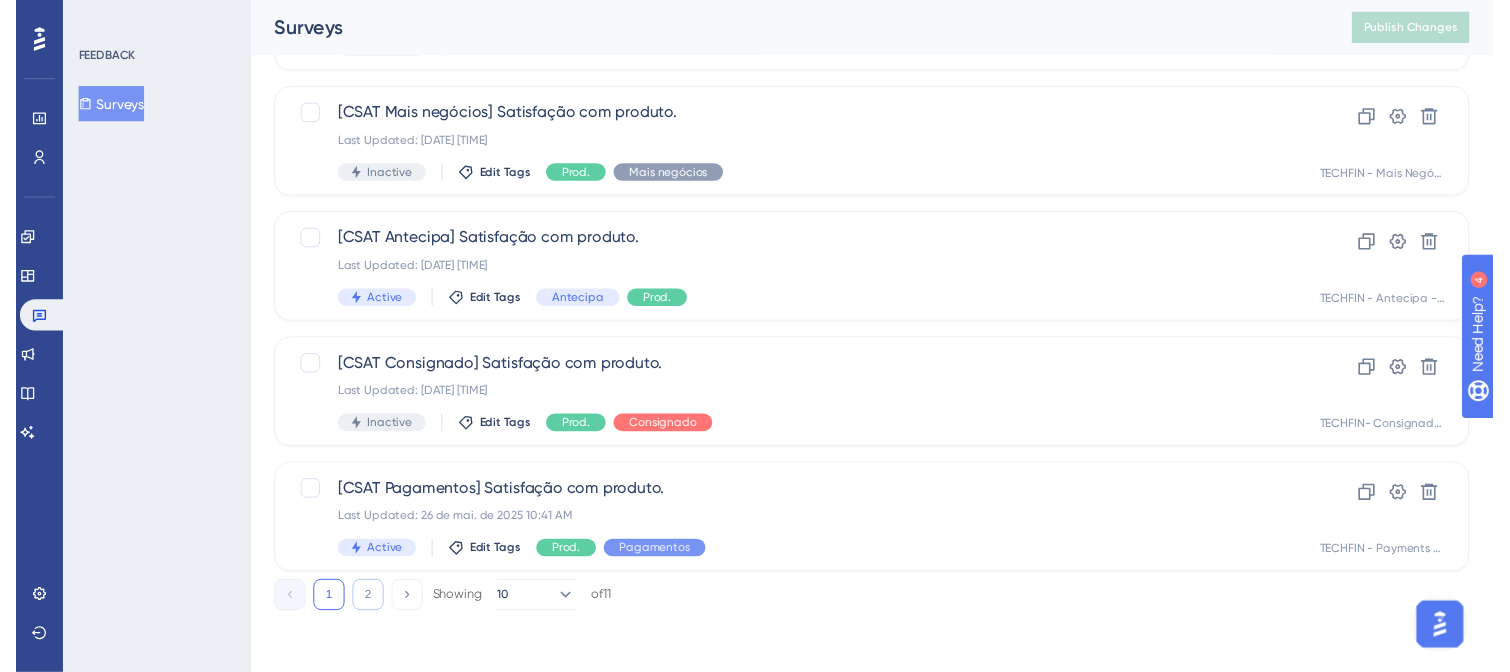 scroll, scrollTop: 0, scrollLeft: 0, axis: both 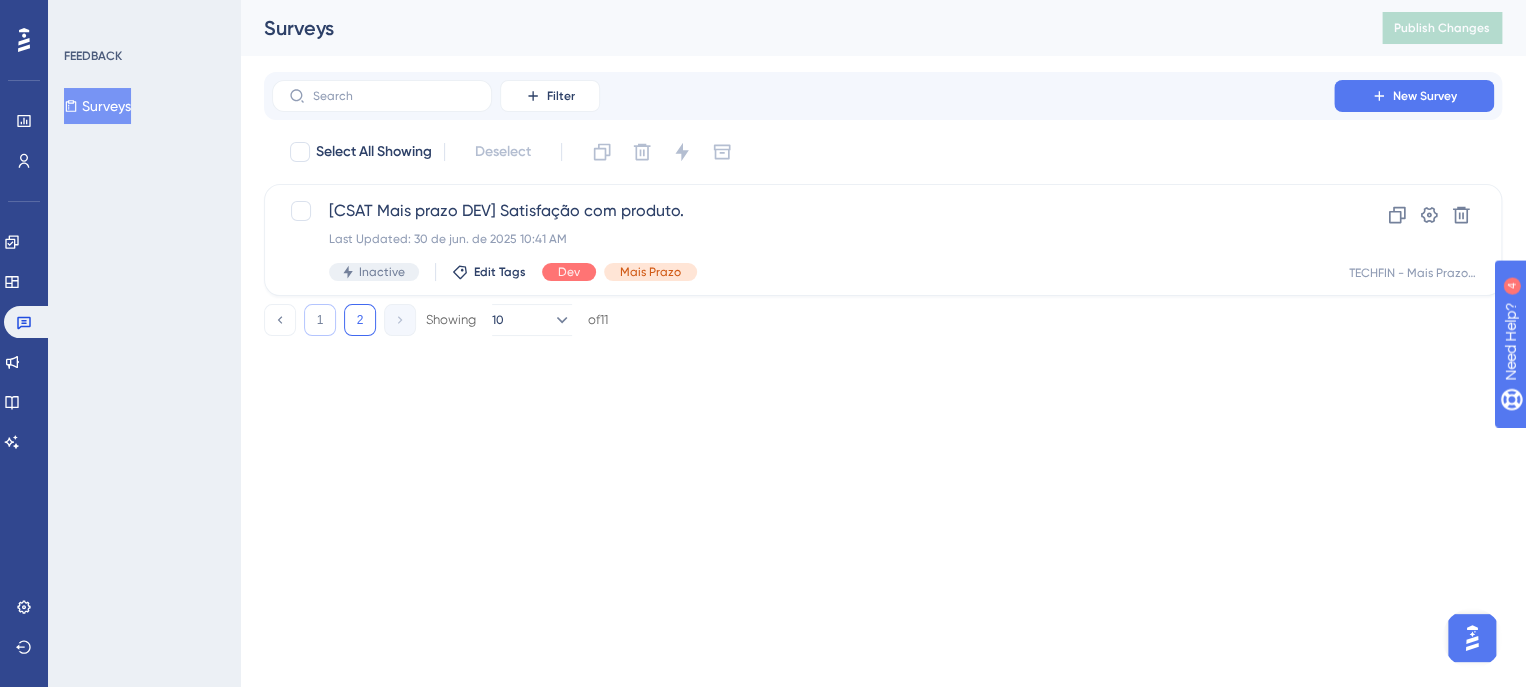 click on "1" at bounding box center [320, 320] 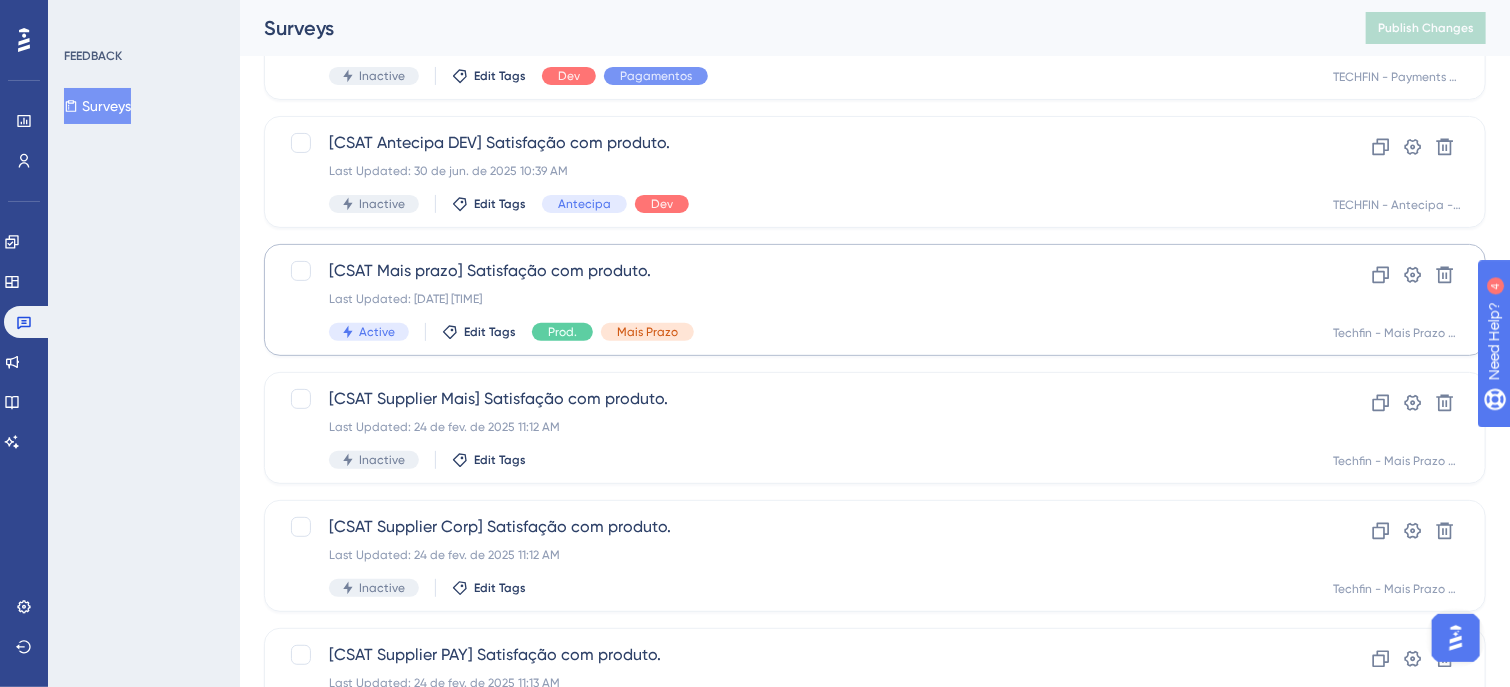 scroll, scrollTop: 200, scrollLeft: 0, axis: vertical 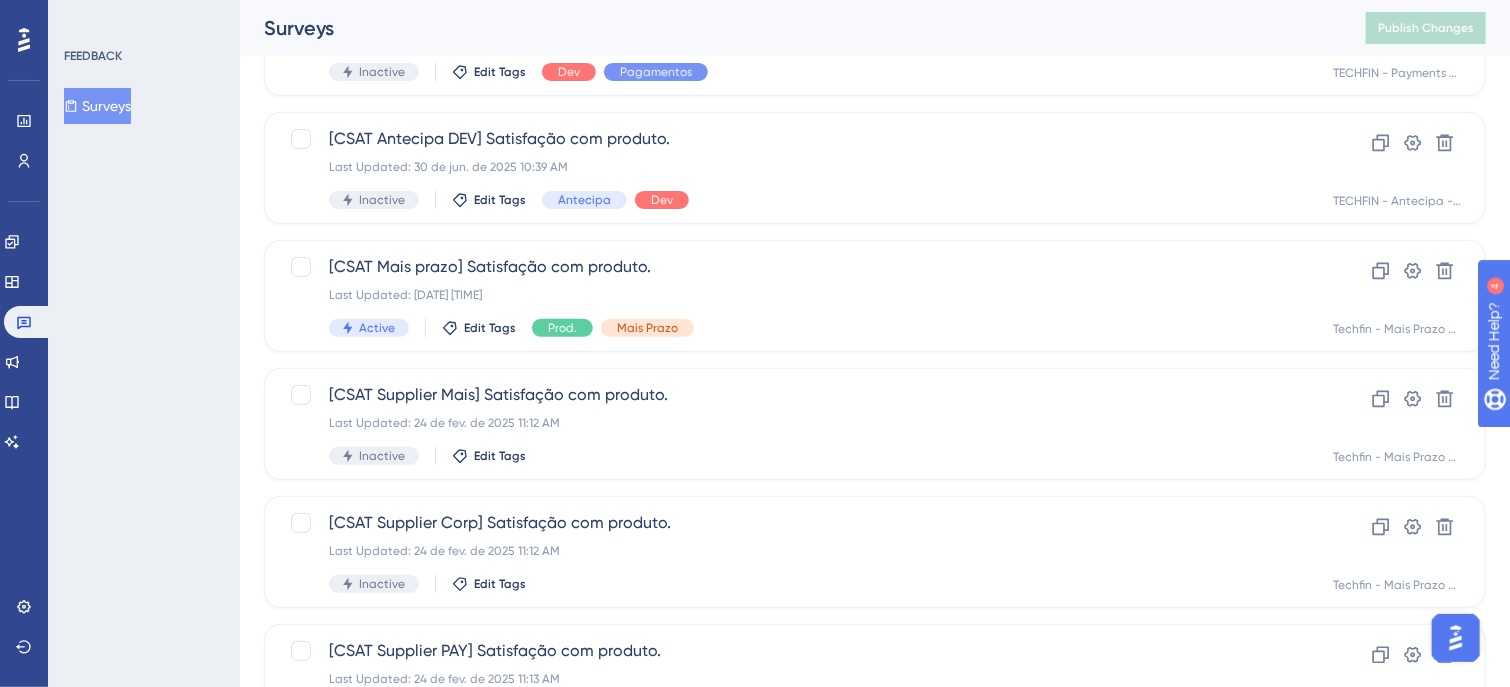 click on "FEEDBACK Surveys" at bounding box center [144, 343] 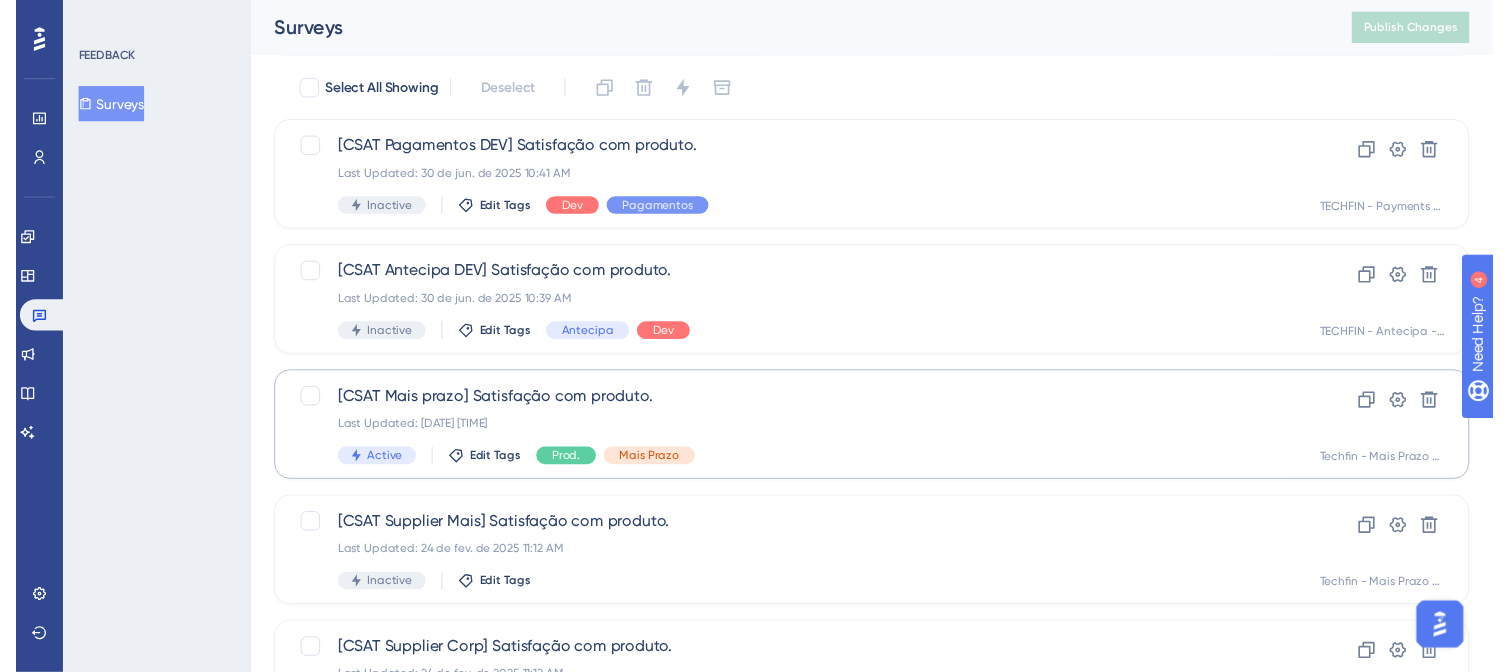 scroll, scrollTop: 0, scrollLeft: 0, axis: both 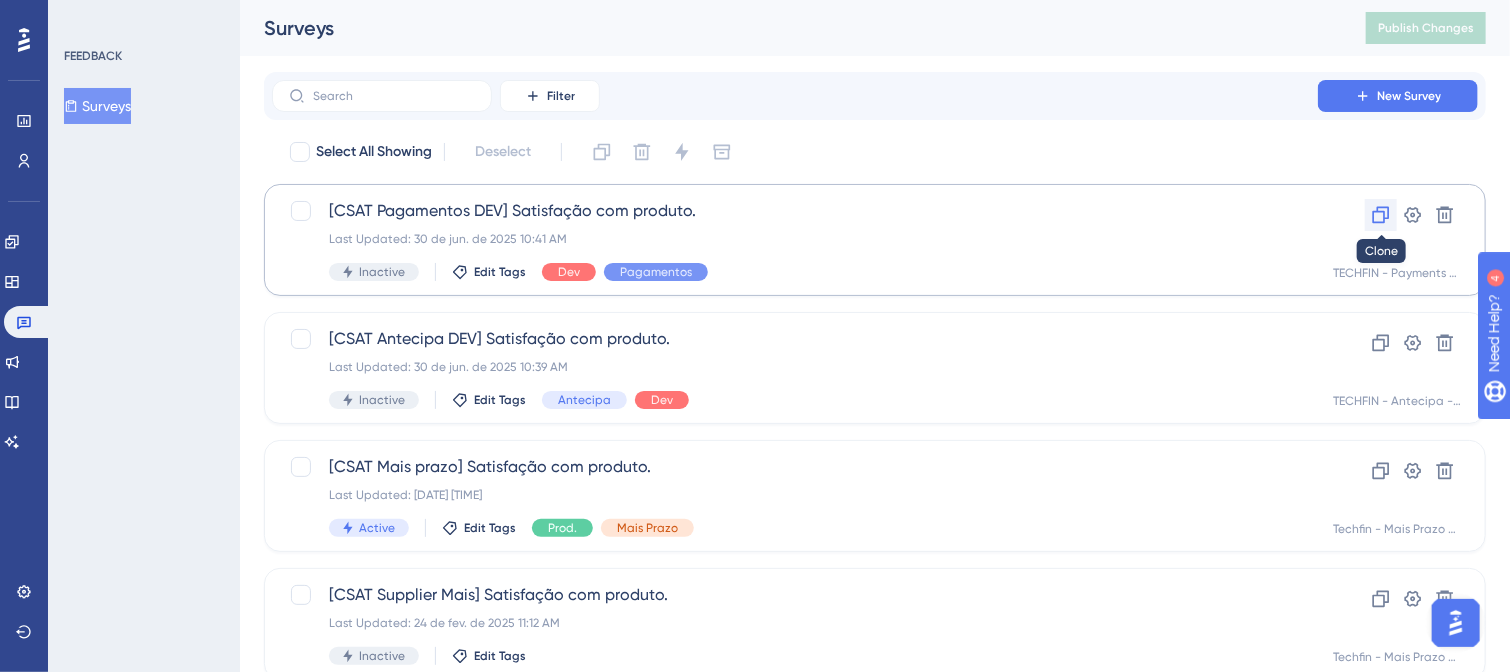 click 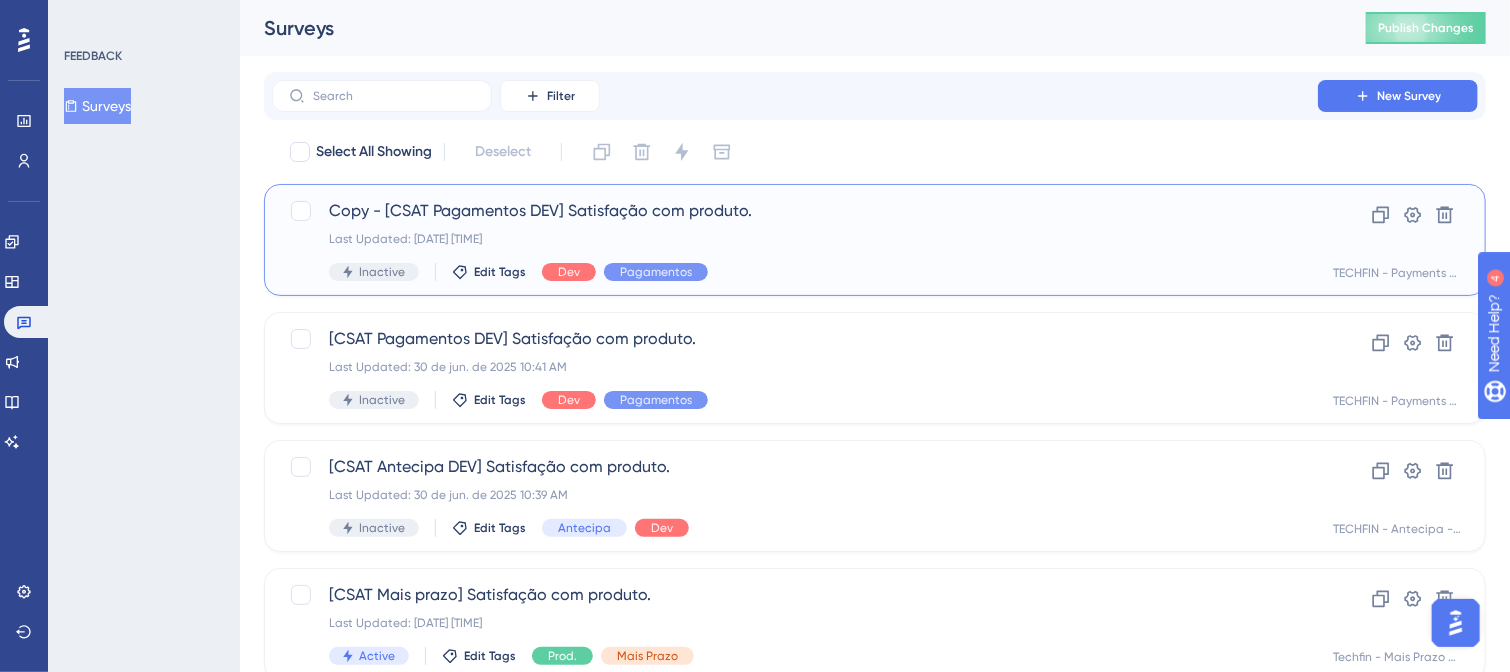 click on "Copy - [CSAT Pagamentos DEV] Satisfação com produto. Last Updated: [DATE] [TIME] Inactive Edit Tags Dev Pagamentos" at bounding box center (795, 240) 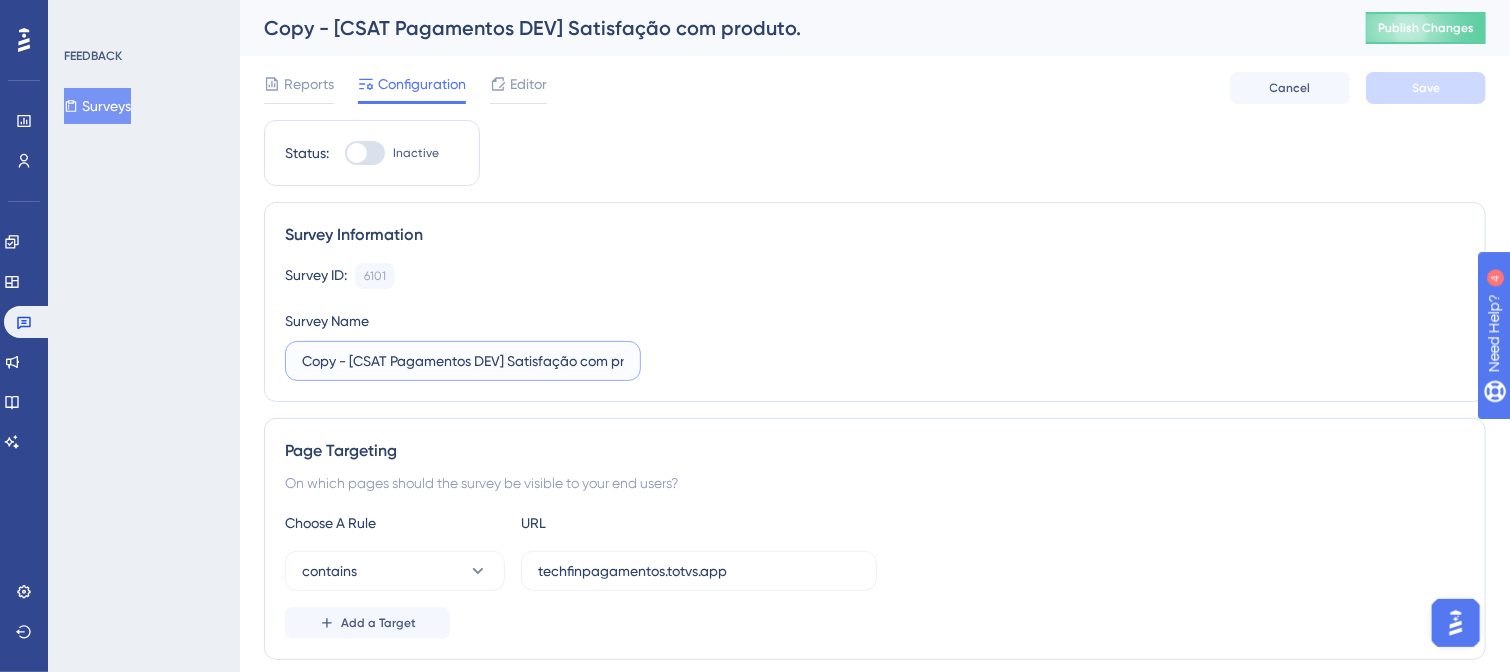 drag, startPoint x: 348, startPoint y: 357, endPoint x: 262, endPoint y: 355, distance: 86.023254 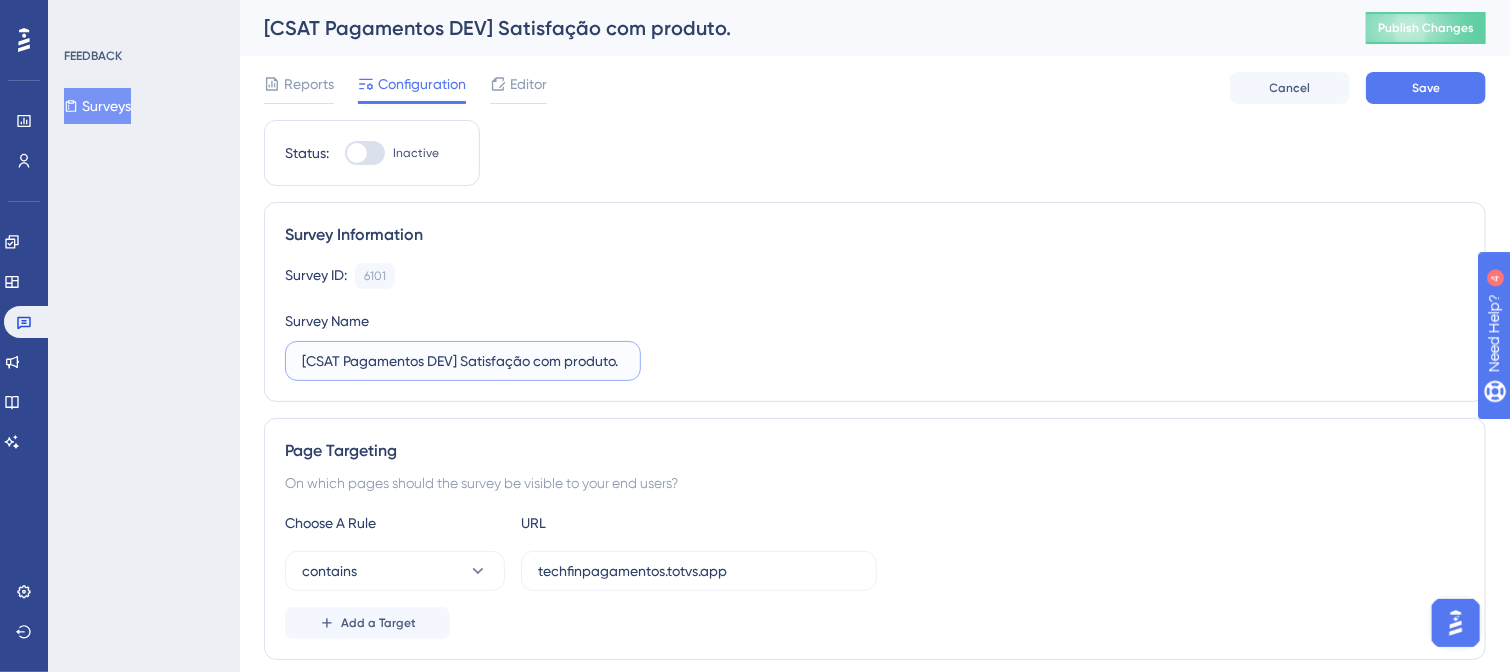 drag, startPoint x: 347, startPoint y: 361, endPoint x: 425, endPoint y: 357, distance: 78.10249 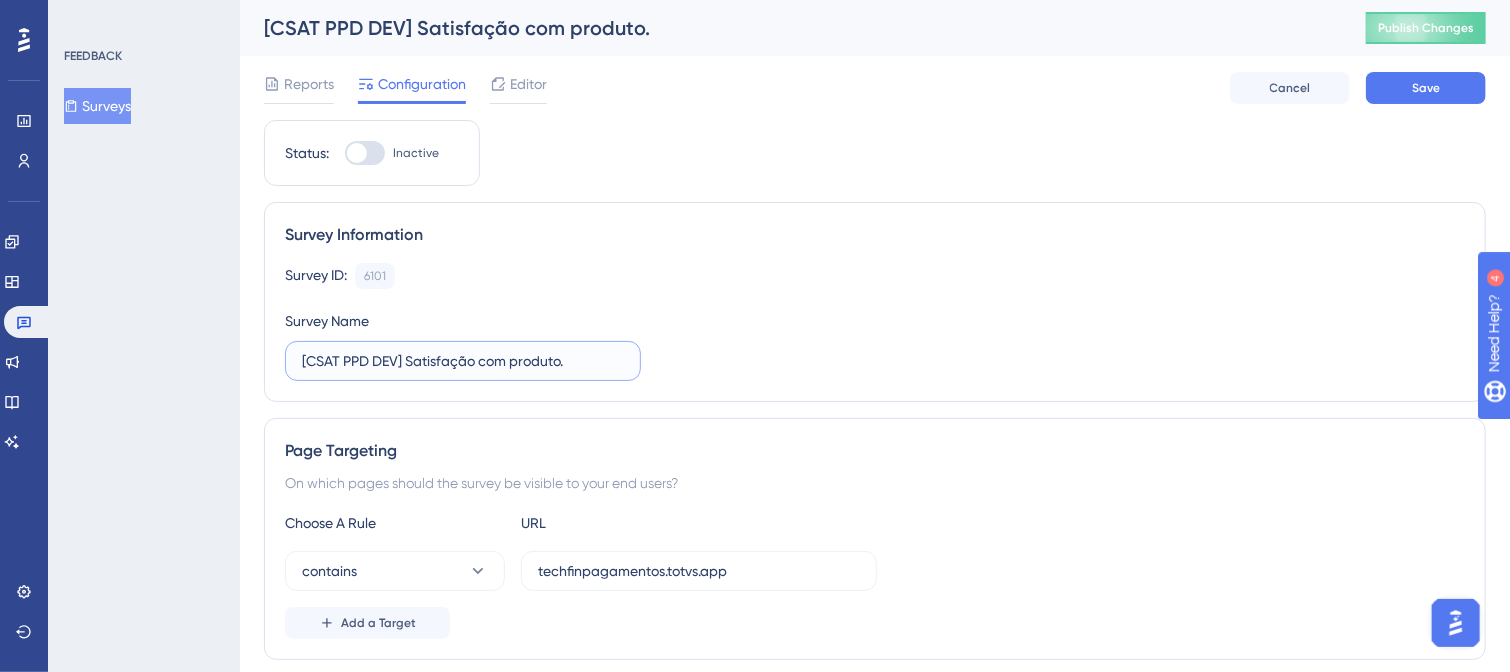 type on "[CSAT PPD DEV] Satisfação com produto." 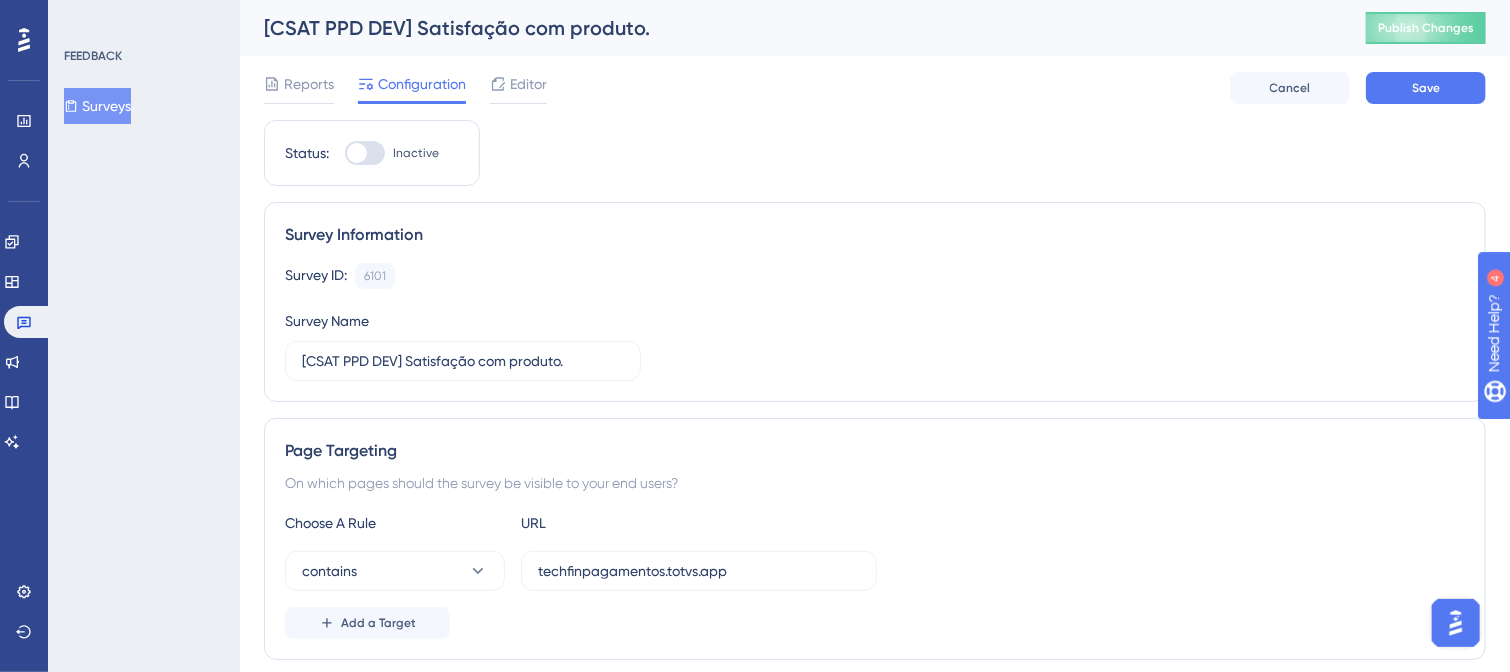 click on "Survey Information" at bounding box center [875, 235] 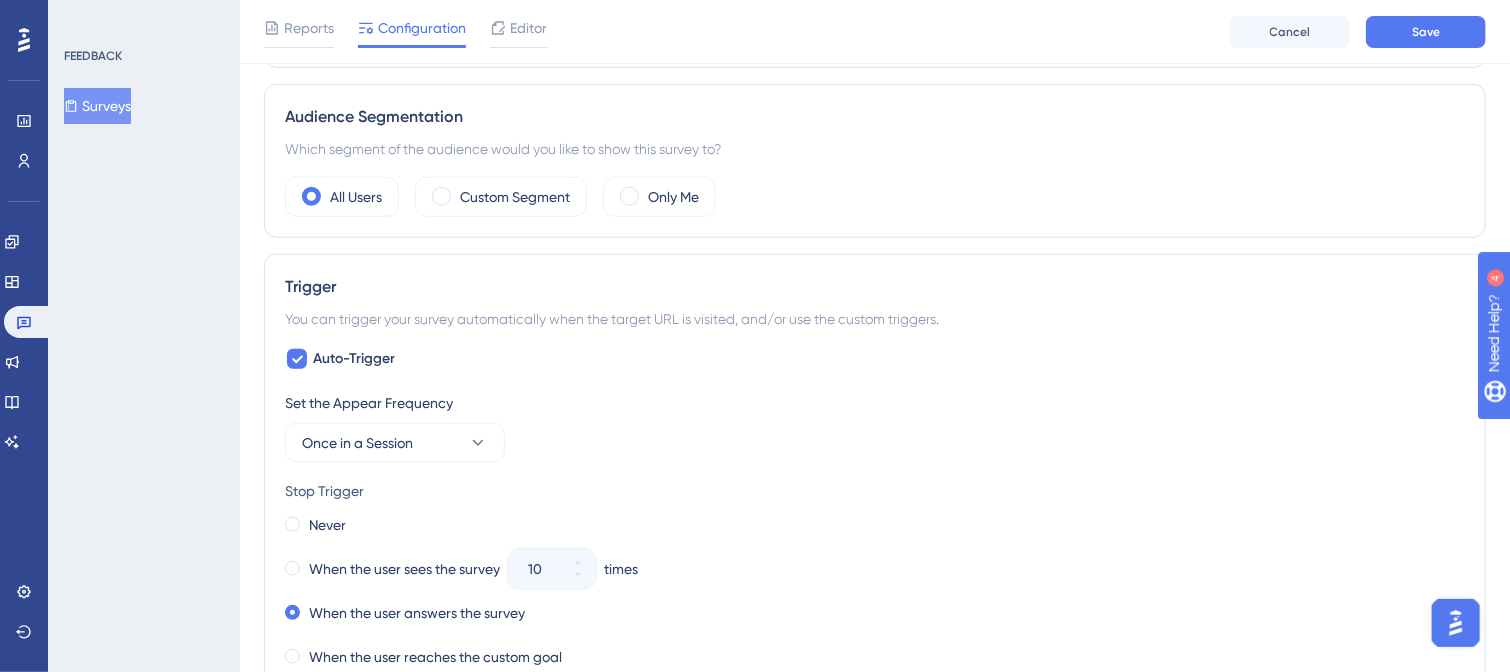 scroll, scrollTop: 700, scrollLeft: 0, axis: vertical 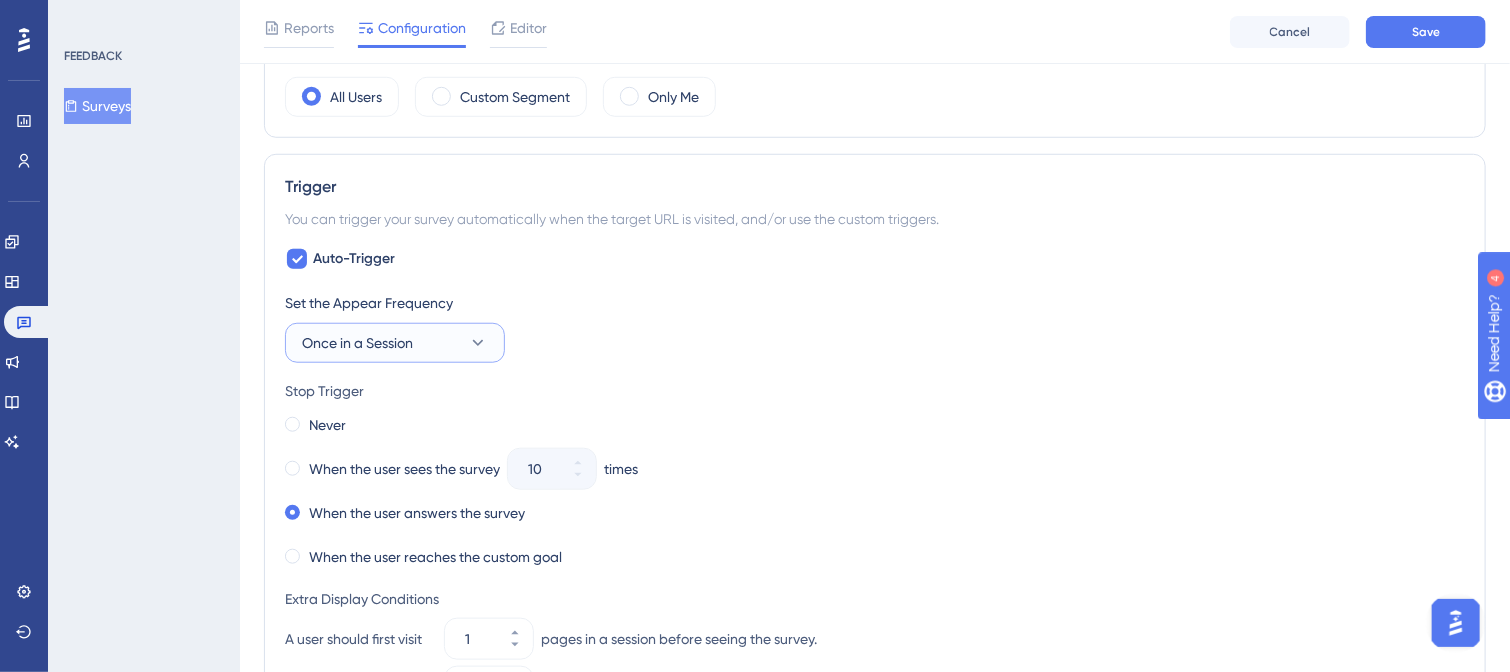 click on "Once in a Session" at bounding box center (395, 343) 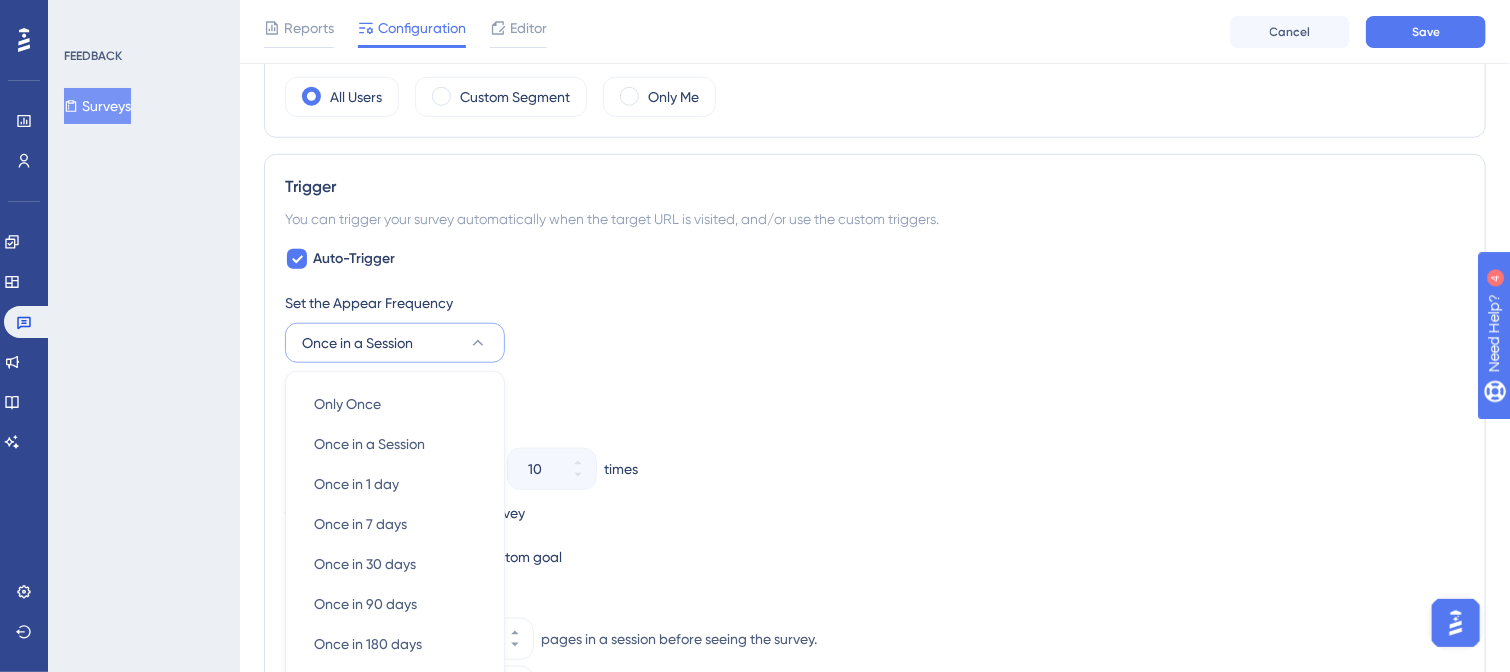 scroll, scrollTop: 924, scrollLeft: 0, axis: vertical 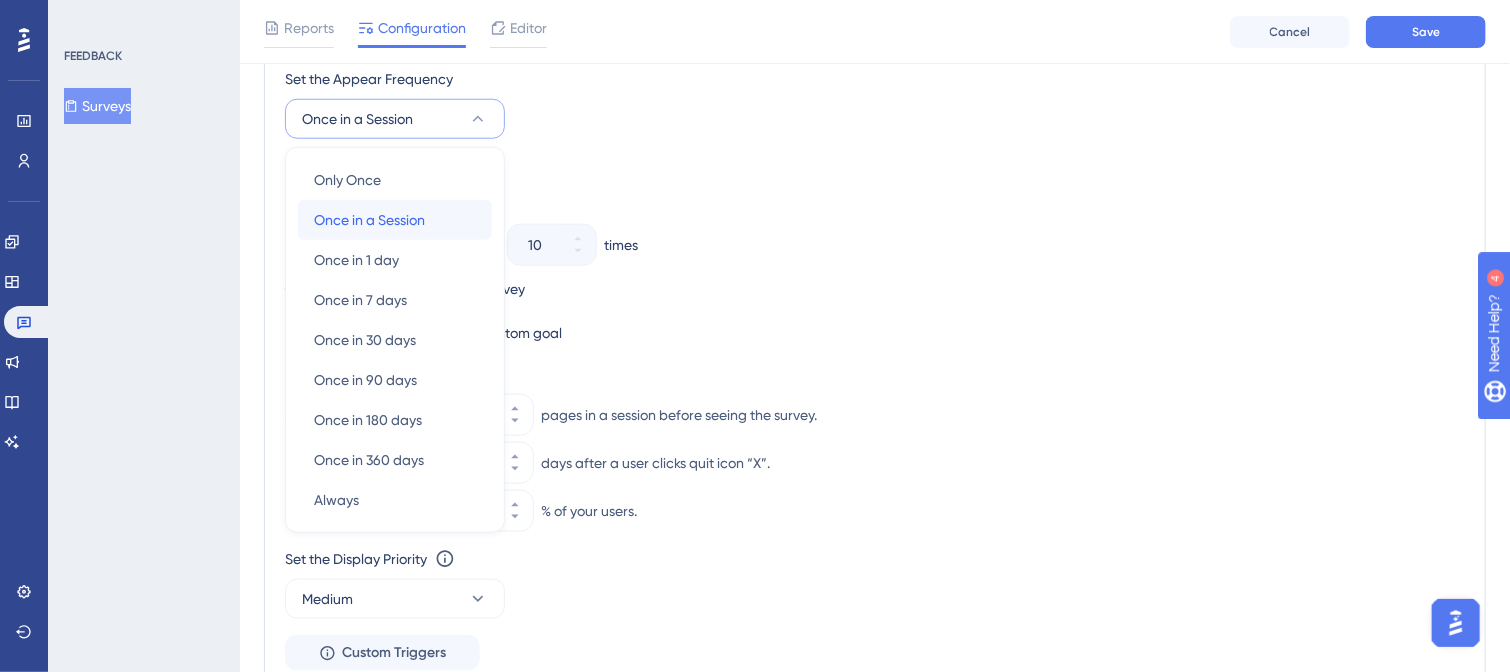 click on "Once in a Session" at bounding box center (369, 220) 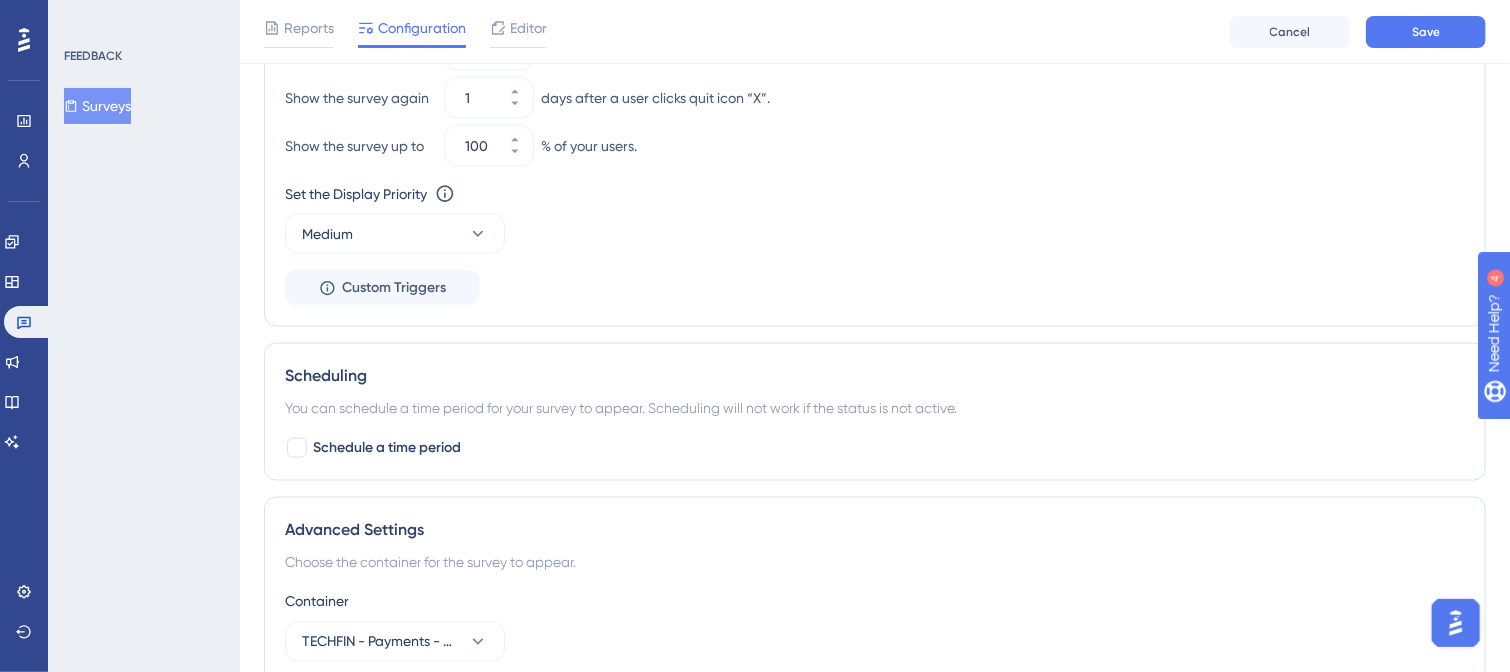 scroll, scrollTop: 1416, scrollLeft: 0, axis: vertical 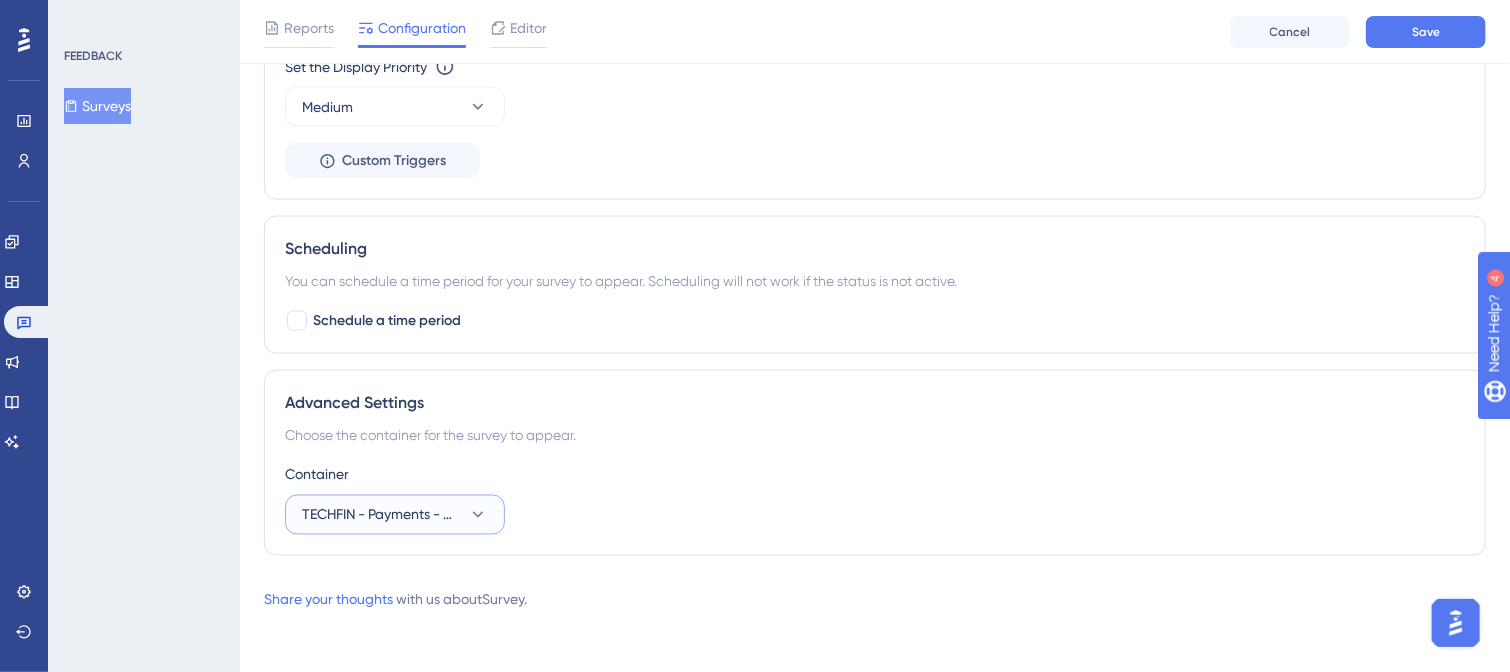click 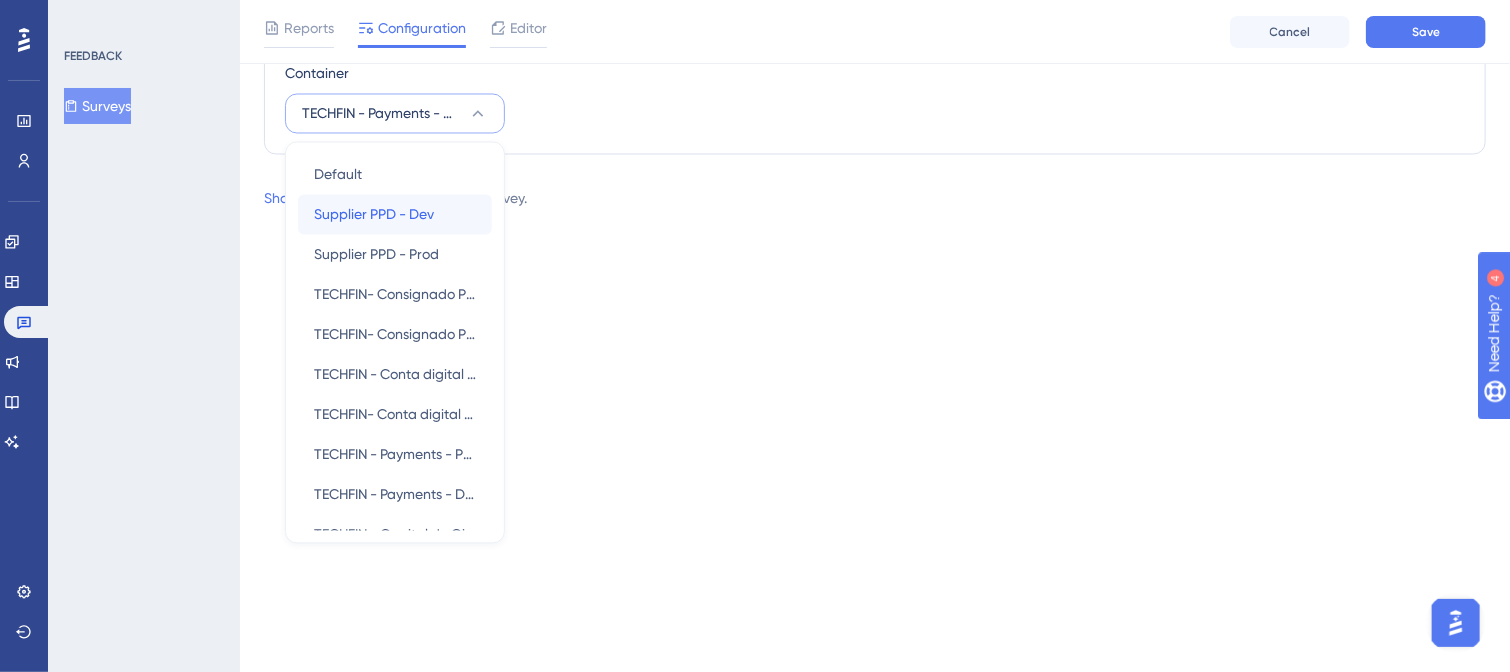 click on "Supplier PPD - Dev" at bounding box center [374, 215] 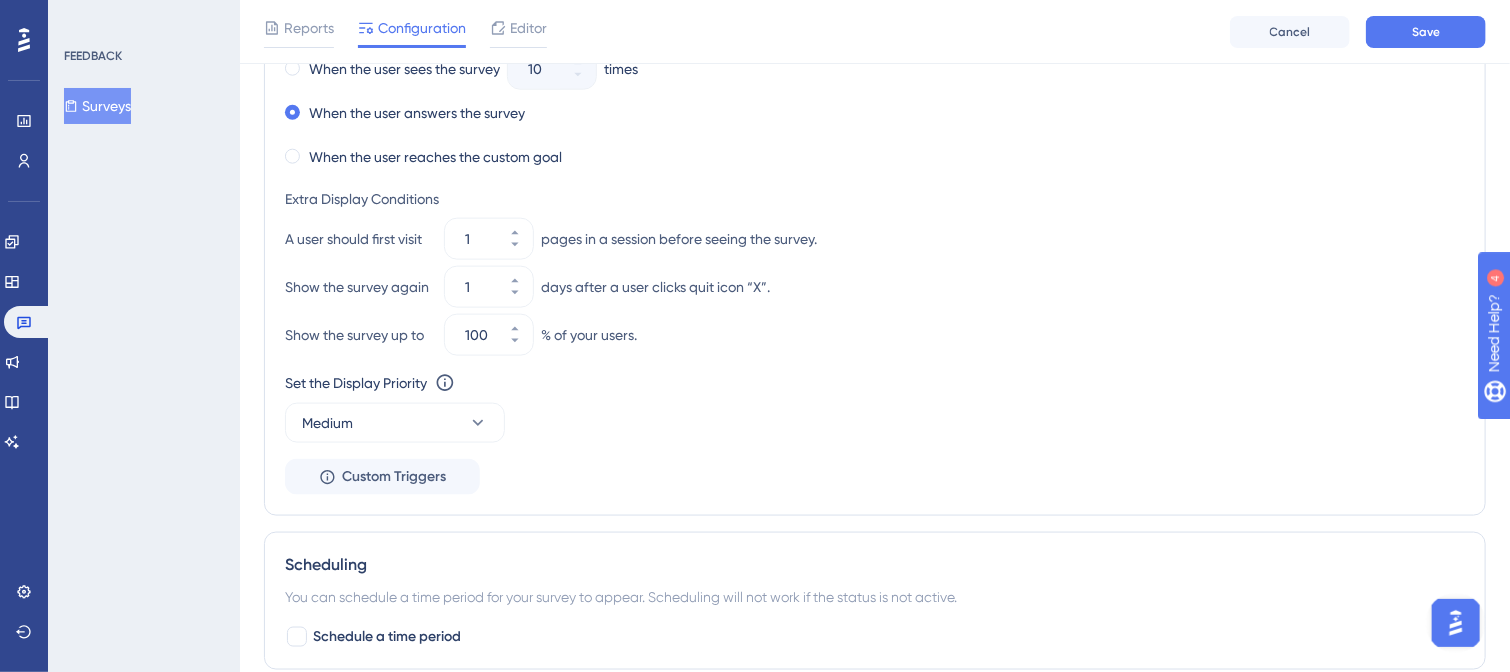 scroll, scrollTop: 1016, scrollLeft: 0, axis: vertical 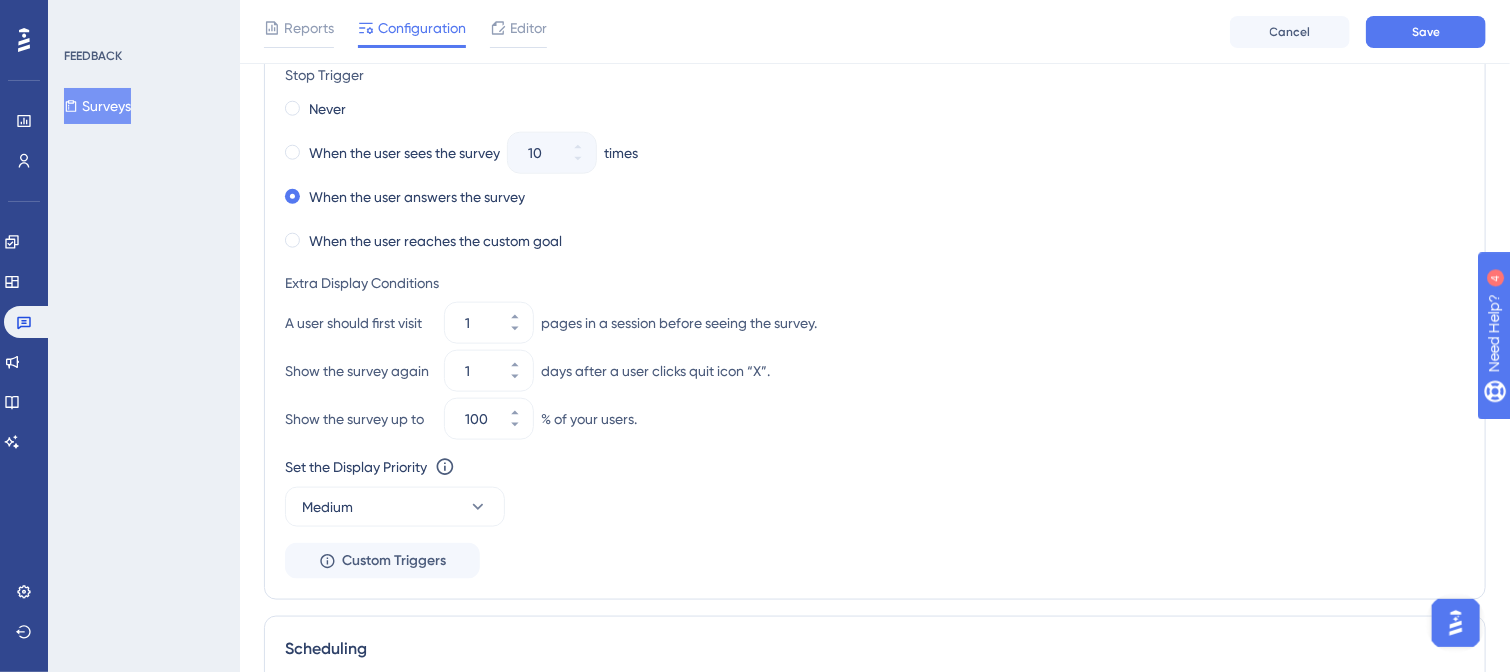 click on "Stop Trigger Never When the user sees the survey 10 times When the user answers the survey When the user reaches the custom goal" at bounding box center (875, 159) 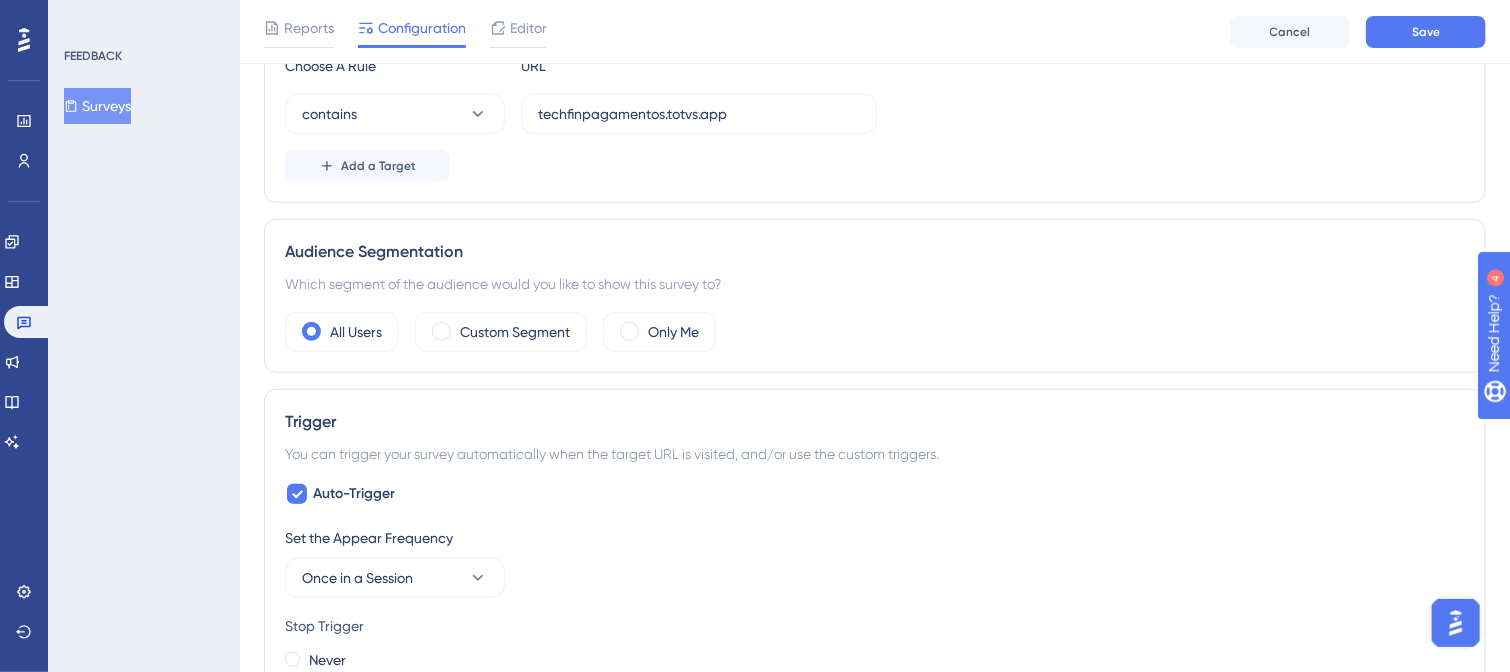 scroll, scrollTop: 216, scrollLeft: 0, axis: vertical 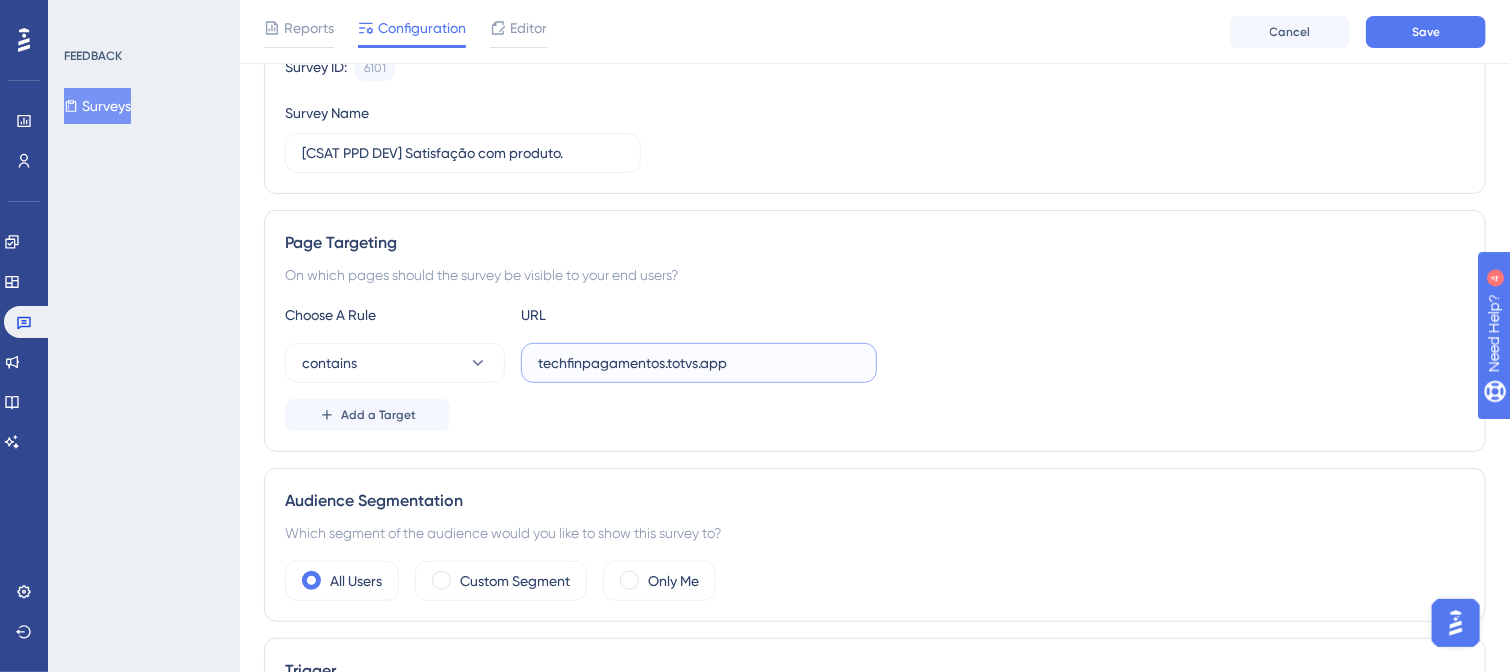 click on "techfinpagamentos.totvs.app" at bounding box center [699, 363] 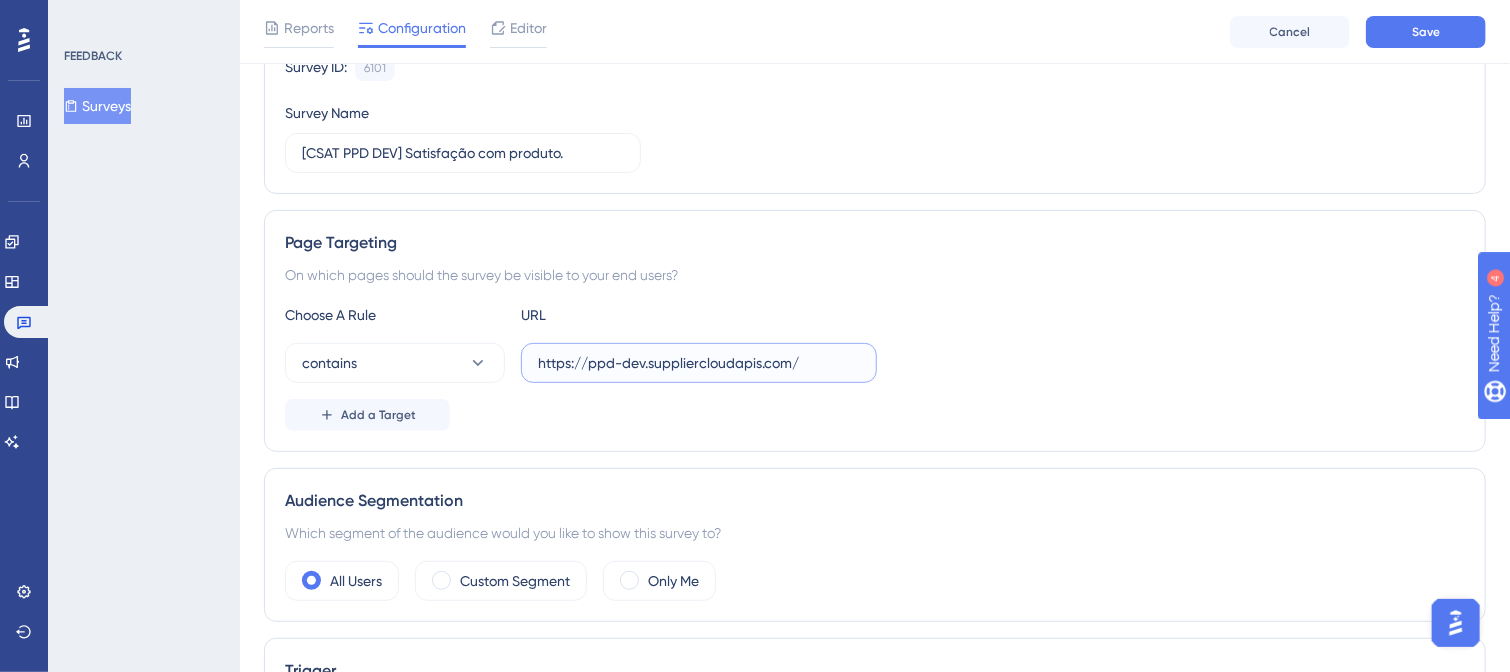 type on "https://ppd-dev.suppliercloudapis.com/" 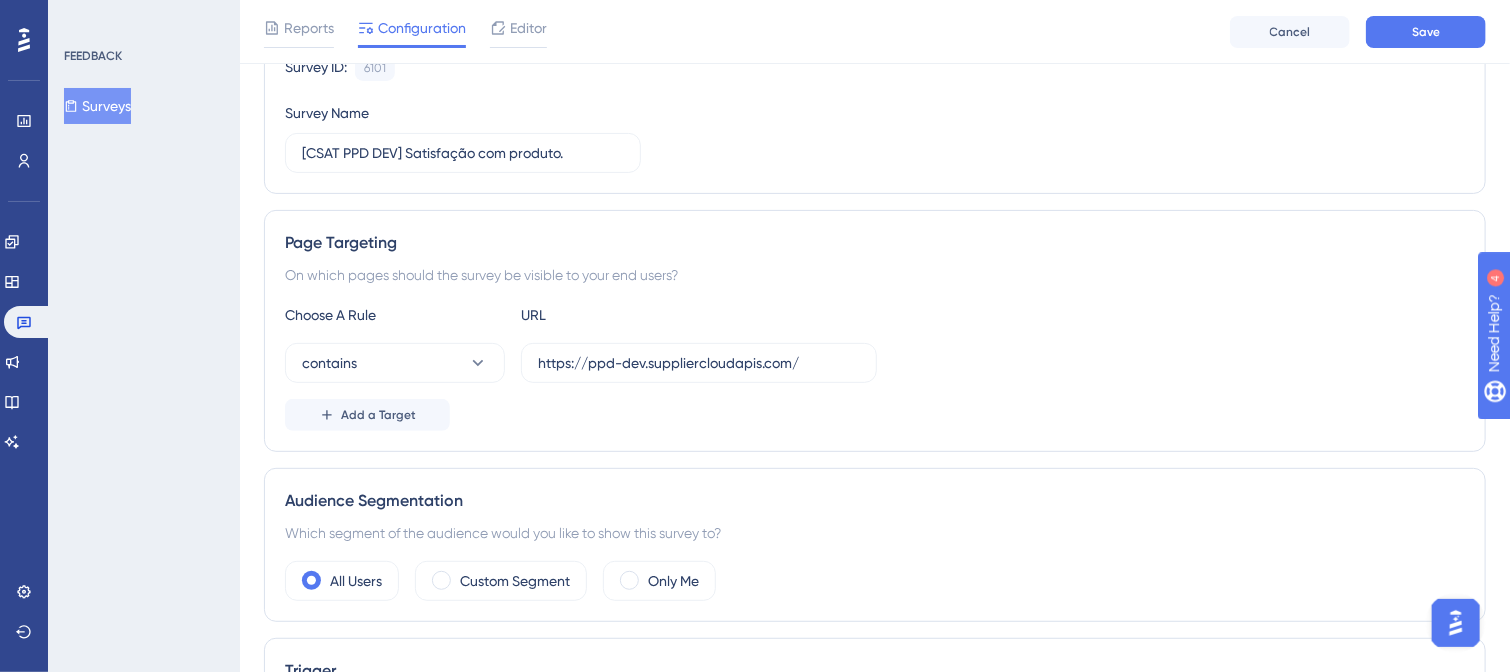 click on "Choose A Rule URL contains https://ppd-dev.suppliercloudapis.com/ Add a Target" at bounding box center [875, 367] 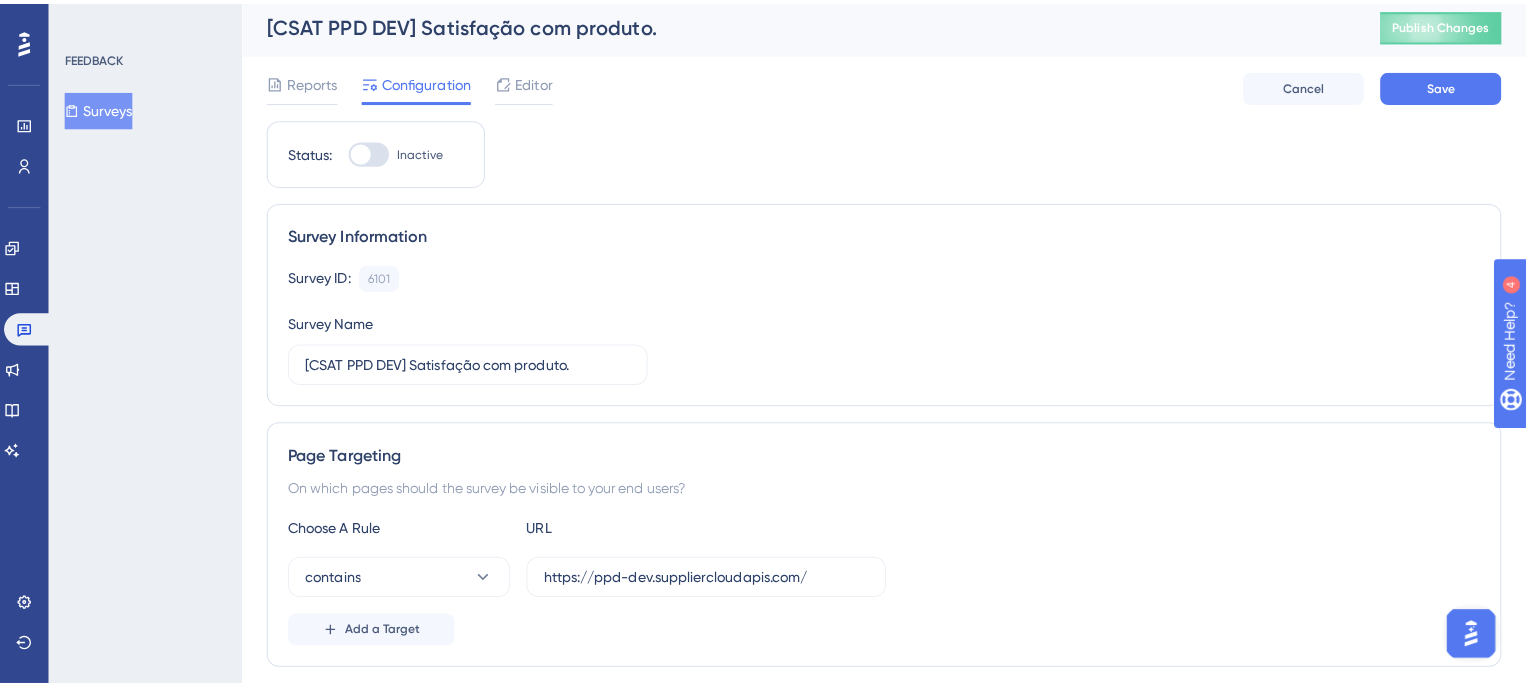 scroll, scrollTop: 0, scrollLeft: 0, axis: both 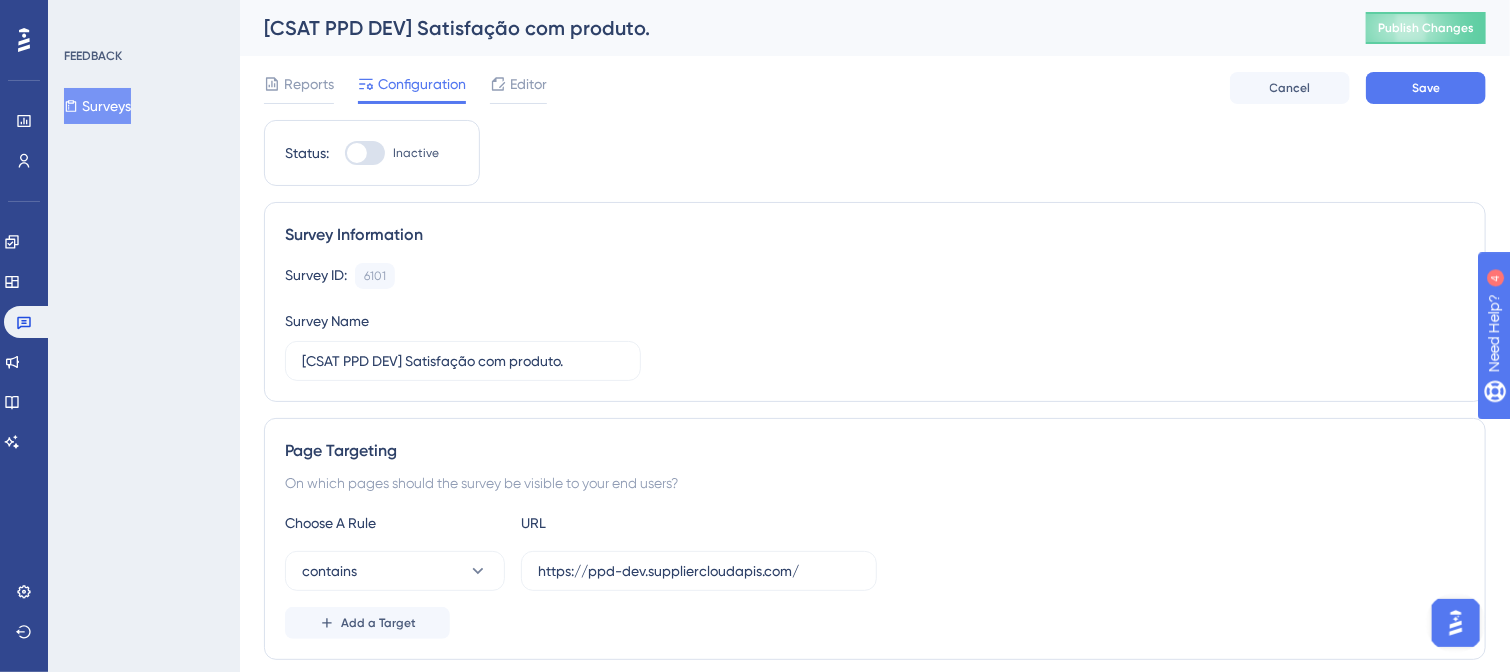 click at bounding box center (357, 153) 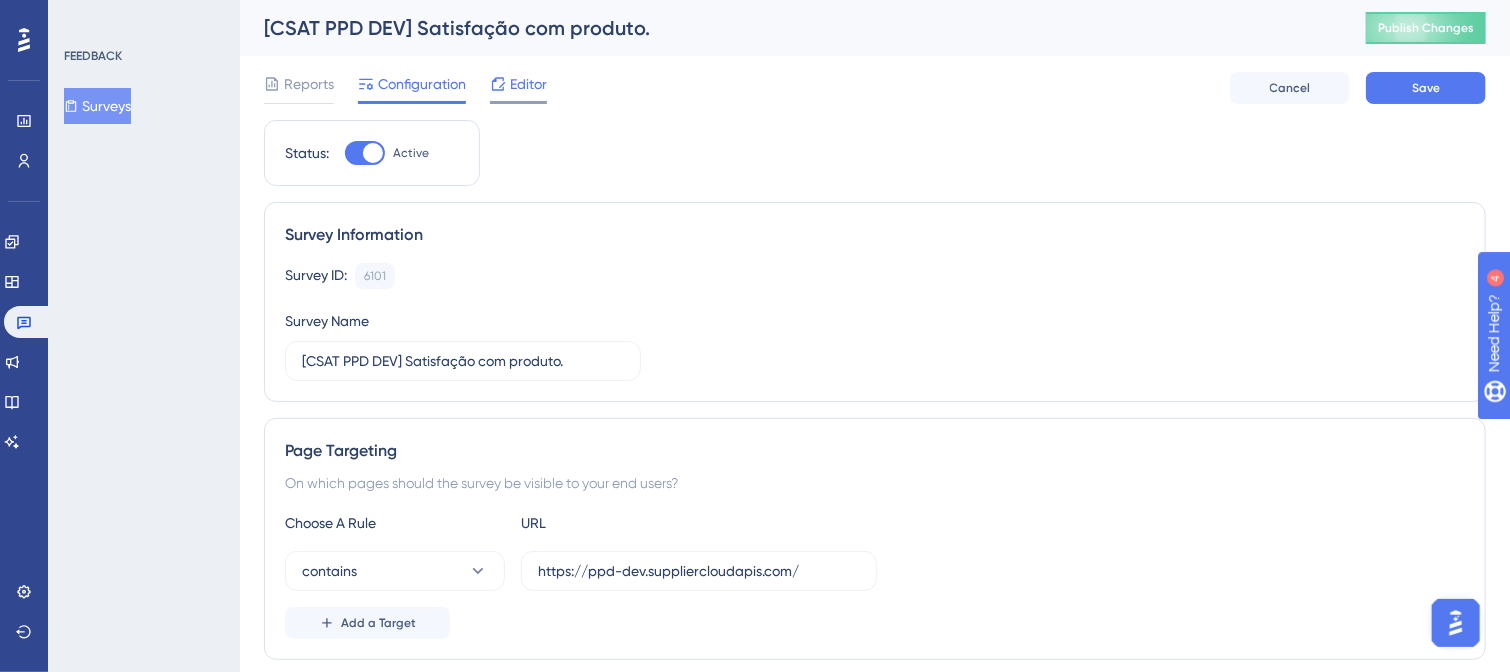 click on "Editor" at bounding box center [528, 84] 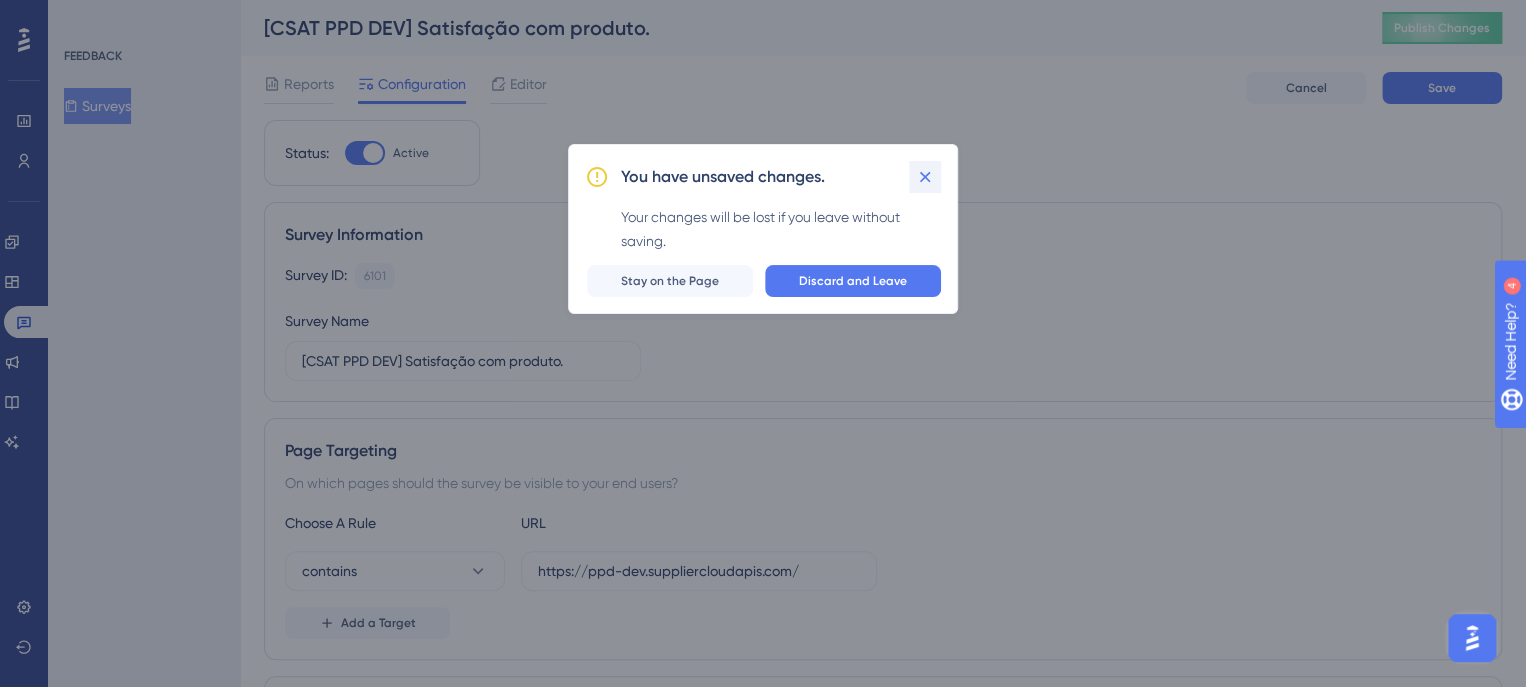 click 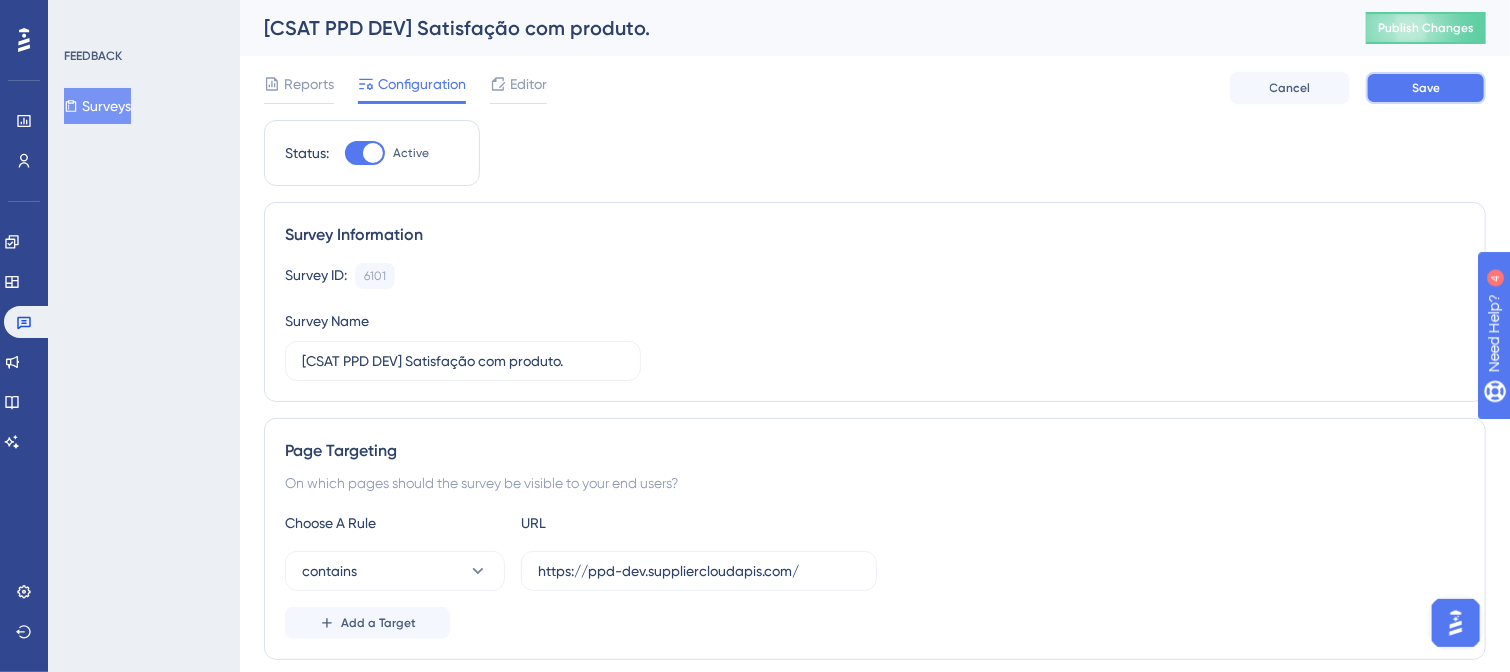 click on "Save" at bounding box center (1426, 88) 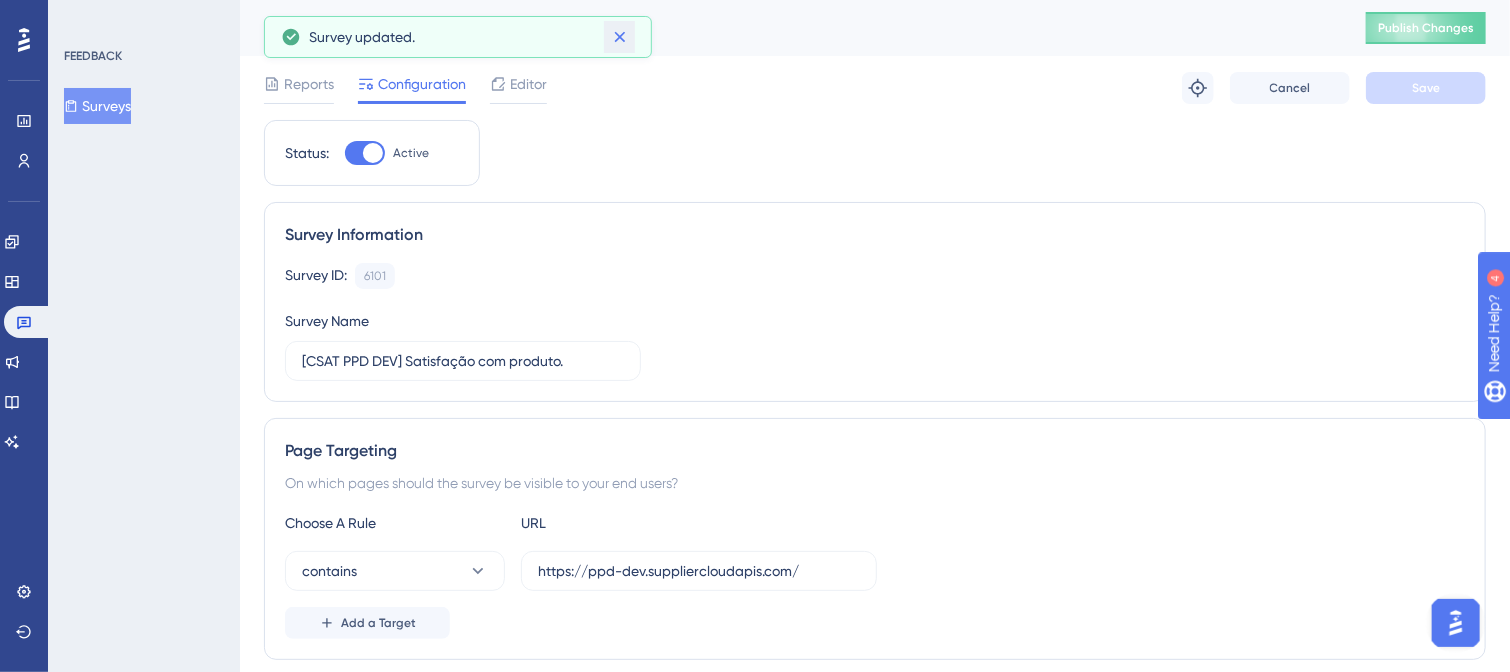 click 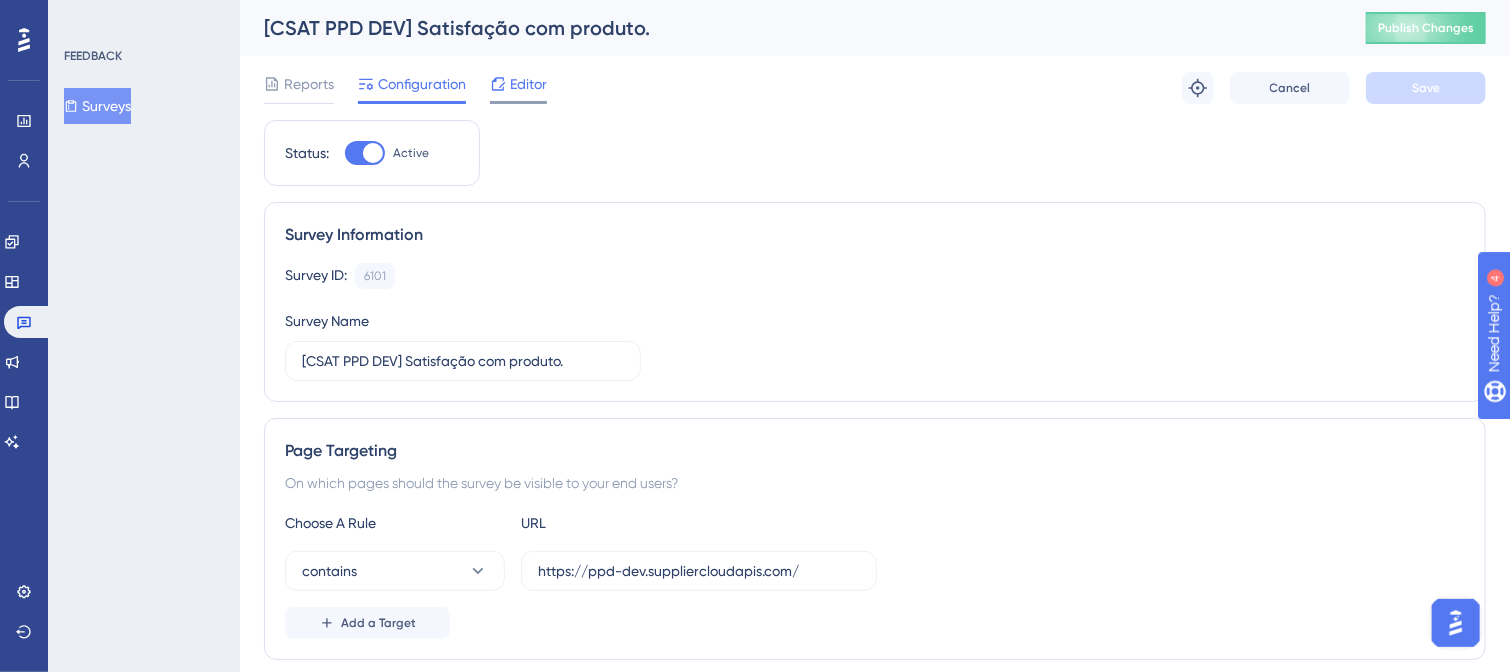 click on "Editor" at bounding box center (528, 84) 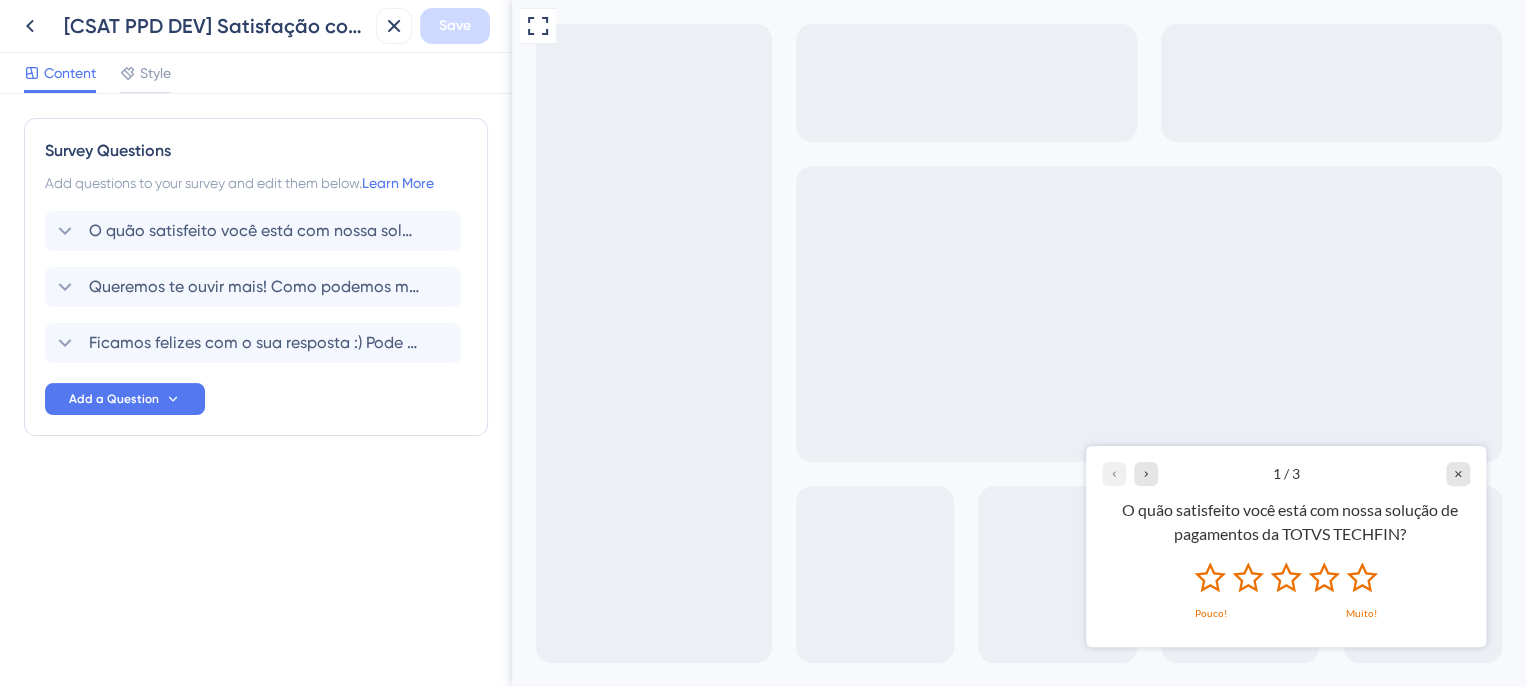 scroll, scrollTop: 0, scrollLeft: 0, axis: both 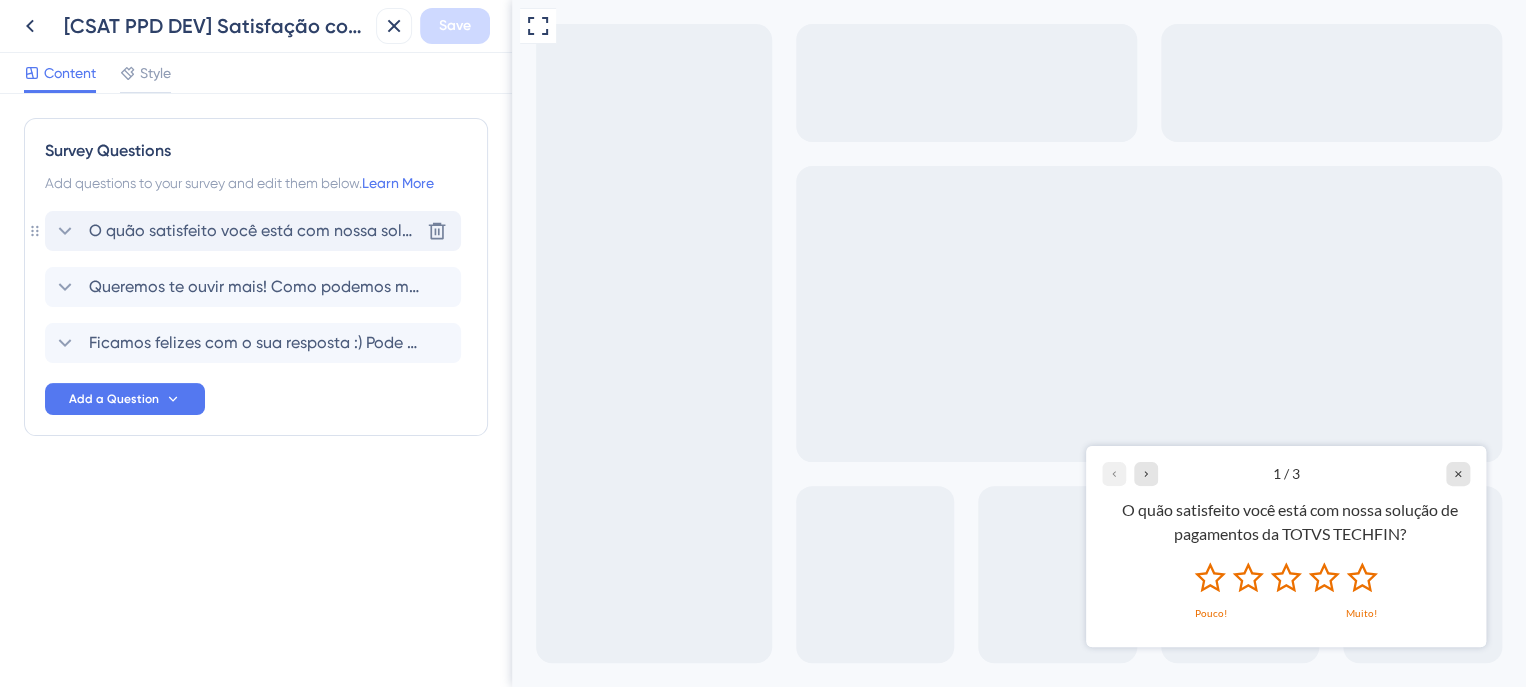 click 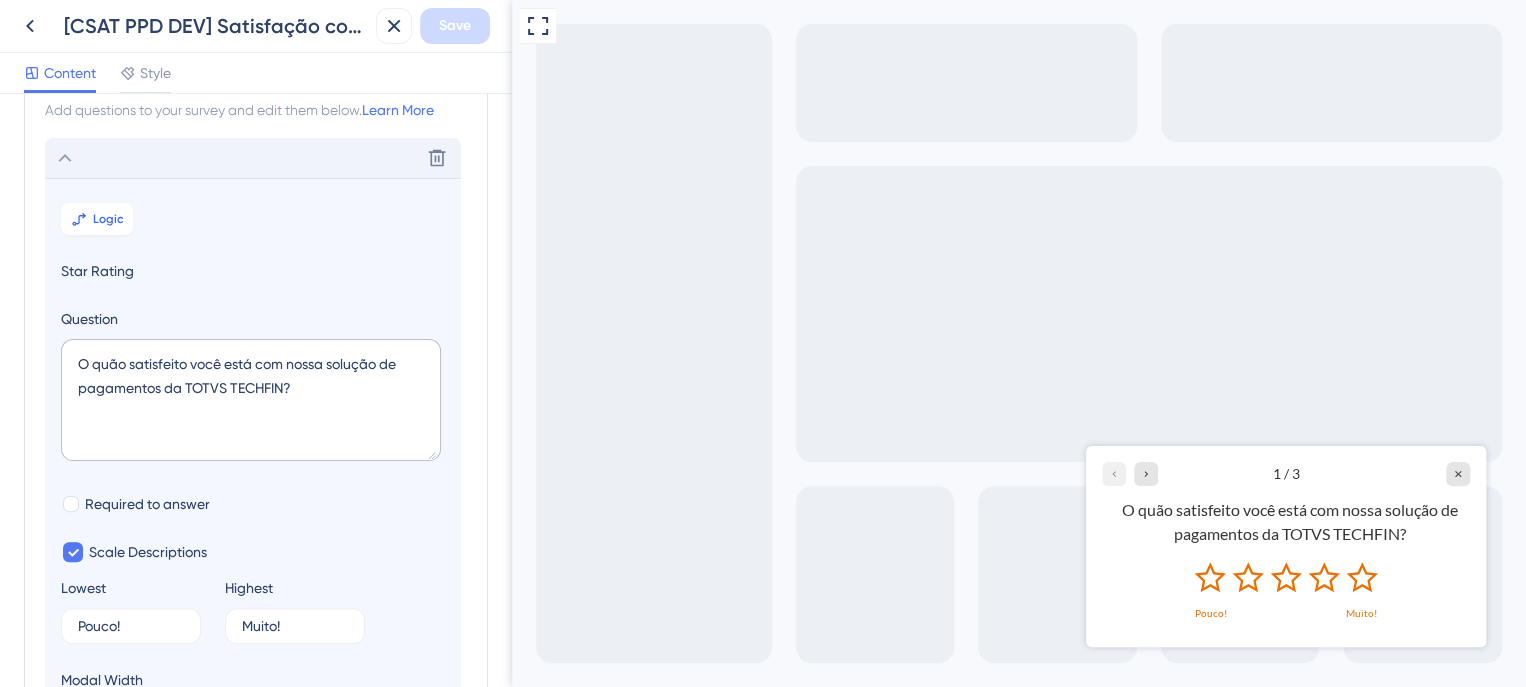 scroll, scrollTop: 116, scrollLeft: 0, axis: vertical 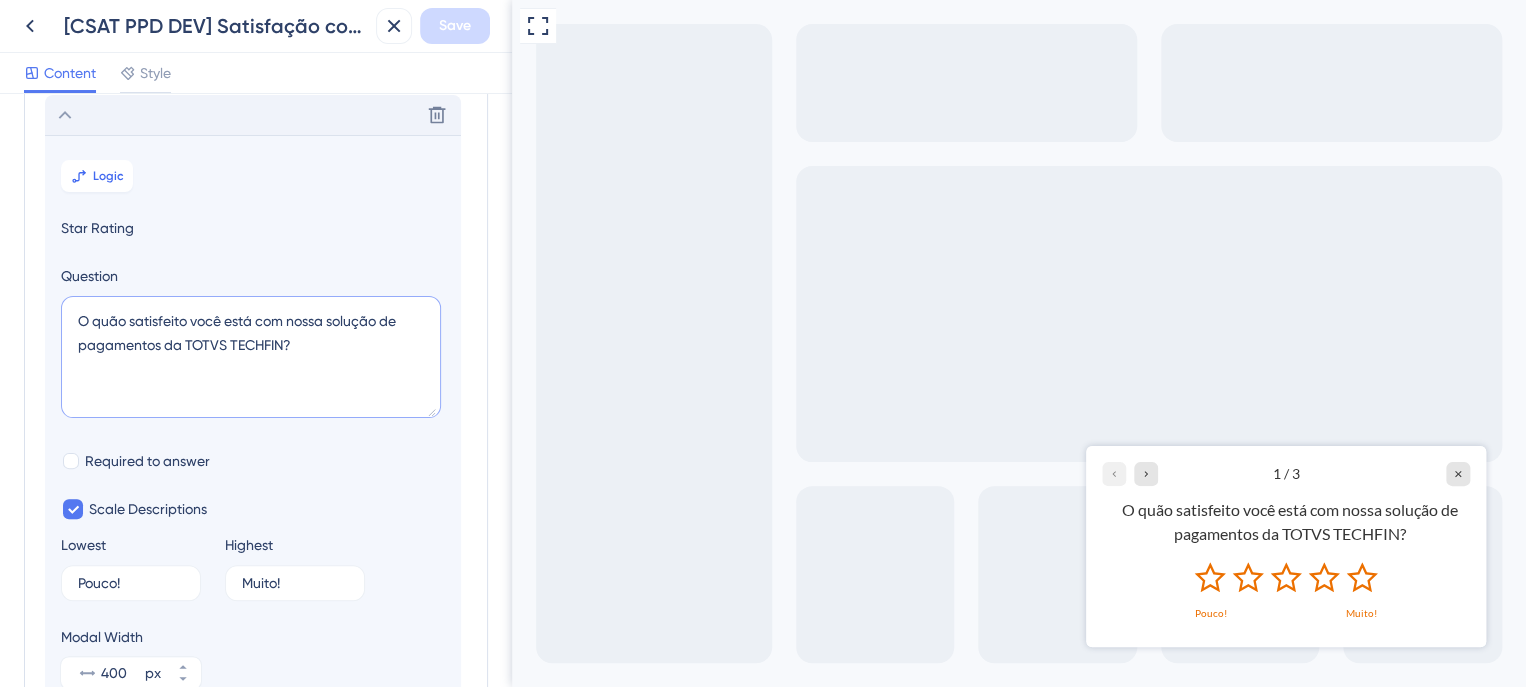 drag, startPoint x: 80, startPoint y: 343, endPoint x: 280, endPoint y: 346, distance: 200.02249 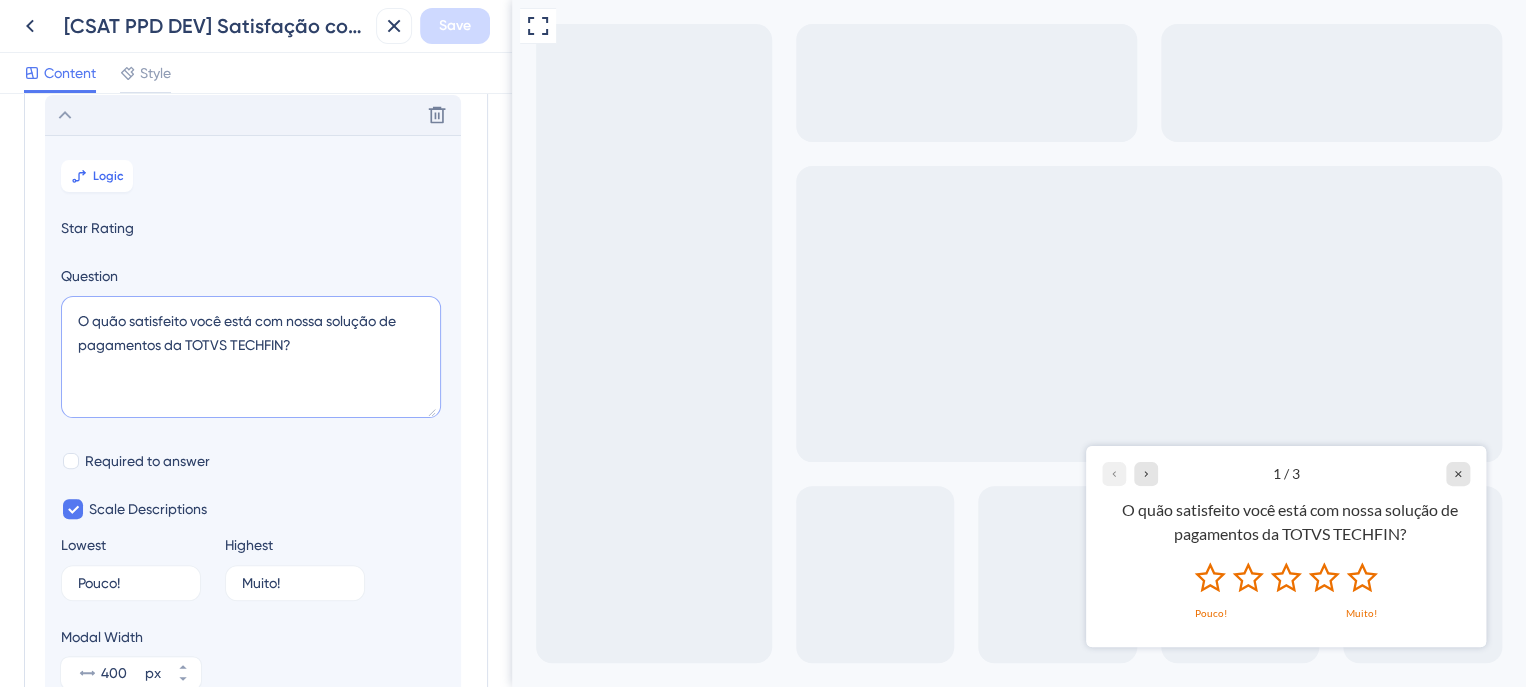 click on "O quão satisfeito você está com nossa solução de pagamentos da TOTVS TECHFIN?" at bounding box center (251, 357) 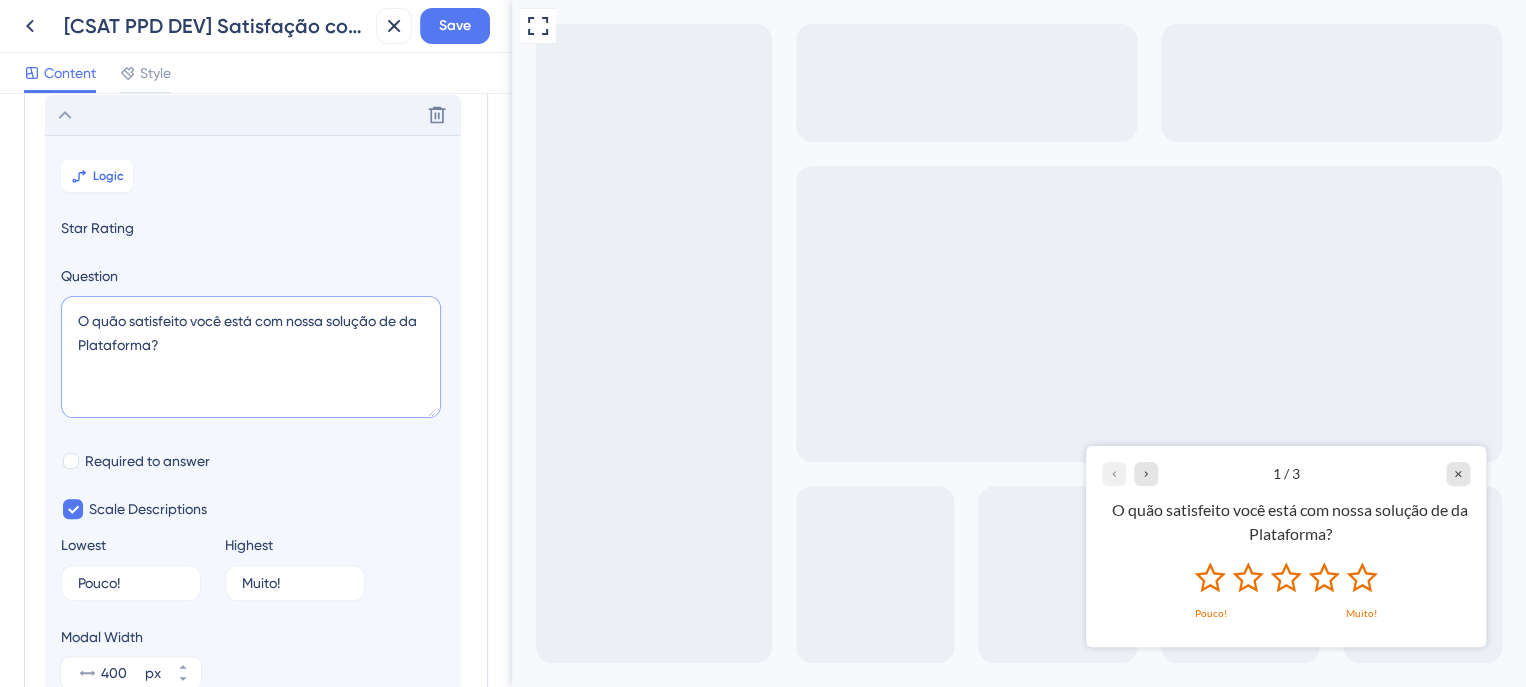 click on "O quão satisfeito você está com nossa solução de da Plataforma?" at bounding box center (251, 357) 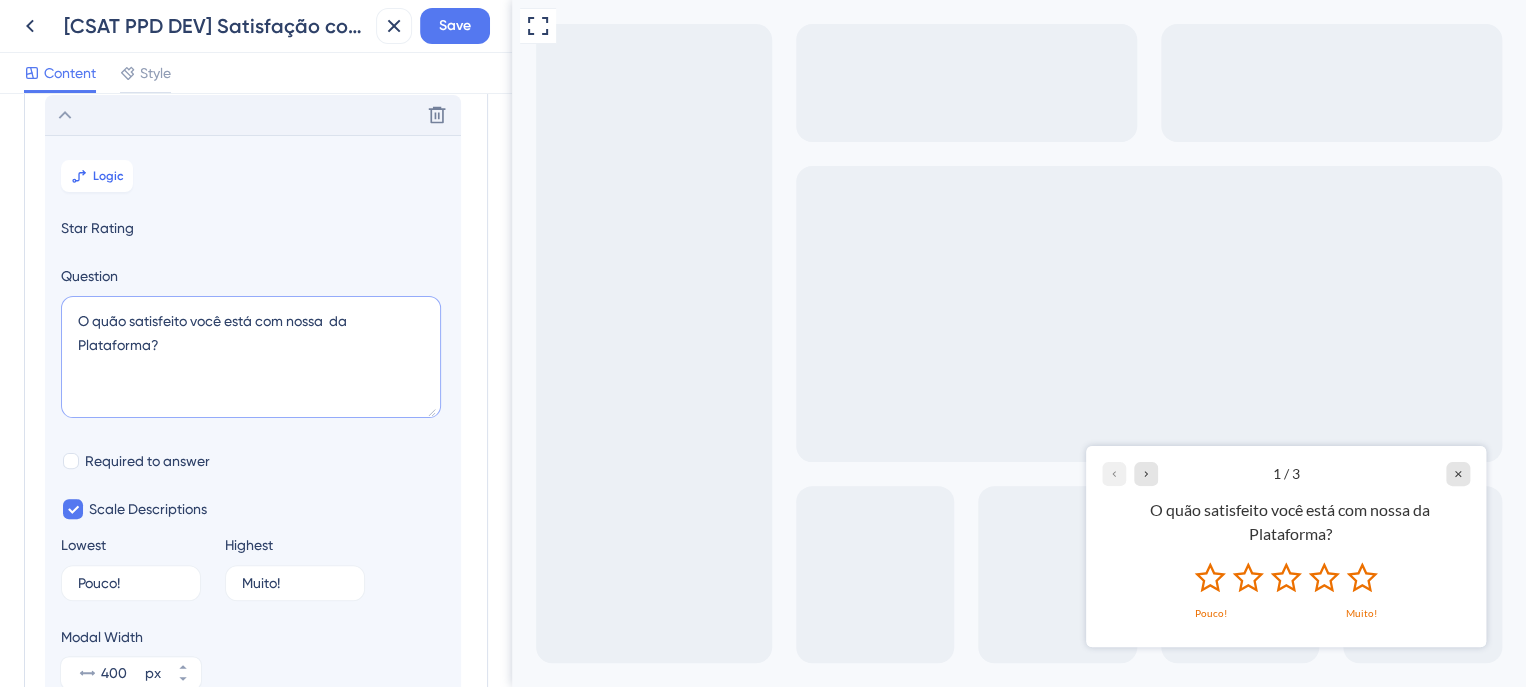 click on "O quão satisfeito você está com nossa  da Plataforma?" at bounding box center (251, 357) 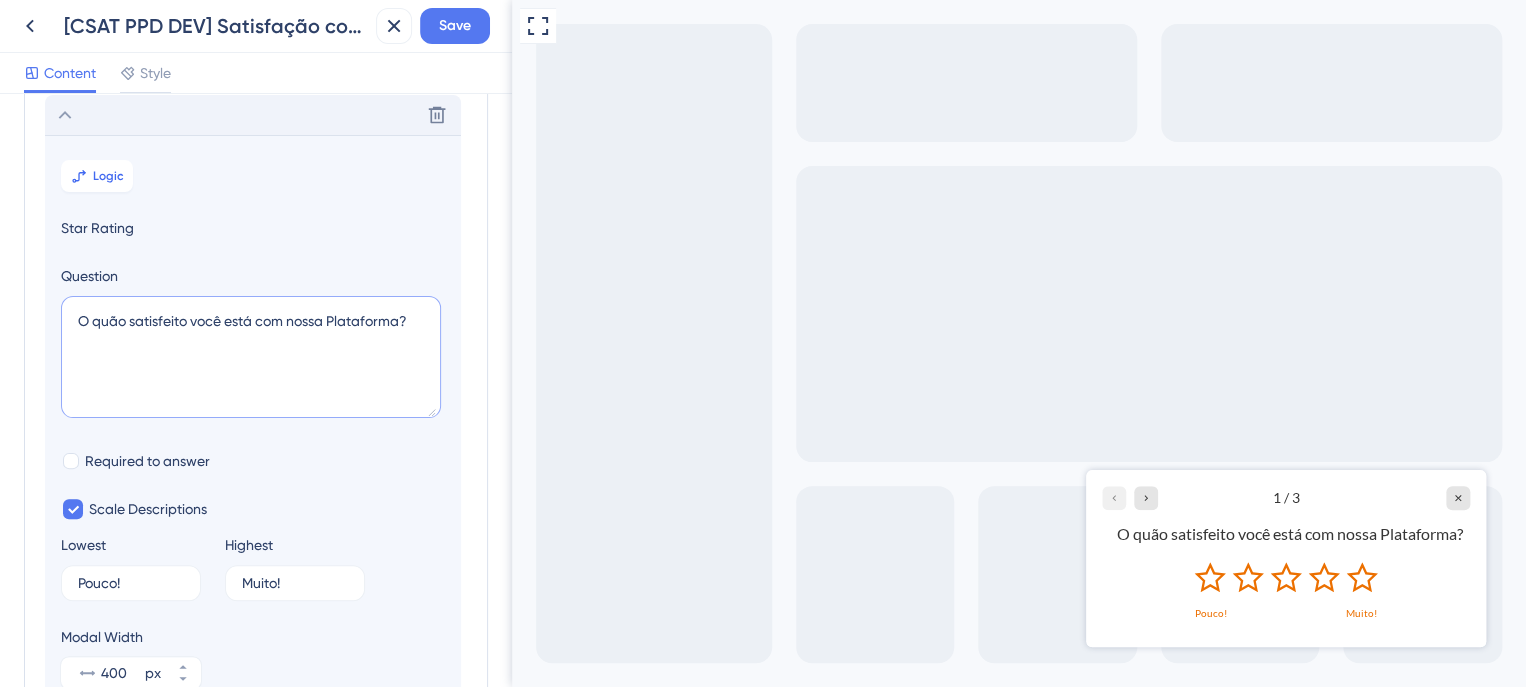 click on "O quão satisfeito você está com nossa Plataforma?" at bounding box center [251, 357] 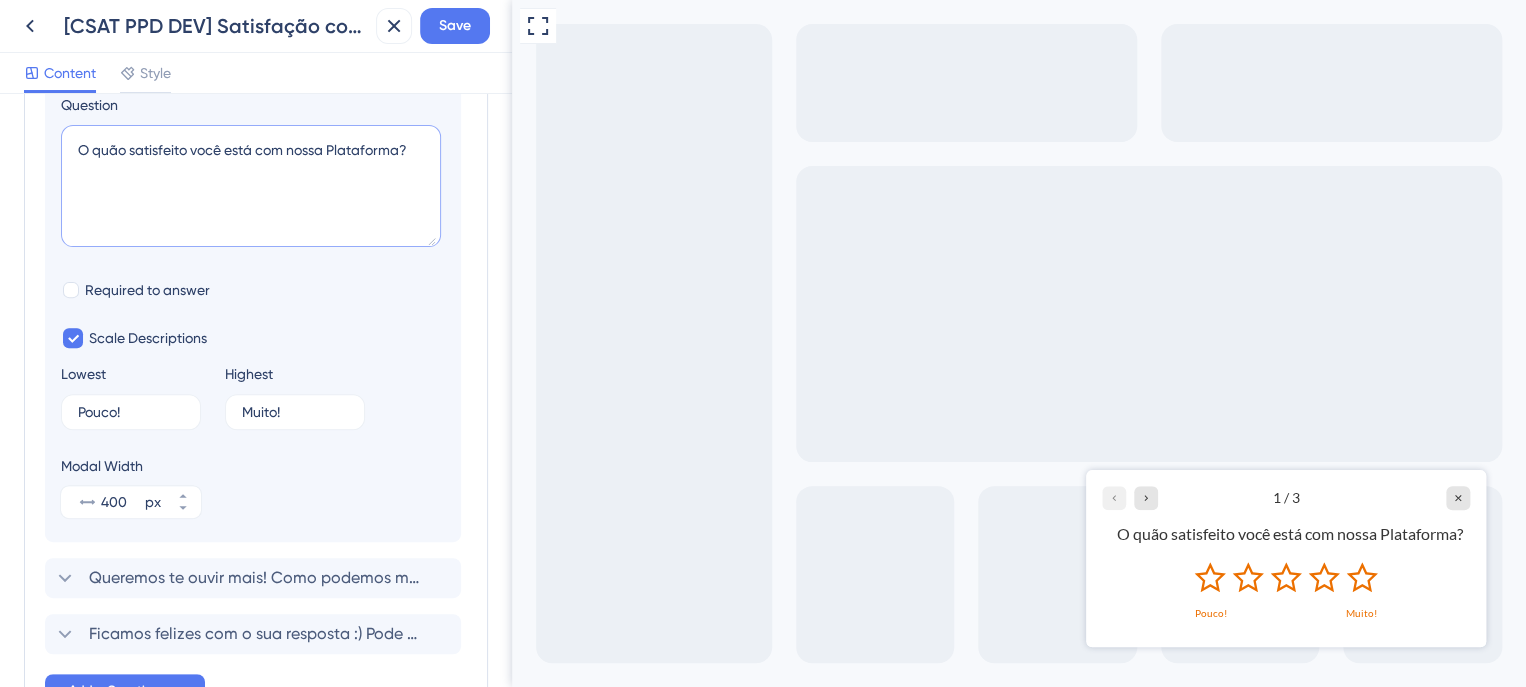 scroll, scrollTop: 316, scrollLeft: 0, axis: vertical 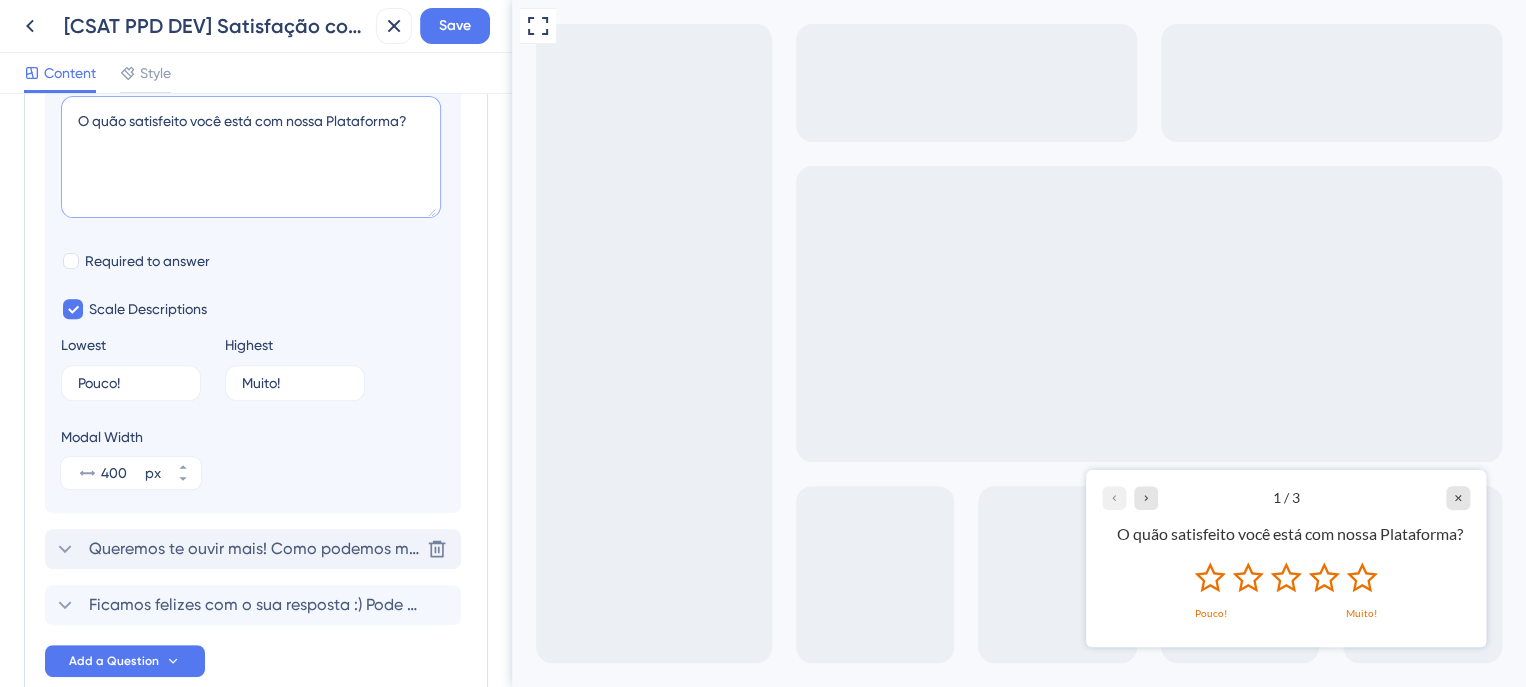 type on "O quão satisfeito você está com nossa Plataforma?" 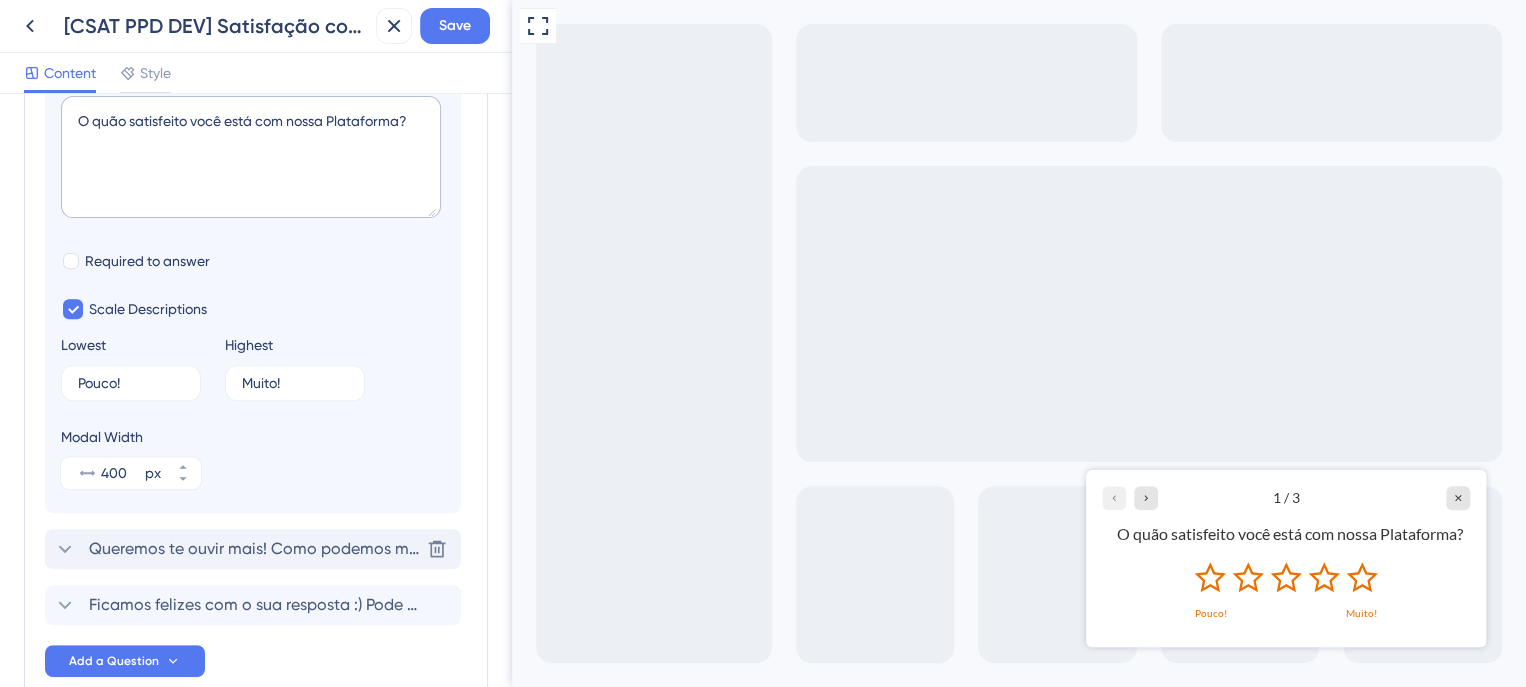 click on "Queremos te ouvir mais! Como podemos melhorar a solução para você?" at bounding box center [254, 549] 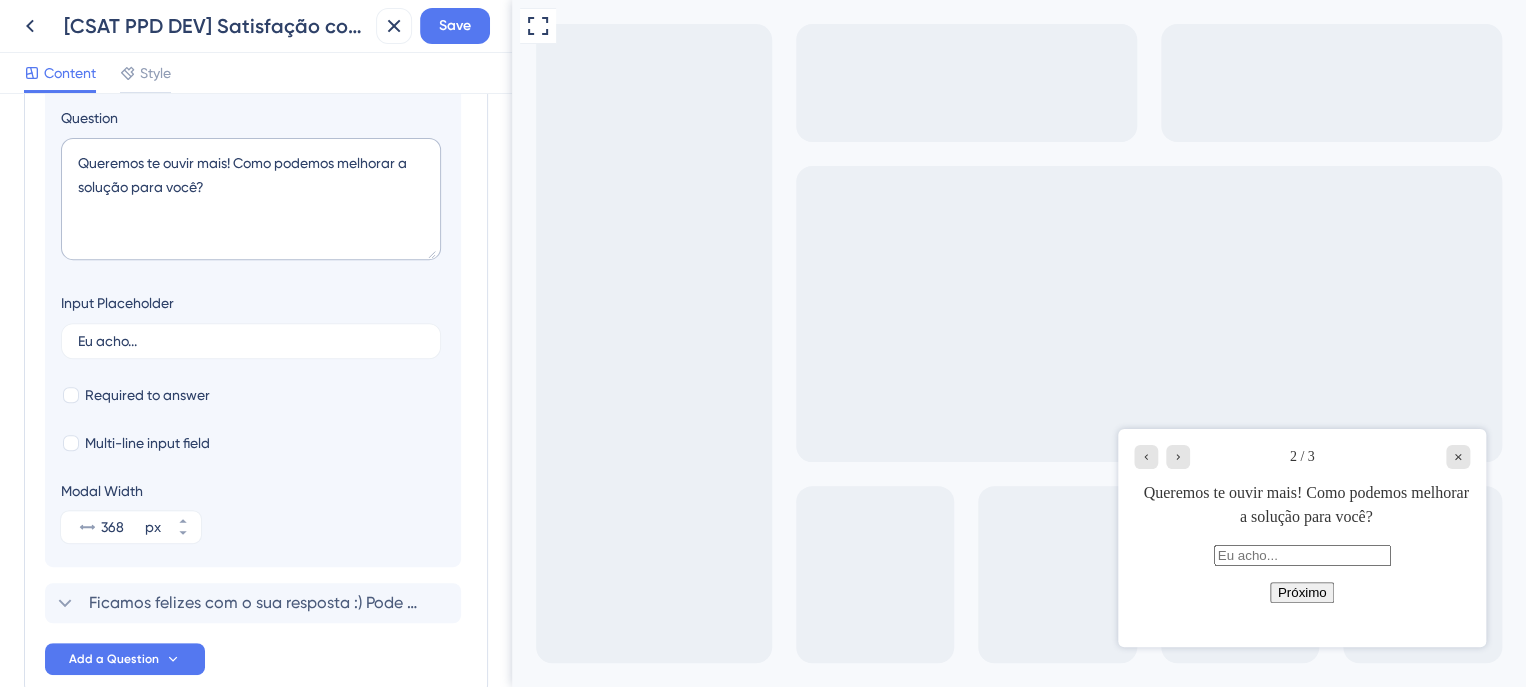 scroll, scrollTop: 372, scrollLeft: 0, axis: vertical 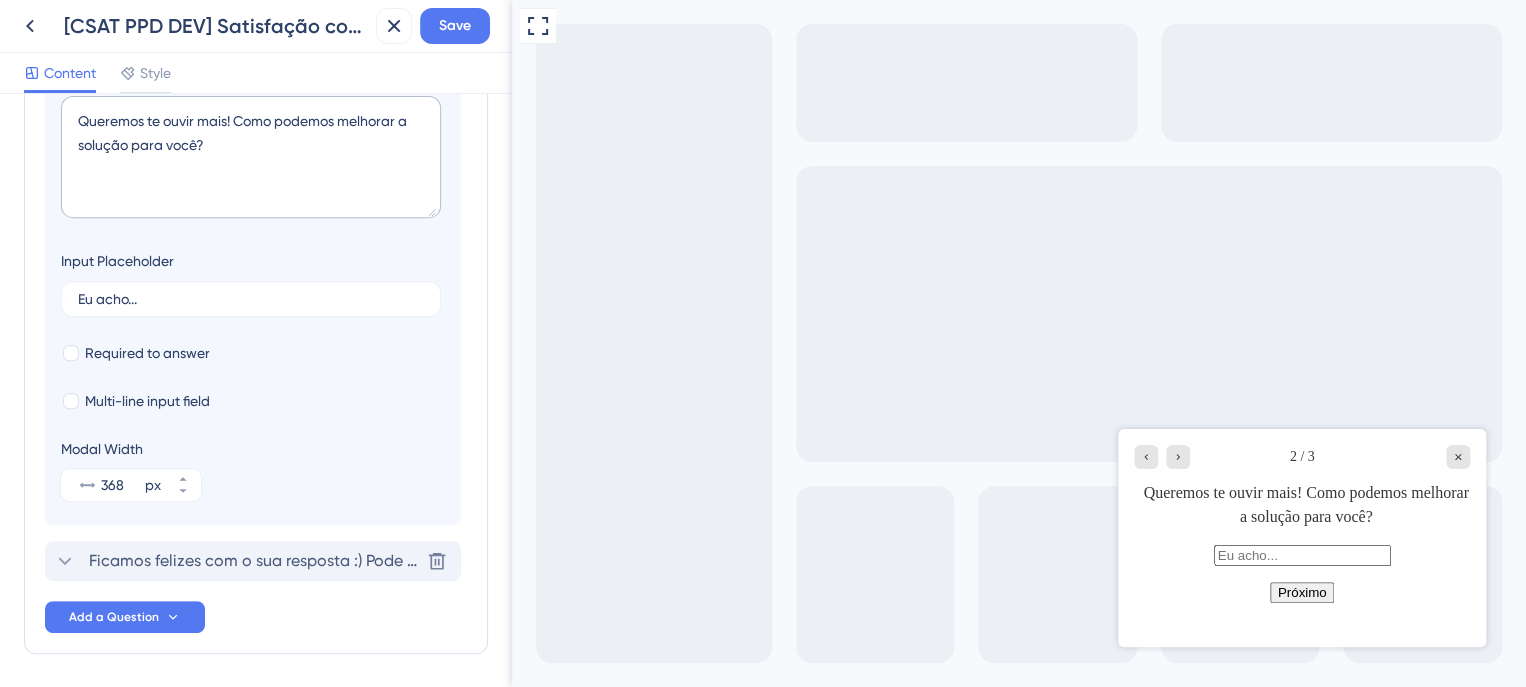 click on "Ficamos felizes com o sua resposta :) Pode nos dizer o que você mais gosta na nossa solução?" at bounding box center (254, 561) 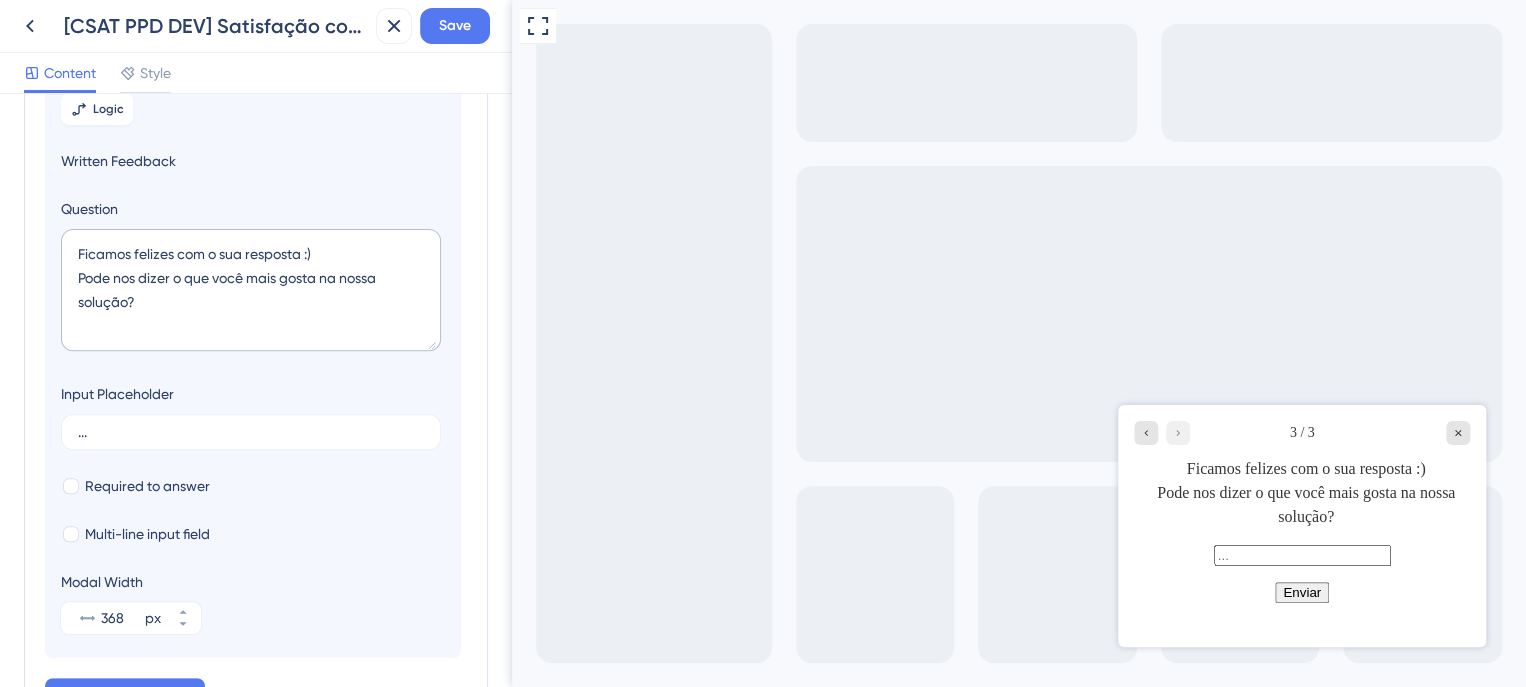 scroll, scrollTop: 228, scrollLeft: 0, axis: vertical 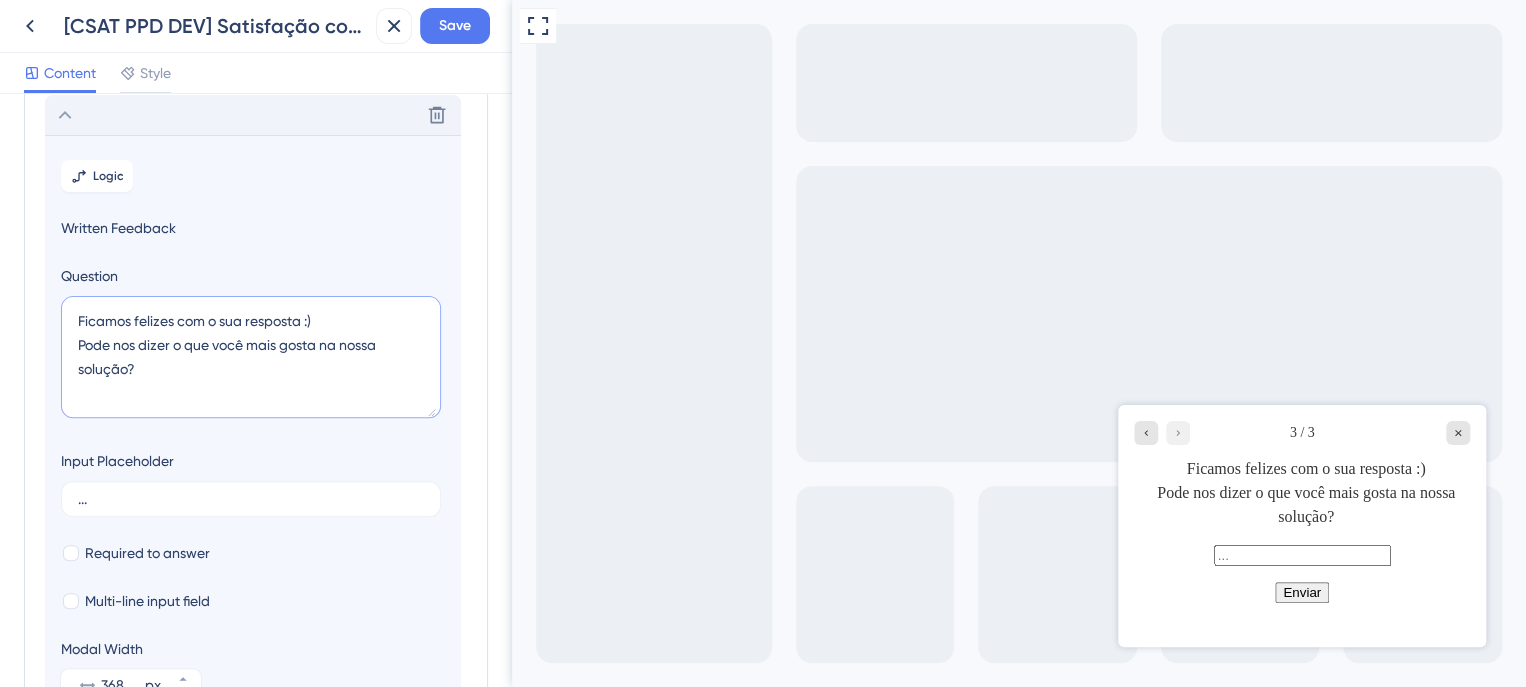 click on "Ficamos felizes com o sua resposta :)
Pode nos dizer o que você mais gosta na nossa solução?" at bounding box center (251, 357) 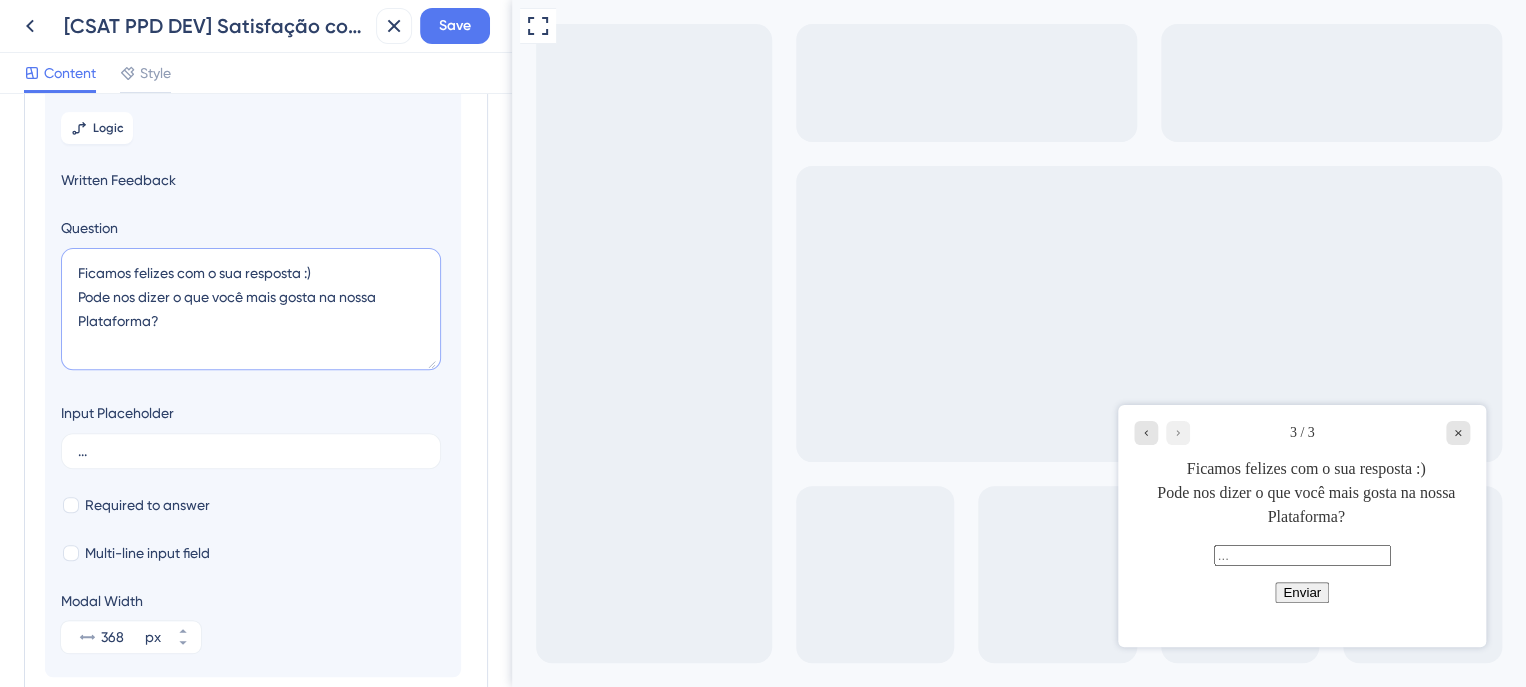 scroll, scrollTop: 0, scrollLeft: 0, axis: both 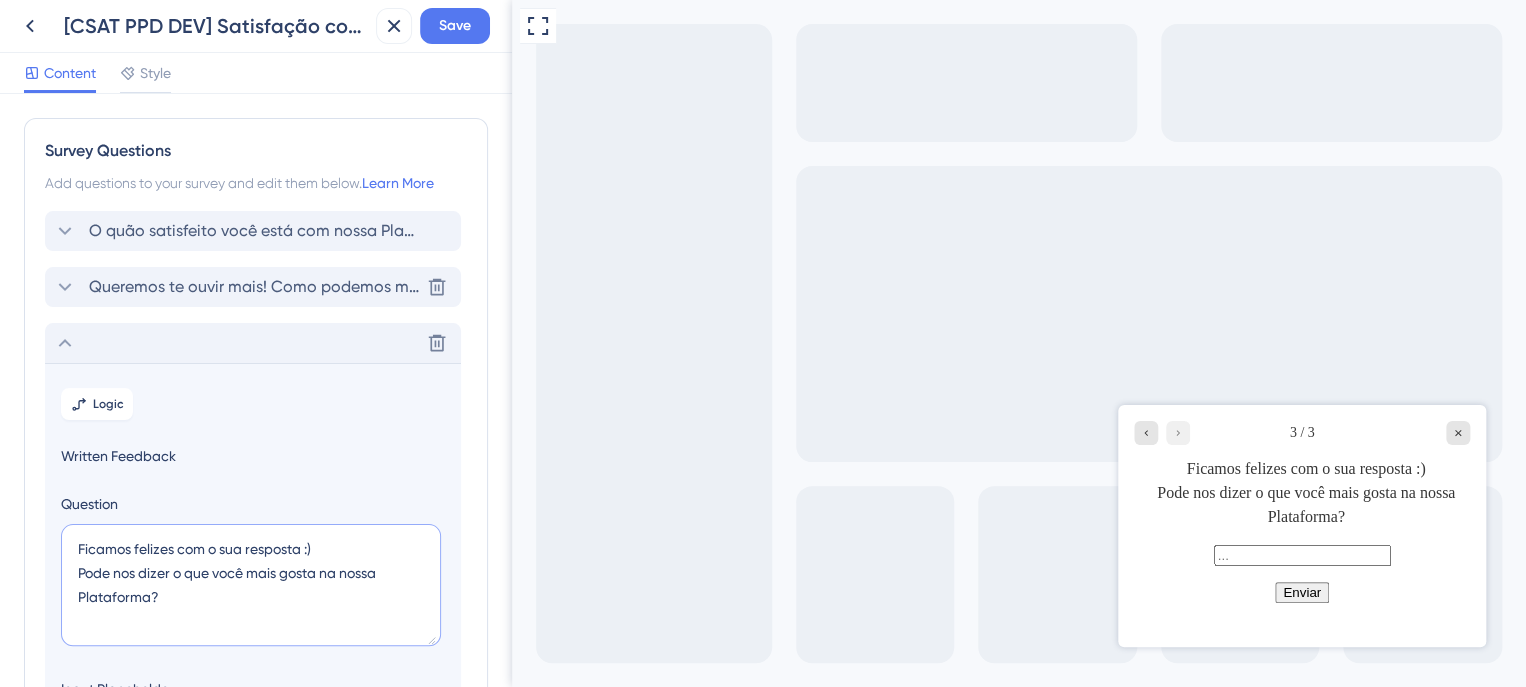 type on "Ficamos felizes com o sua resposta :)
Pode nos dizer o que você mais gosta na nossa Plataforma?" 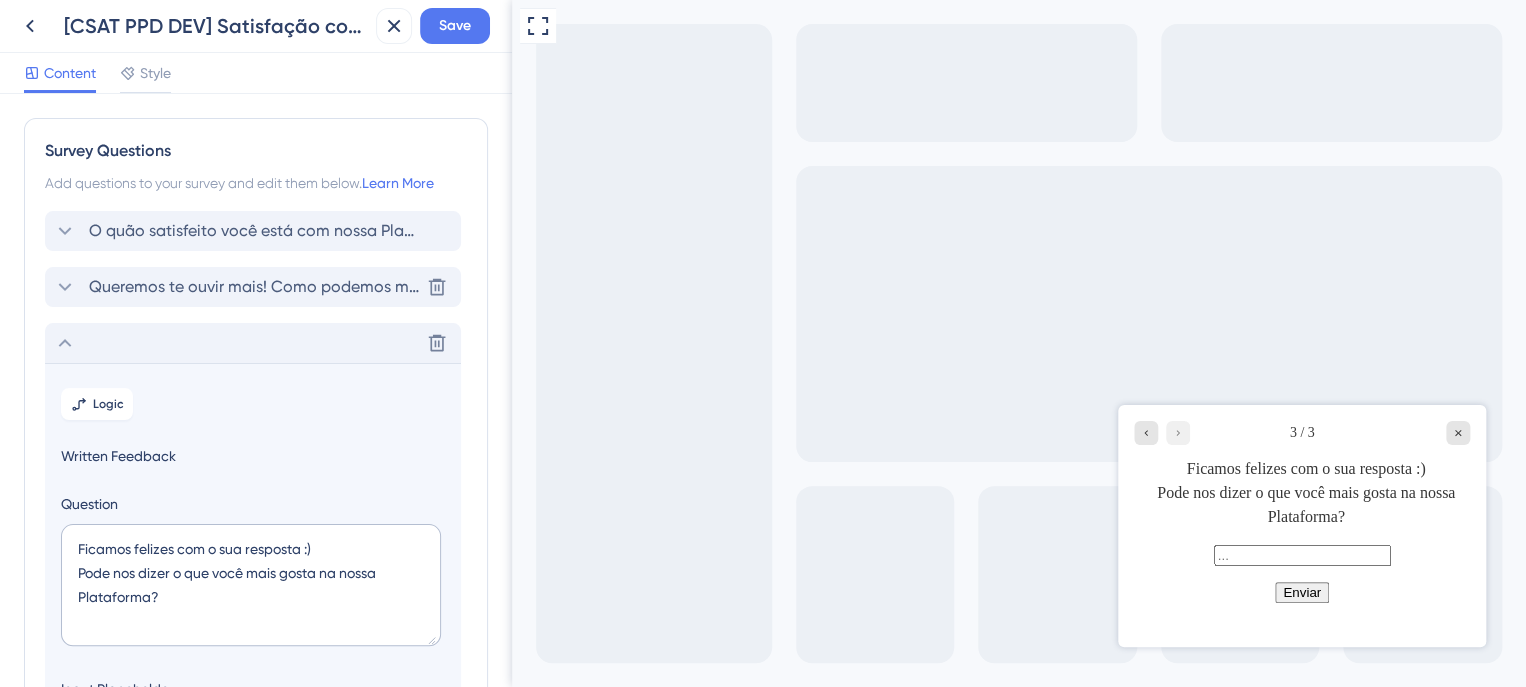 click 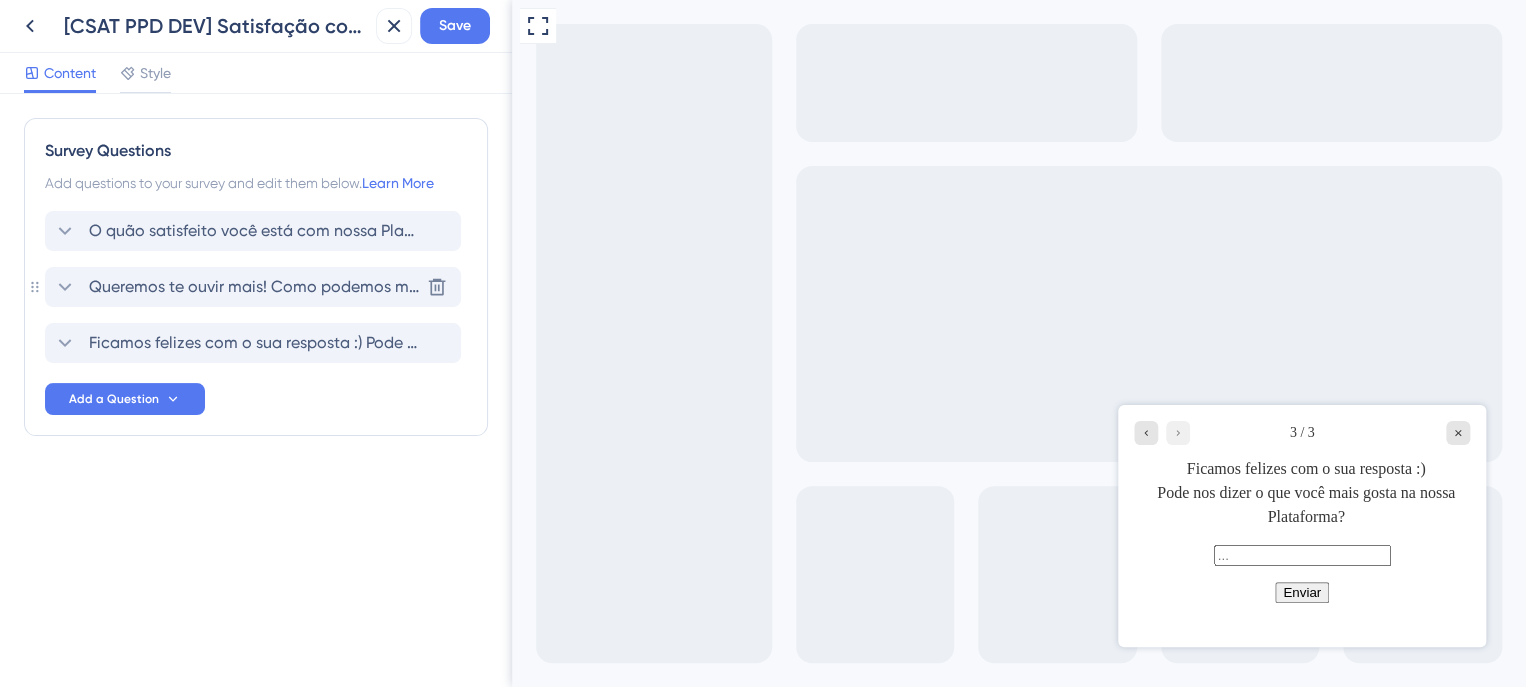 click 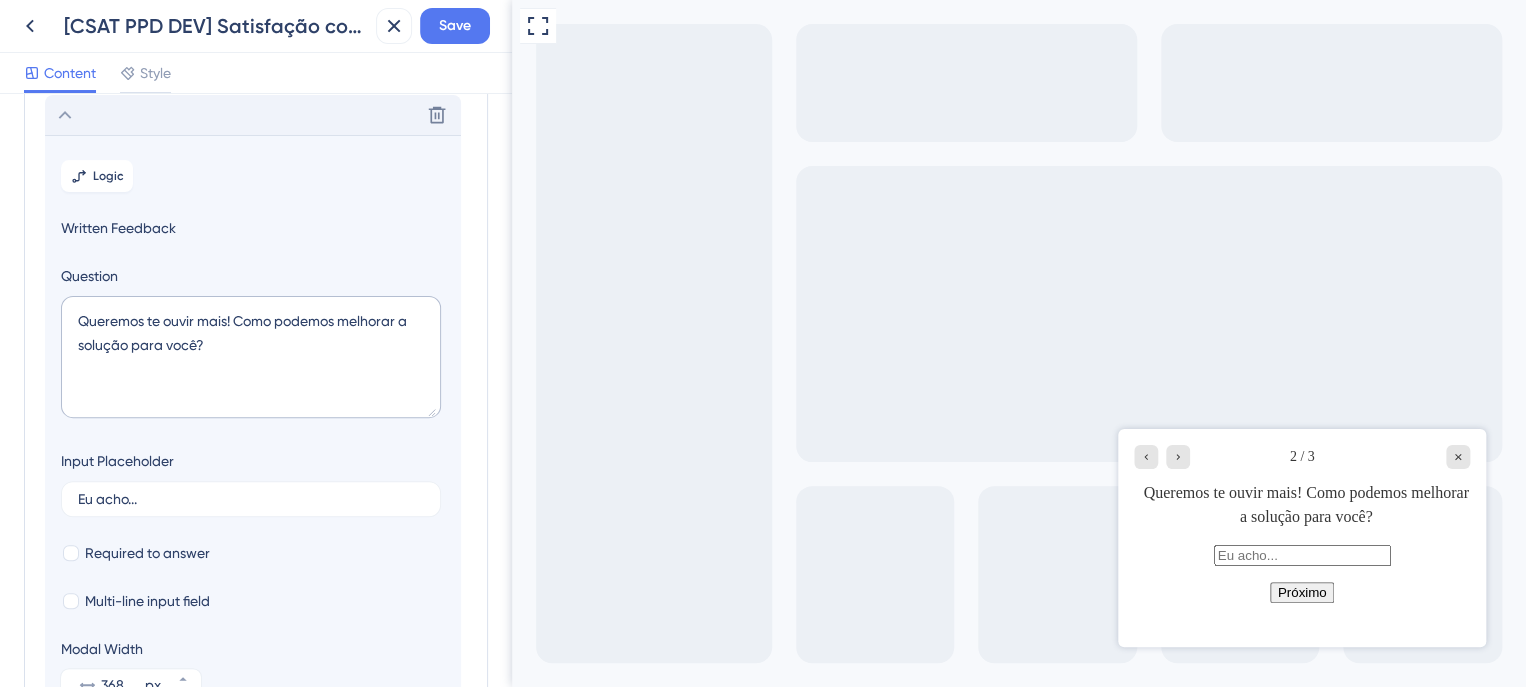 scroll, scrollTop: 172, scrollLeft: 0, axis: vertical 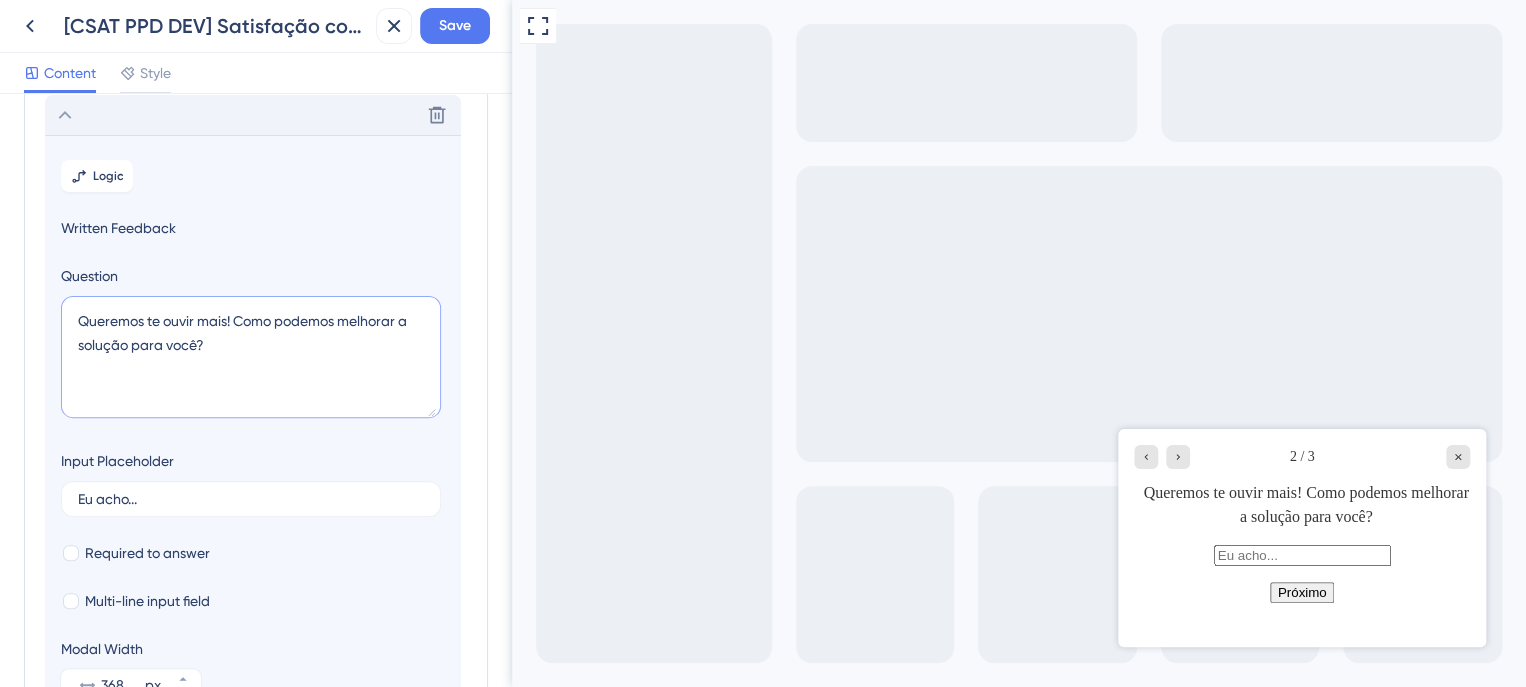 drag, startPoint x: 124, startPoint y: 341, endPoint x: 80, endPoint y: 348, distance: 44.553337 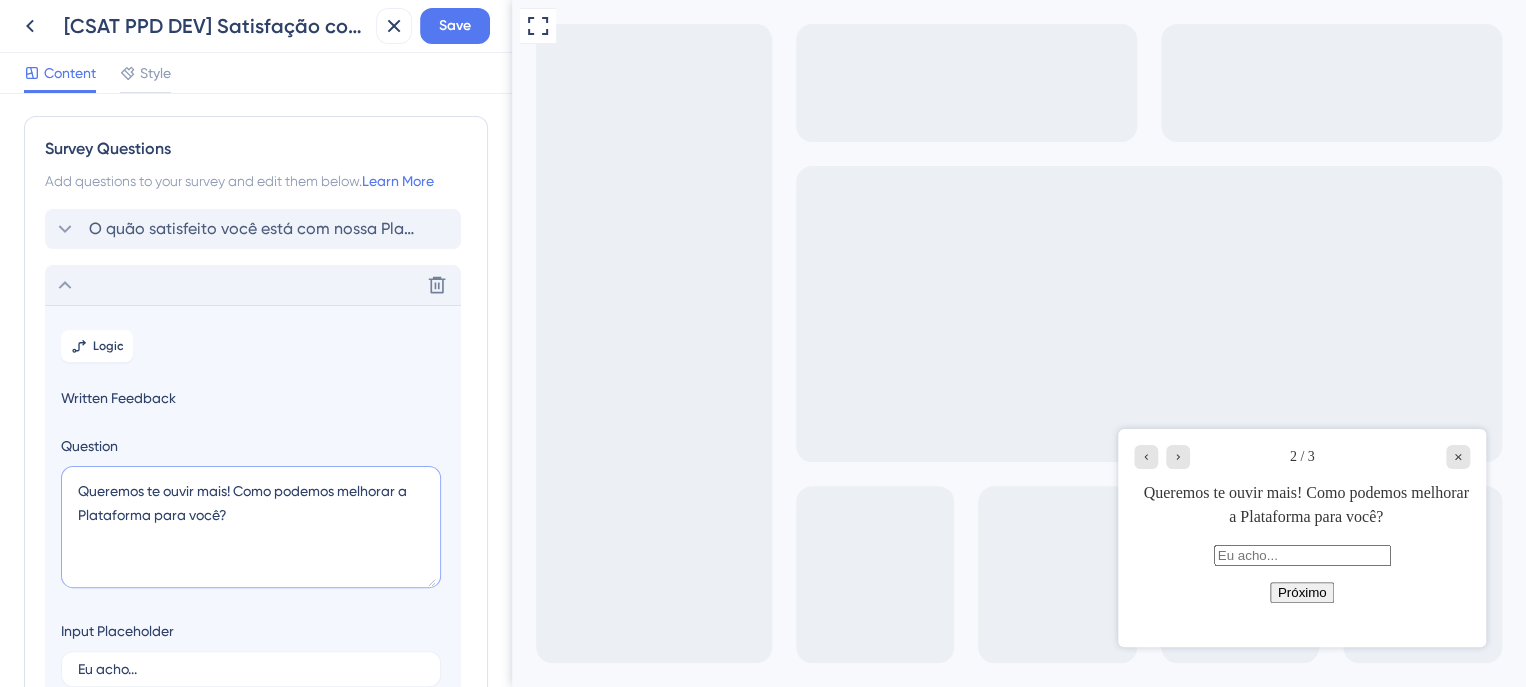 scroll, scrollTop: 0, scrollLeft: 0, axis: both 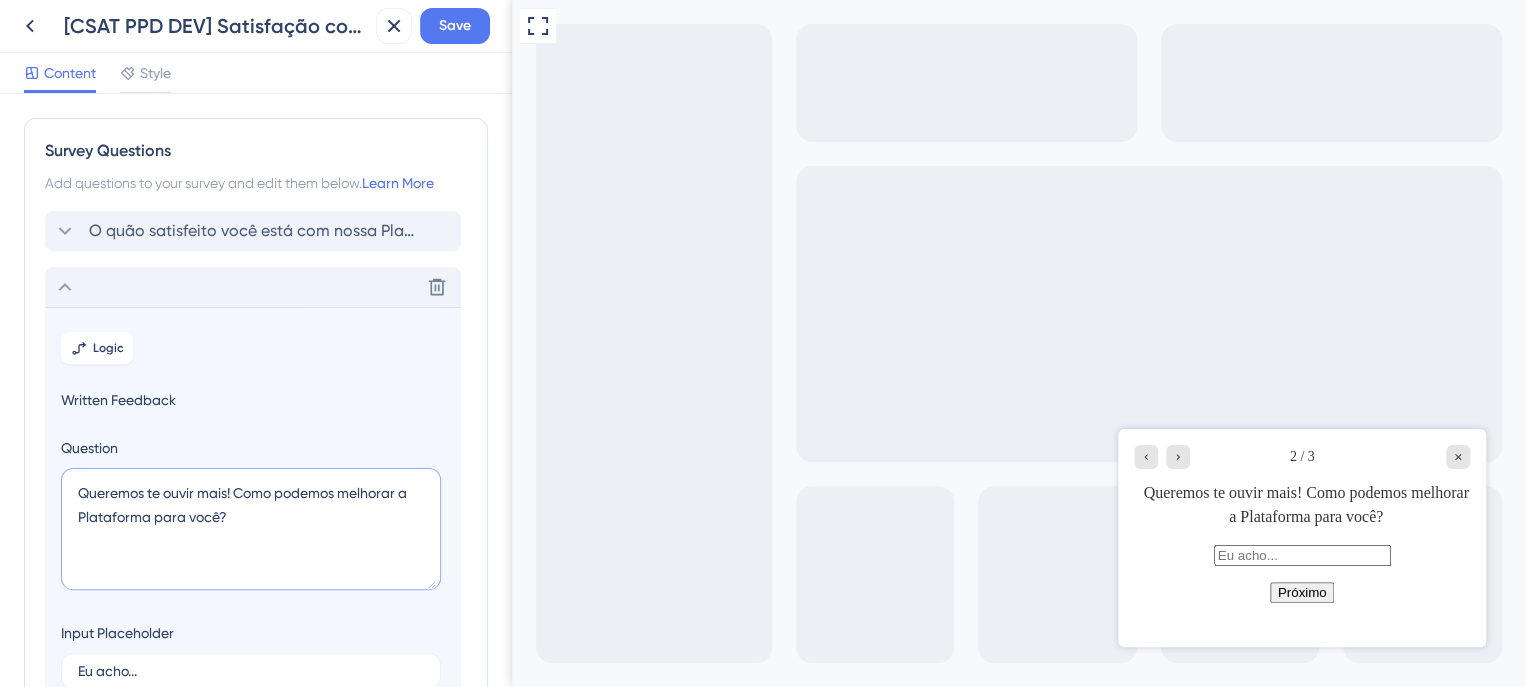 type on "Queremos te ouvir mais! Como podemos melhorar a Plataforma para você?" 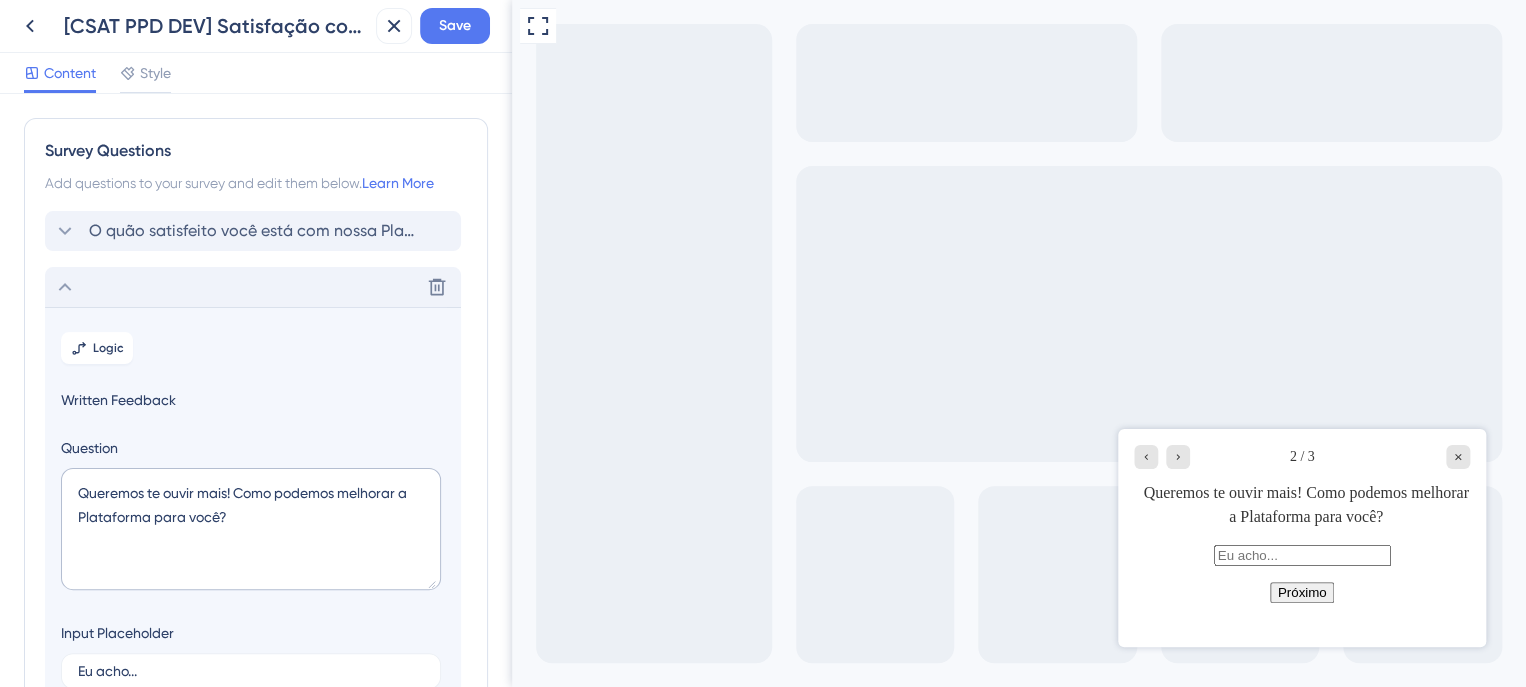 click 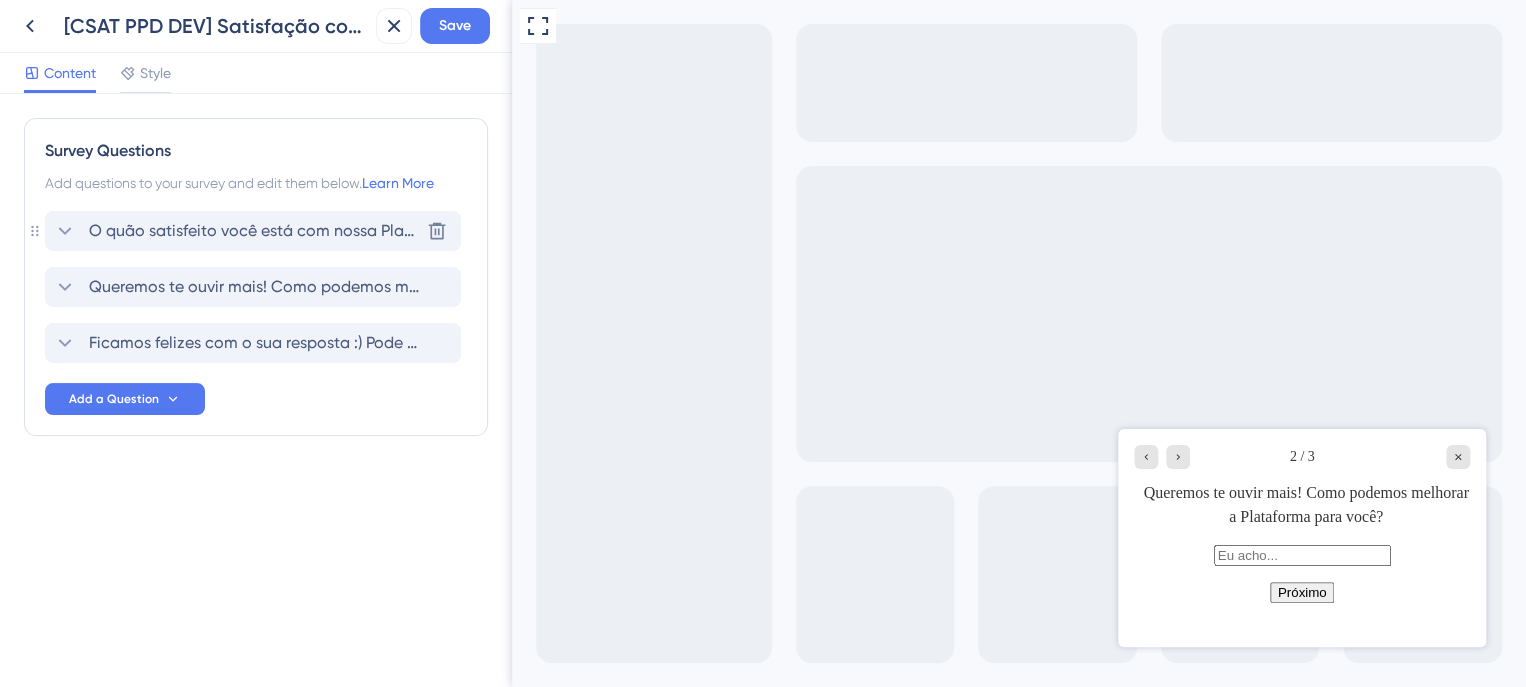 click on "O quão satisfeito você está com nossa Plataforma? Delete" at bounding box center (253, 231) 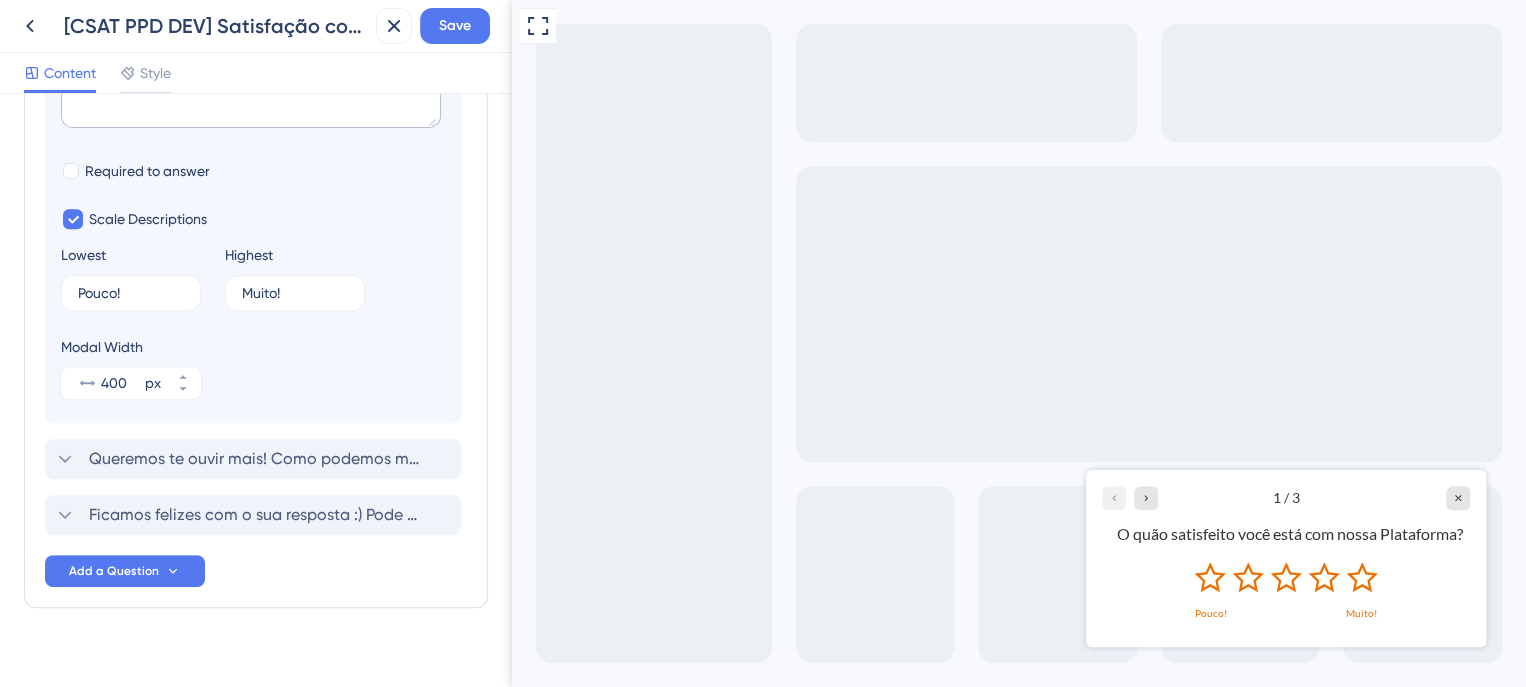 scroll, scrollTop: 416, scrollLeft: 0, axis: vertical 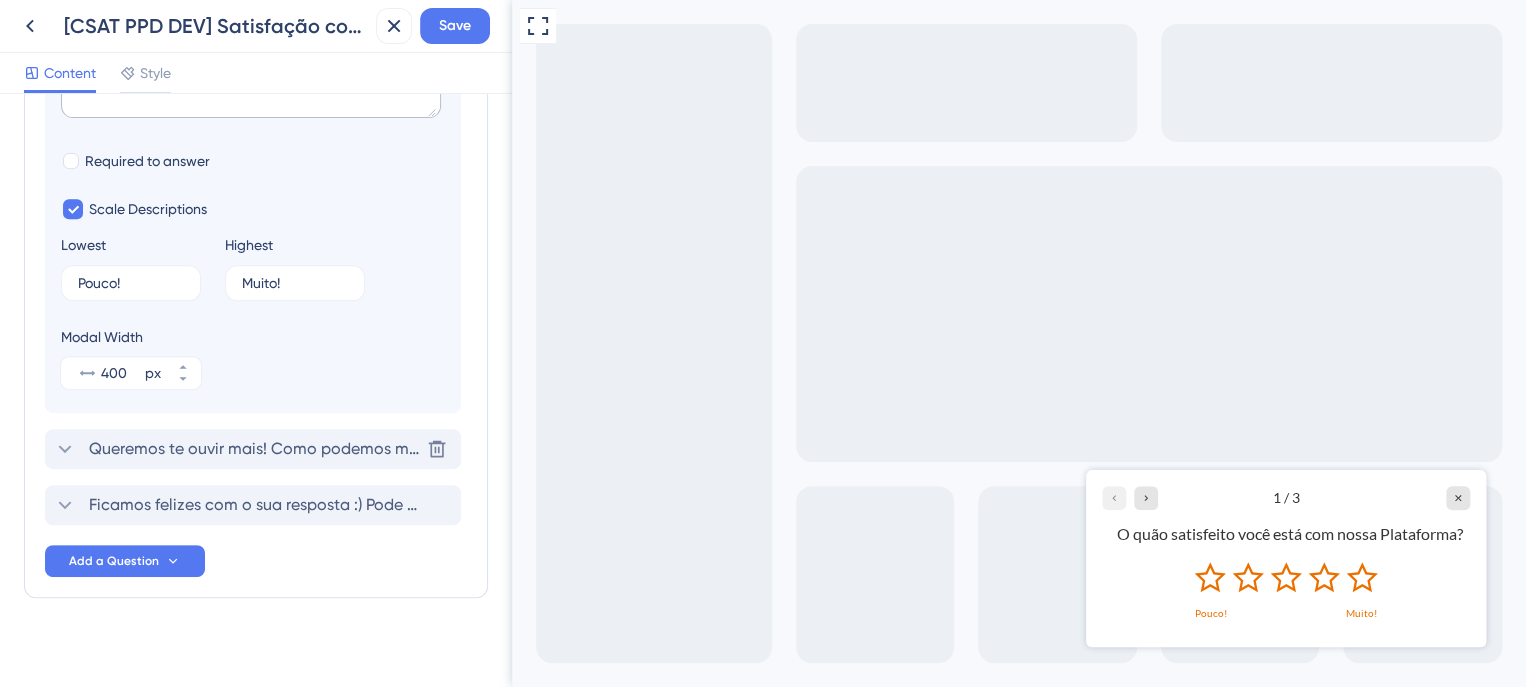 click on "Queremos te ouvir mais! Como podemos melhorar a Plataforma para você?" at bounding box center [254, 449] 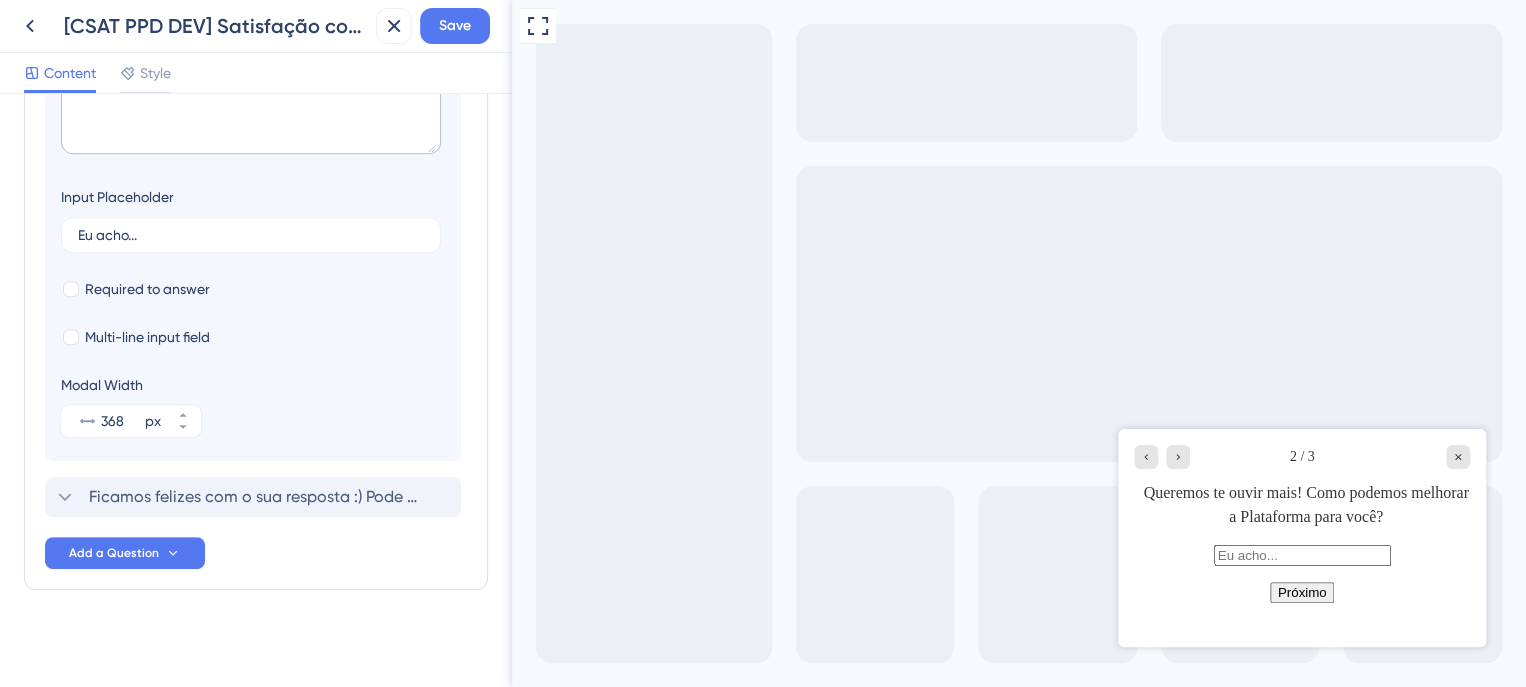 scroll, scrollTop: 441, scrollLeft: 0, axis: vertical 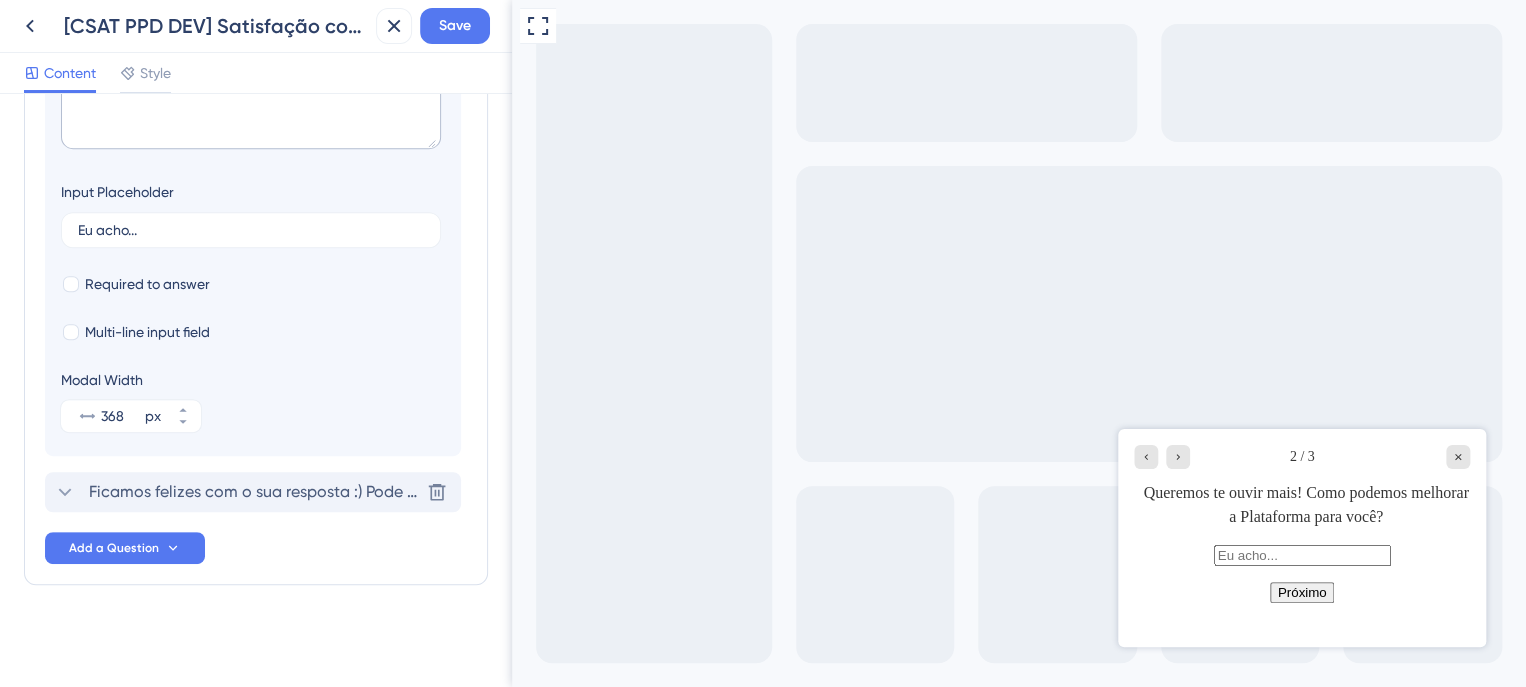 click on "Ficamos felizes com o sua resposta :) Pode nos dizer o que você mais gosta na nossa Plataforma?" at bounding box center [254, 492] 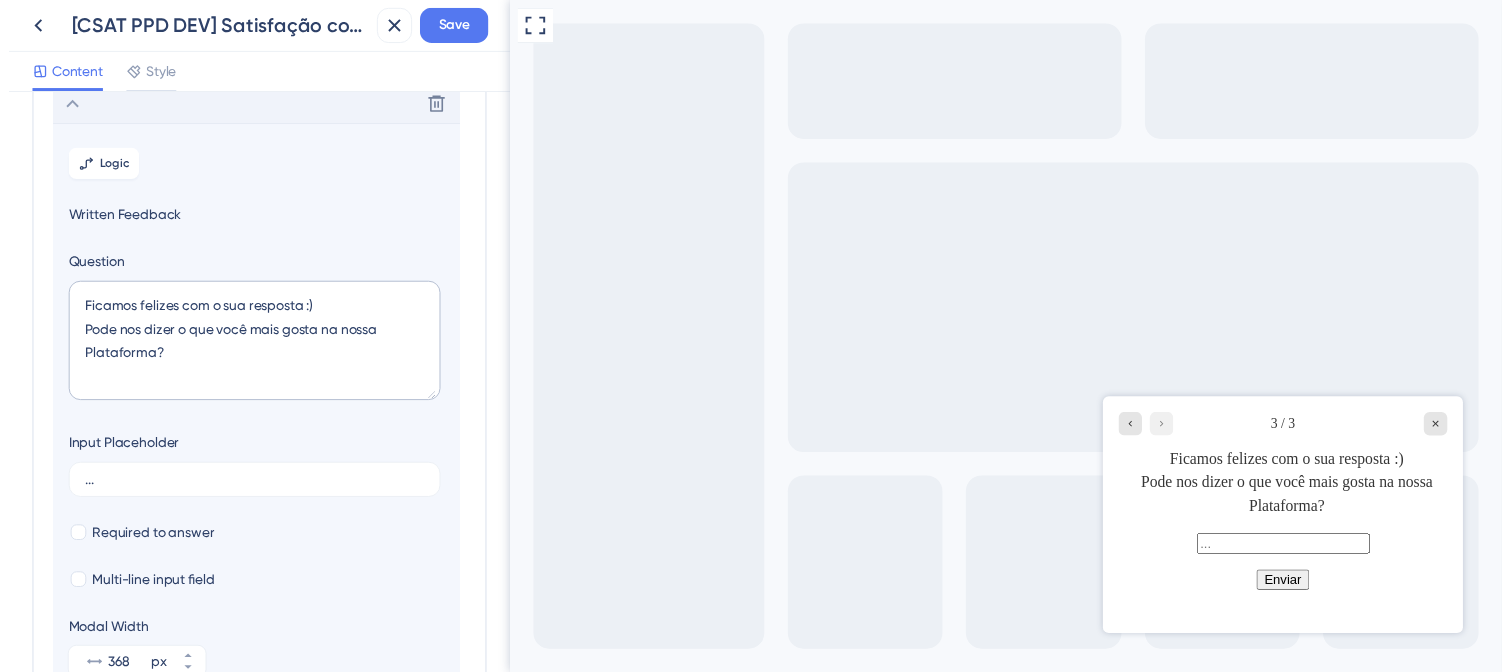 scroll, scrollTop: 228, scrollLeft: 0, axis: vertical 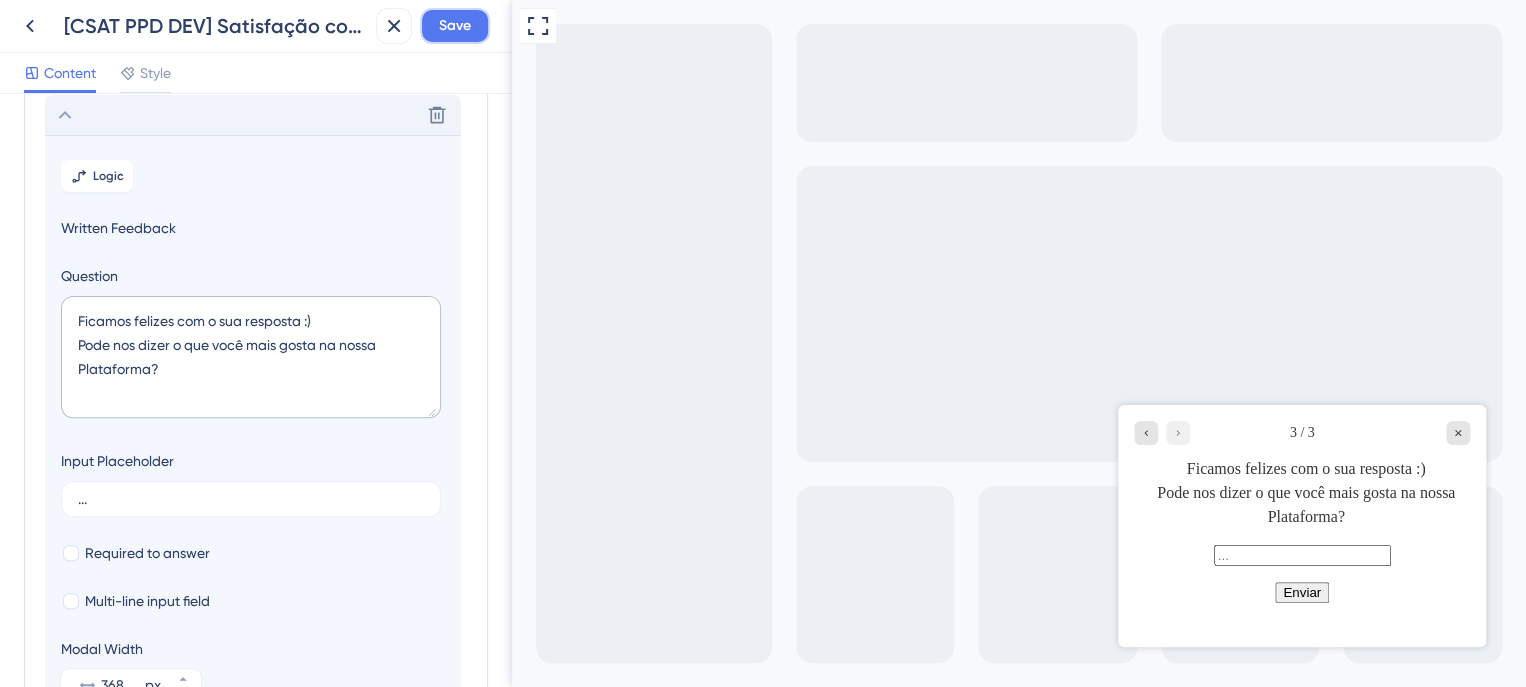 click on "Save" at bounding box center (455, 26) 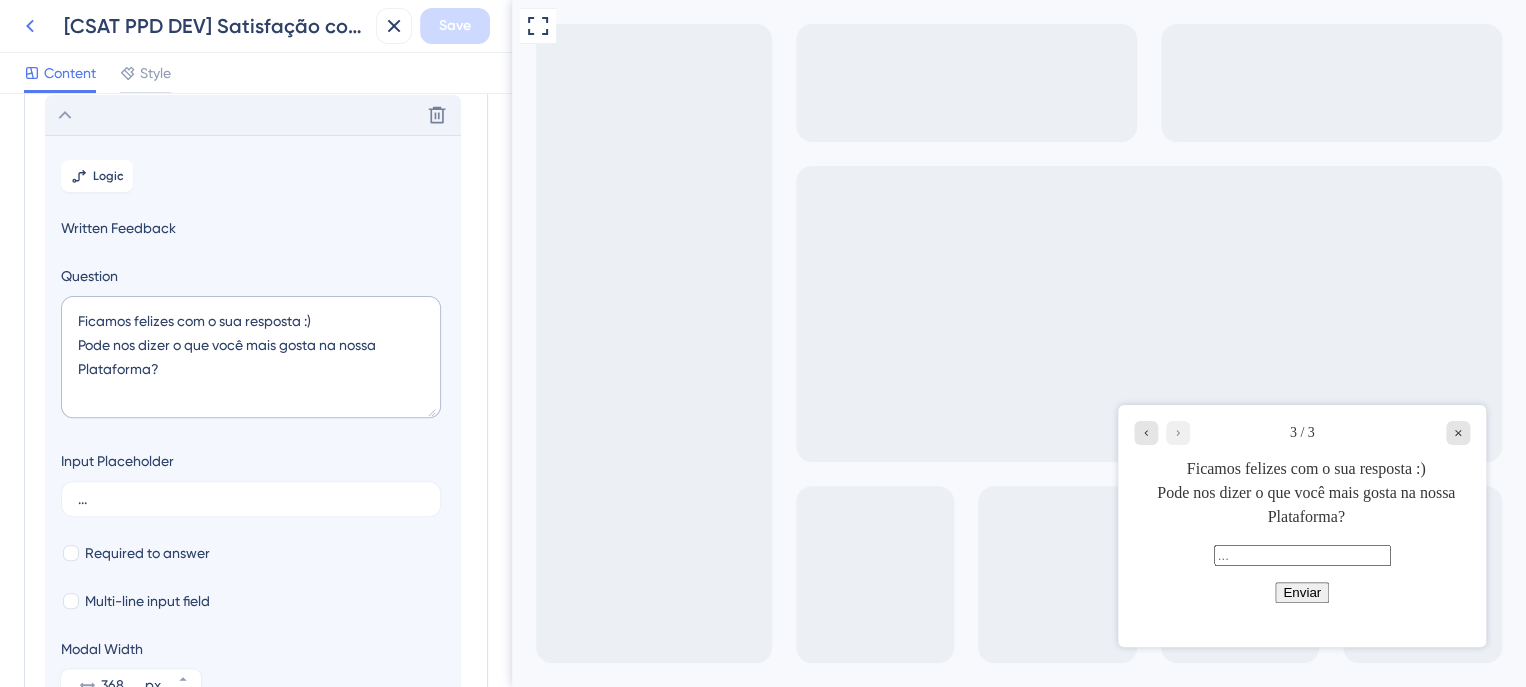 click 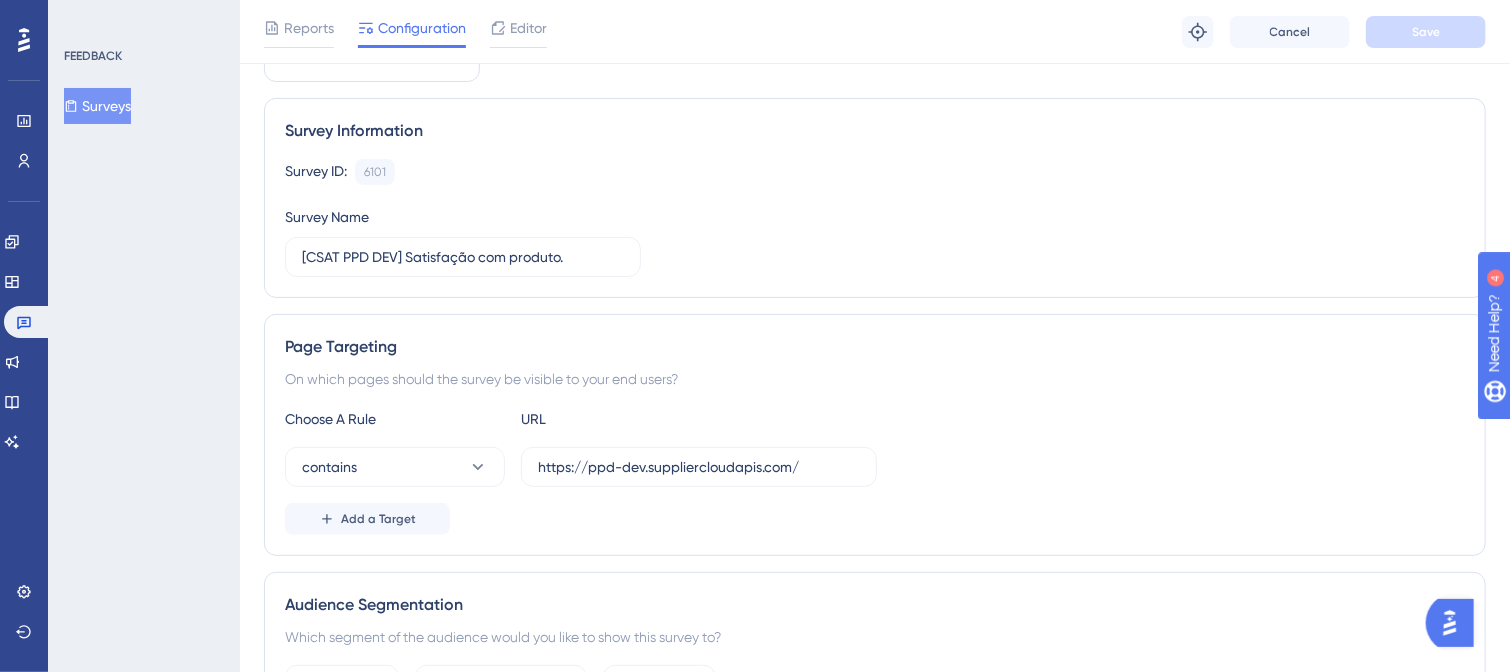 scroll, scrollTop: 100, scrollLeft: 0, axis: vertical 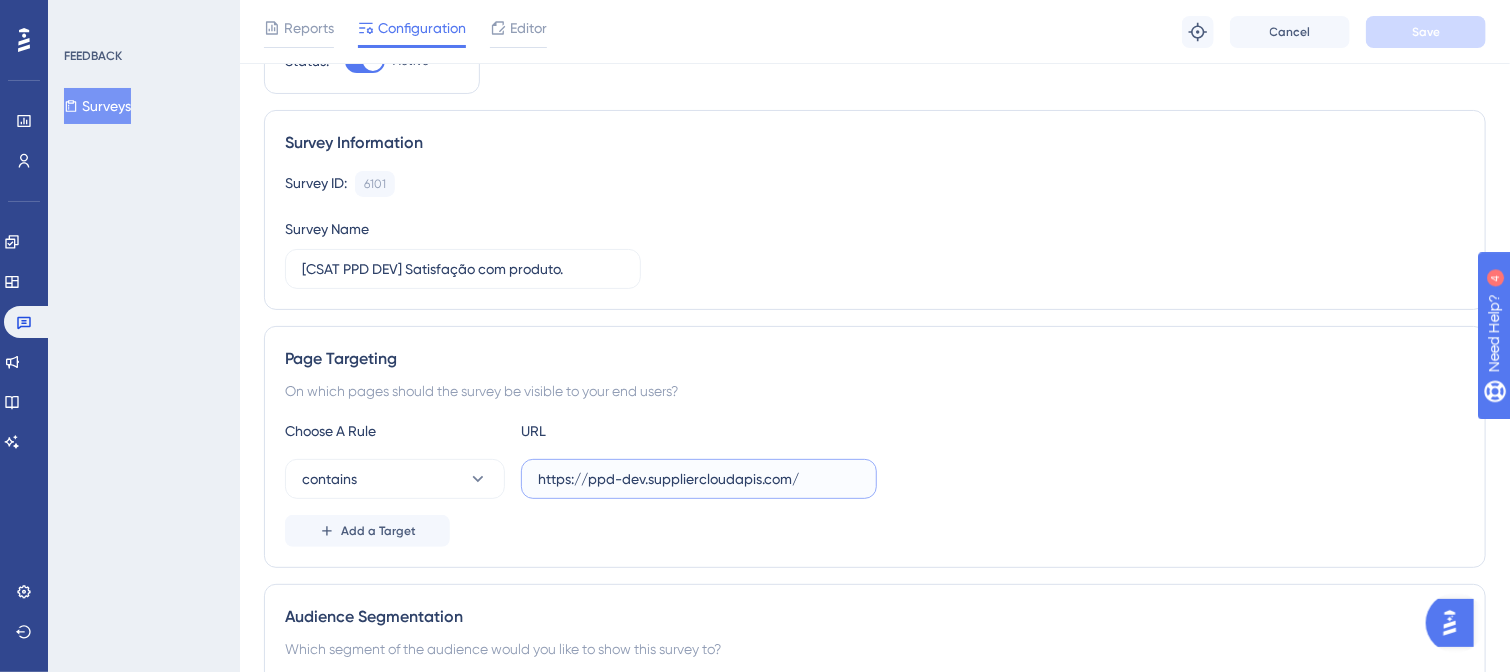 drag, startPoint x: 593, startPoint y: 478, endPoint x: 805, endPoint y: 475, distance: 212.02122 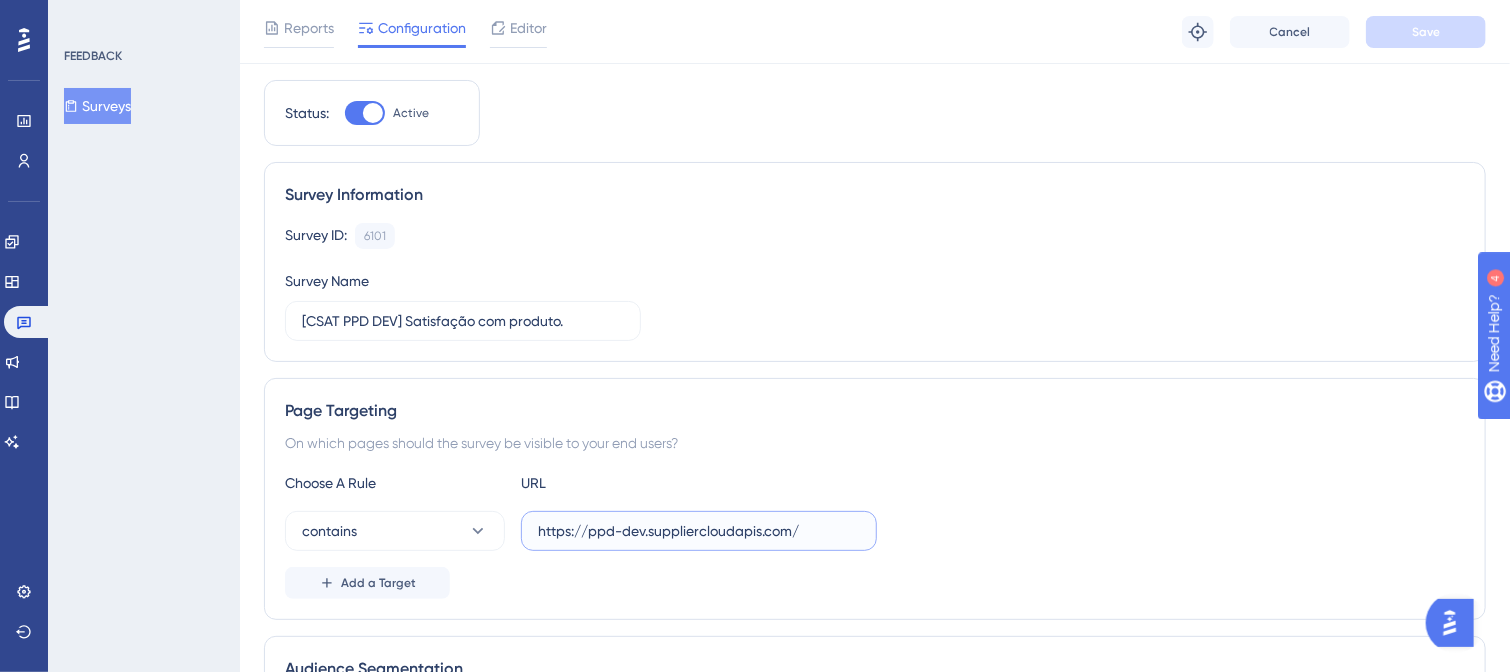 scroll, scrollTop: 0, scrollLeft: 0, axis: both 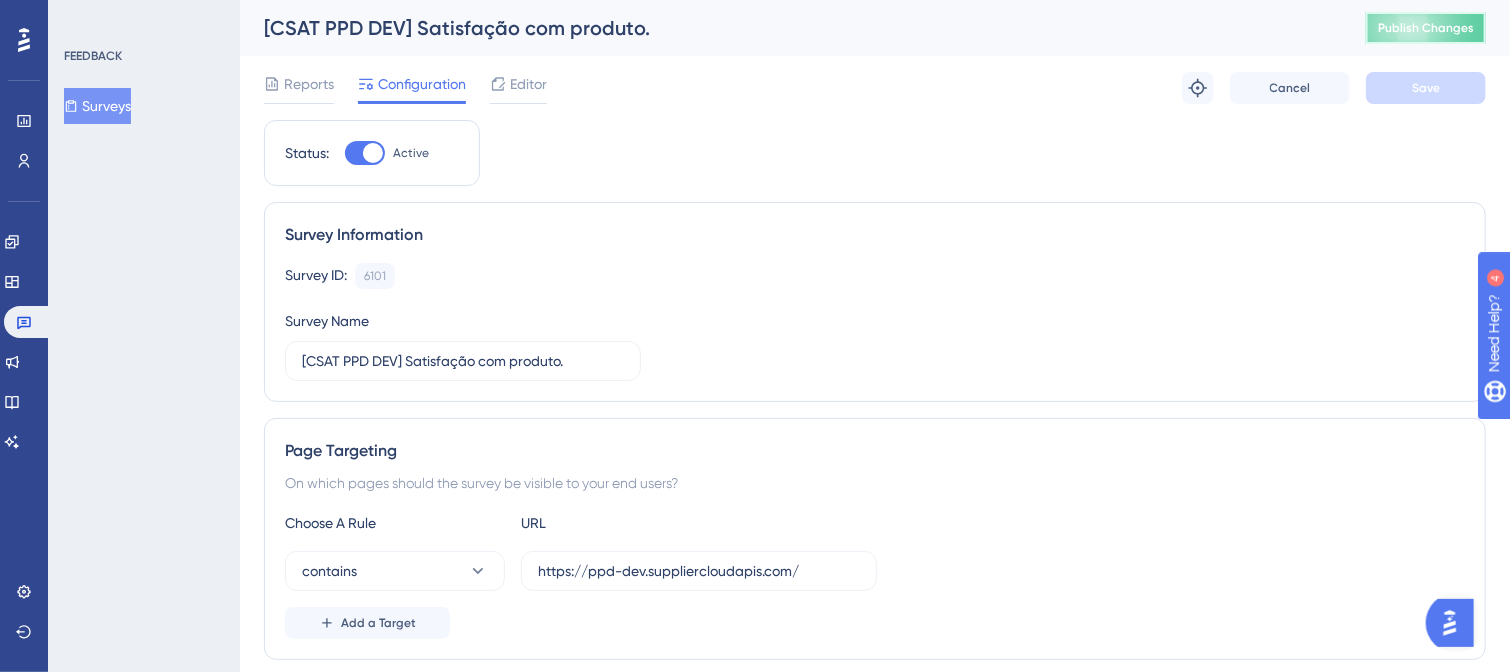 click on "Publish Changes" at bounding box center [1426, 28] 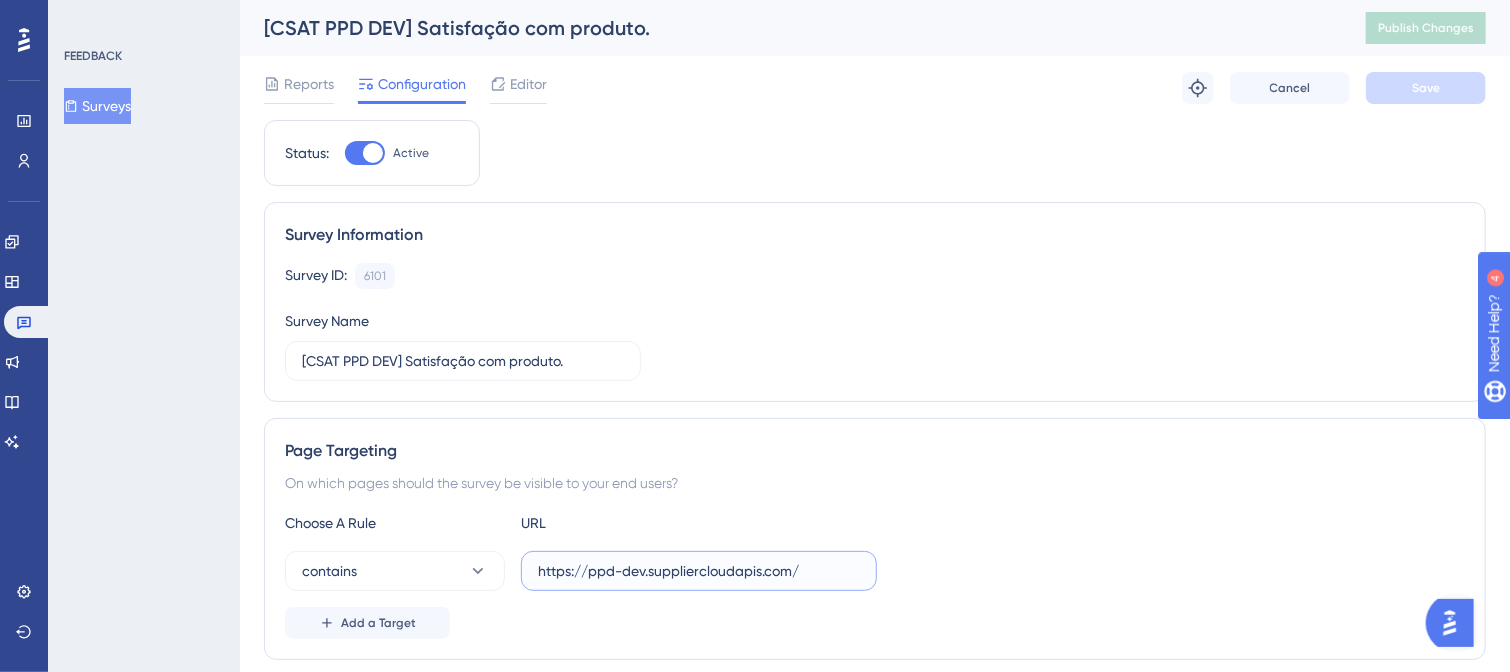 click on "https://ppd-dev.suppliercloudapis.com/" at bounding box center [699, 571] 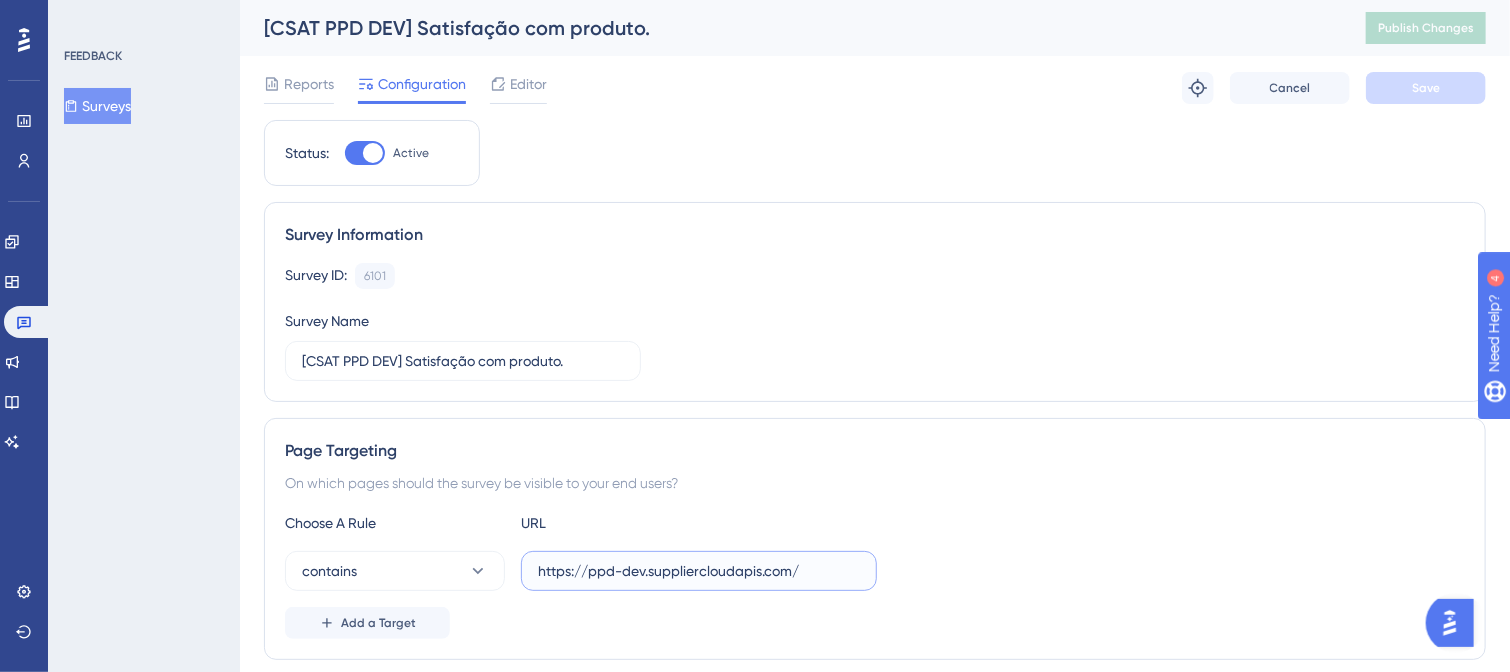 click on "https://ppd-dev.suppliercloudapis.com/" at bounding box center (699, 571) 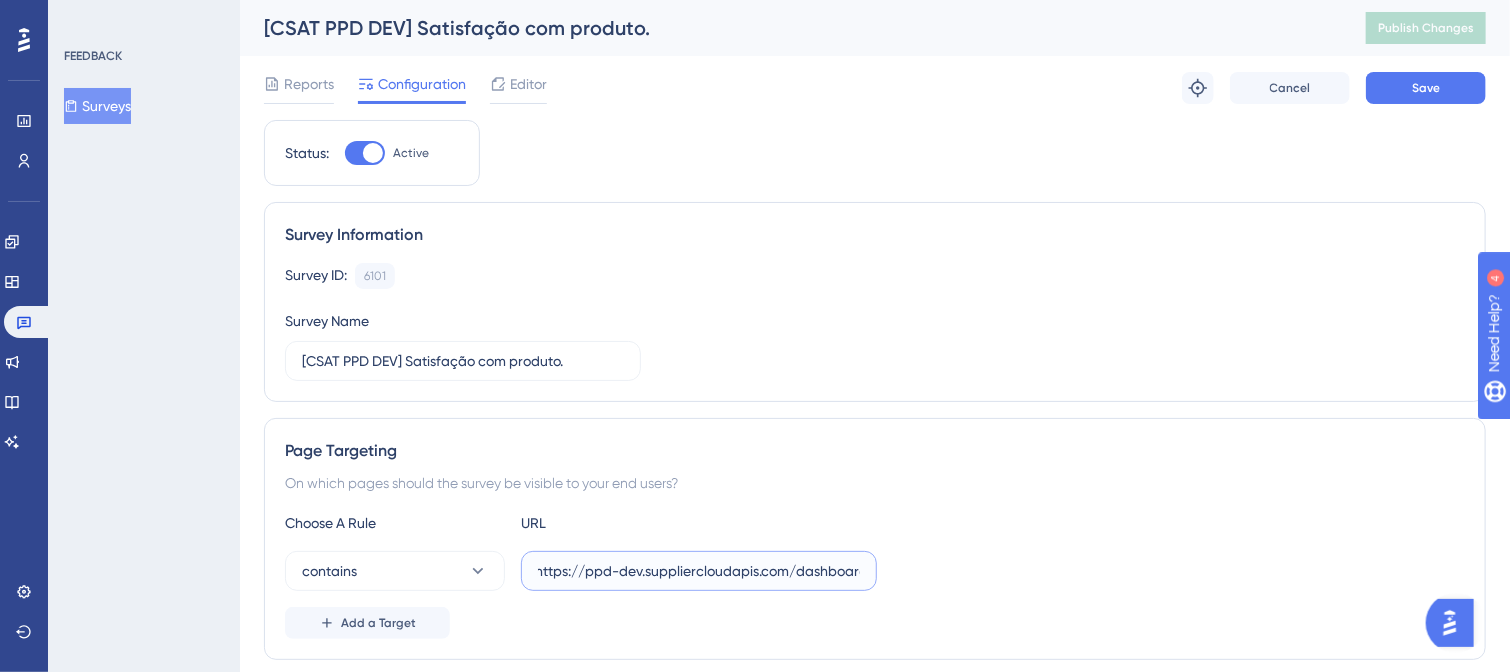 scroll, scrollTop: 0, scrollLeft: 11, axis: horizontal 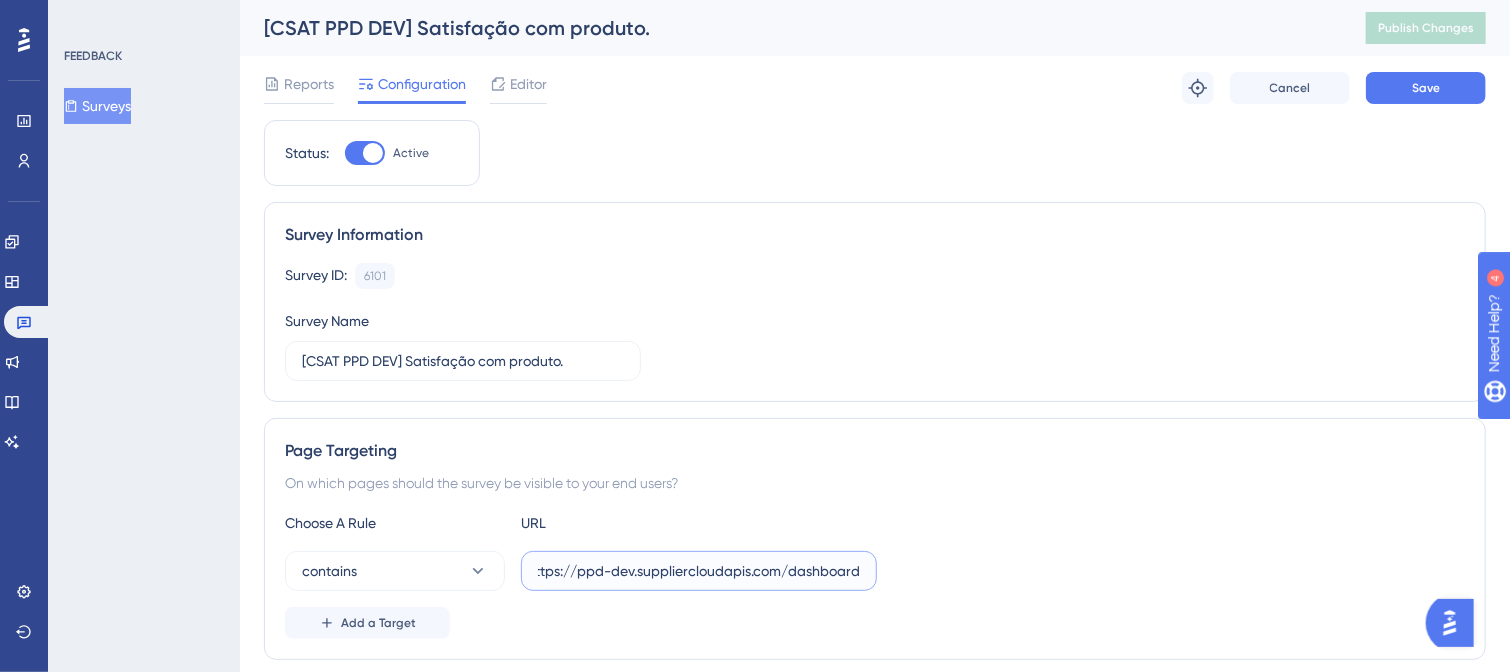 type on "https://ppd-dev.suppliercloudapis.com/dashboard" 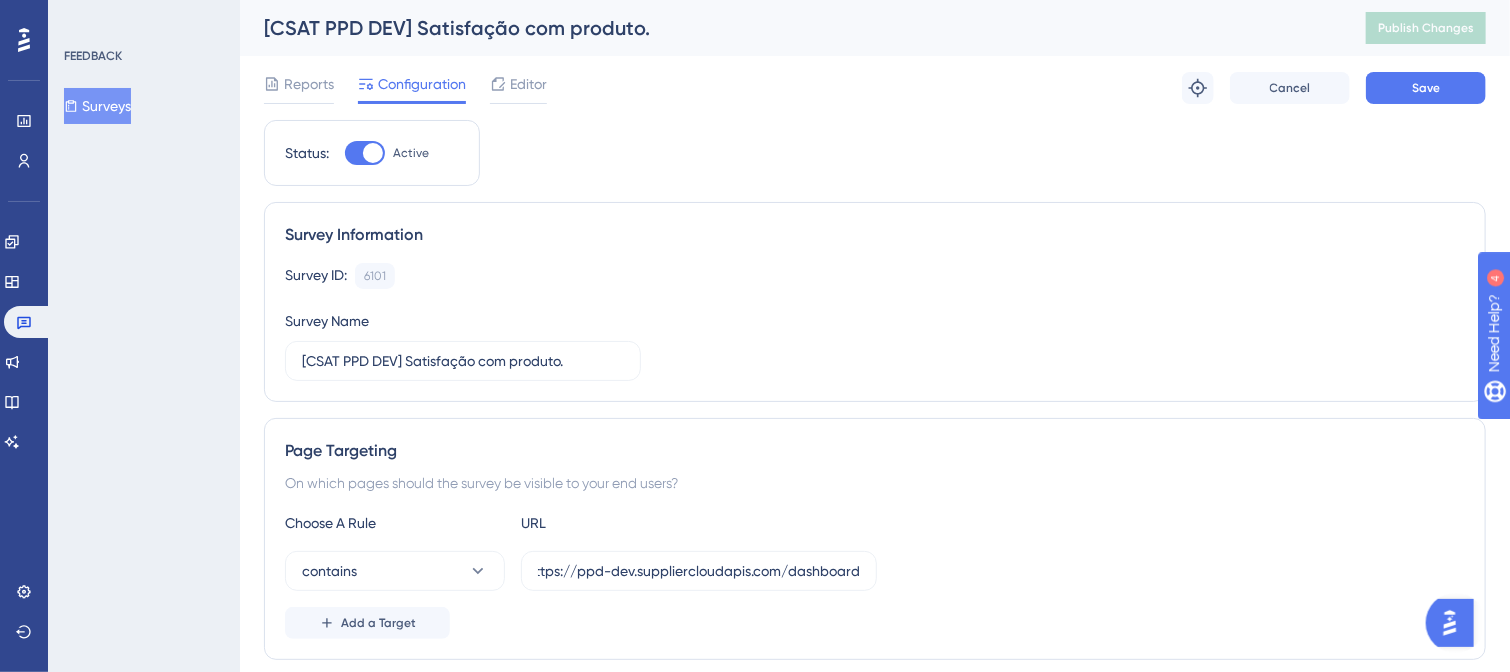 click on "contains https://ppd-dev.suppliercloudapis.com/[DASHBOARD]" at bounding box center (875, 571) 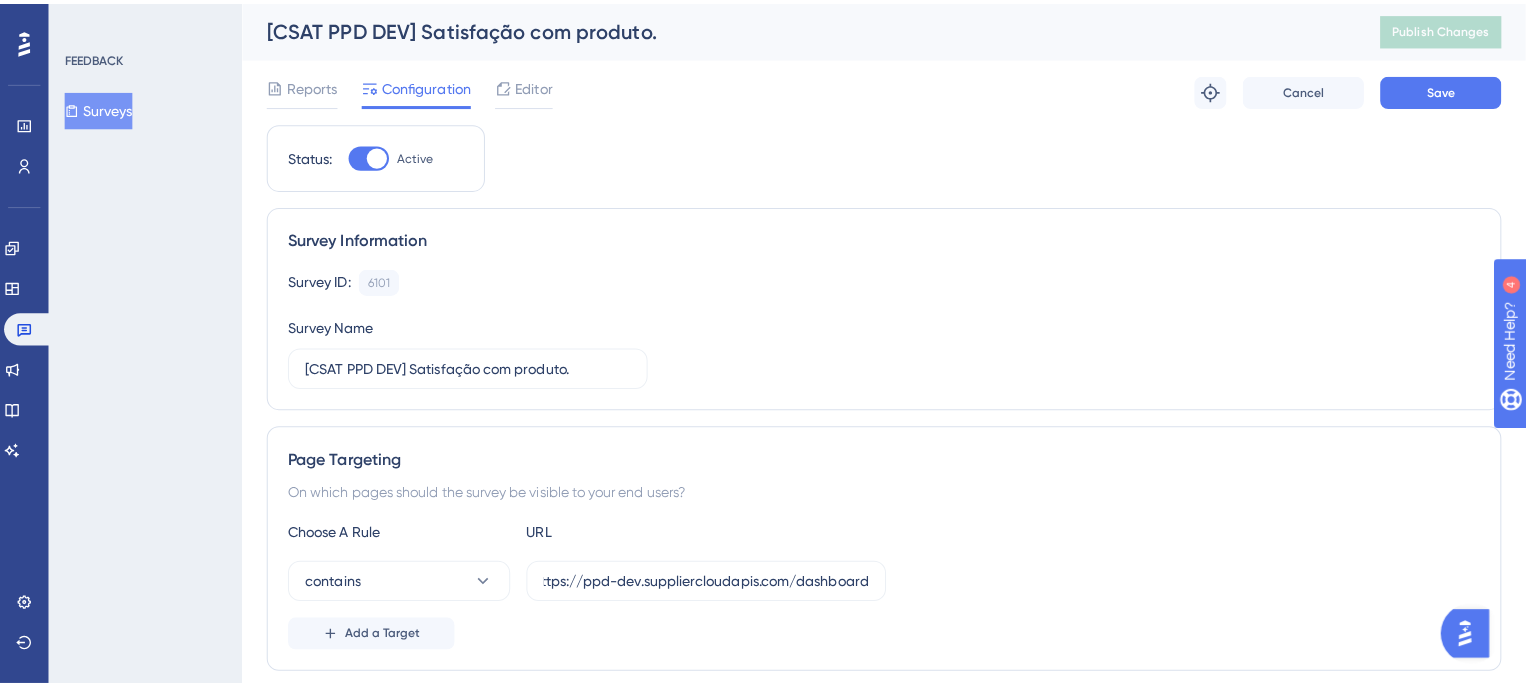 scroll, scrollTop: 0, scrollLeft: 0, axis: both 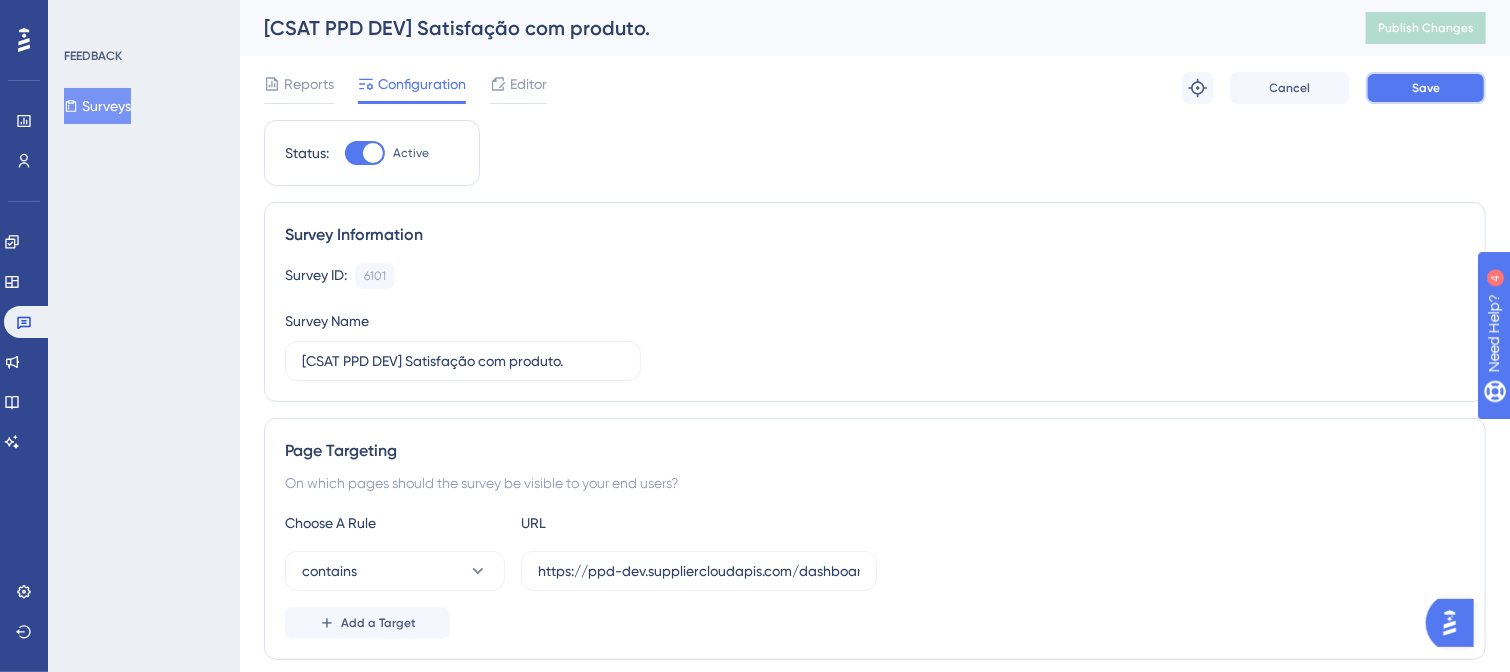 click on "Save" at bounding box center (1426, 88) 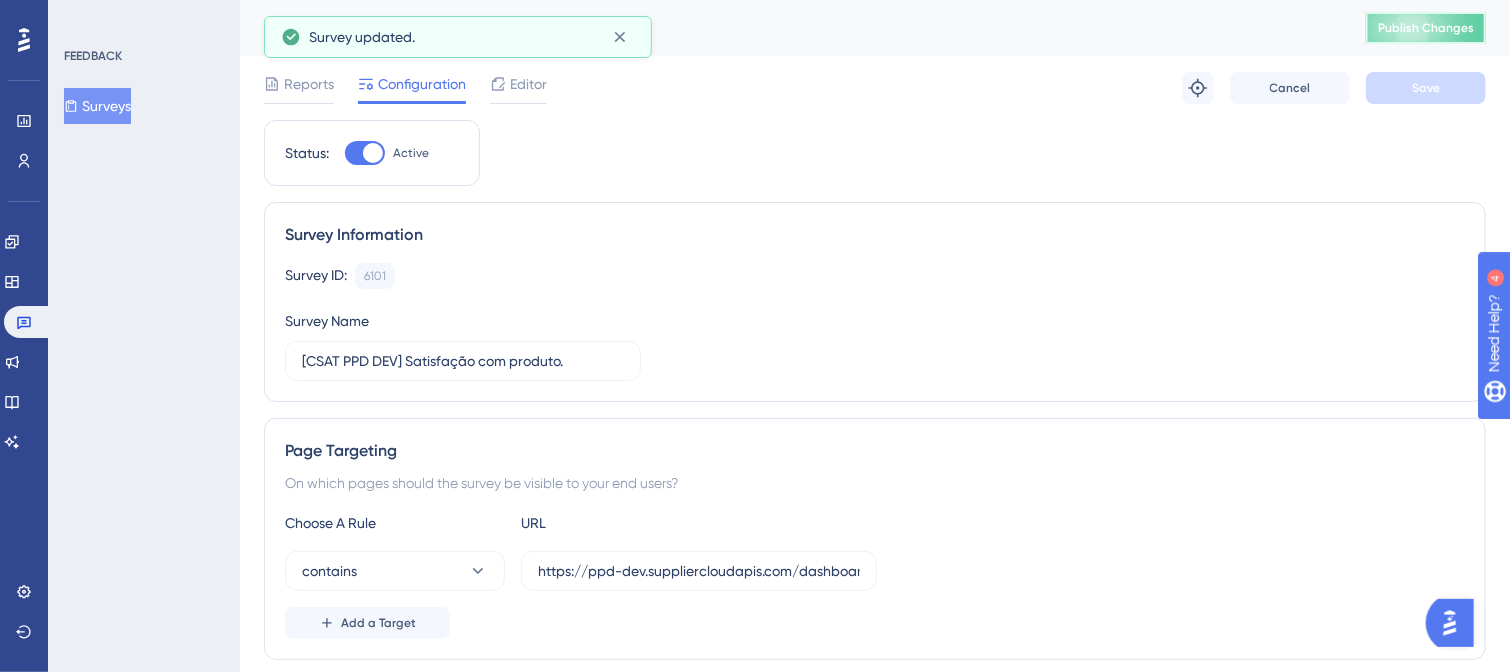 click on "Publish Changes" at bounding box center [1426, 28] 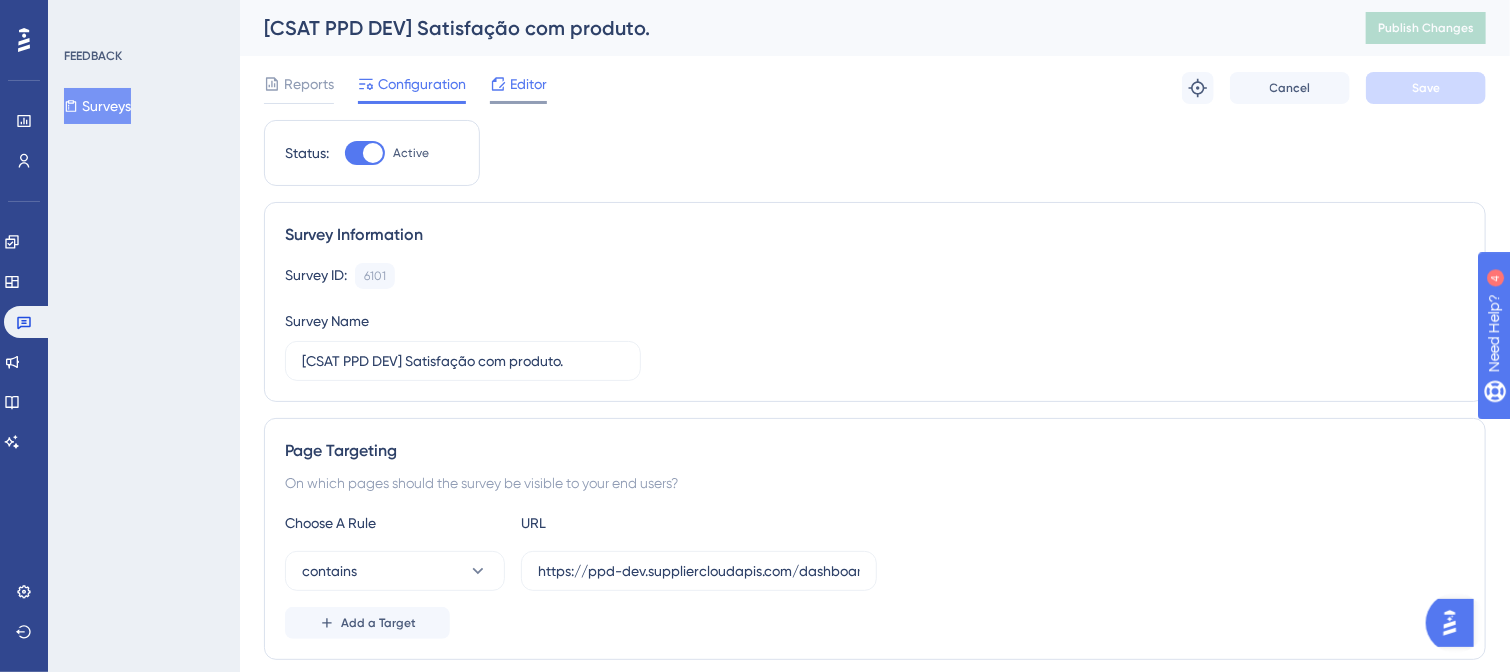 click on "Editor" at bounding box center [528, 84] 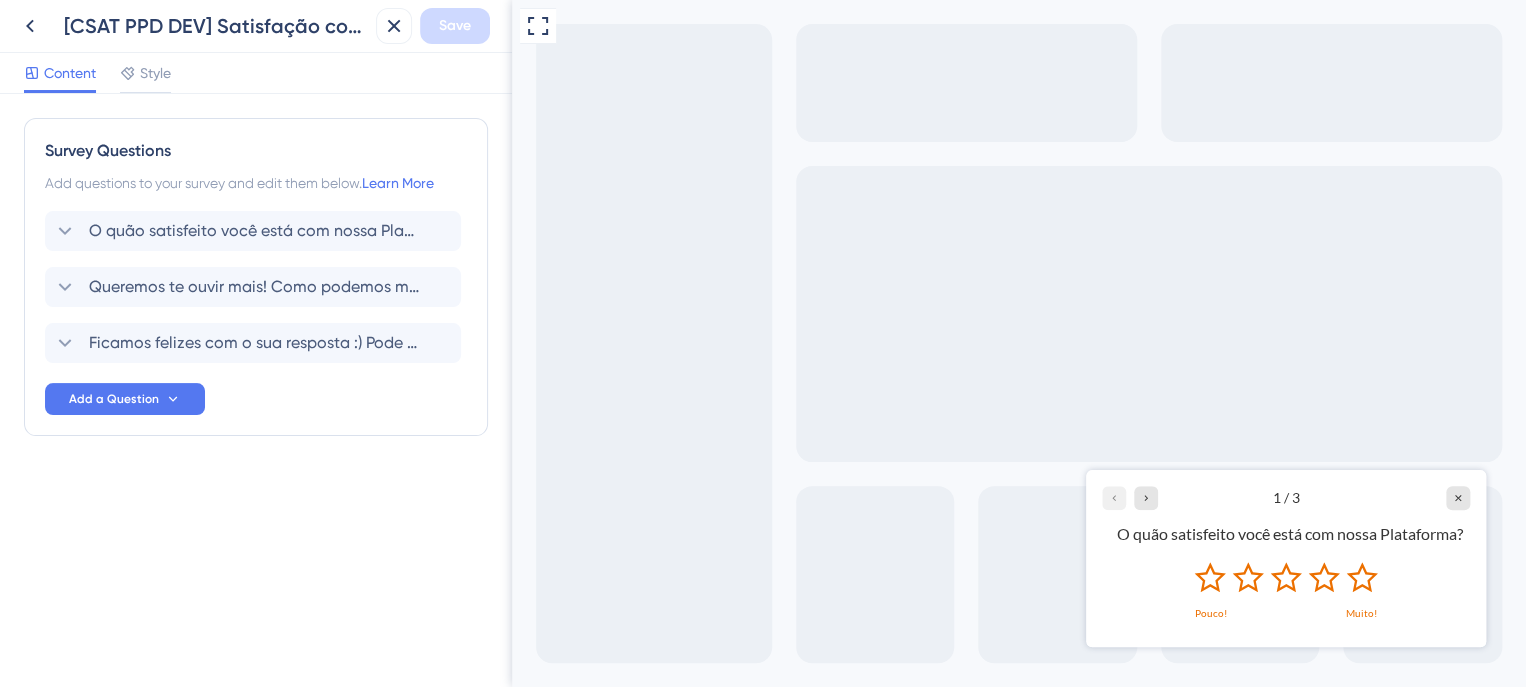 scroll, scrollTop: 0, scrollLeft: 0, axis: both 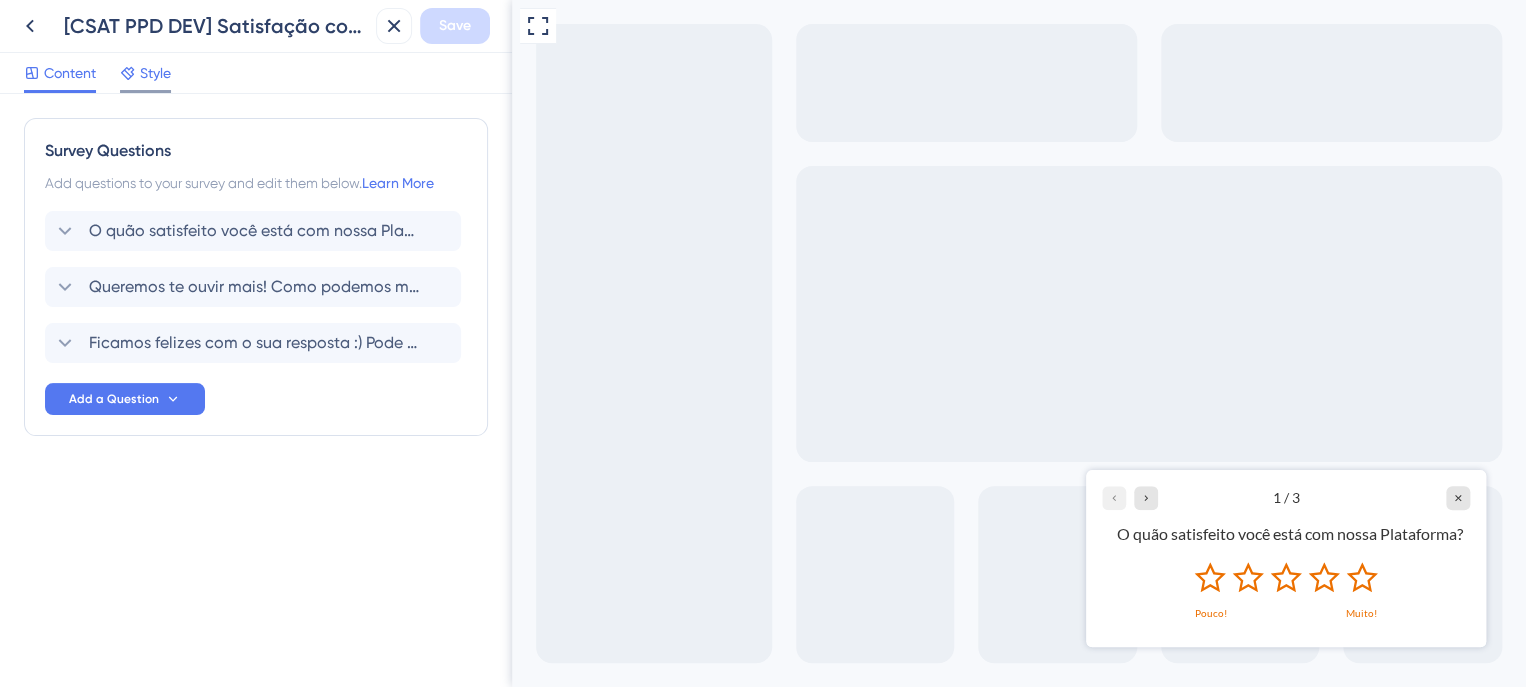 click on "Style" at bounding box center [155, 73] 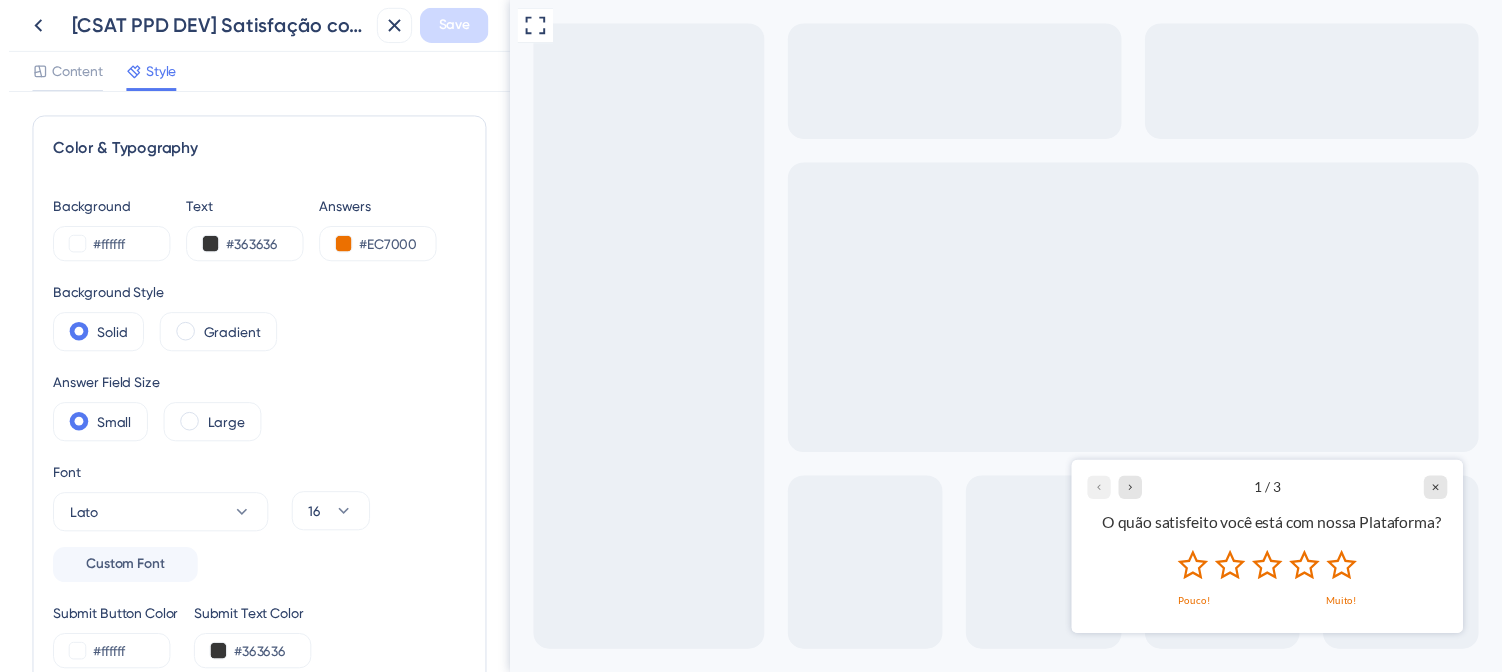 scroll, scrollTop: 0, scrollLeft: 0, axis: both 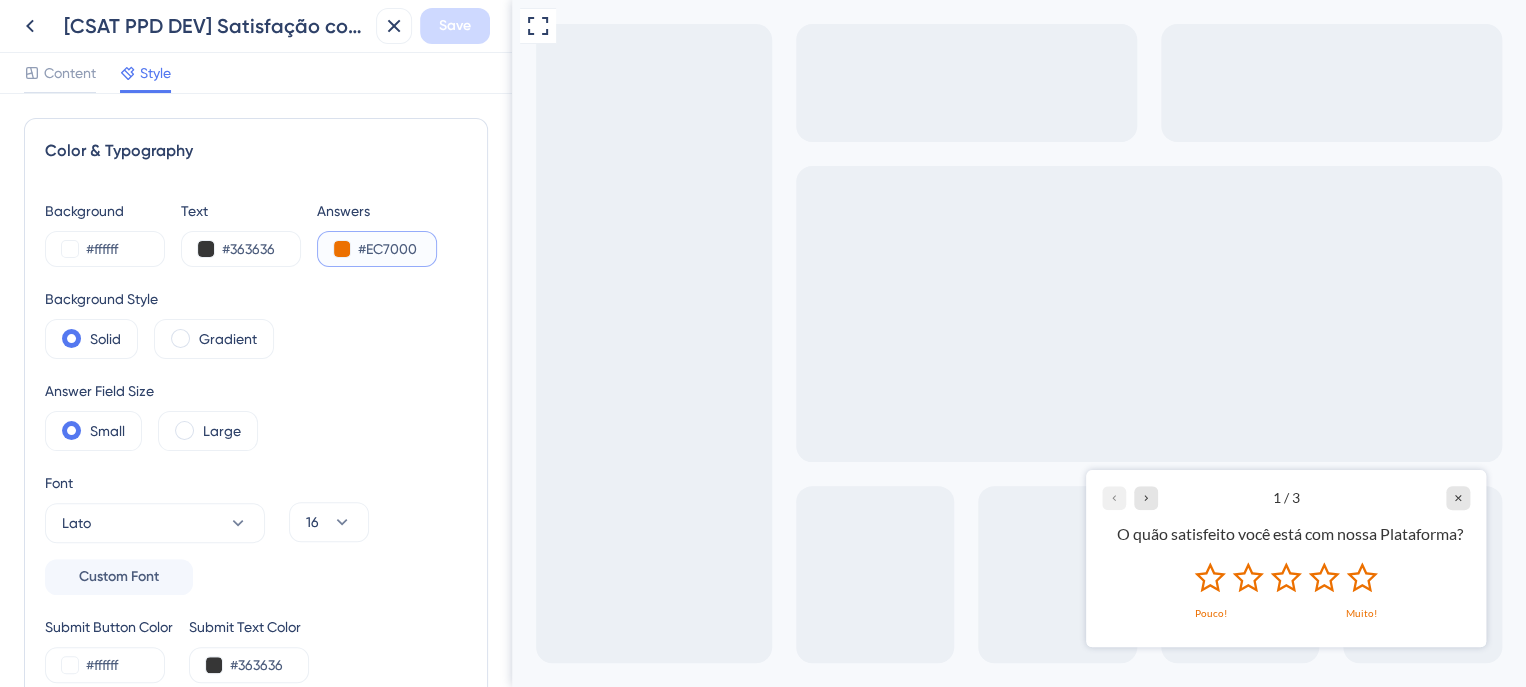 click at bounding box center [342, 249] 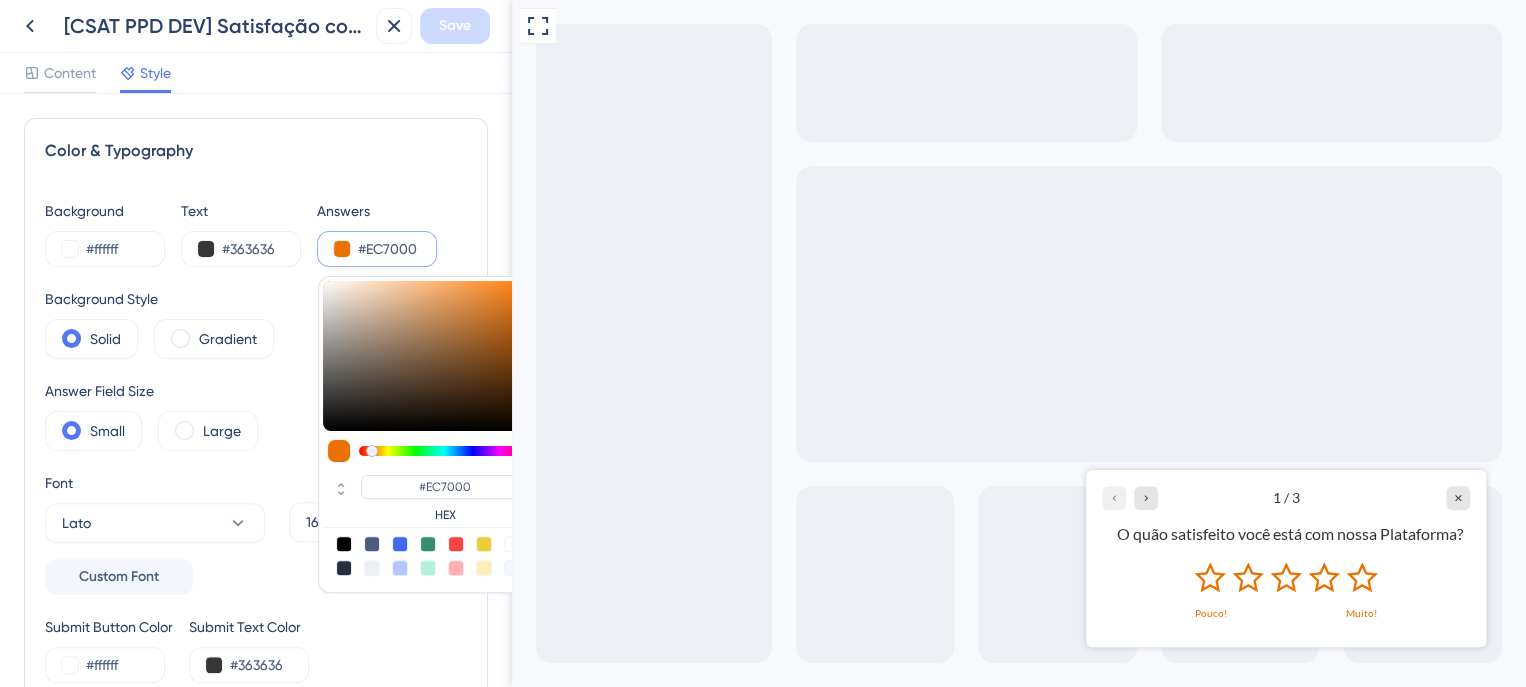 click at bounding box center (400, 544) 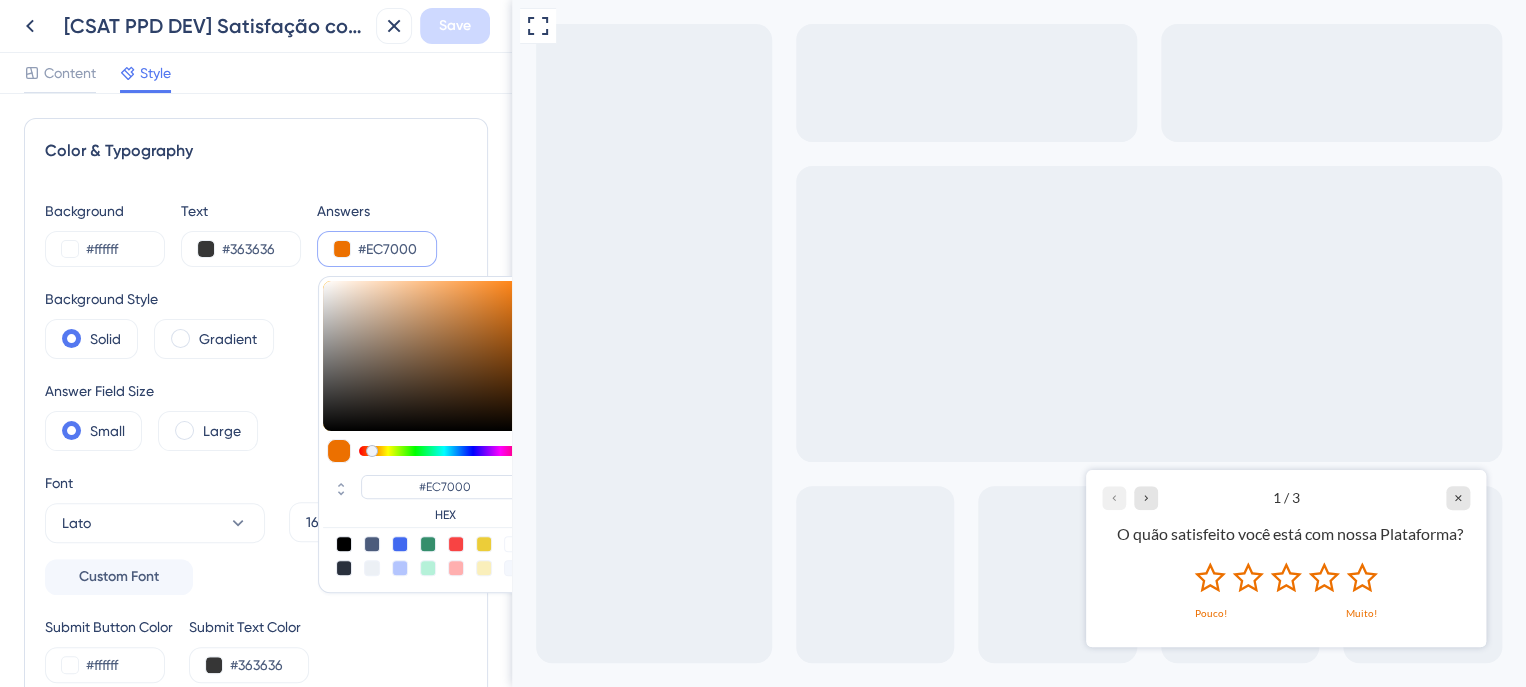 type on "#4169f0" 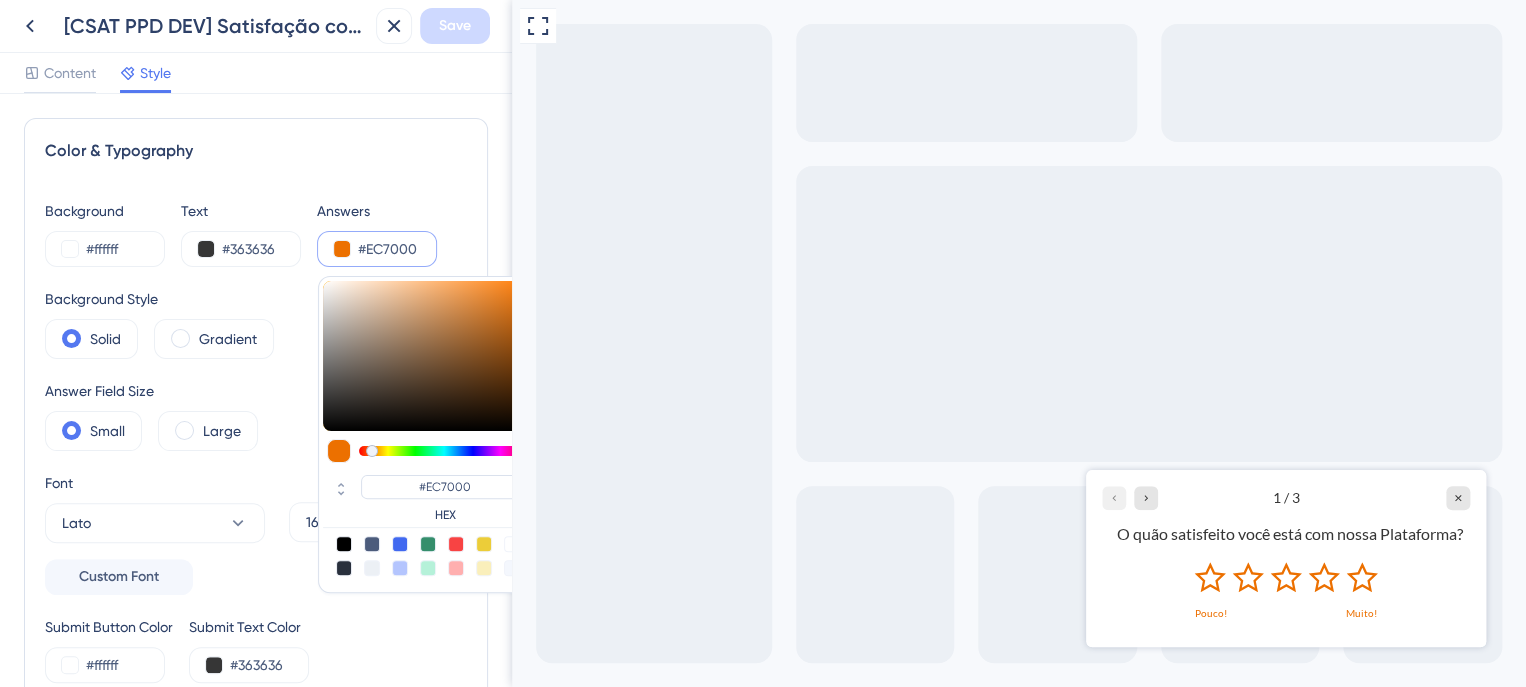 type on "#4169F0" 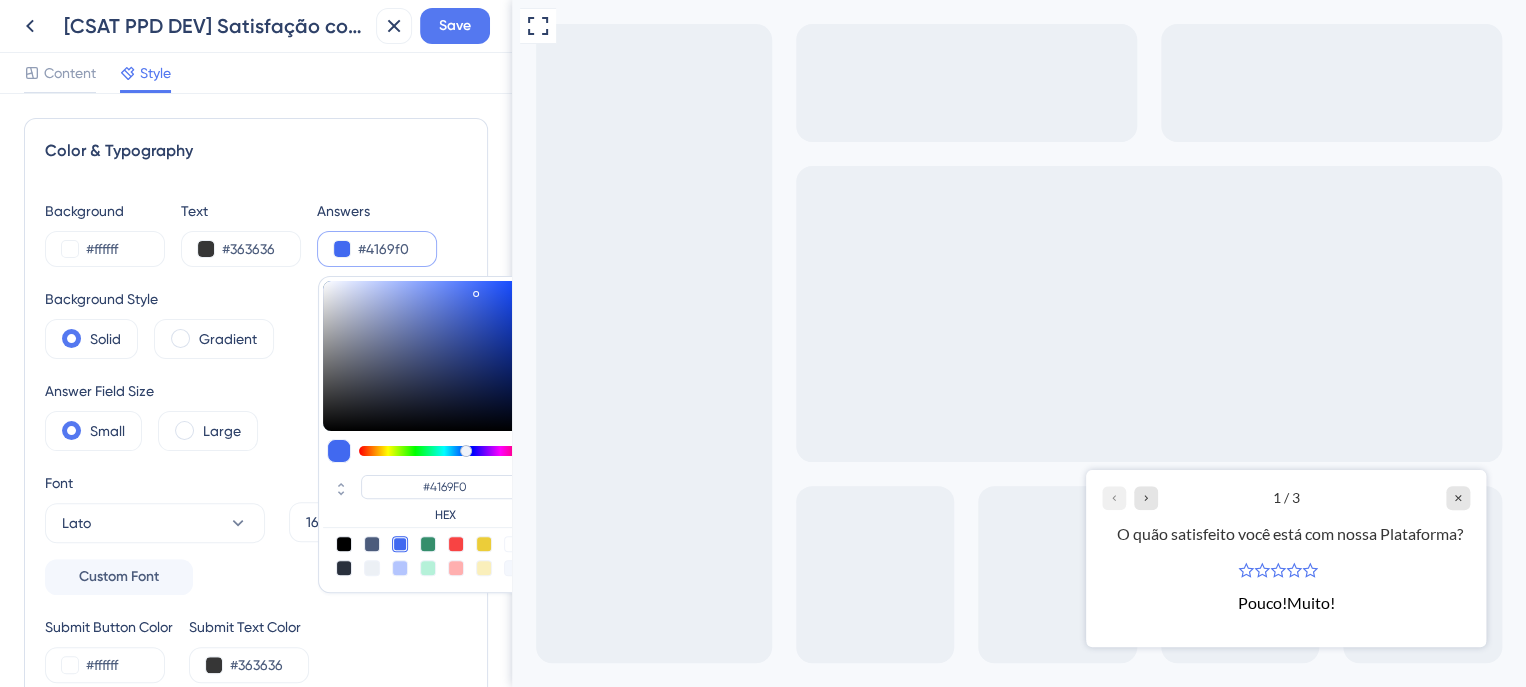 click at bounding box center (372, 544) 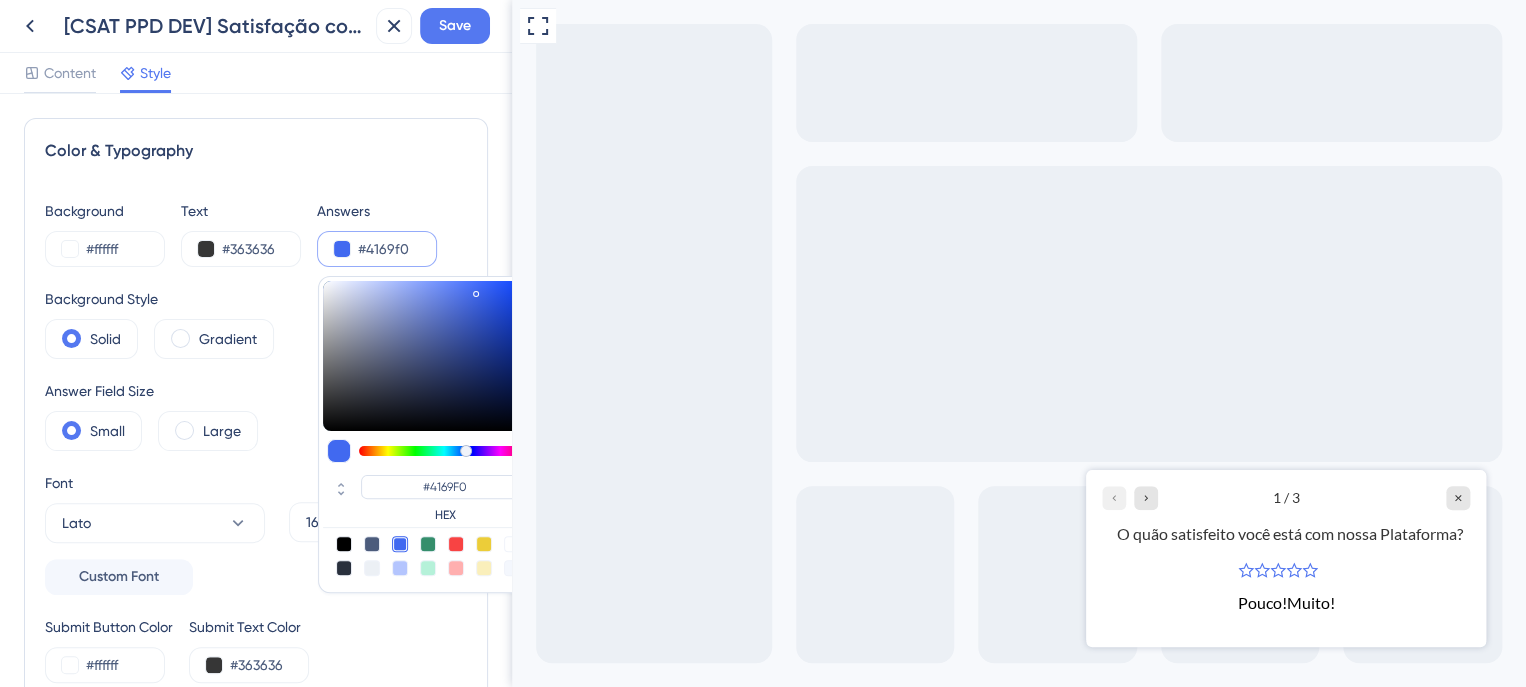 type on "#4c5c7c" 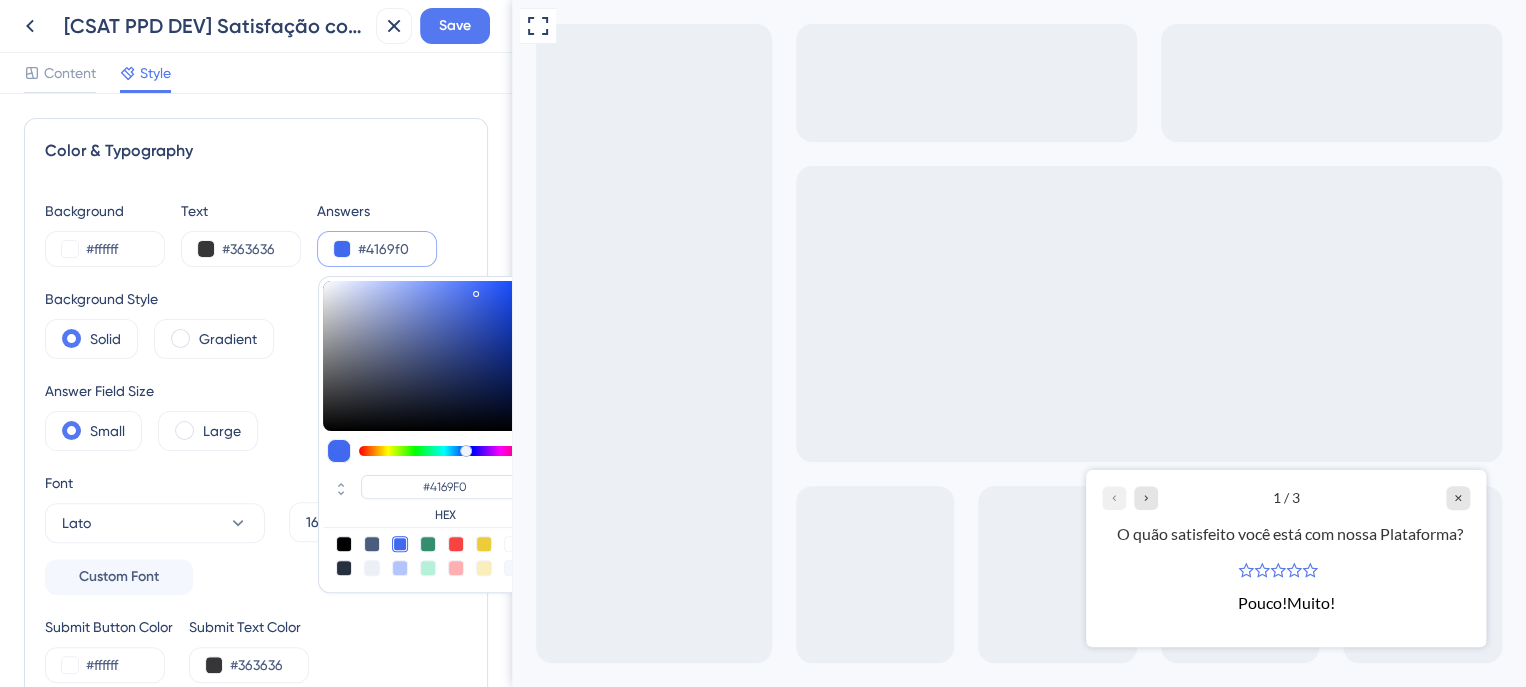 type on "#4C5C7C" 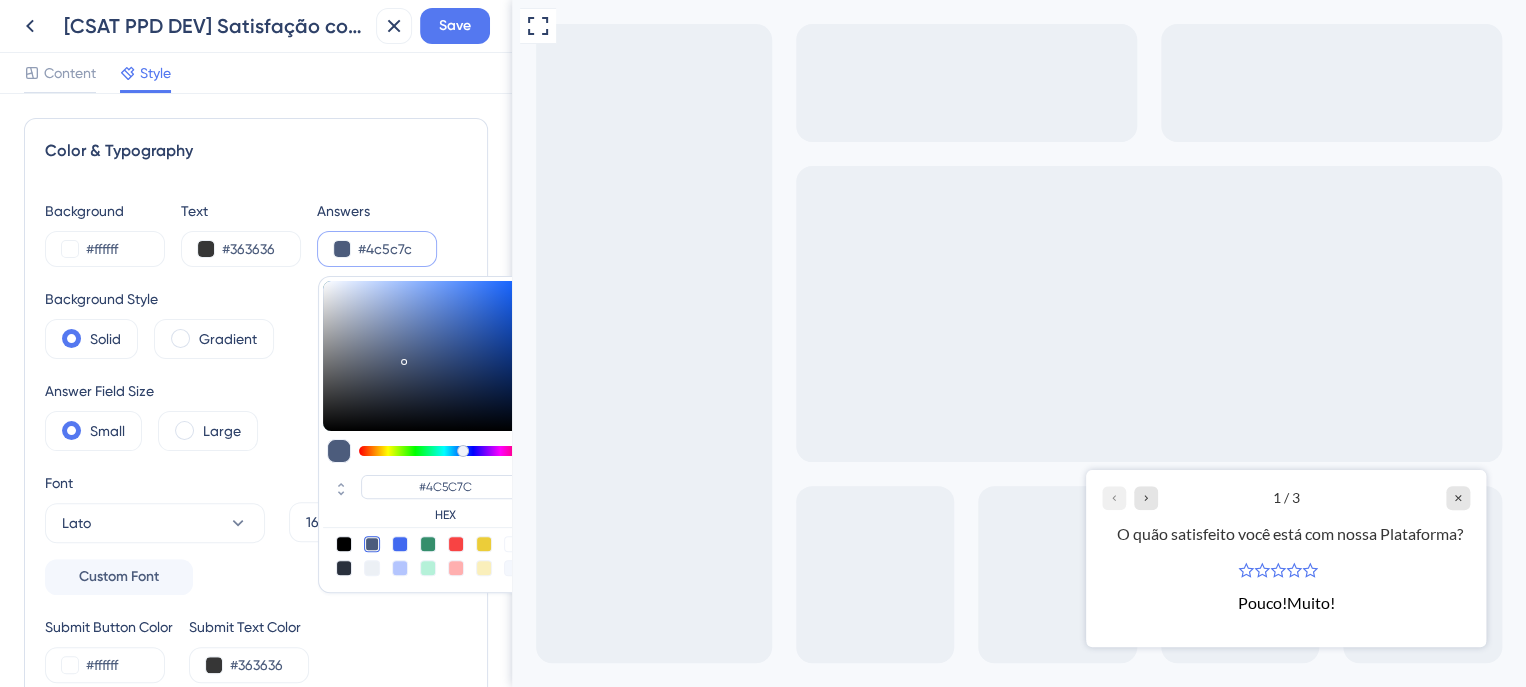 type on "#536c9d" 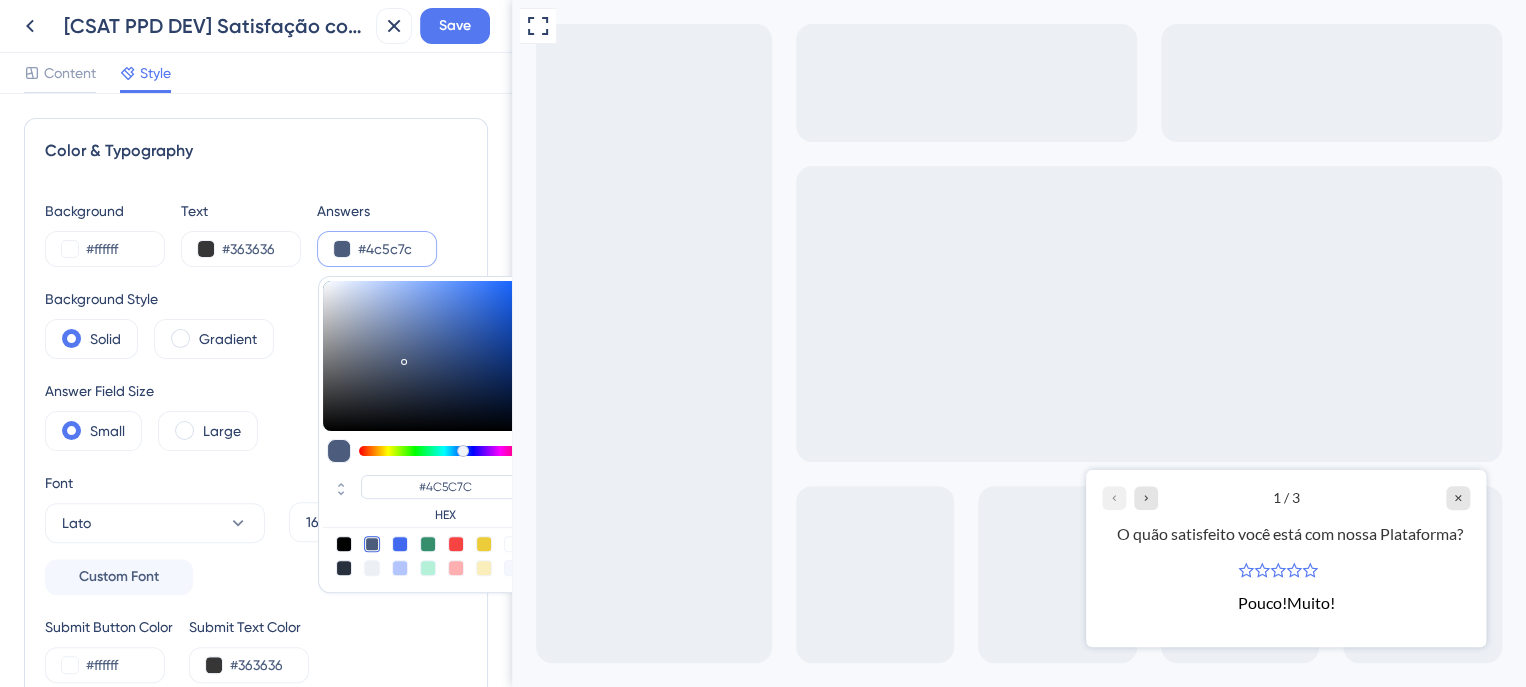 type on "#536C9D" 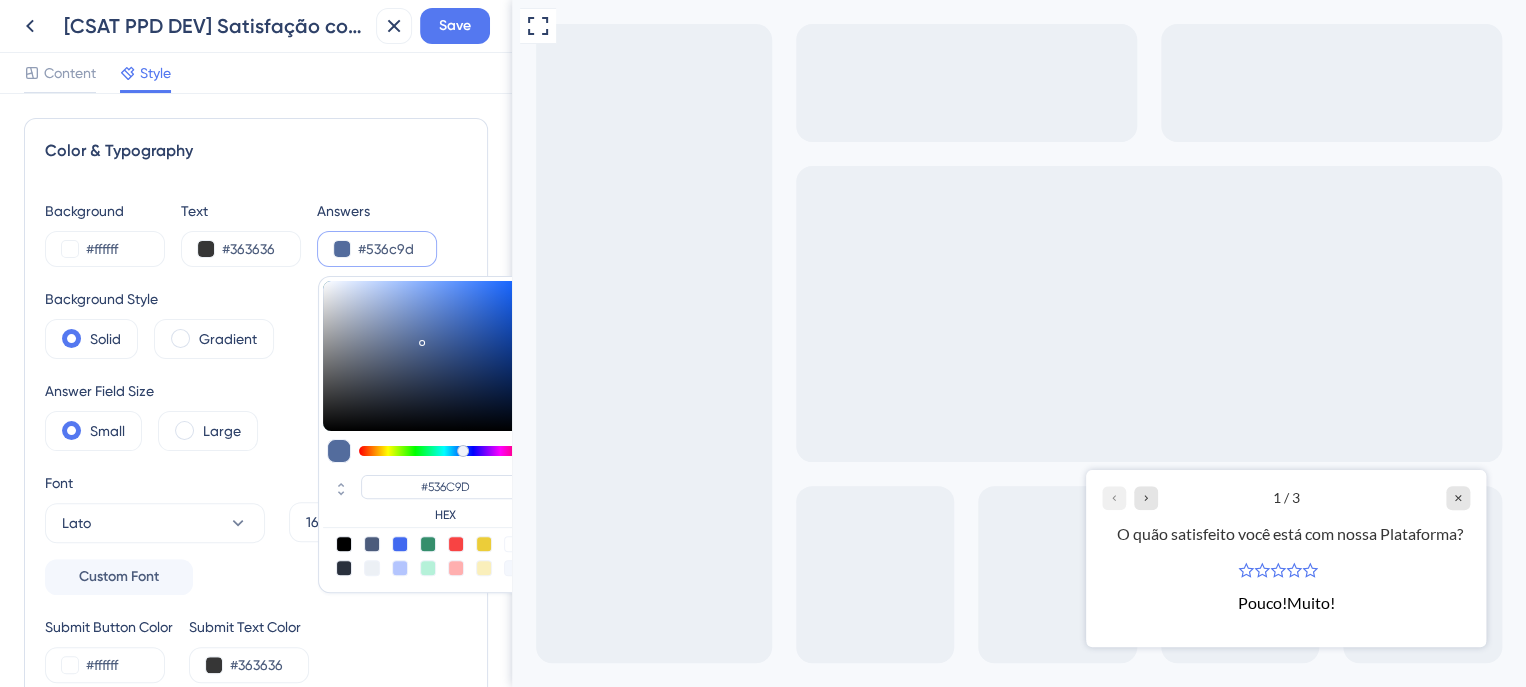 click at bounding box center (428, 356) 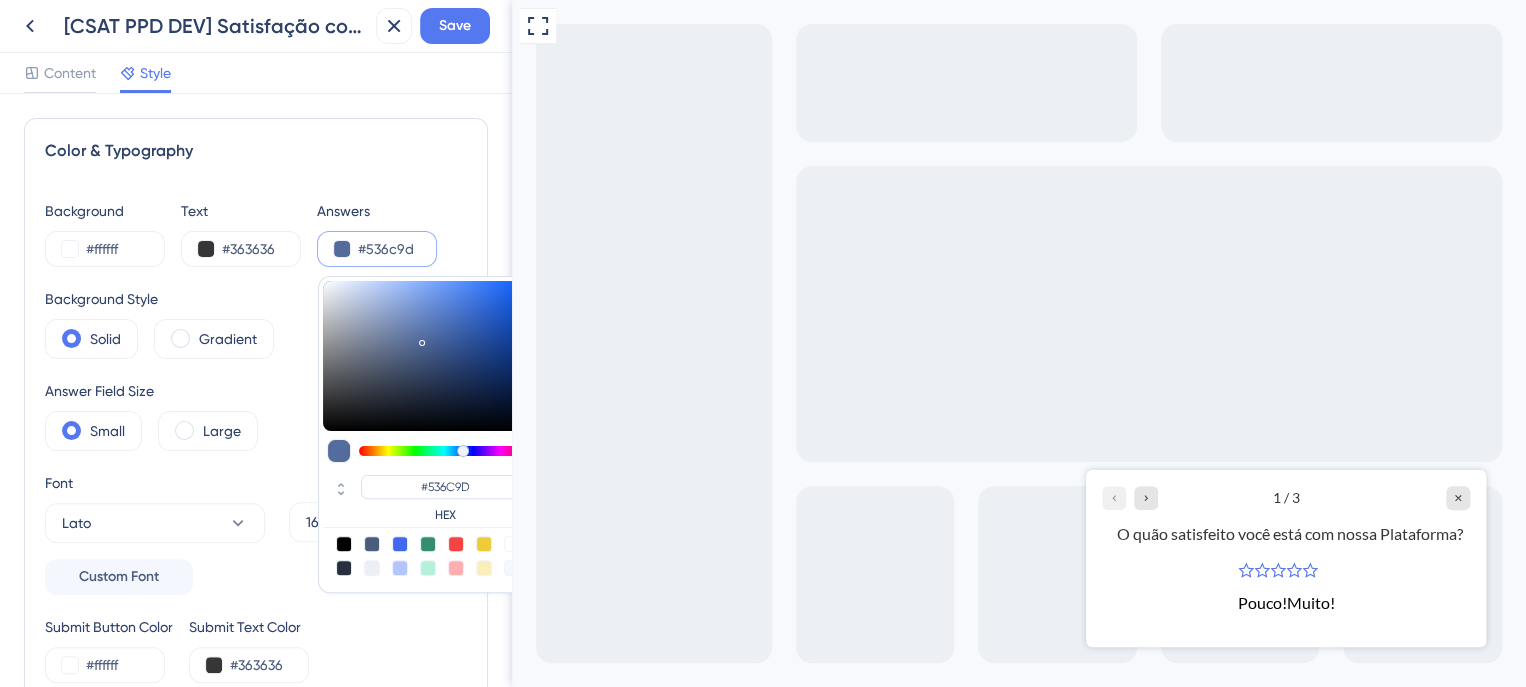 type on "#5e84d0" 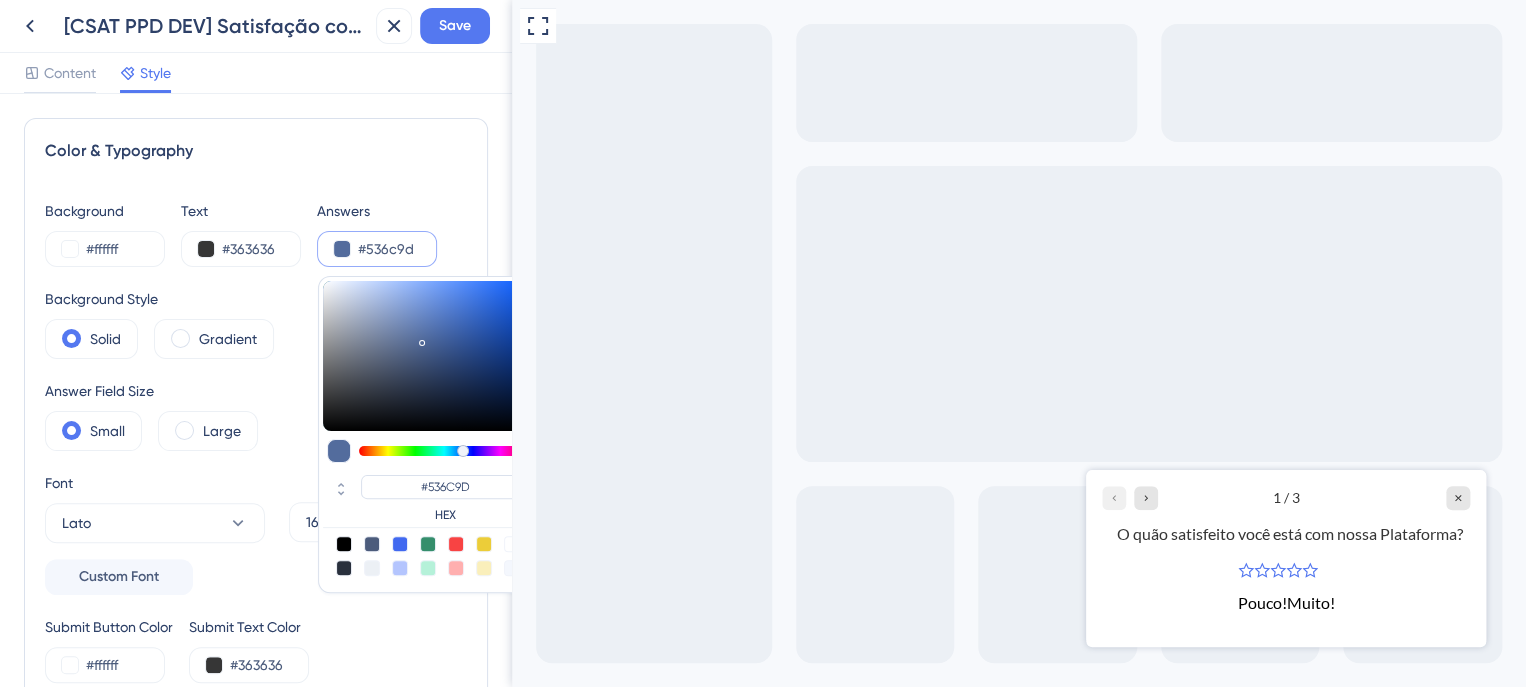 type on "#5E84D0" 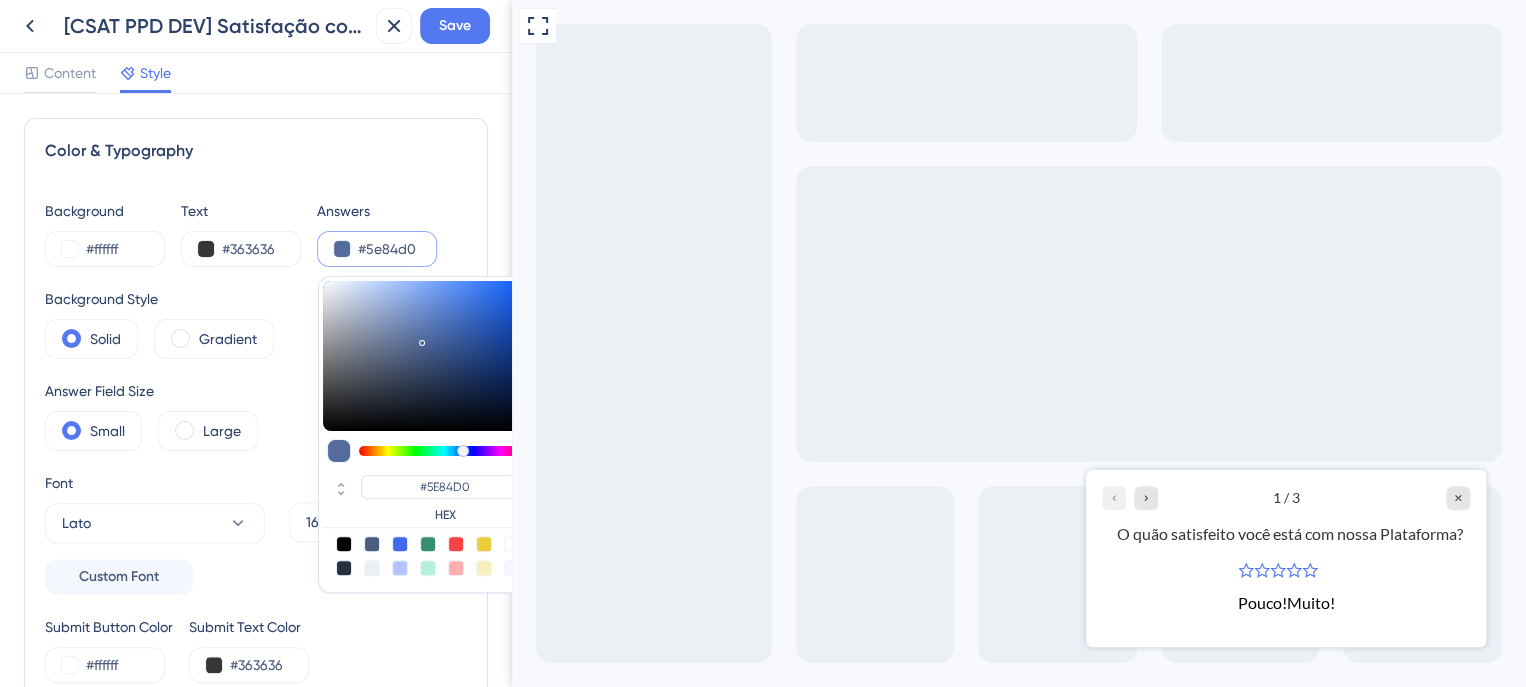 click at bounding box center (428, 356) 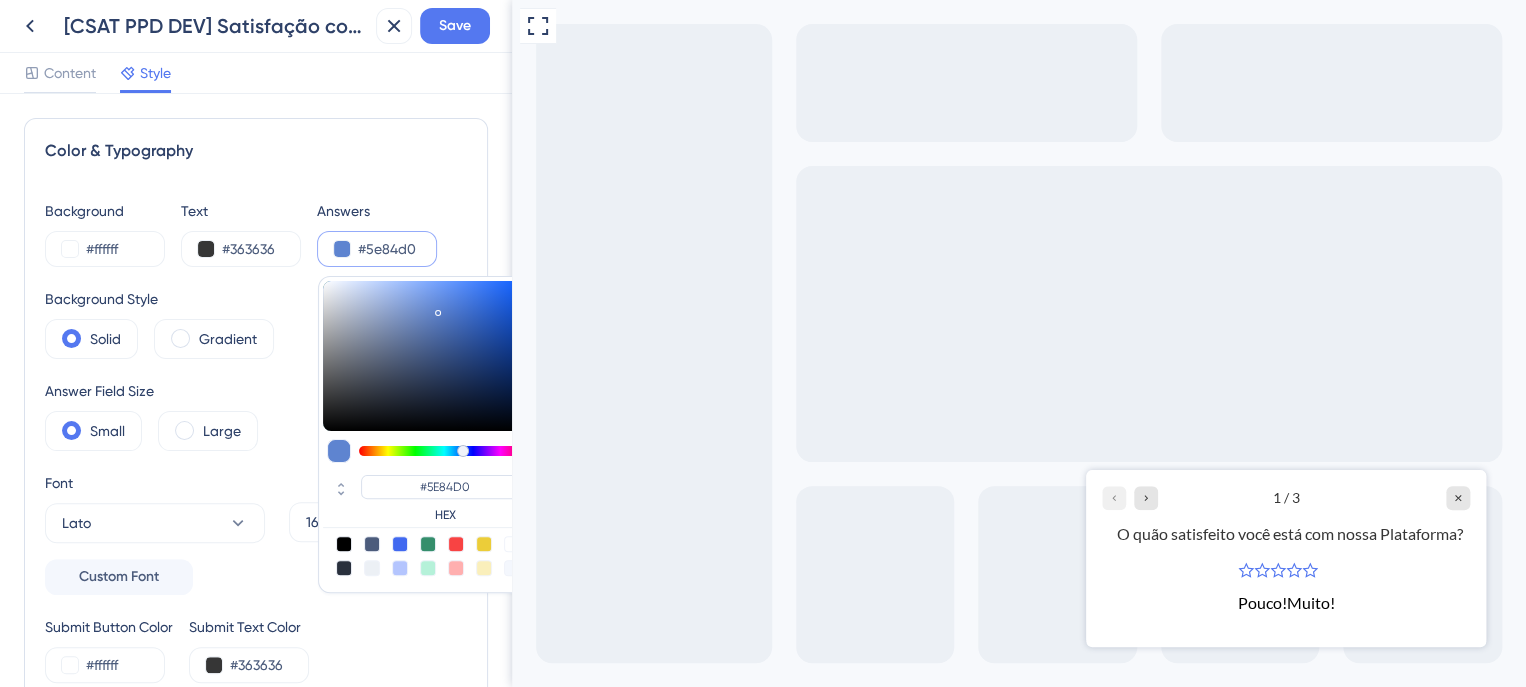 type on "#4e78cd" 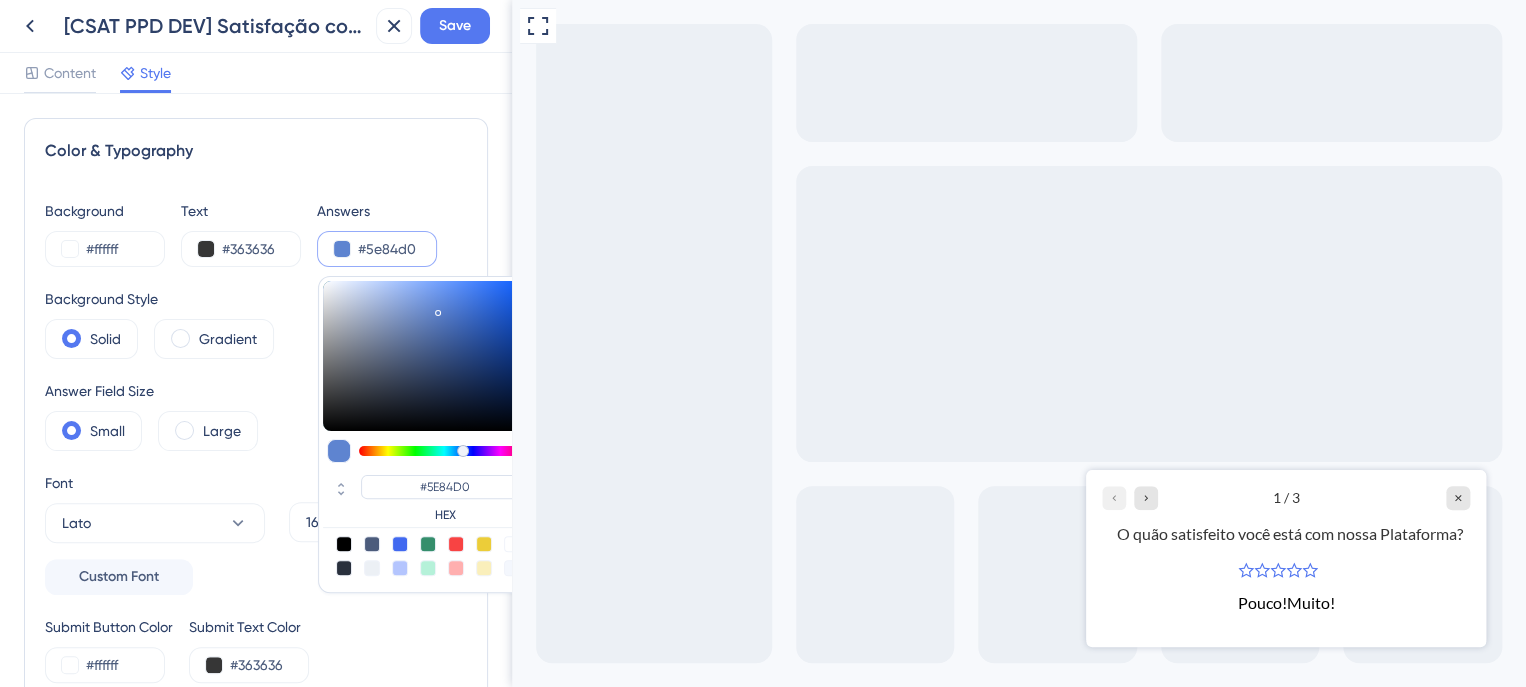 type on "#4E78CD" 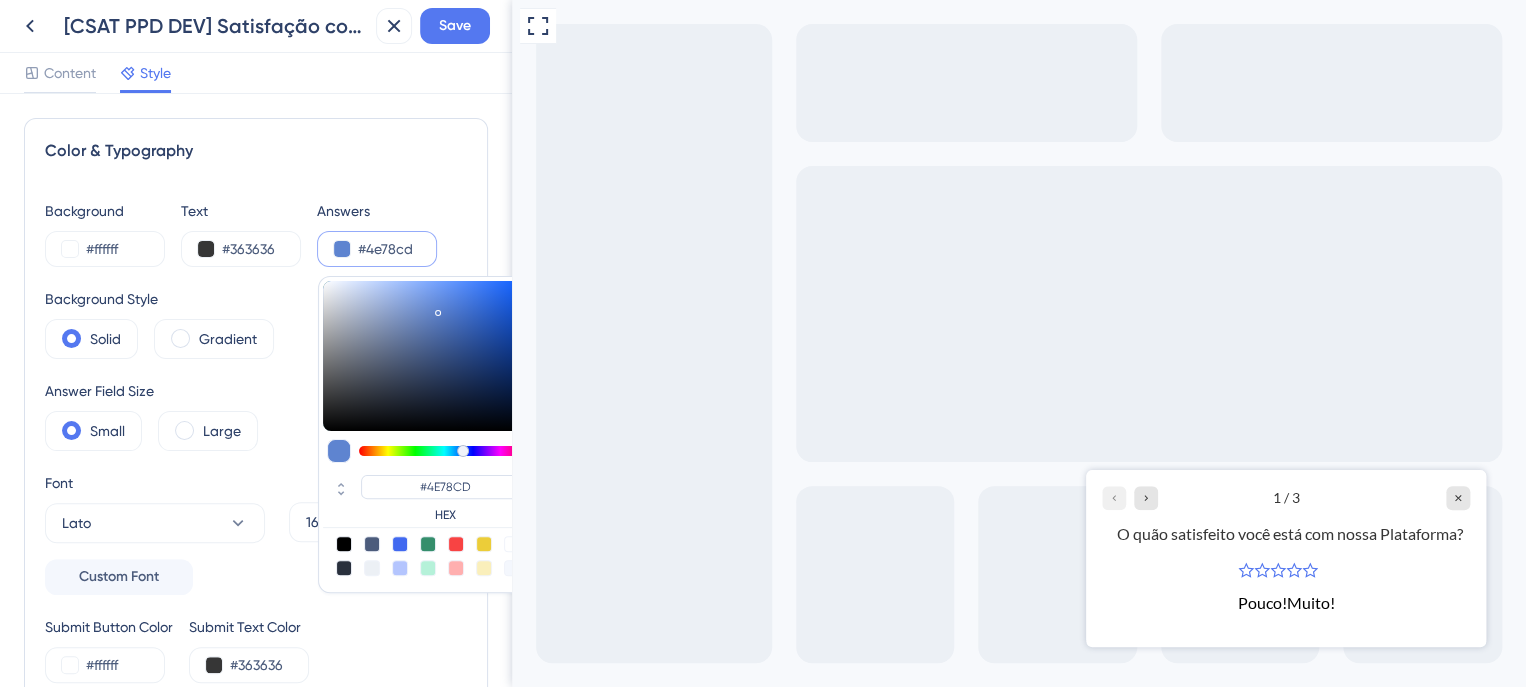 click at bounding box center [428, 356] 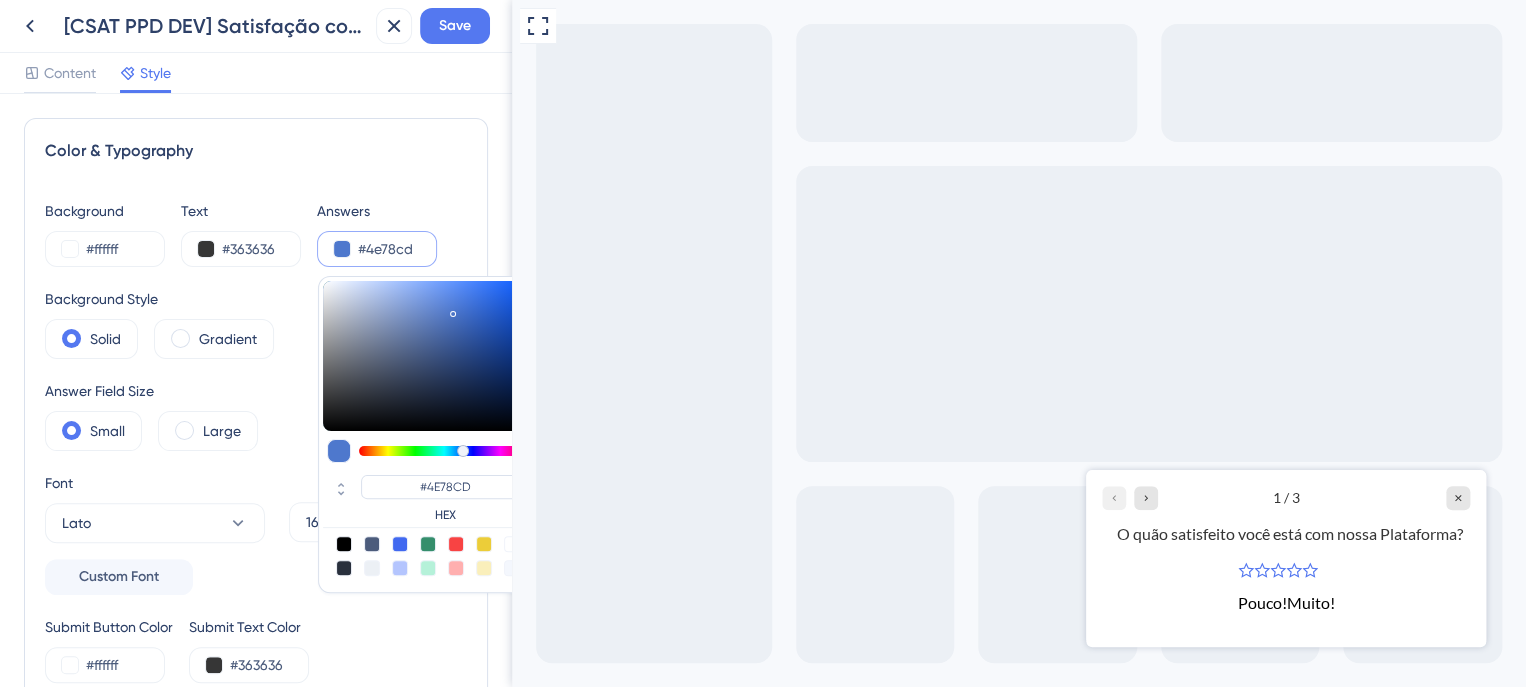 type on "#496aab" 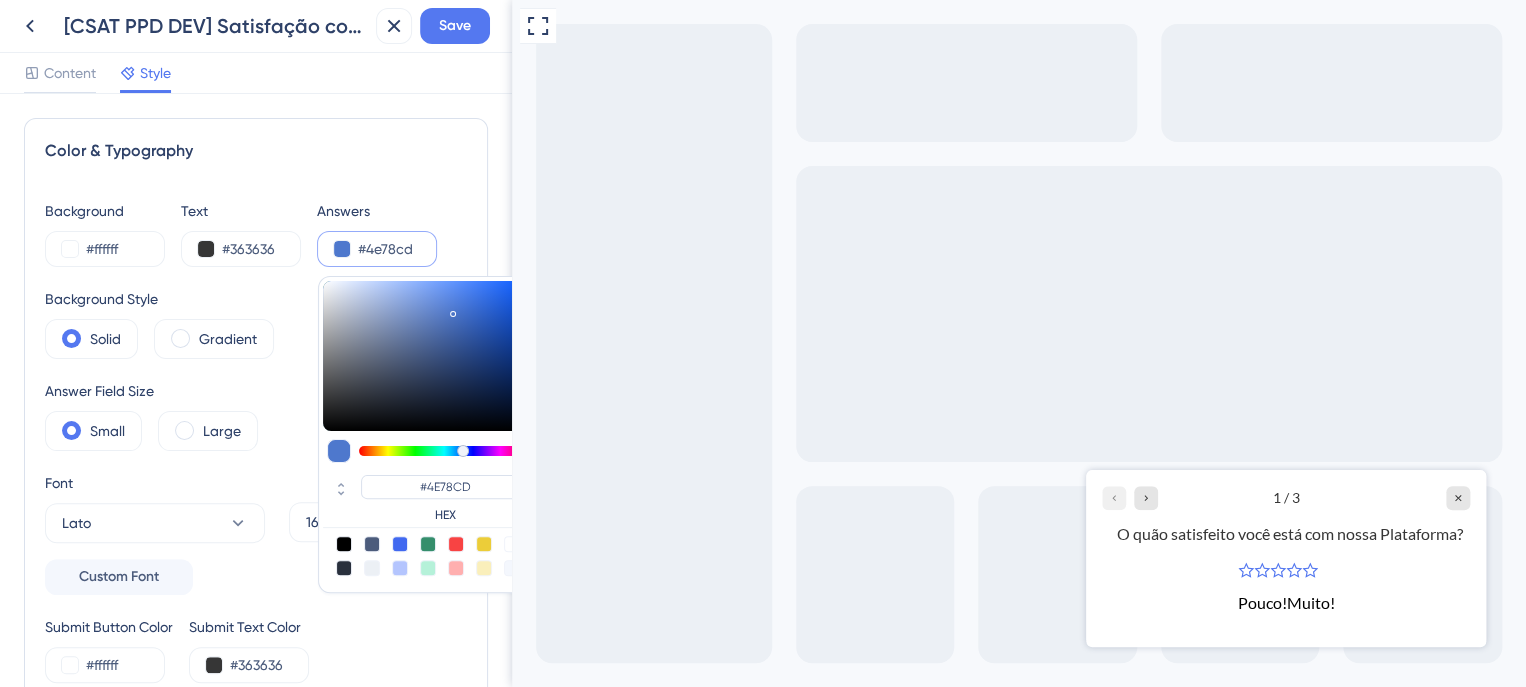 type on "#496AAB" 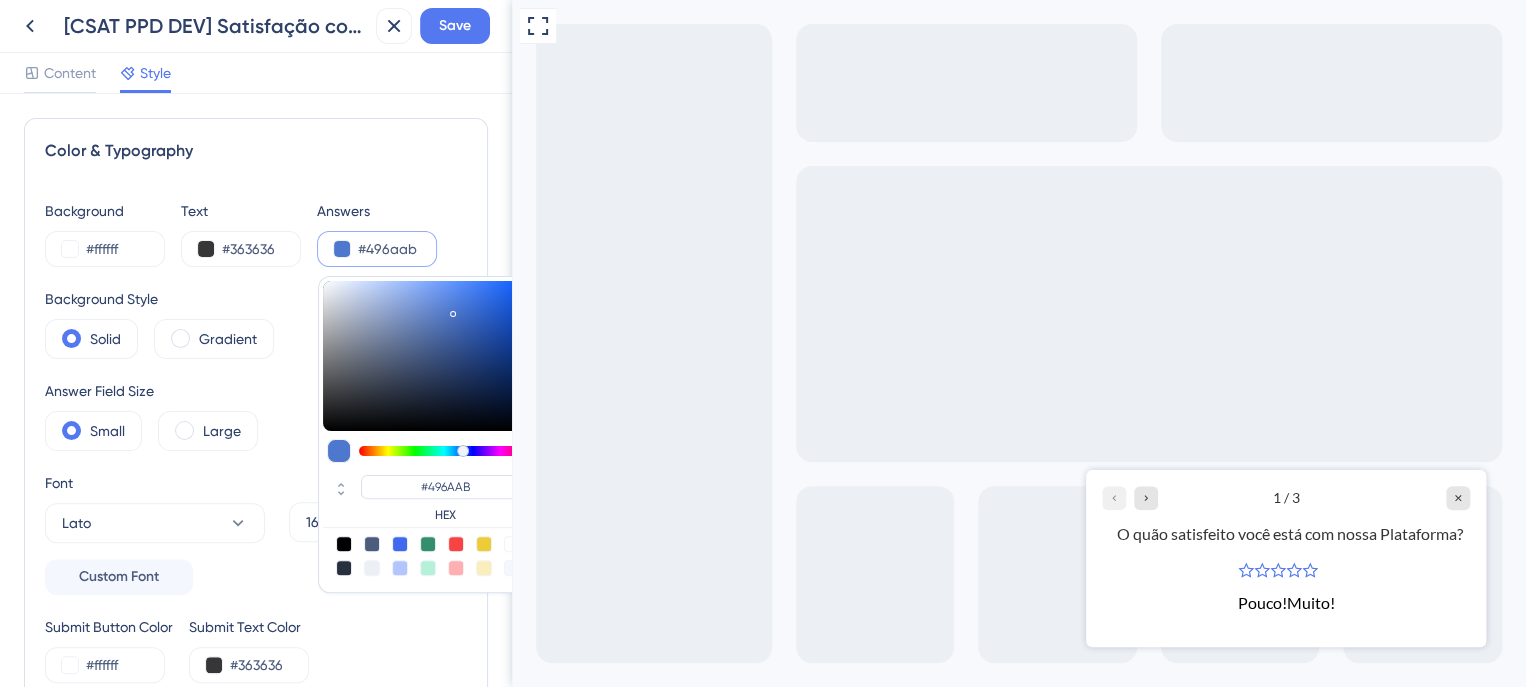 click at bounding box center [428, 356] 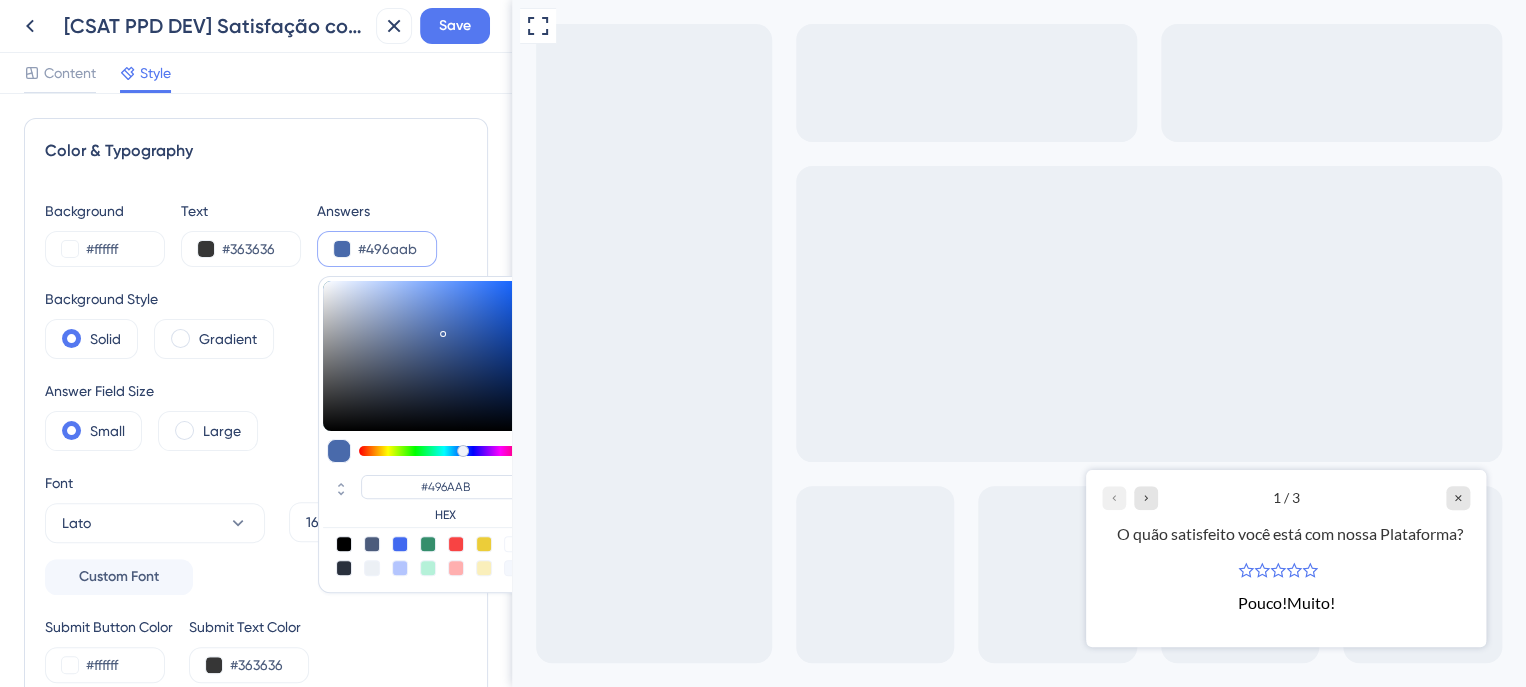 type on "#3f5787" 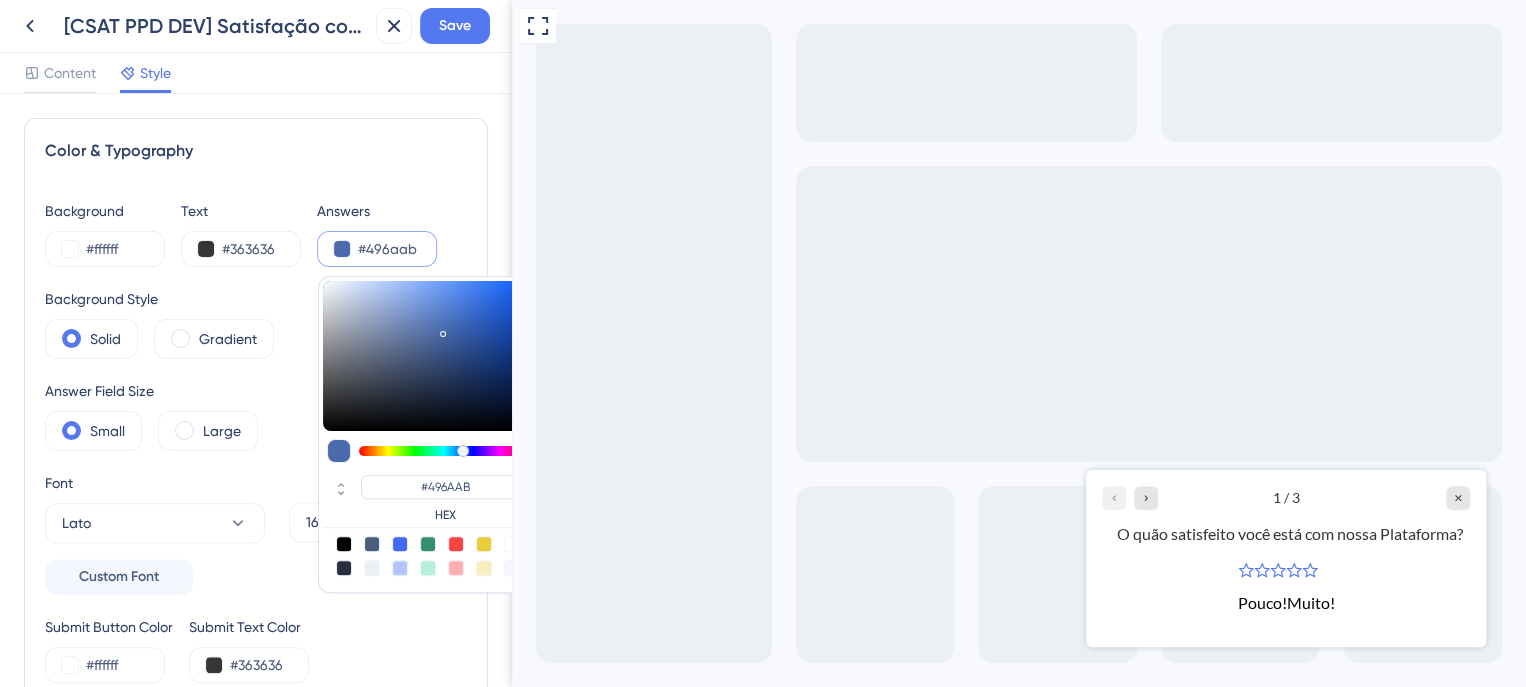 type on "#3F5787" 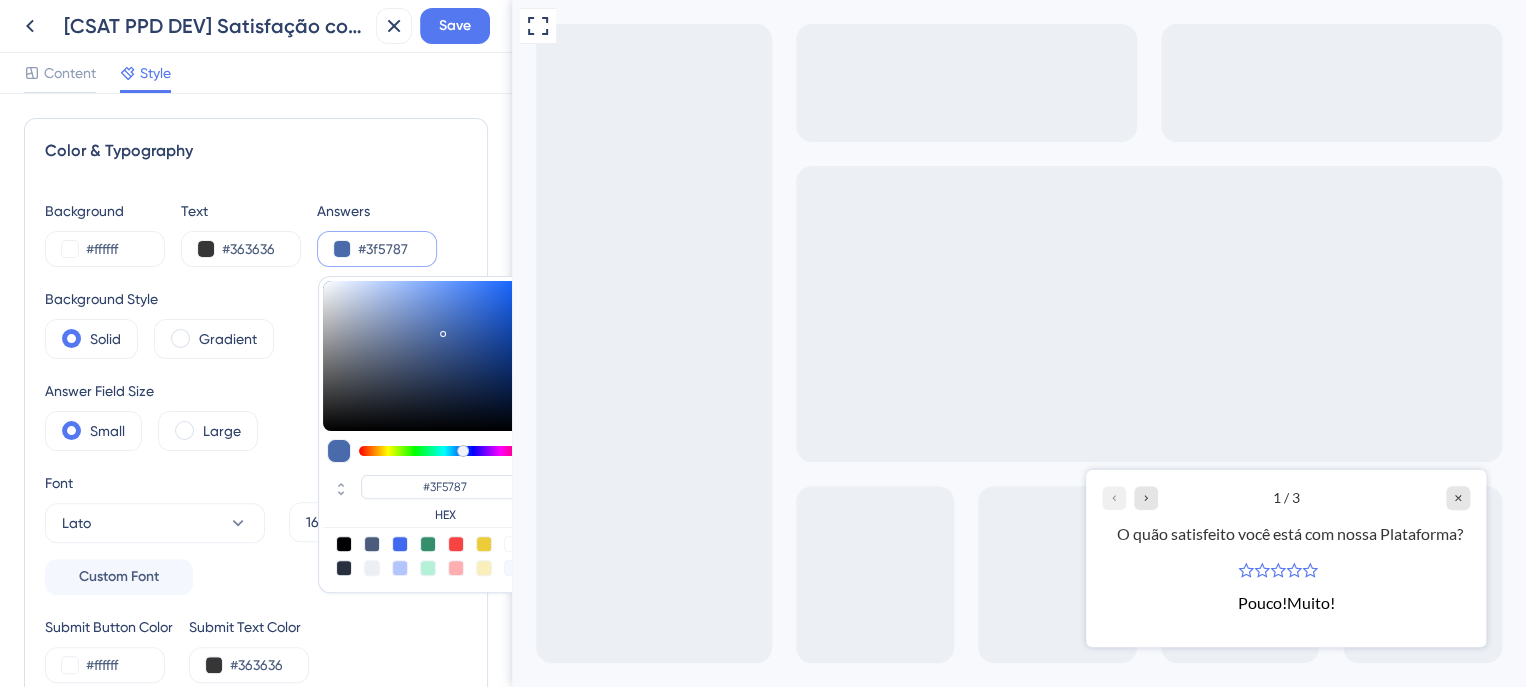click at bounding box center [428, 356] 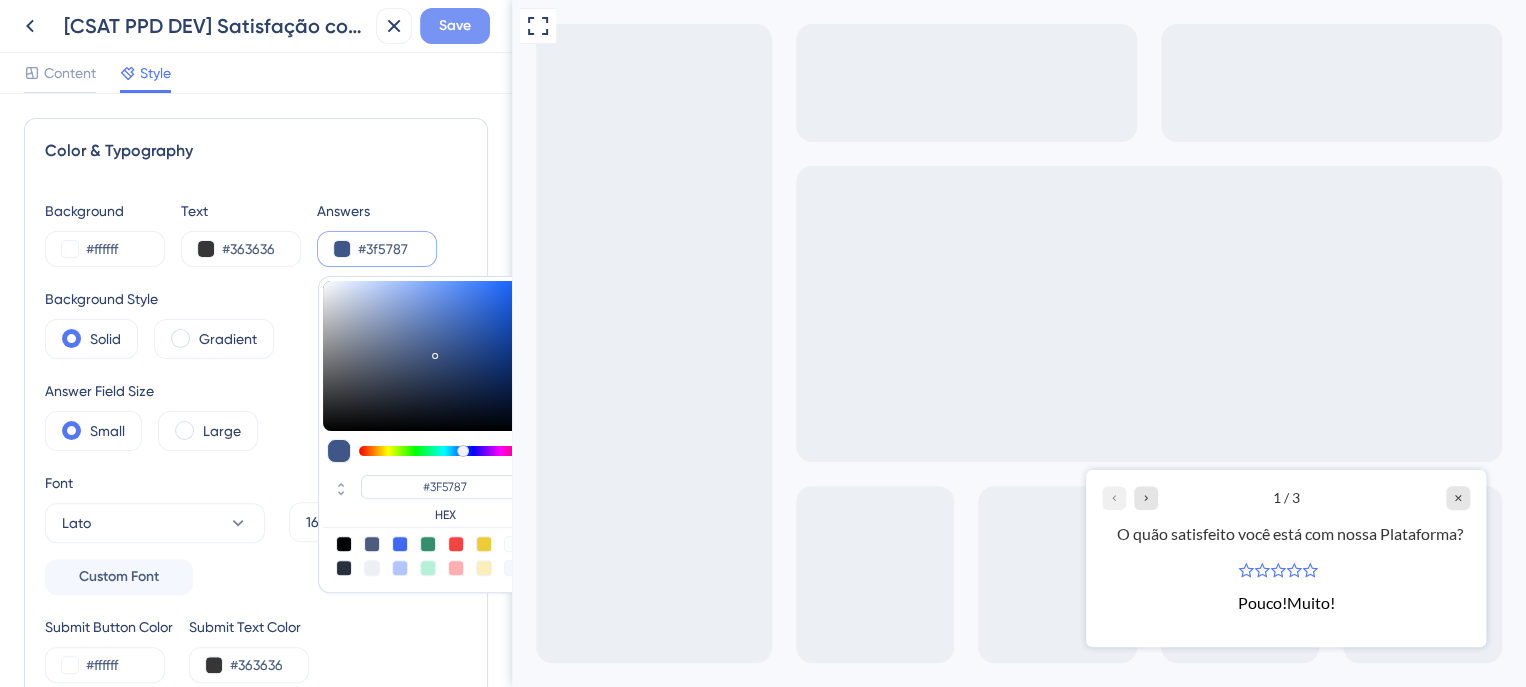 click on "Save" at bounding box center [455, 26] 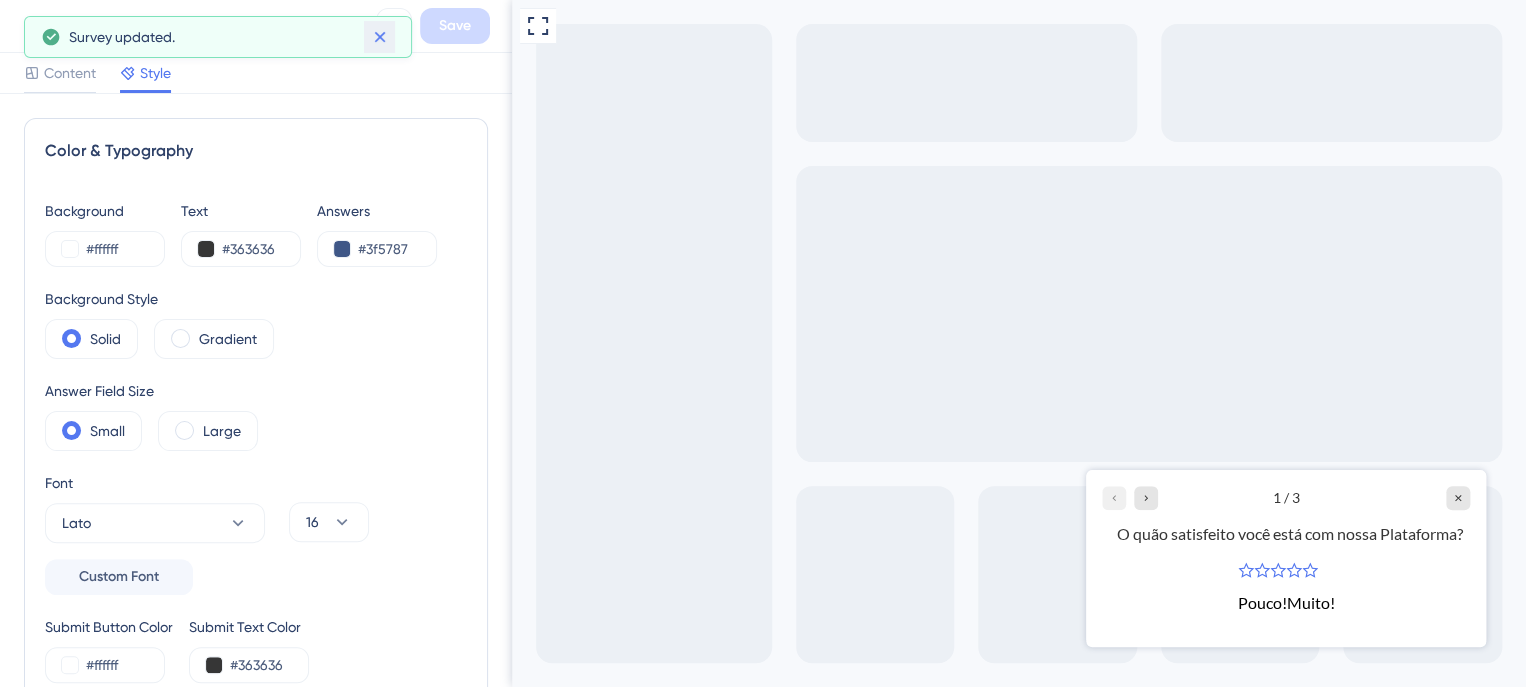 click 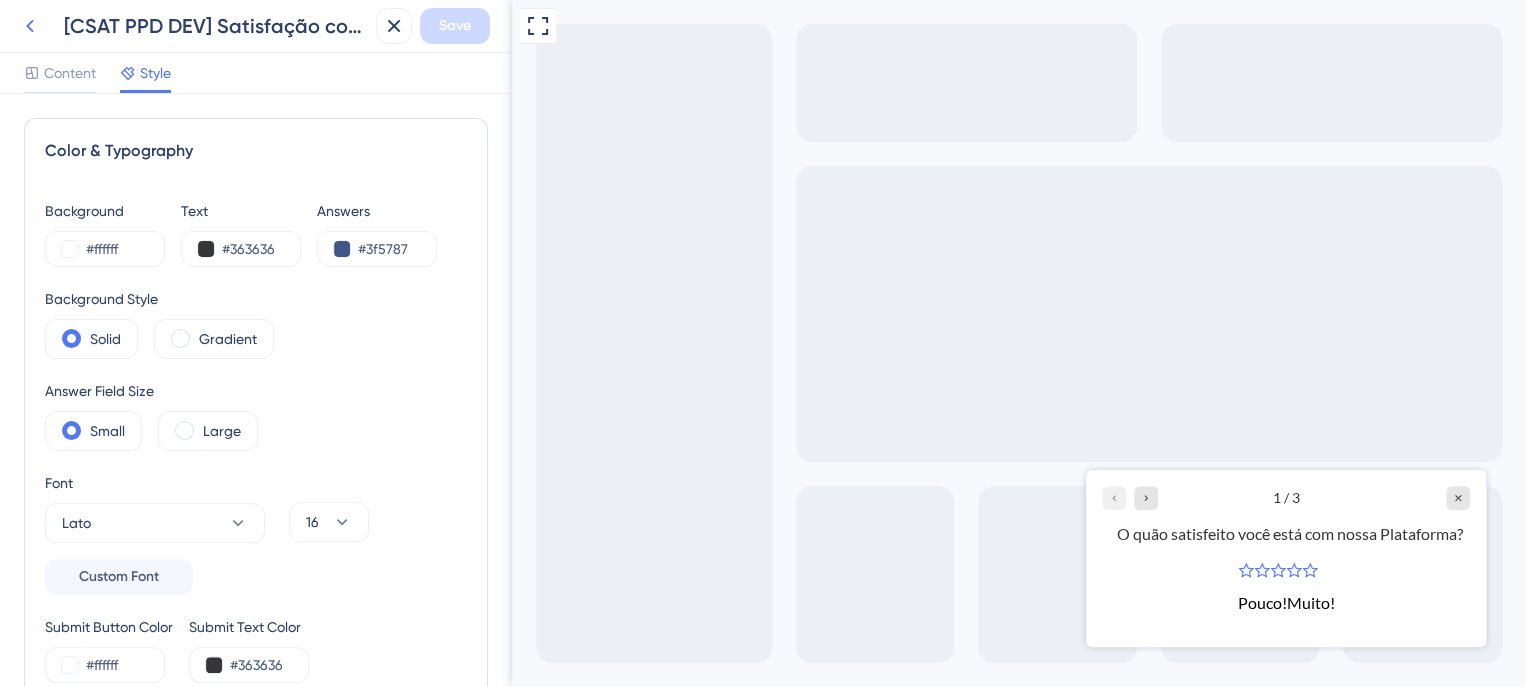 click 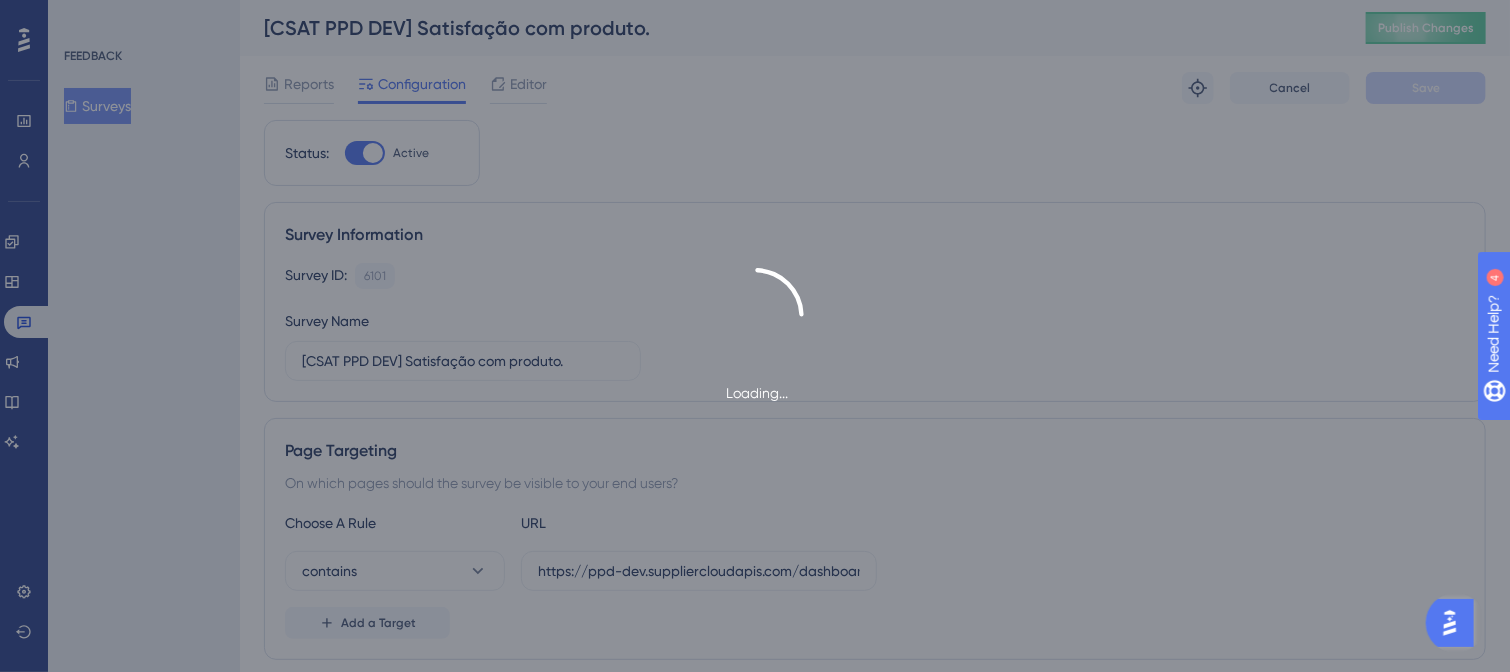 scroll, scrollTop: 0, scrollLeft: 0, axis: both 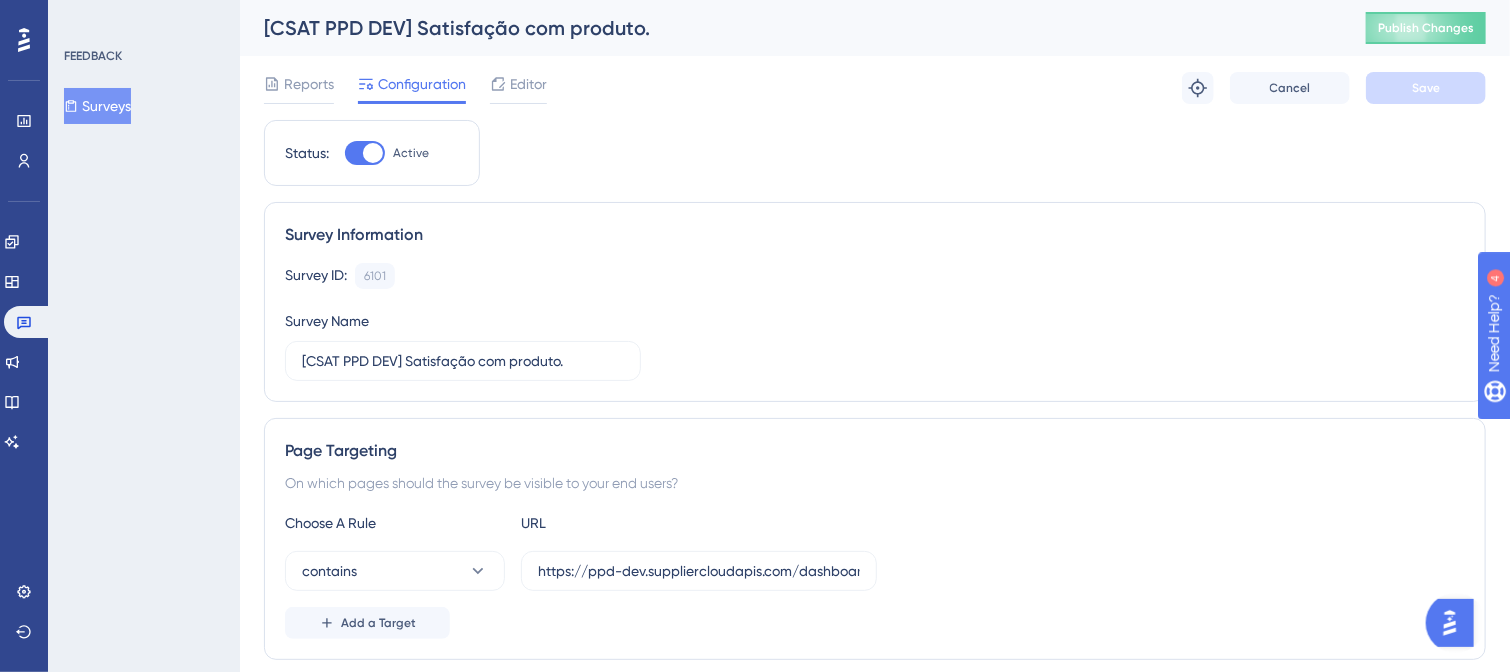 click on "FEEDBACK Surveys" at bounding box center (144, 336) 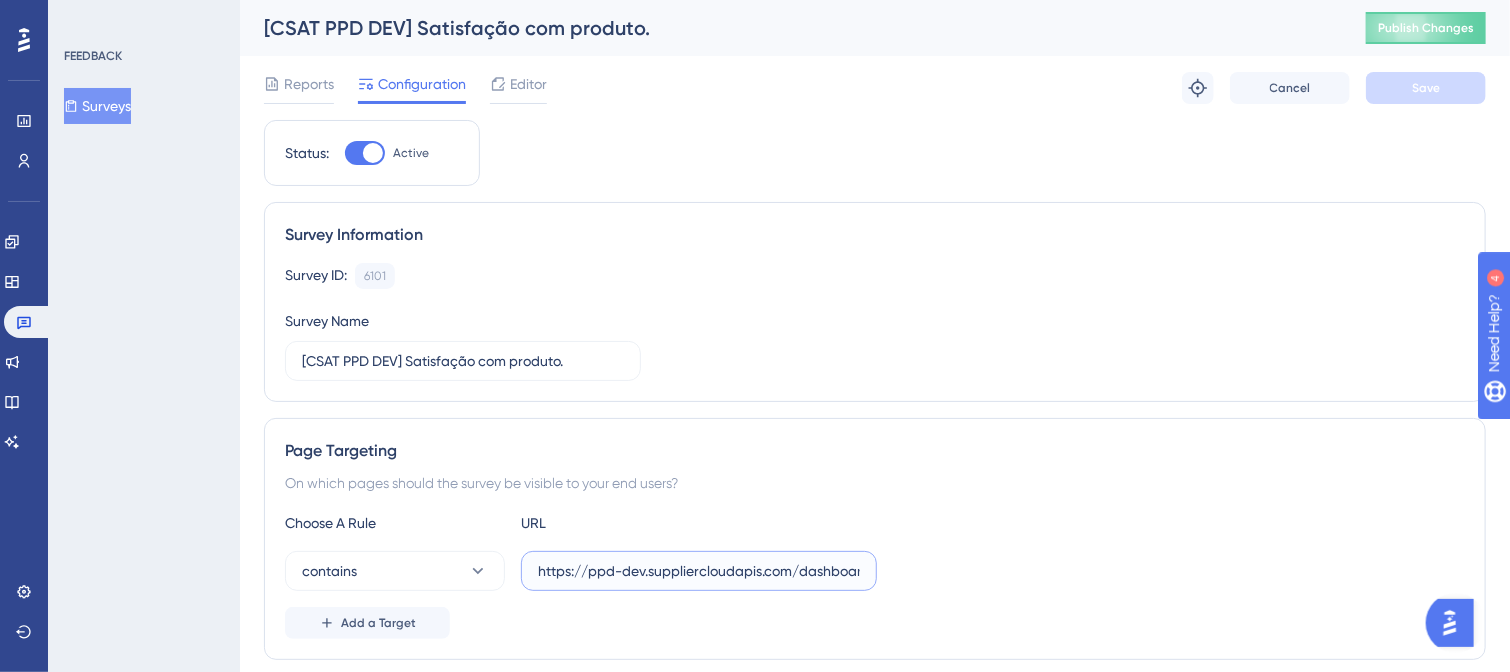click on "https://ppd-dev.suppliercloudapis.com/dashboard" at bounding box center [699, 571] 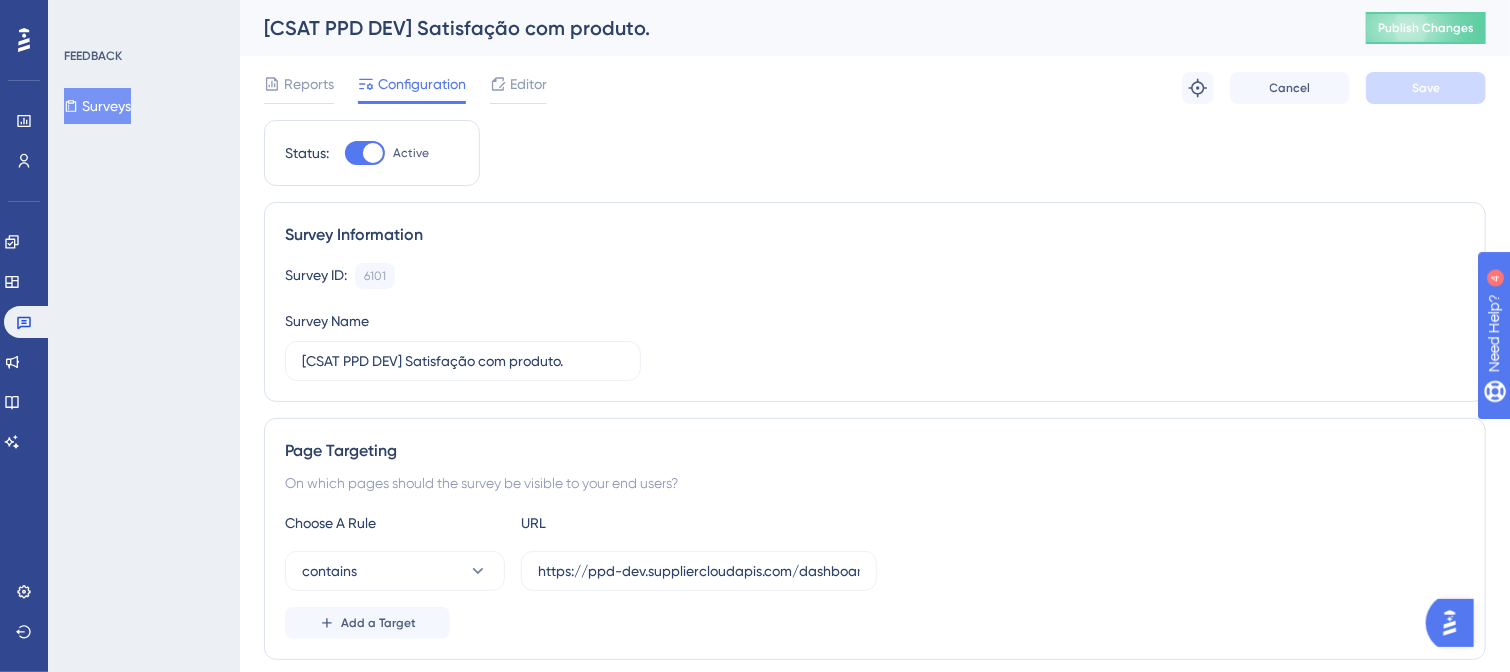 drag, startPoint x: 536, startPoint y: 568, endPoint x: 975, endPoint y: 570, distance: 439.00455 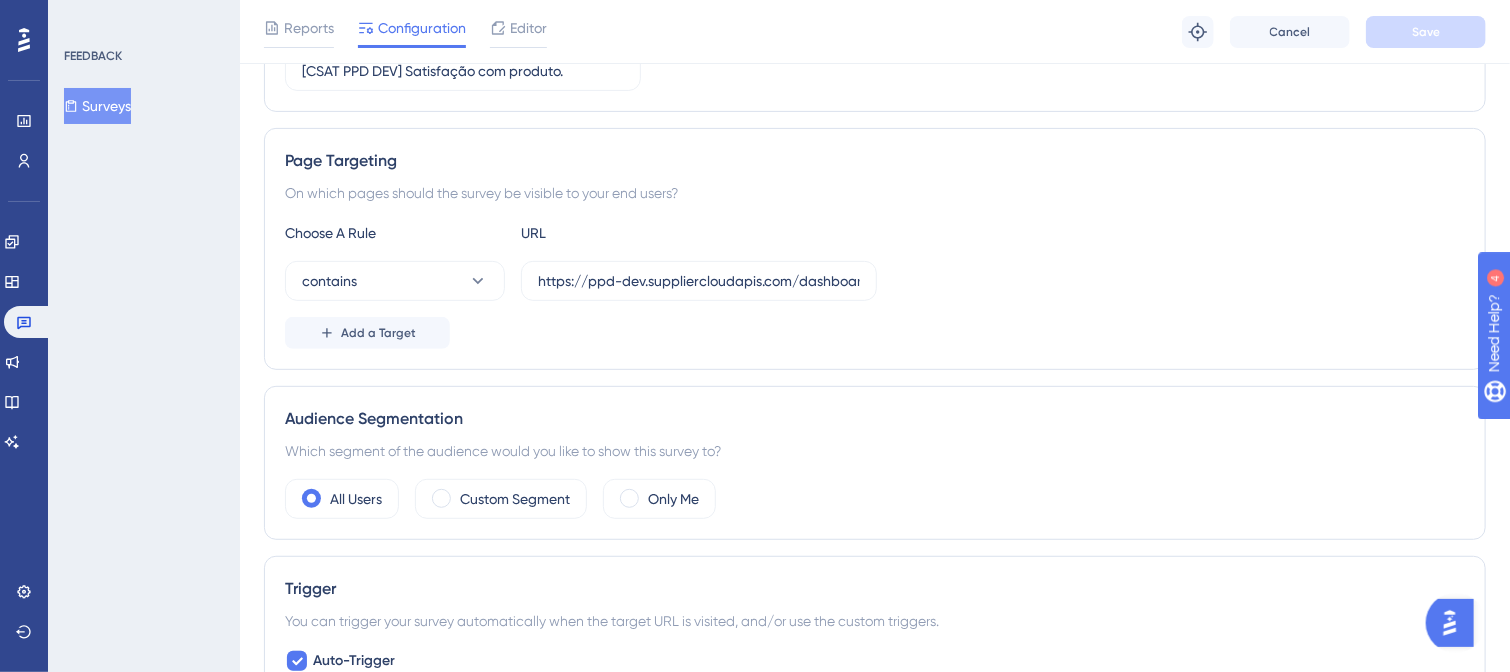 scroll, scrollTop: 300, scrollLeft: 0, axis: vertical 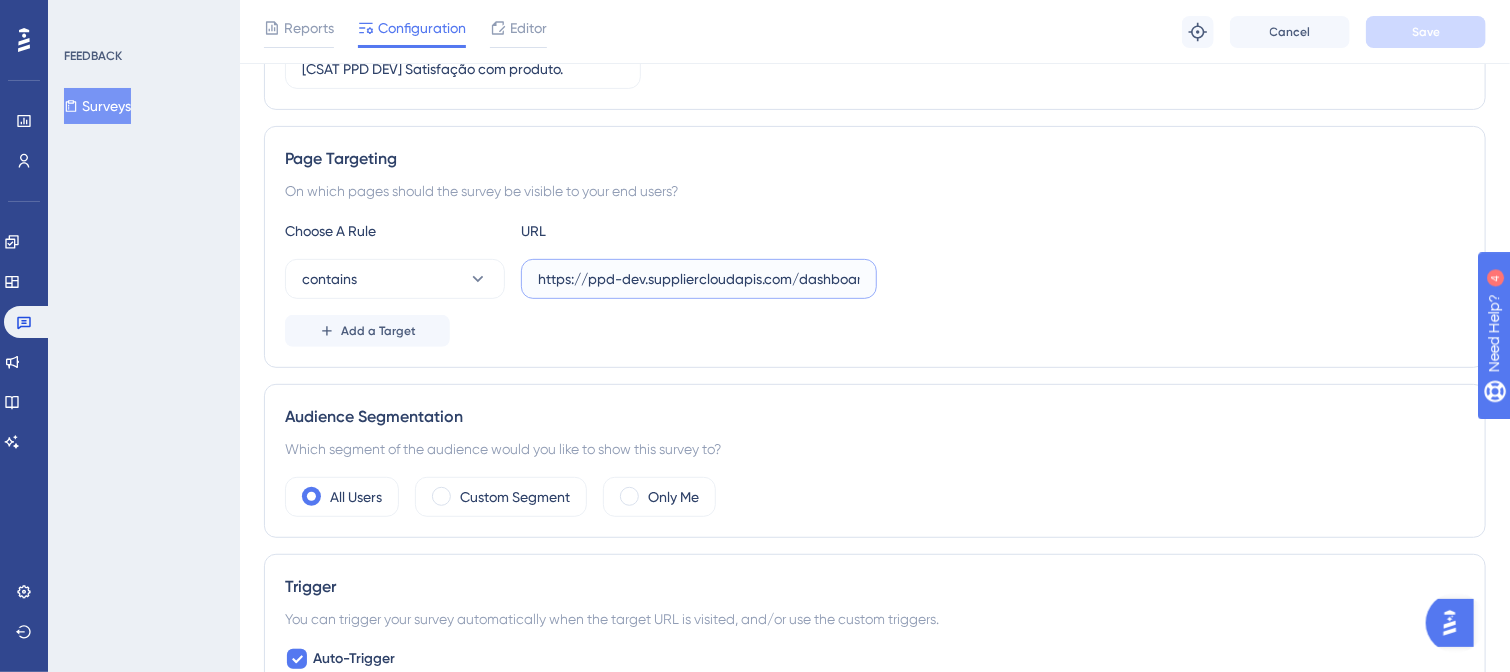 click on "https://ppd-dev.suppliercloudapis.com/dashboard" at bounding box center [699, 279] 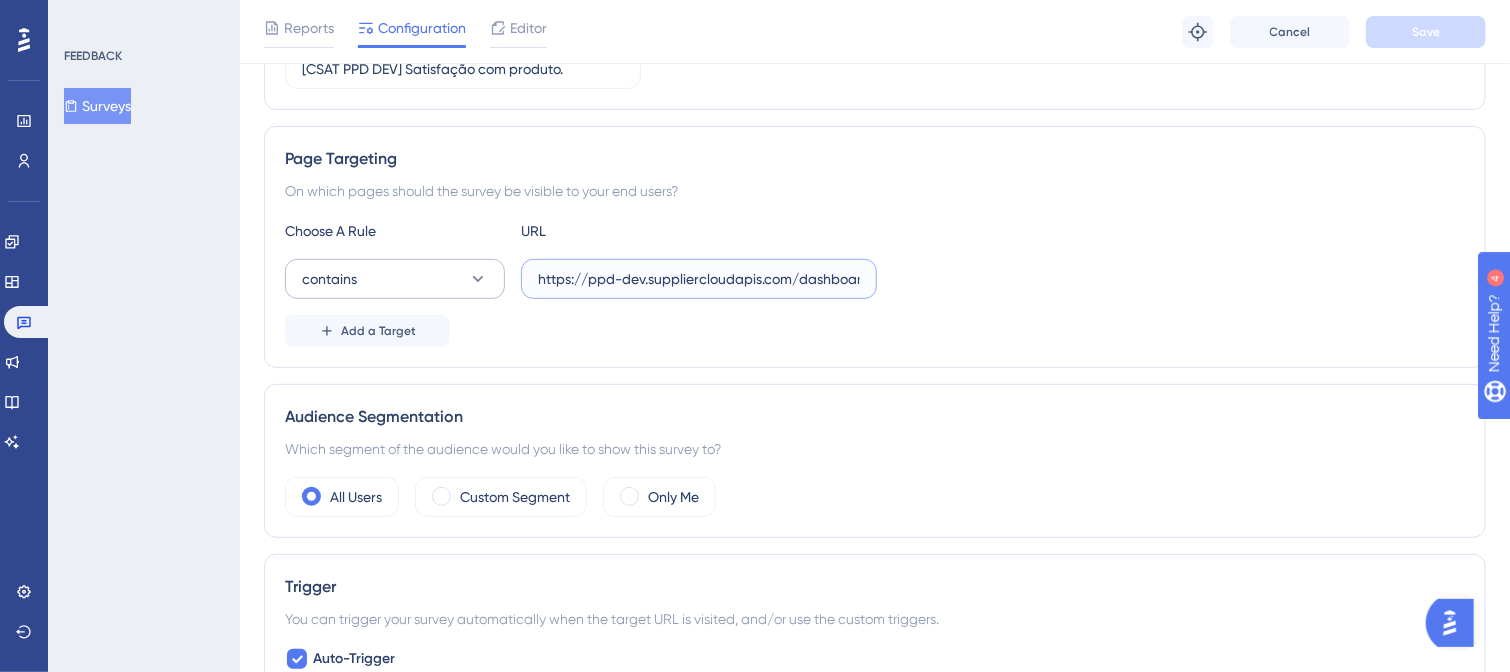 drag, startPoint x: 811, startPoint y: 274, endPoint x: 495, endPoint y: 264, distance: 316.1582 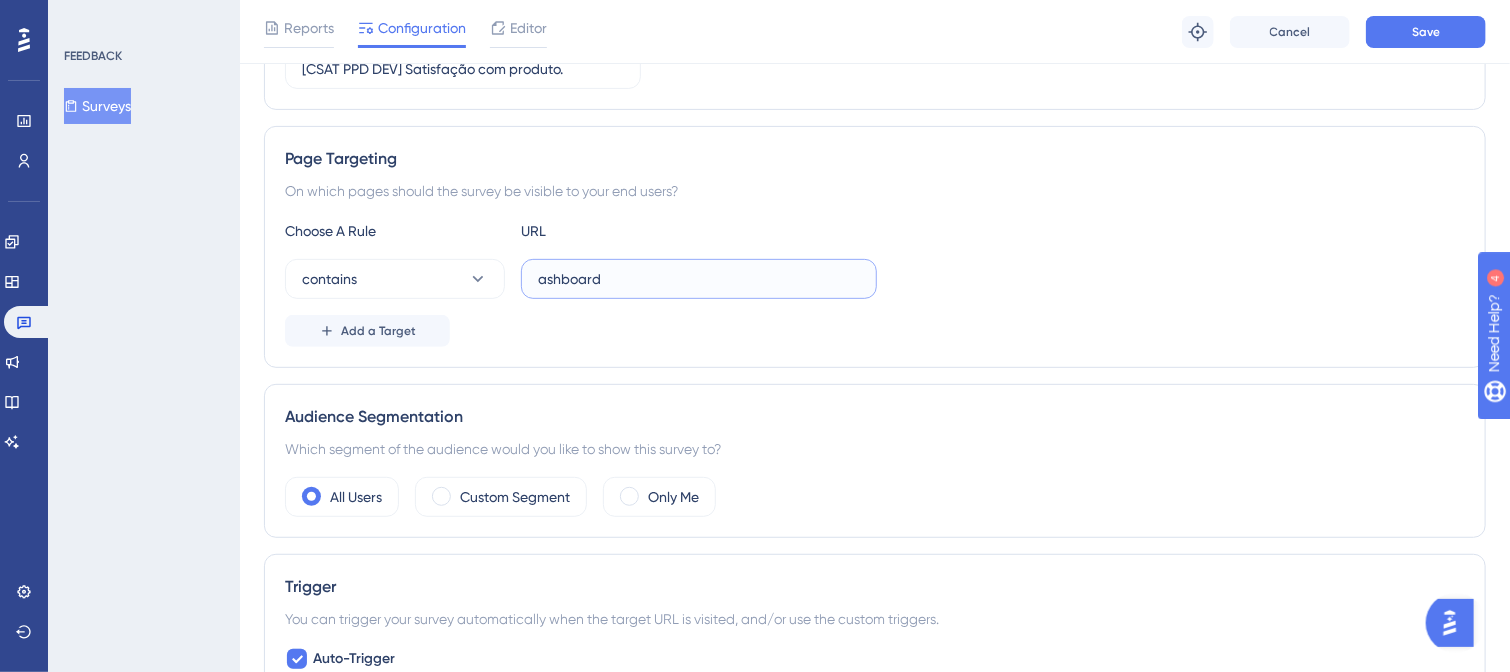 click on "ashboard" at bounding box center (699, 279) 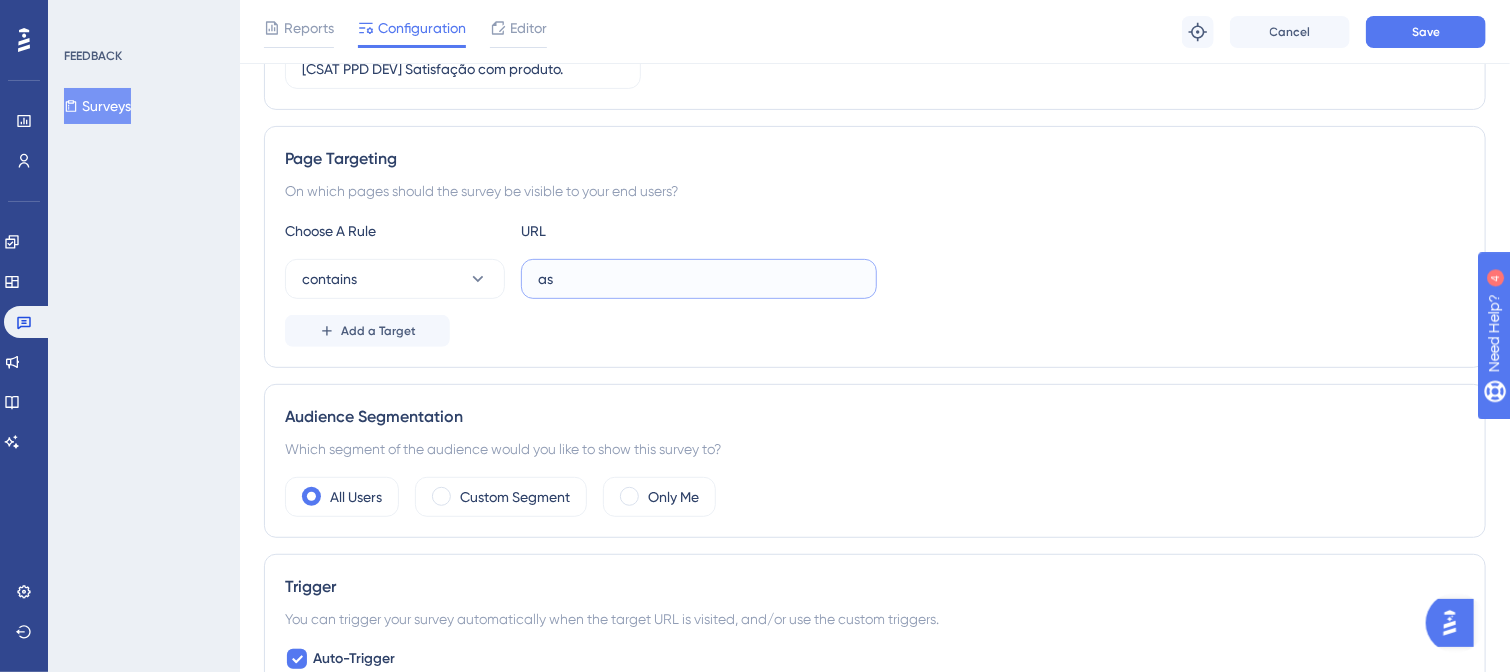 type on "a" 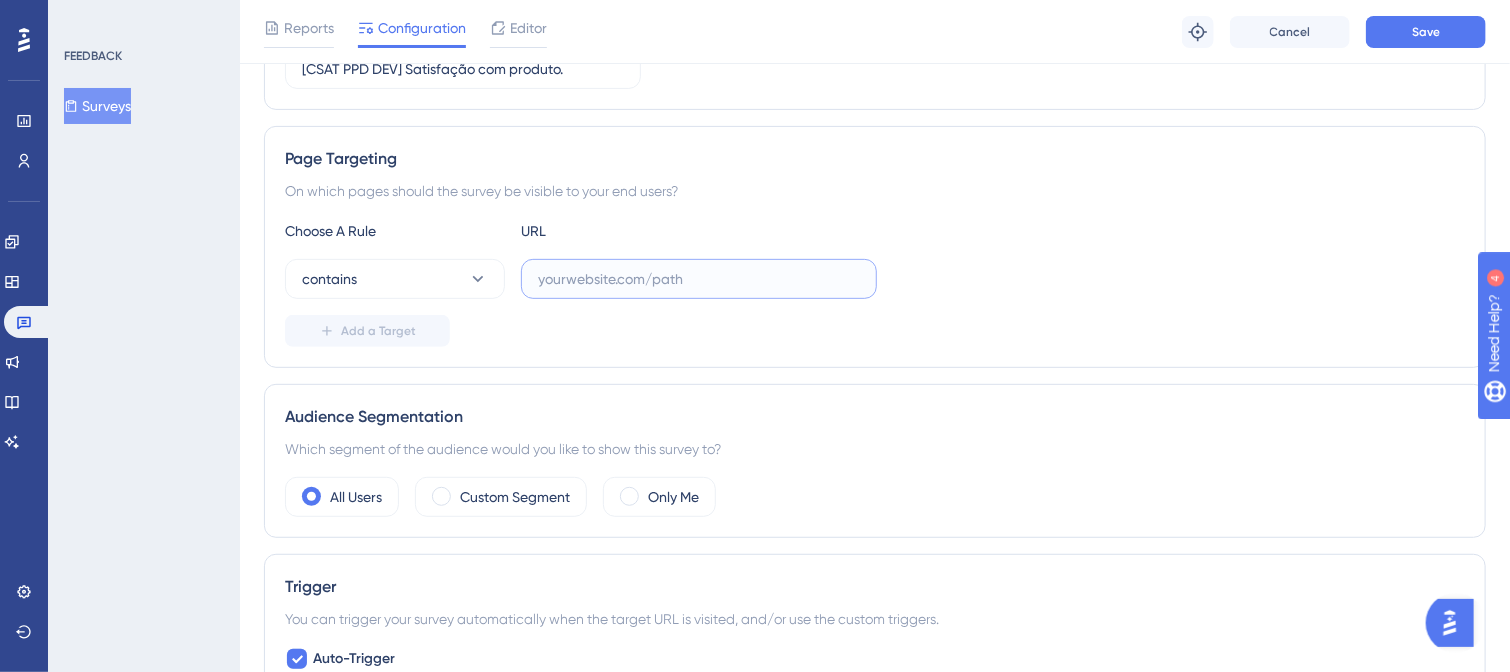 paste on "https://ppd-dev.suppliercloudapis.com/#/dashboard" 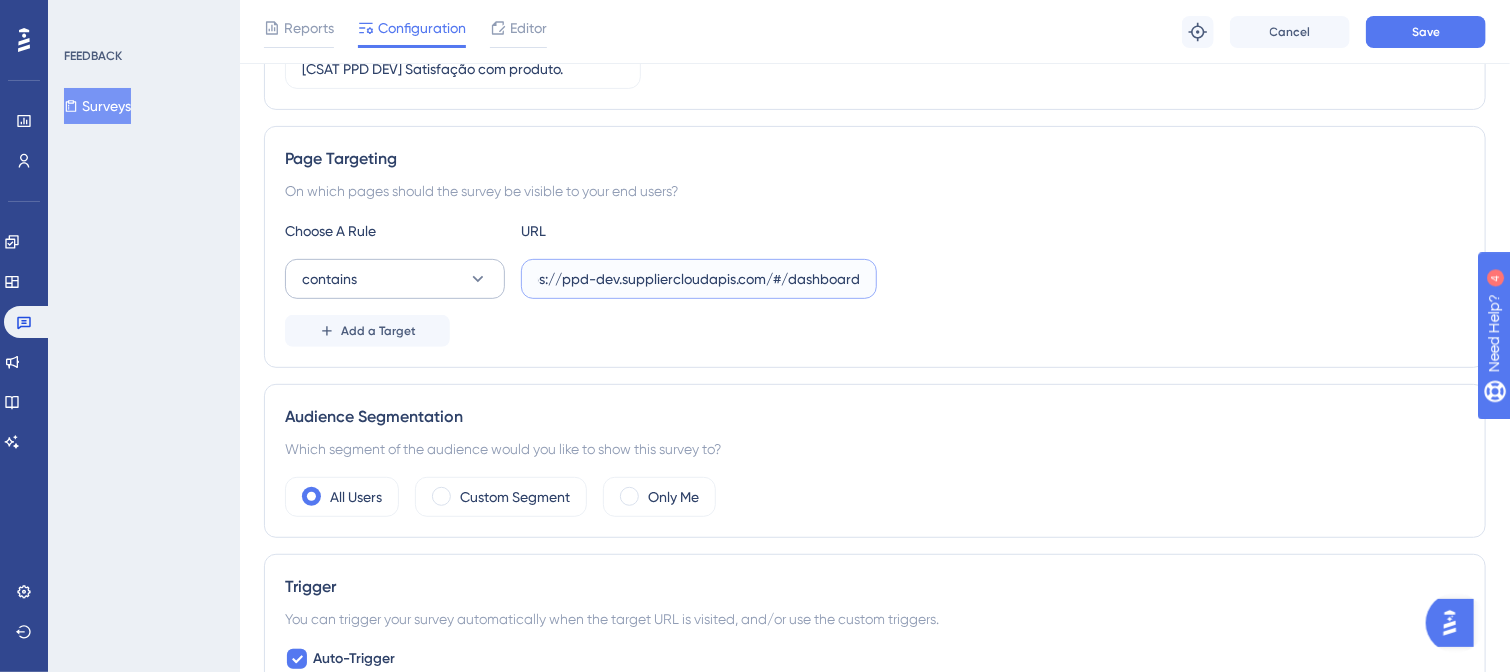 scroll, scrollTop: 0, scrollLeft: 0, axis: both 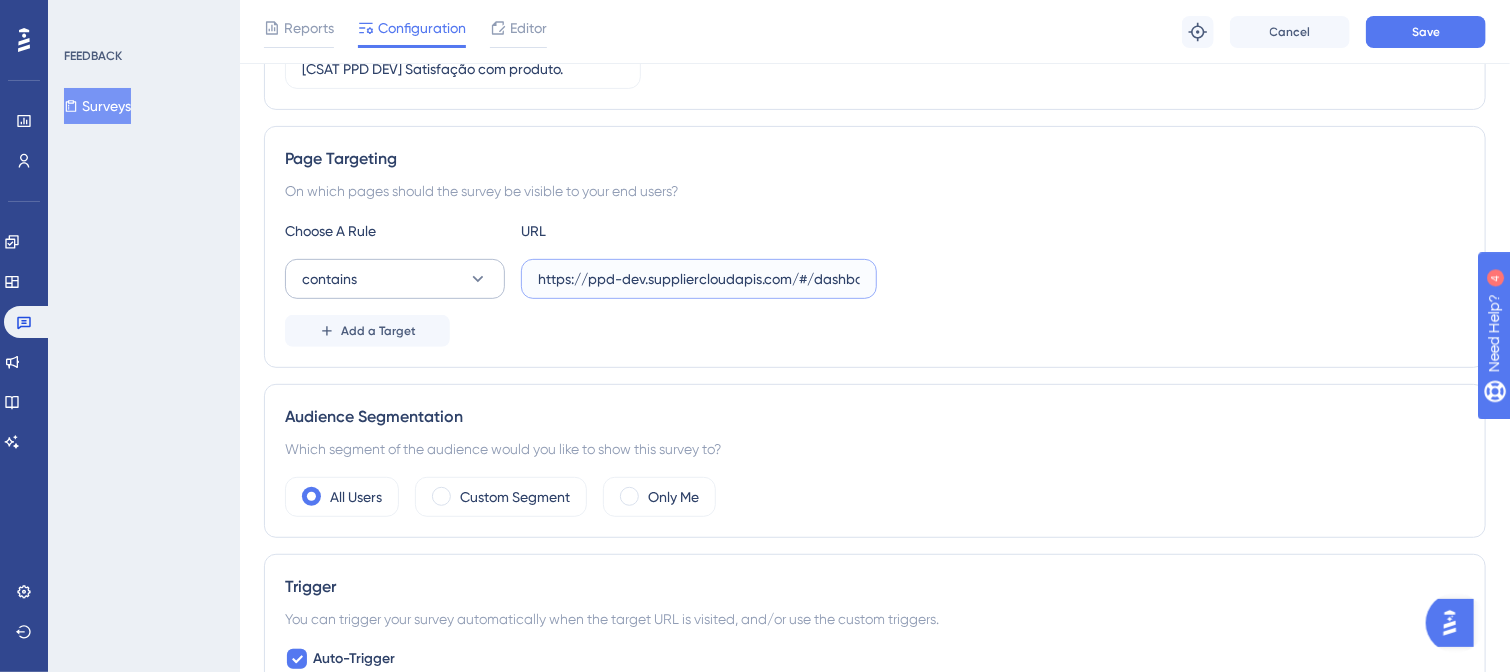 drag, startPoint x: 592, startPoint y: 273, endPoint x: 447, endPoint y: 283, distance: 145.34442 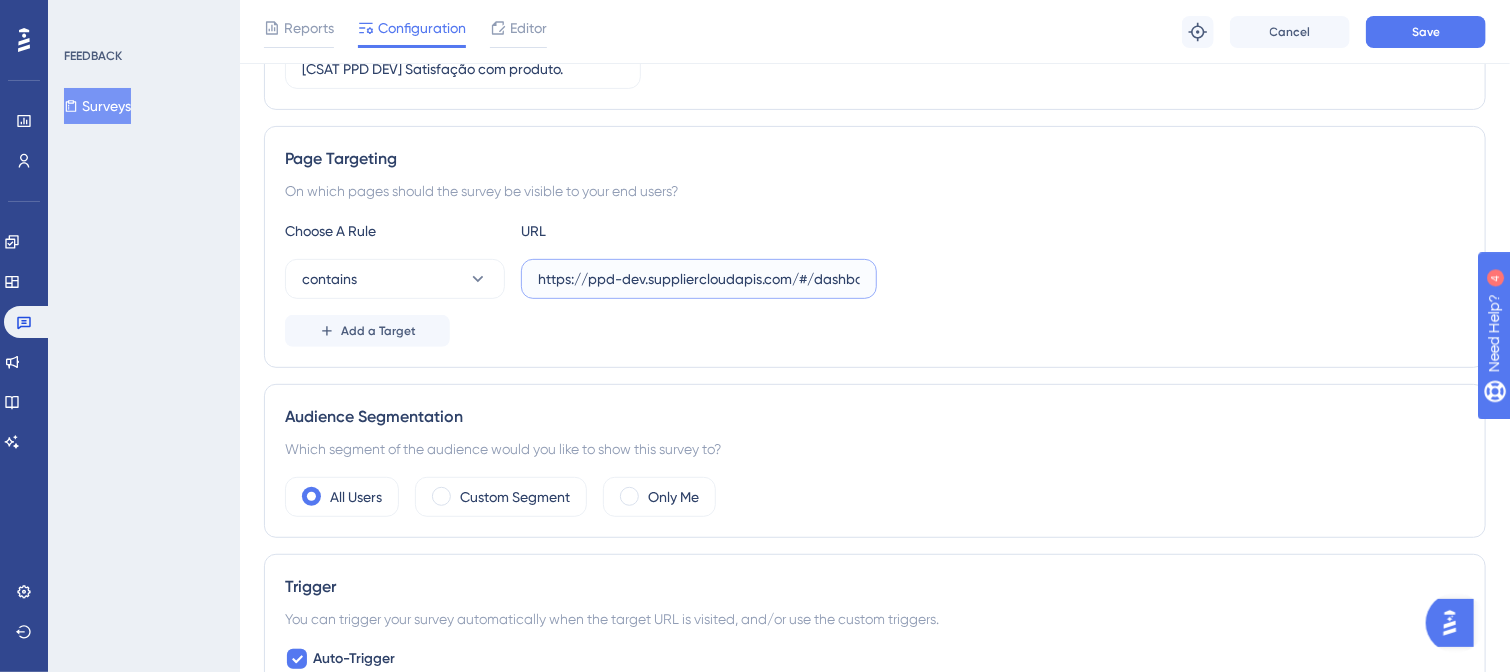 click on "https://ppd-dev.suppliercloudapis.com/#/dashboard" at bounding box center (699, 279) 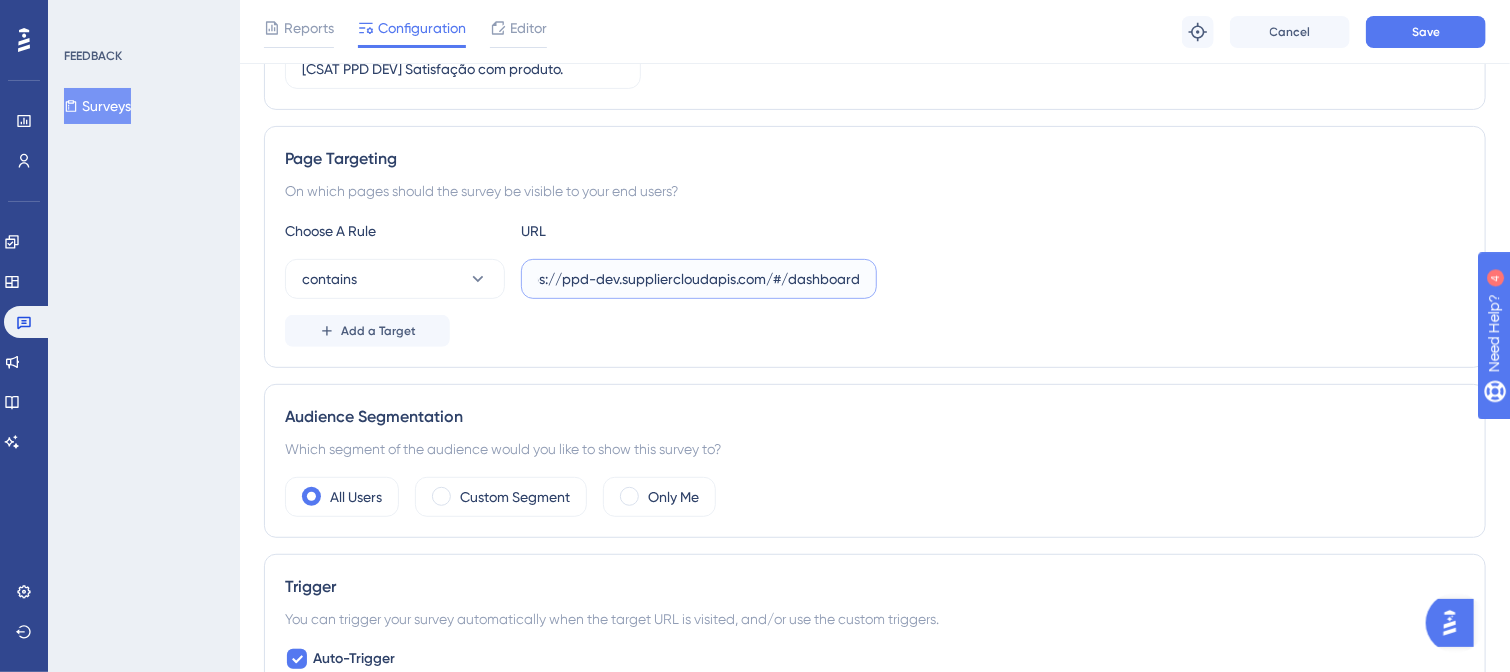 drag, startPoint x: 604, startPoint y: 273, endPoint x: 875, endPoint y: 283, distance: 271.18445 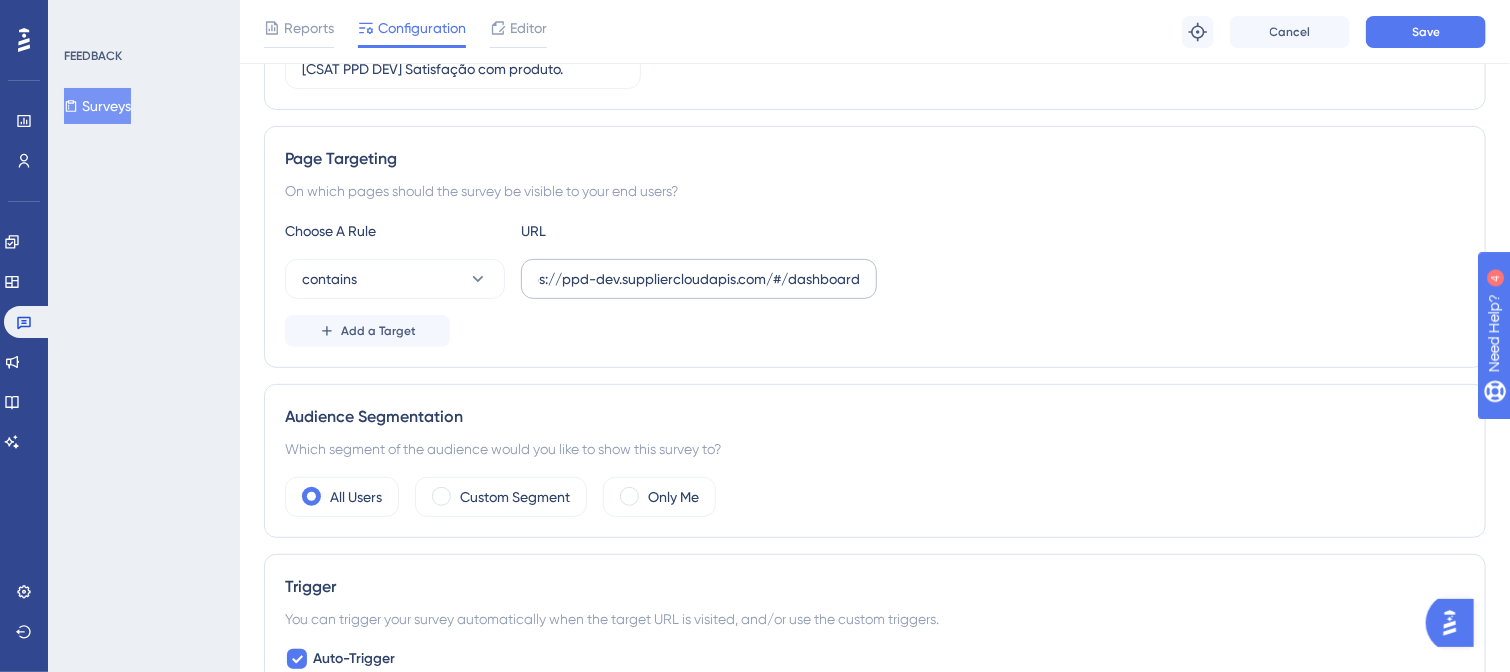 click on "https://ppd-dev.suppliercloudapis.com/#/dashboard" at bounding box center (699, 279) 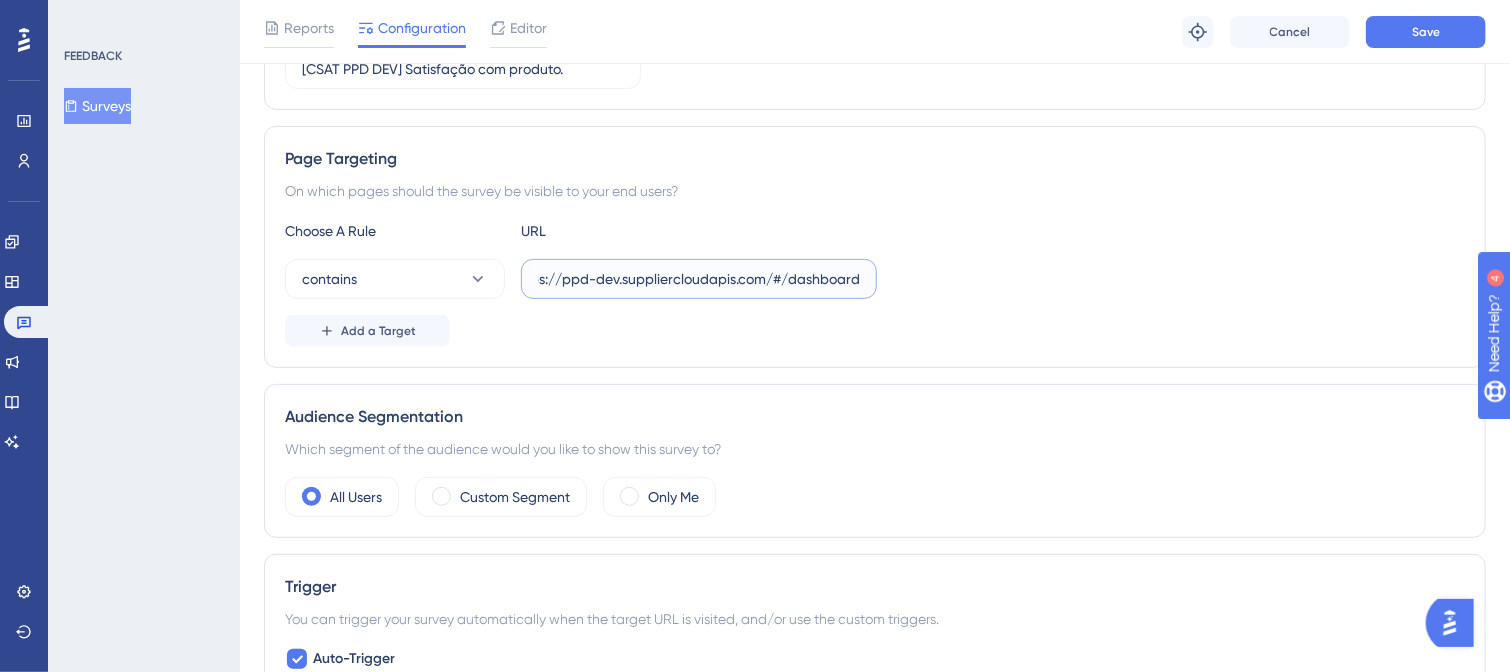 click on "https://ppd-dev.suppliercloudapis.com/#/dashboard" at bounding box center [699, 279] 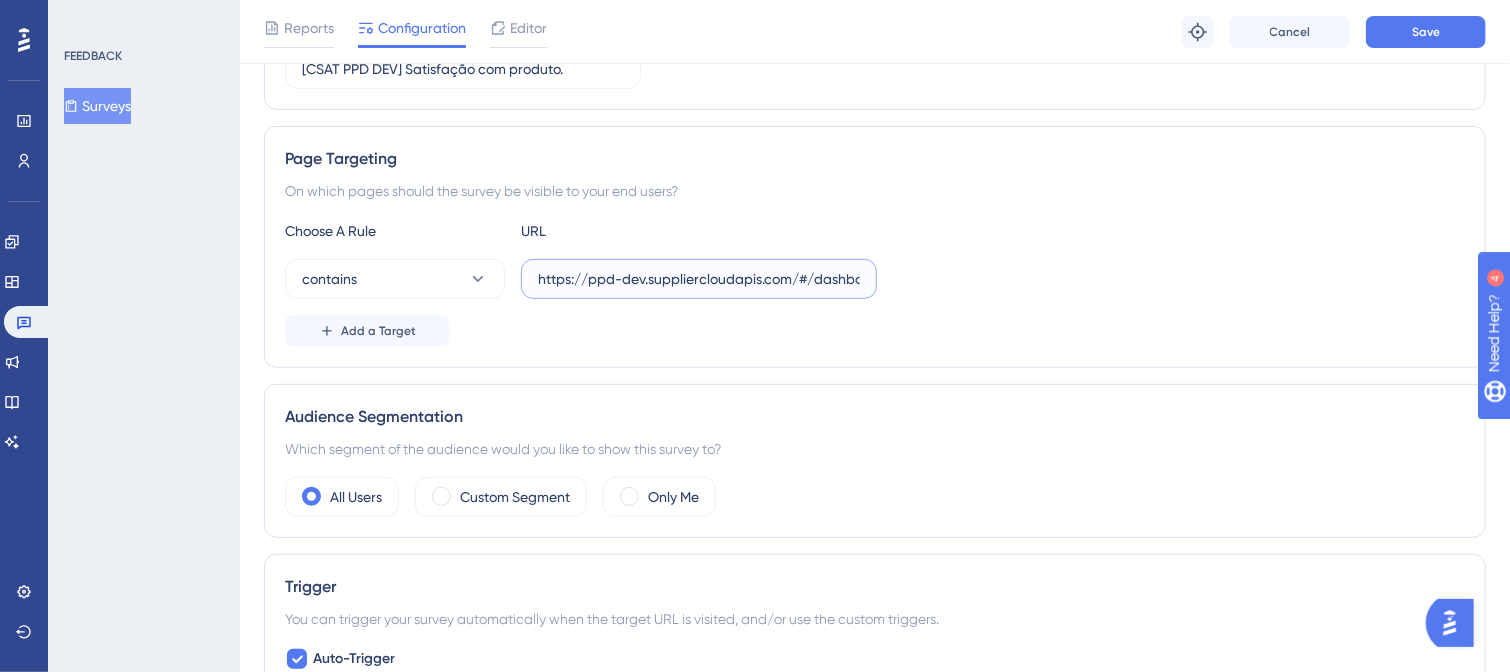click on "https://ppd-dev.suppliercloudapis.com/#/dashboard" at bounding box center (699, 279) 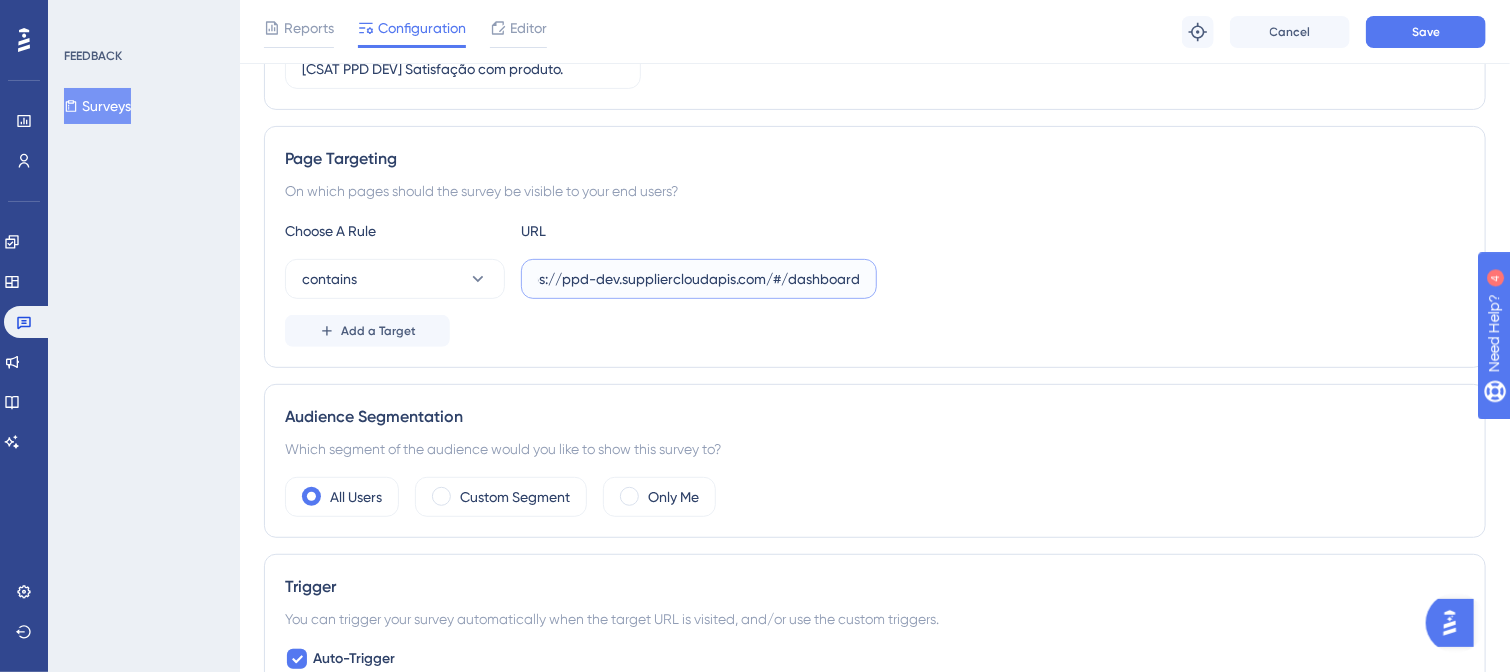 scroll, scrollTop: 0, scrollLeft: 27, axis: horizontal 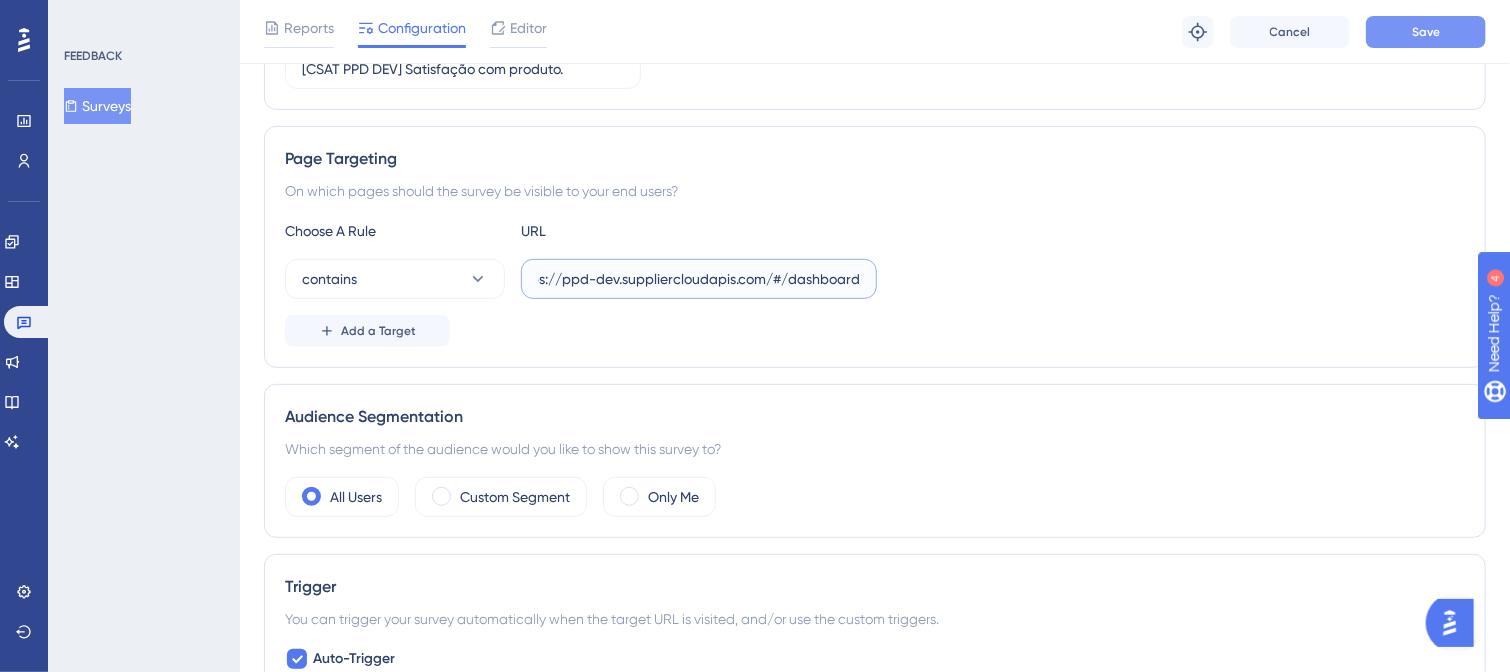 type on "https://ppd-dev.suppliercloudapis.com/#/dashboard" 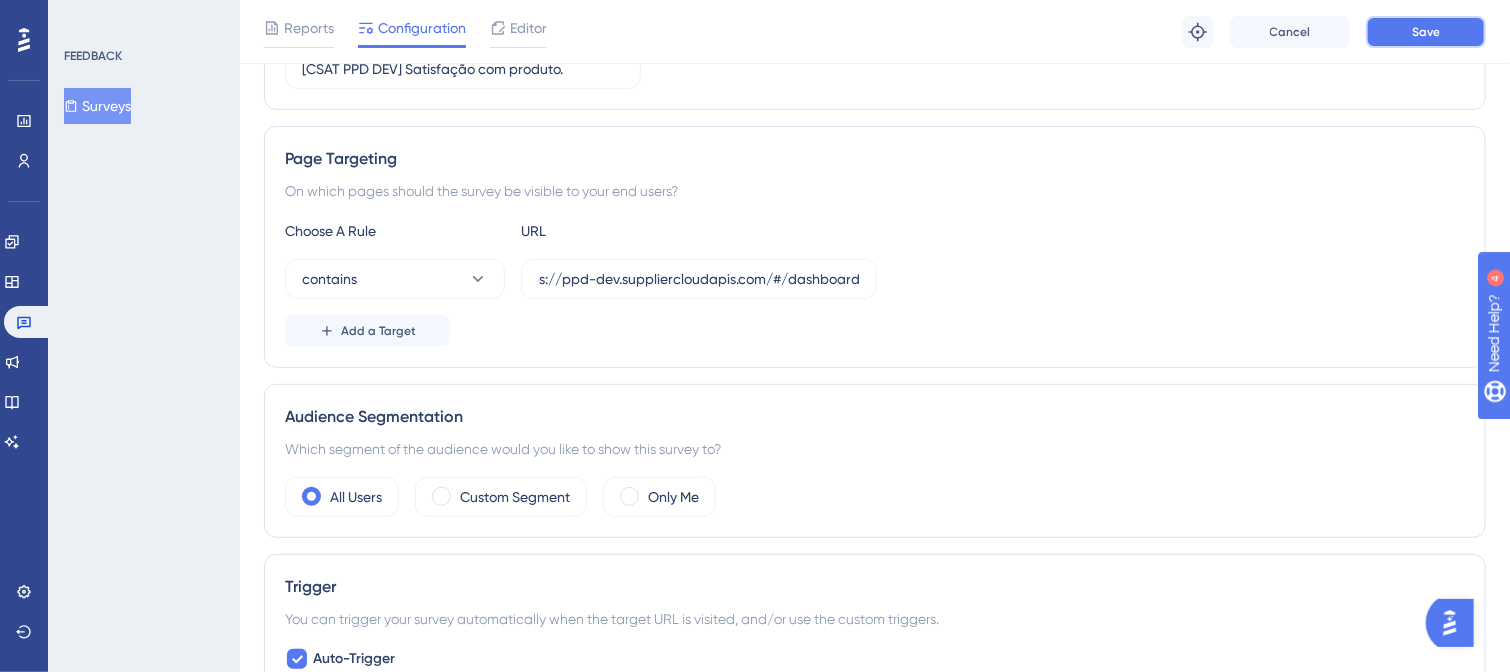 click on "Save" at bounding box center [1426, 32] 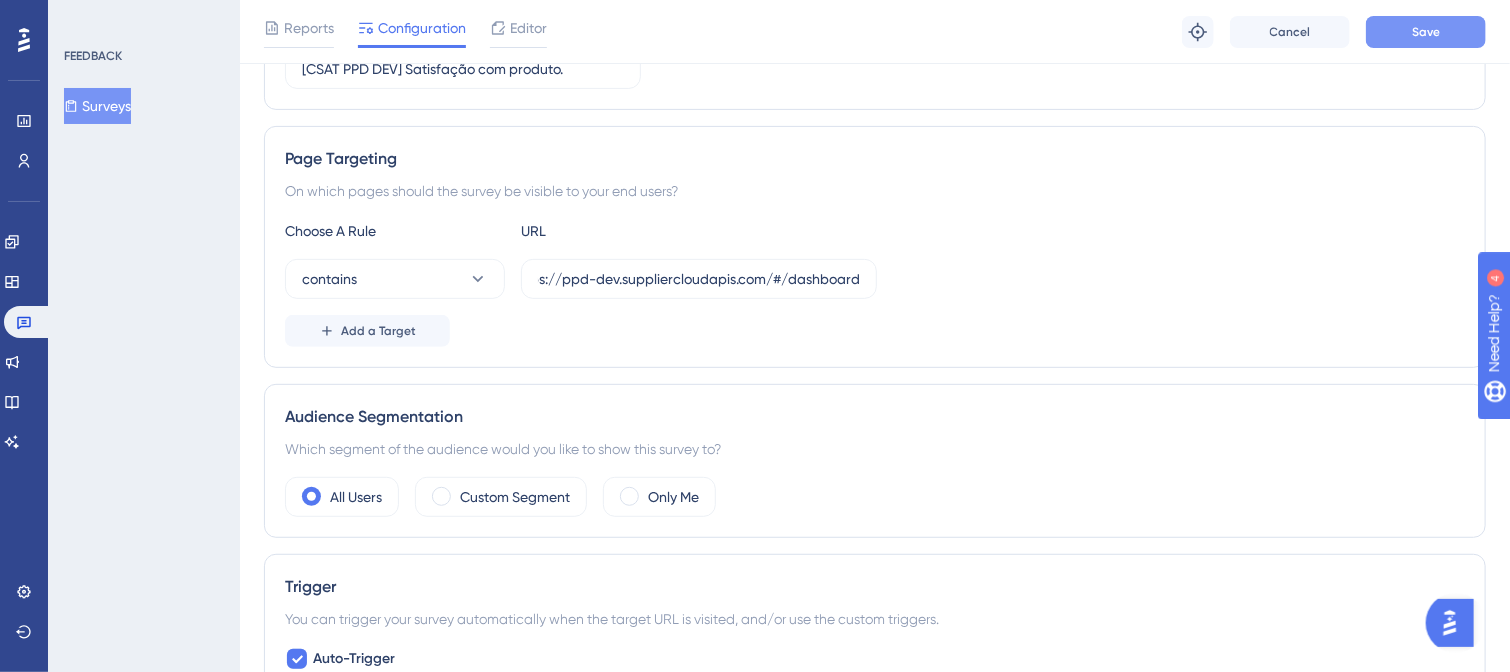 scroll, scrollTop: 0, scrollLeft: 0, axis: both 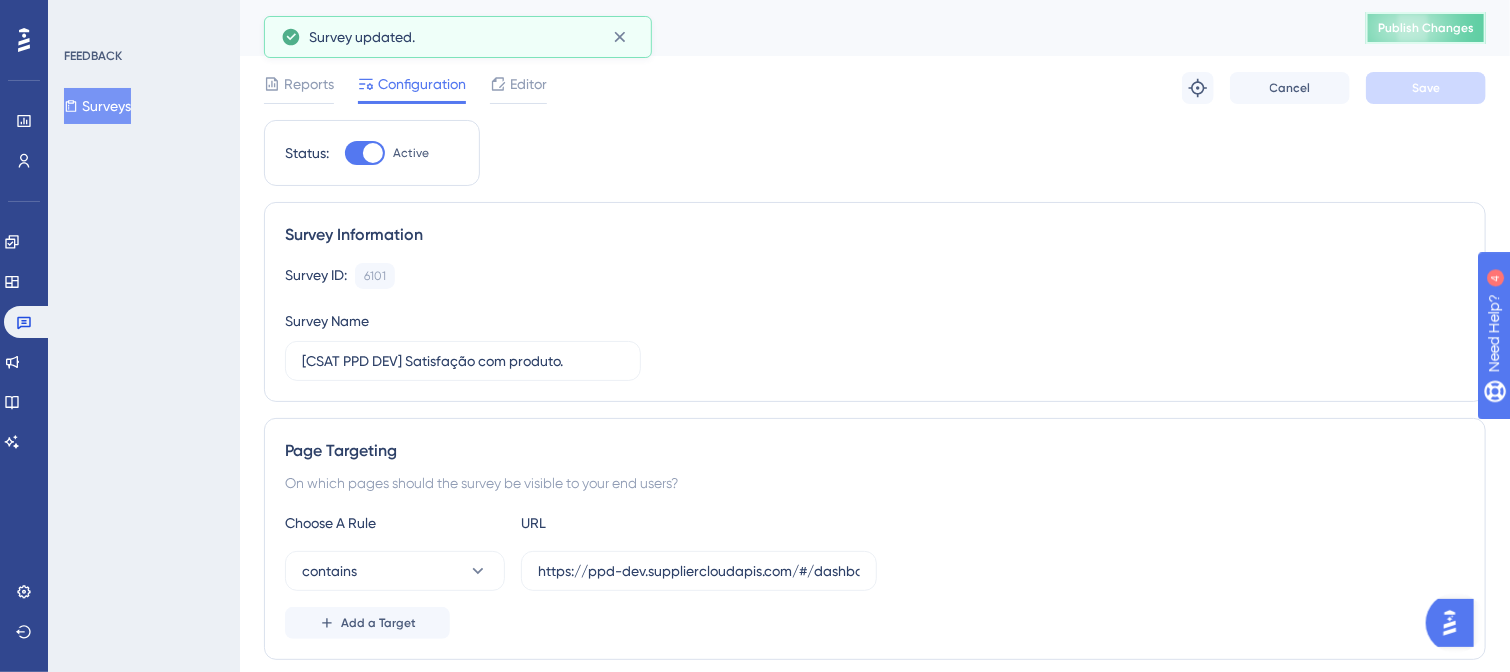 click on "Publish Changes" at bounding box center (1426, 28) 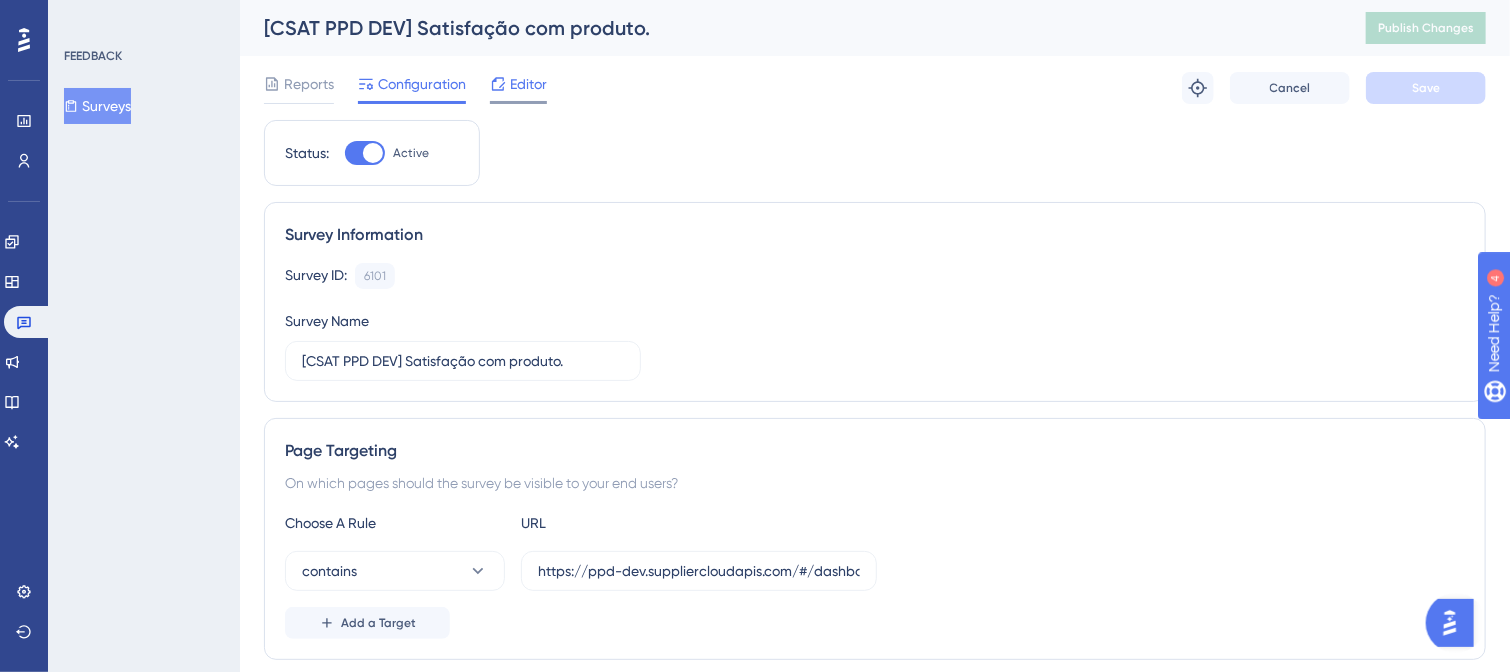 click on "Editor" at bounding box center (528, 84) 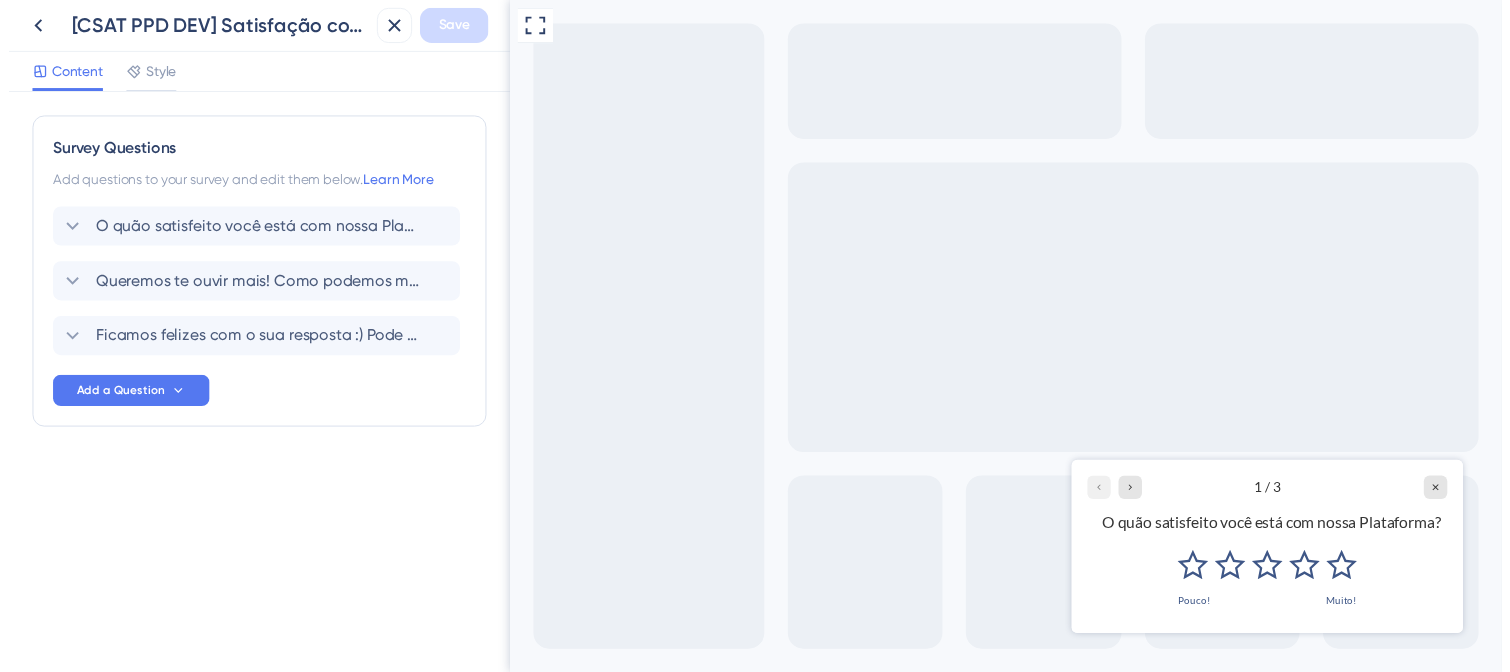scroll, scrollTop: 0, scrollLeft: 0, axis: both 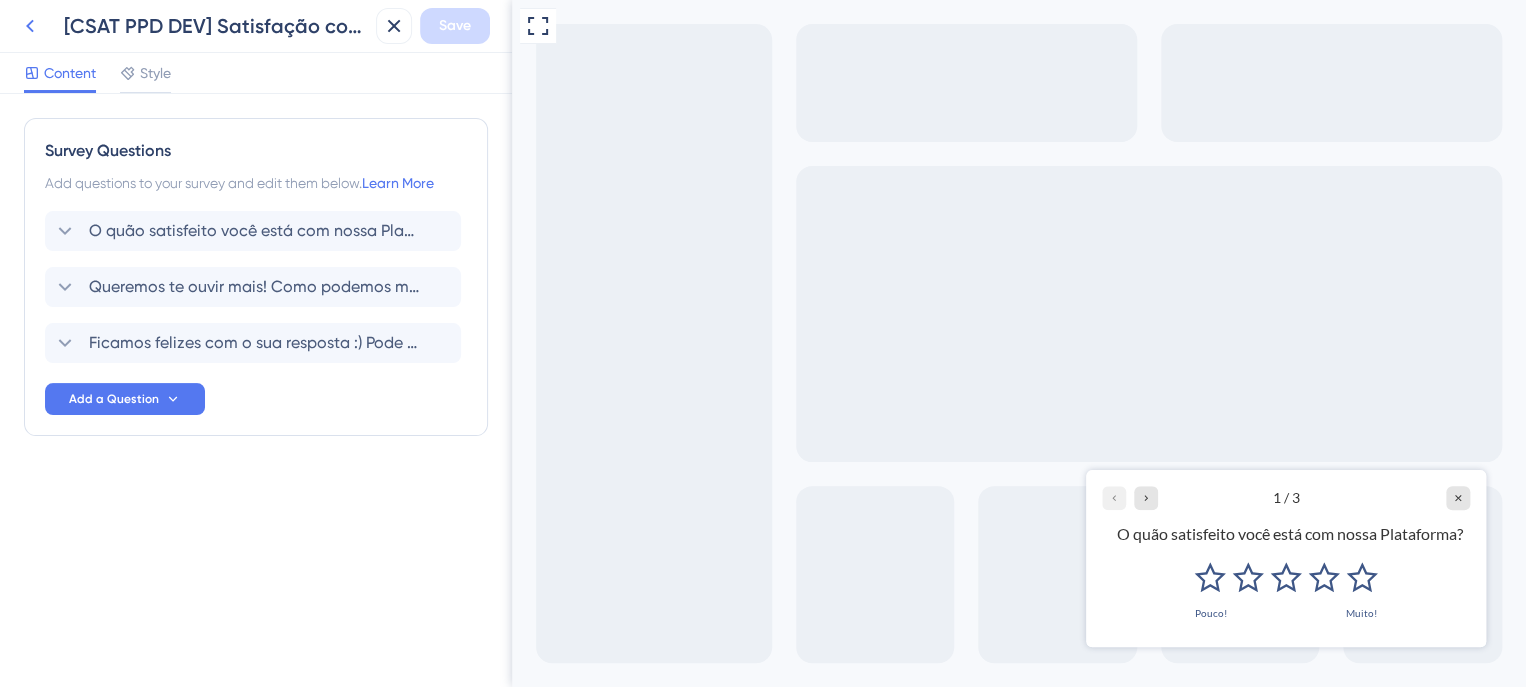 click 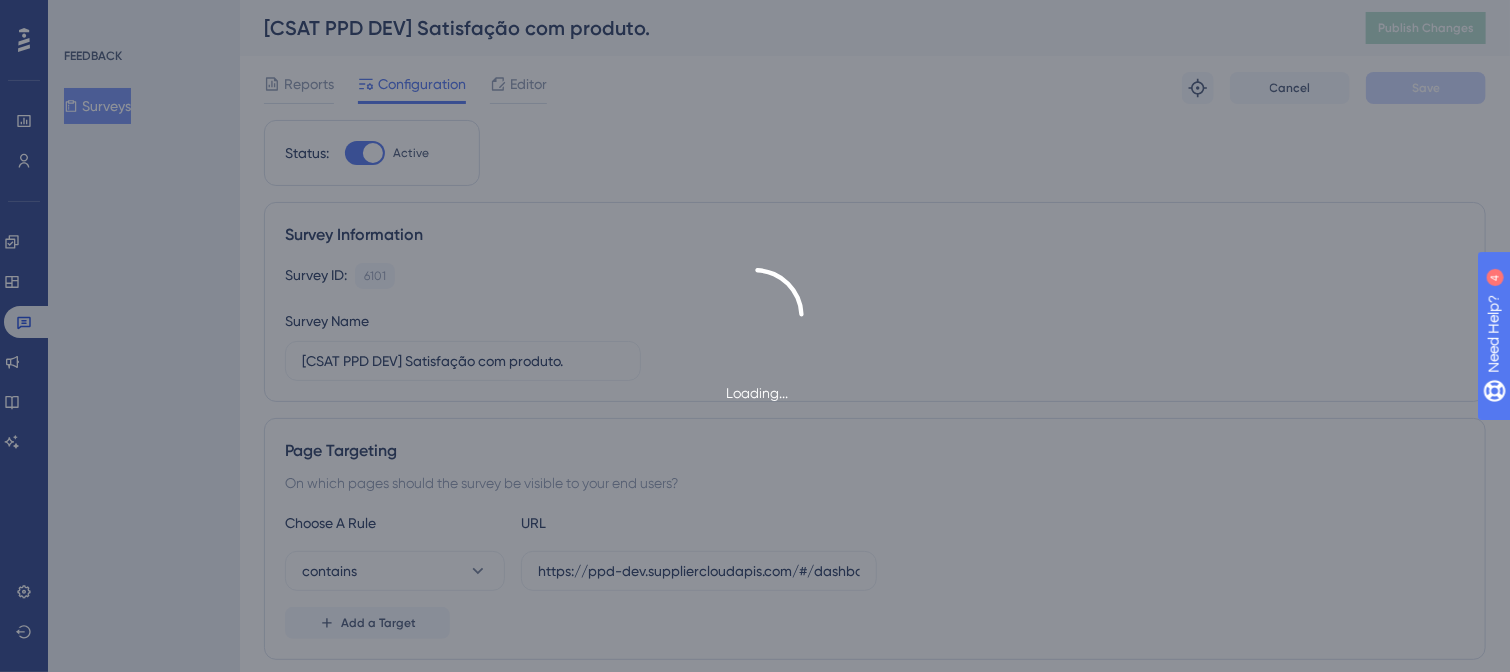 scroll, scrollTop: 0, scrollLeft: 0, axis: both 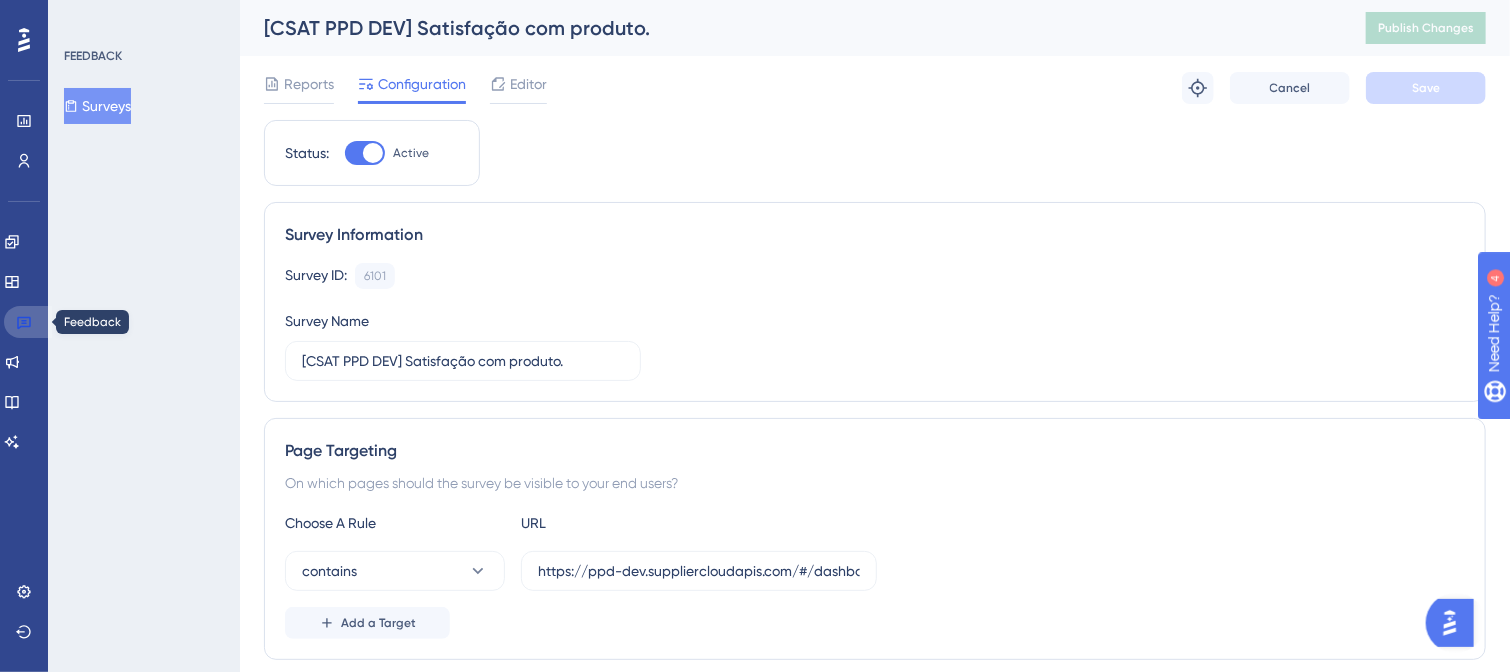 click 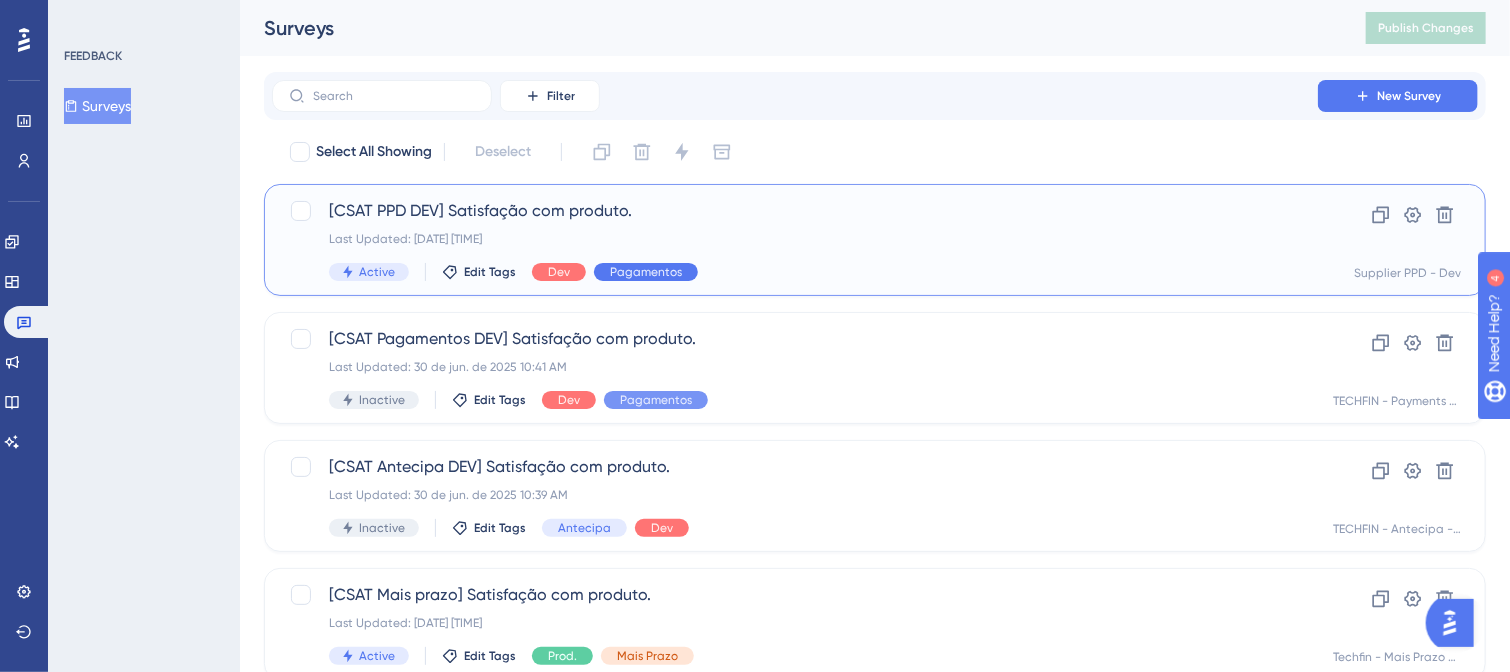 click on "Pagamentos" at bounding box center (646, 272) 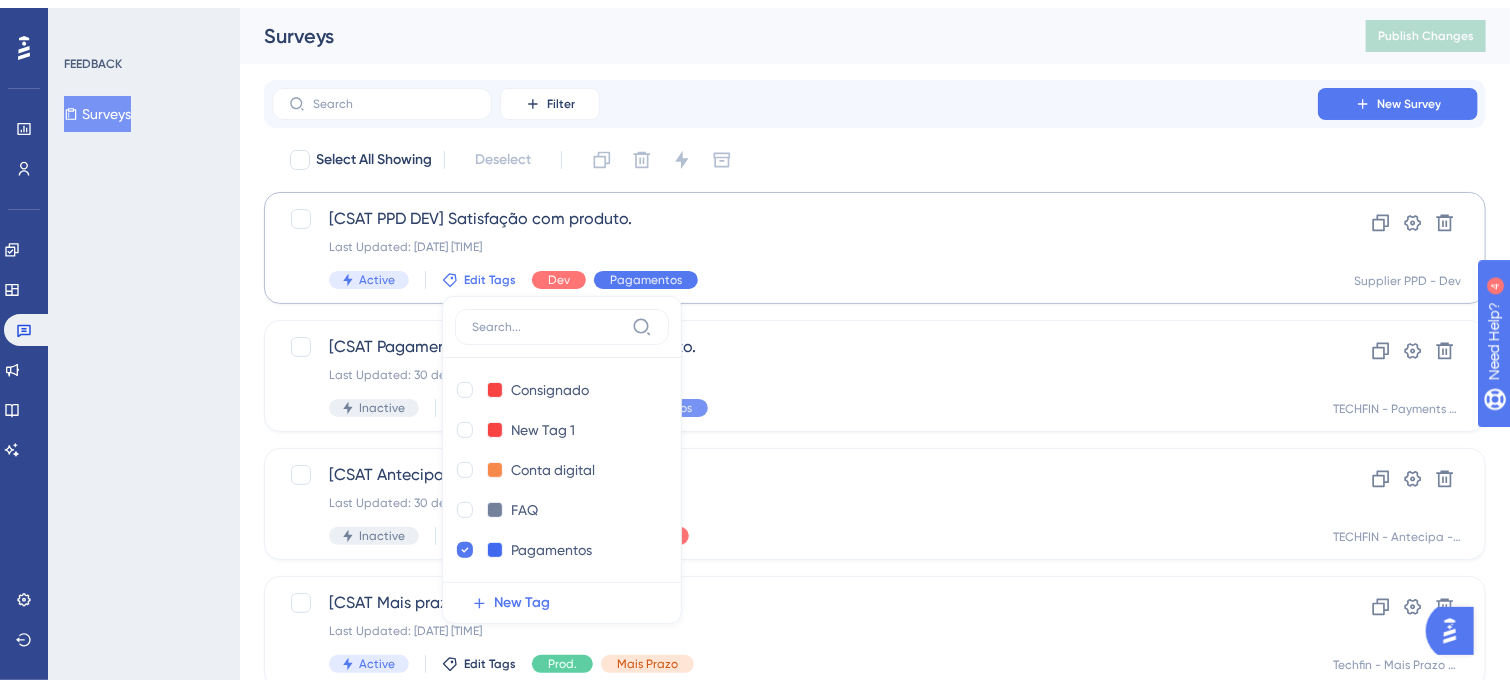scroll, scrollTop: 116, scrollLeft: 0, axis: vertical 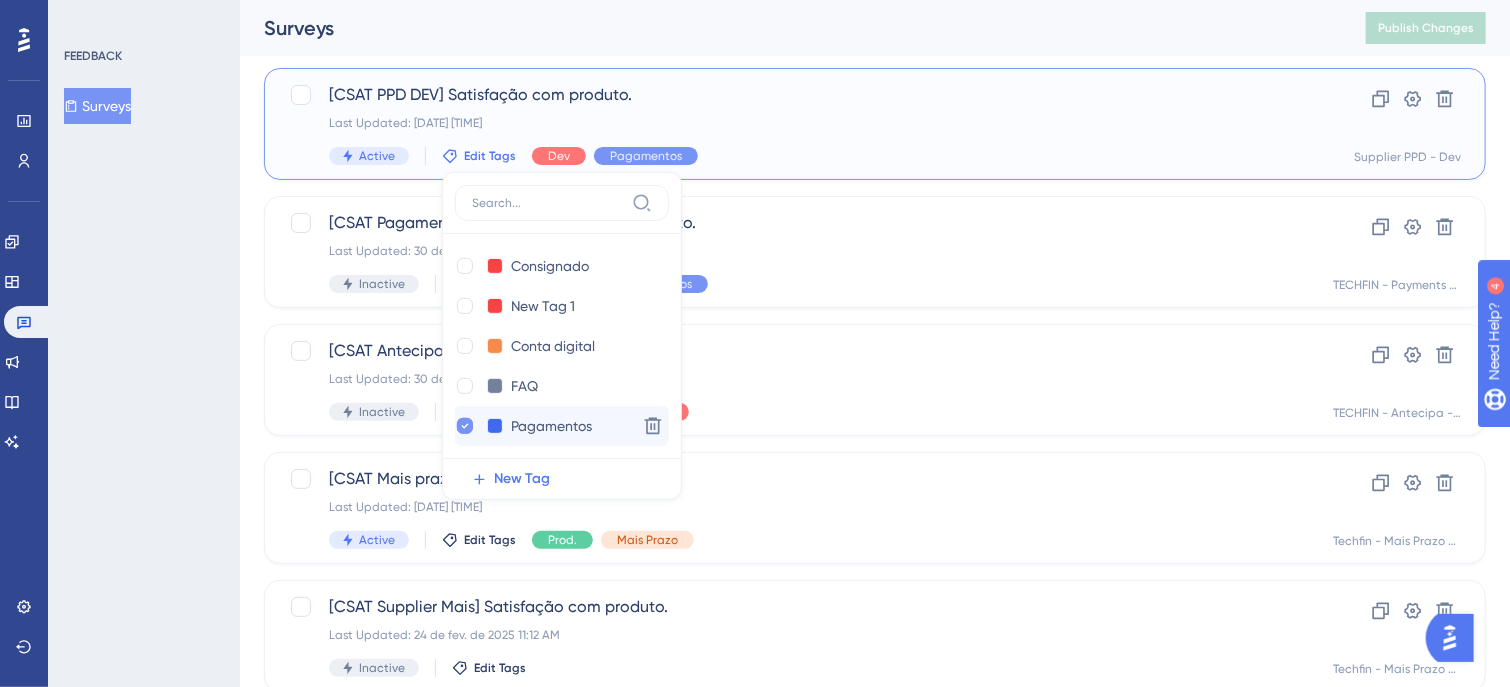 click 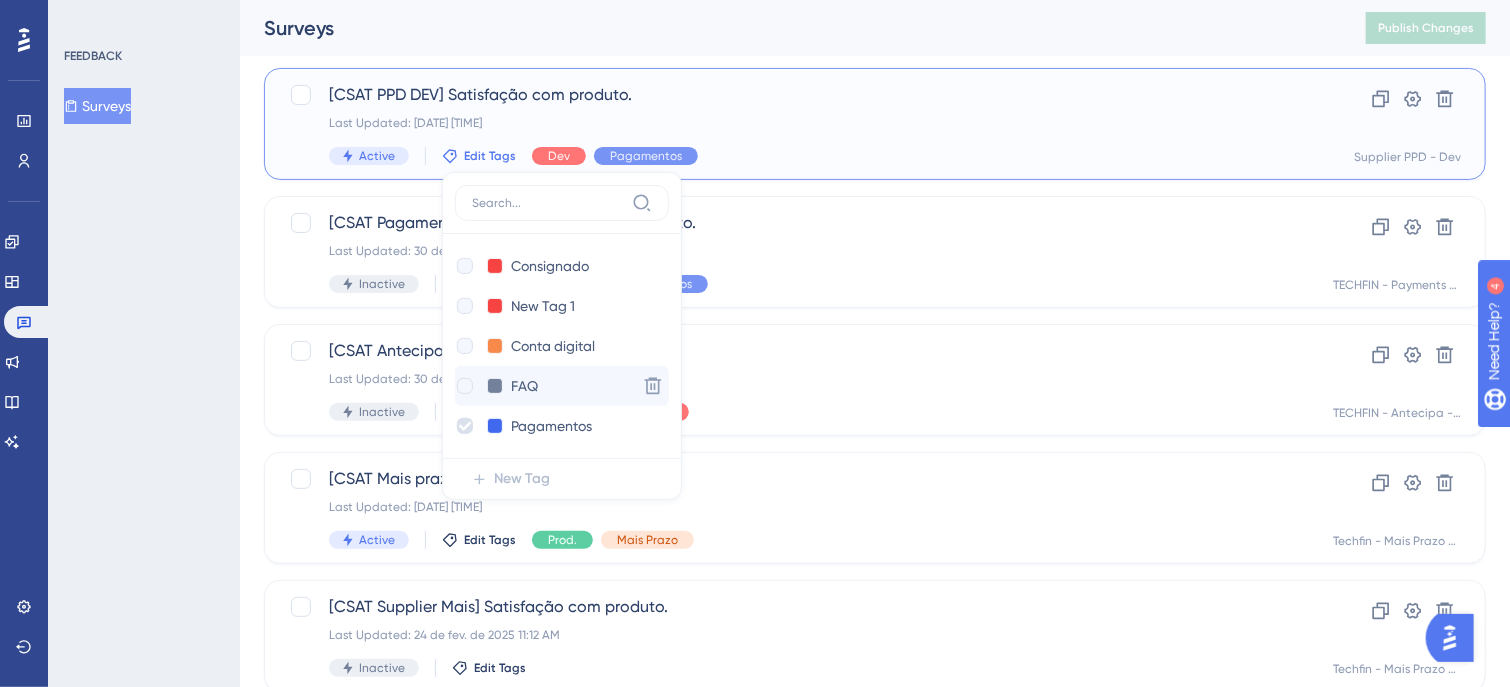 checkbox on "false" 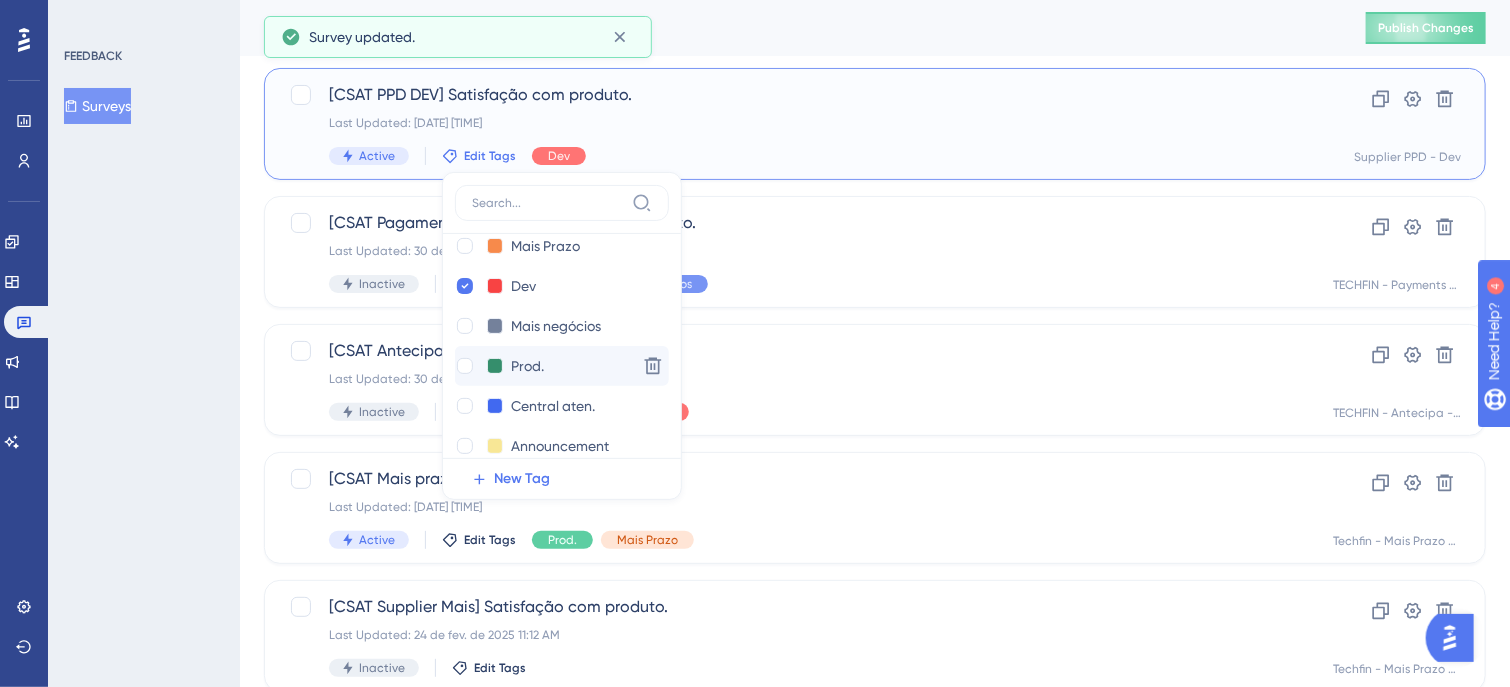 scroll, scrollTop: 399, scrollLeft: 0, axis: vertical 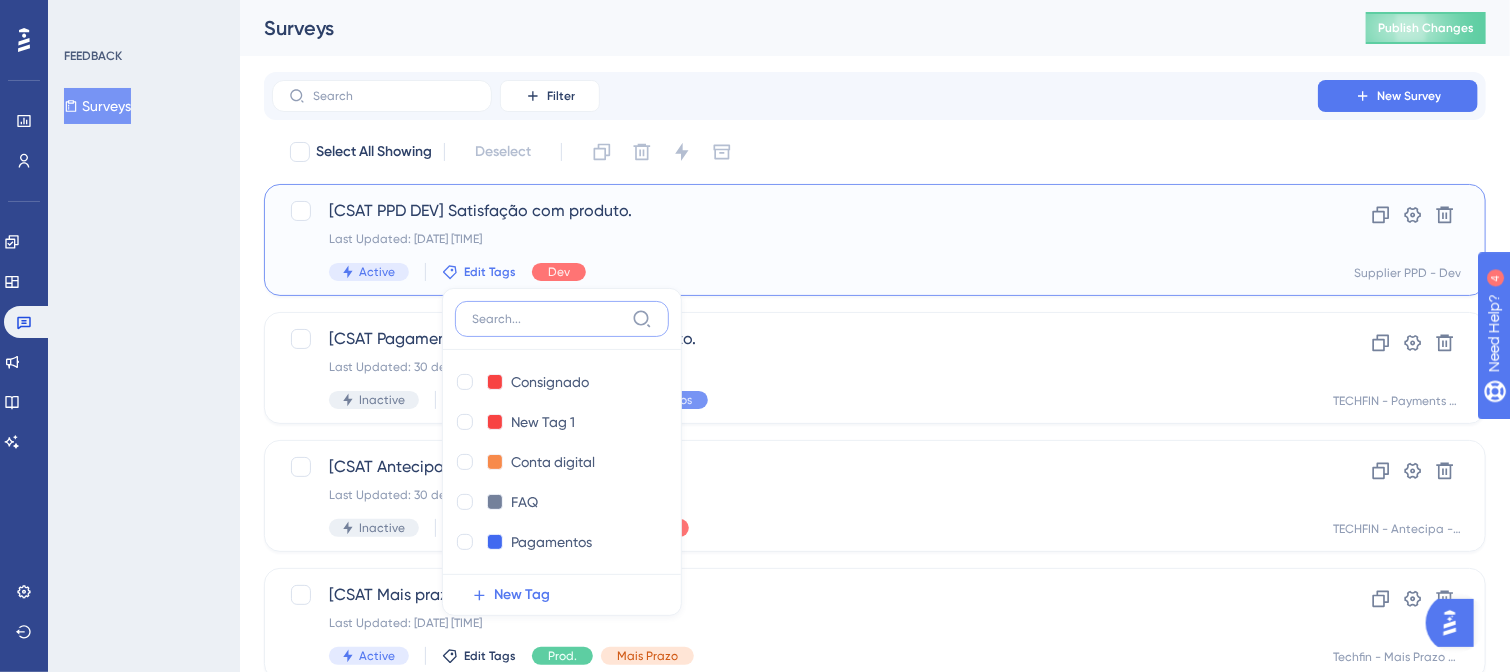 click at bounding box center (548, 319) 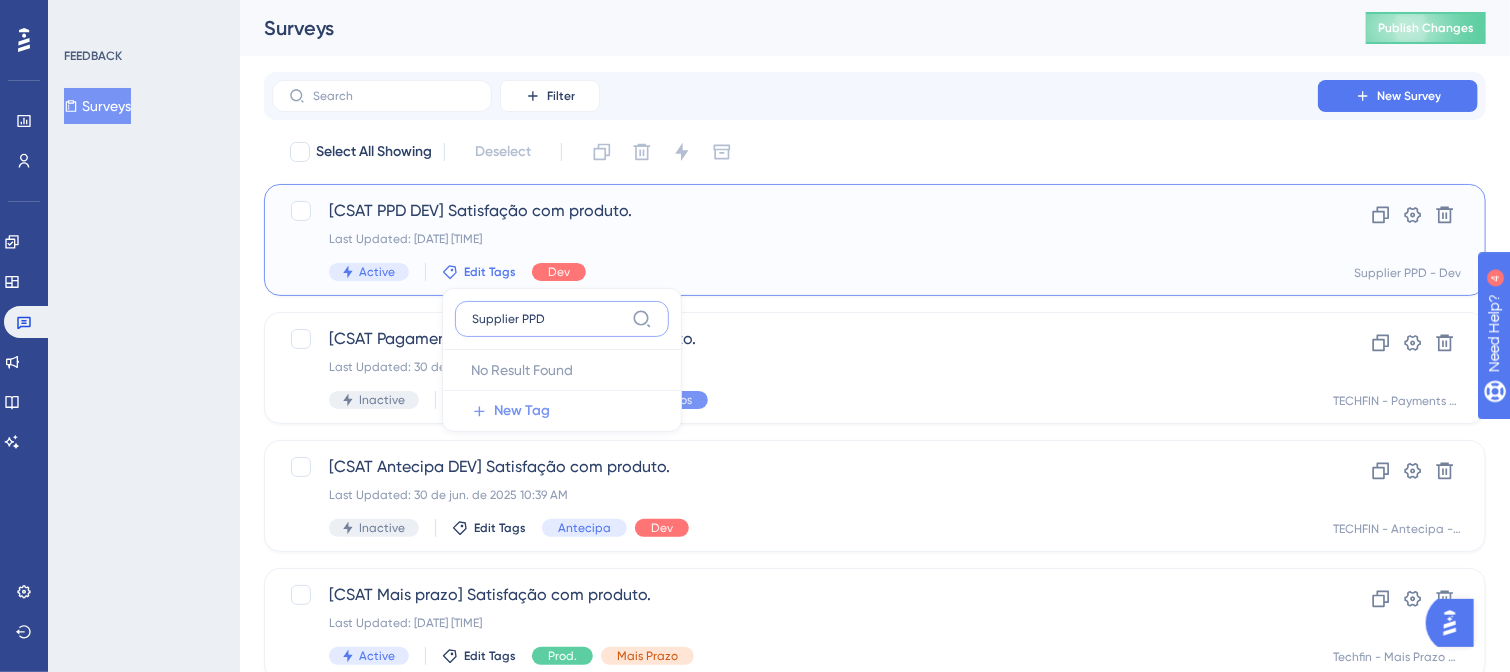 type on "Supplier PPD" 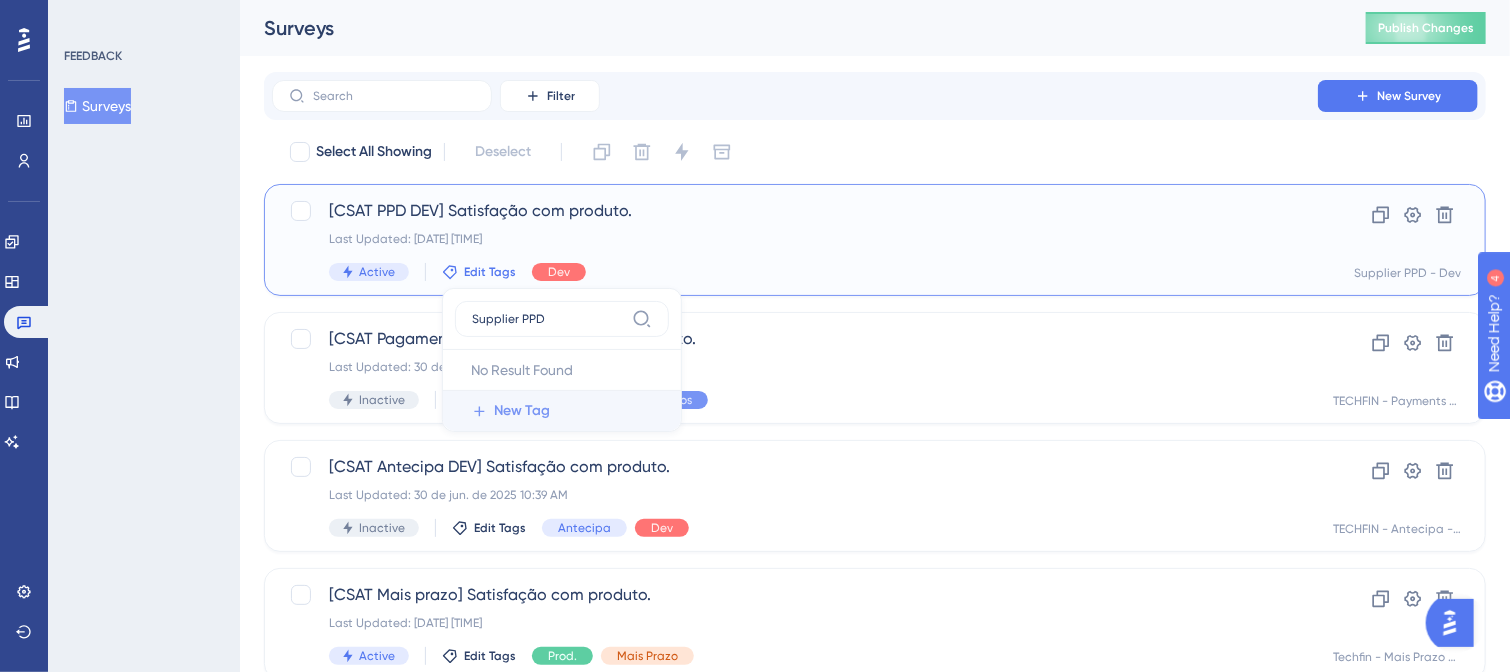 click on "New Tag" at bounding box center [522, 411] 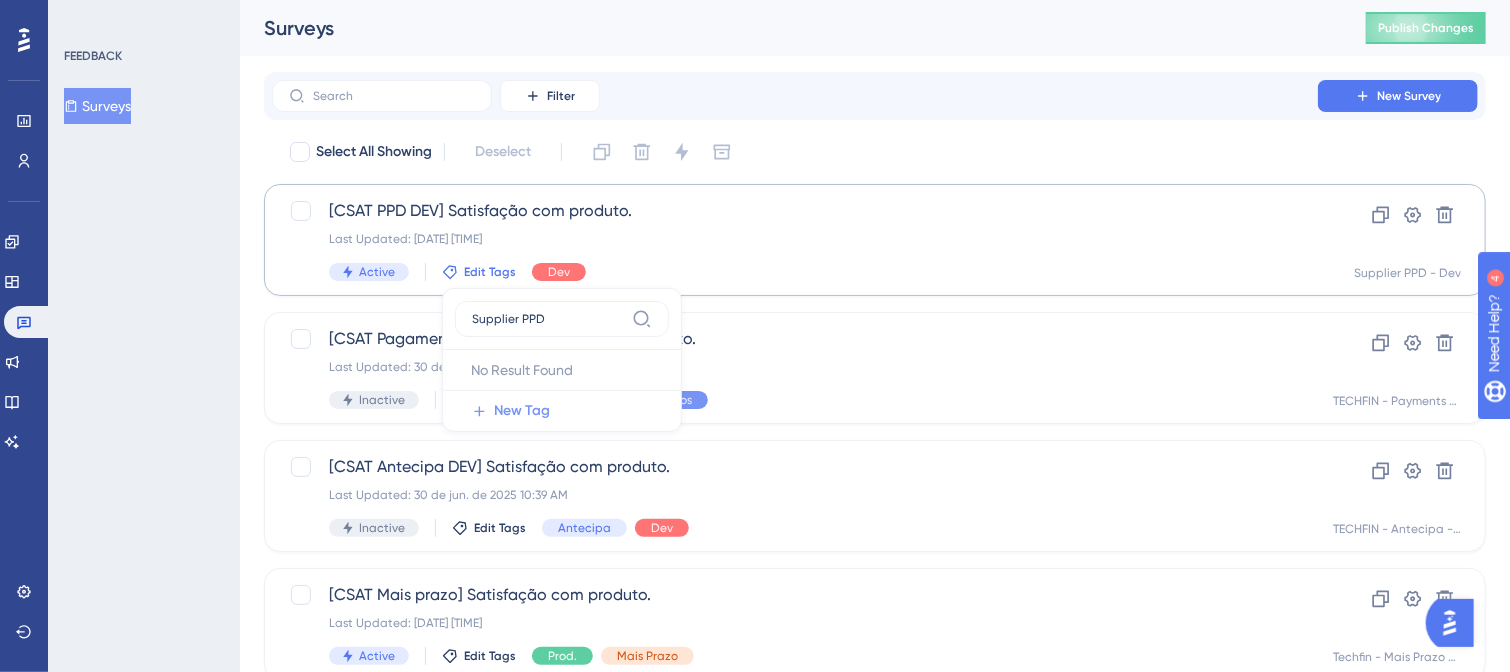 type 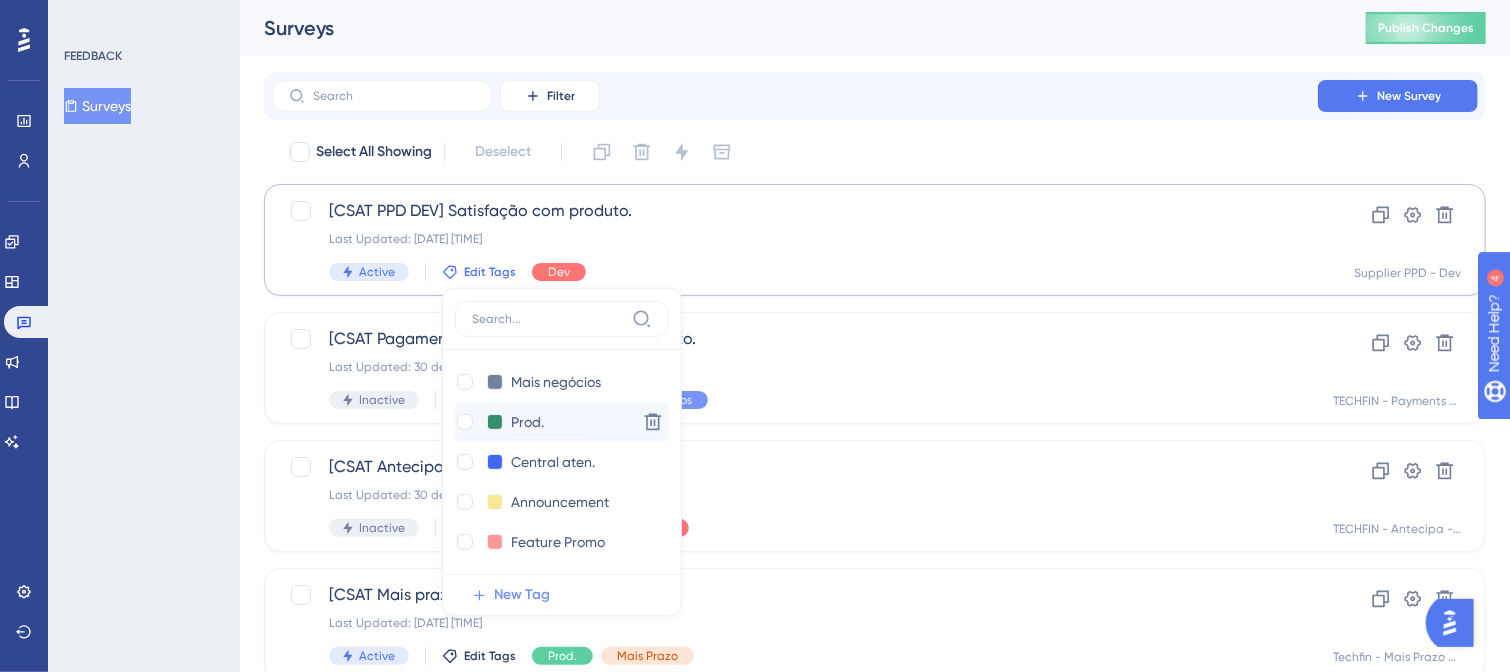 scroll, scrollTop: 439, scrollLeft: 0, axis: vertical 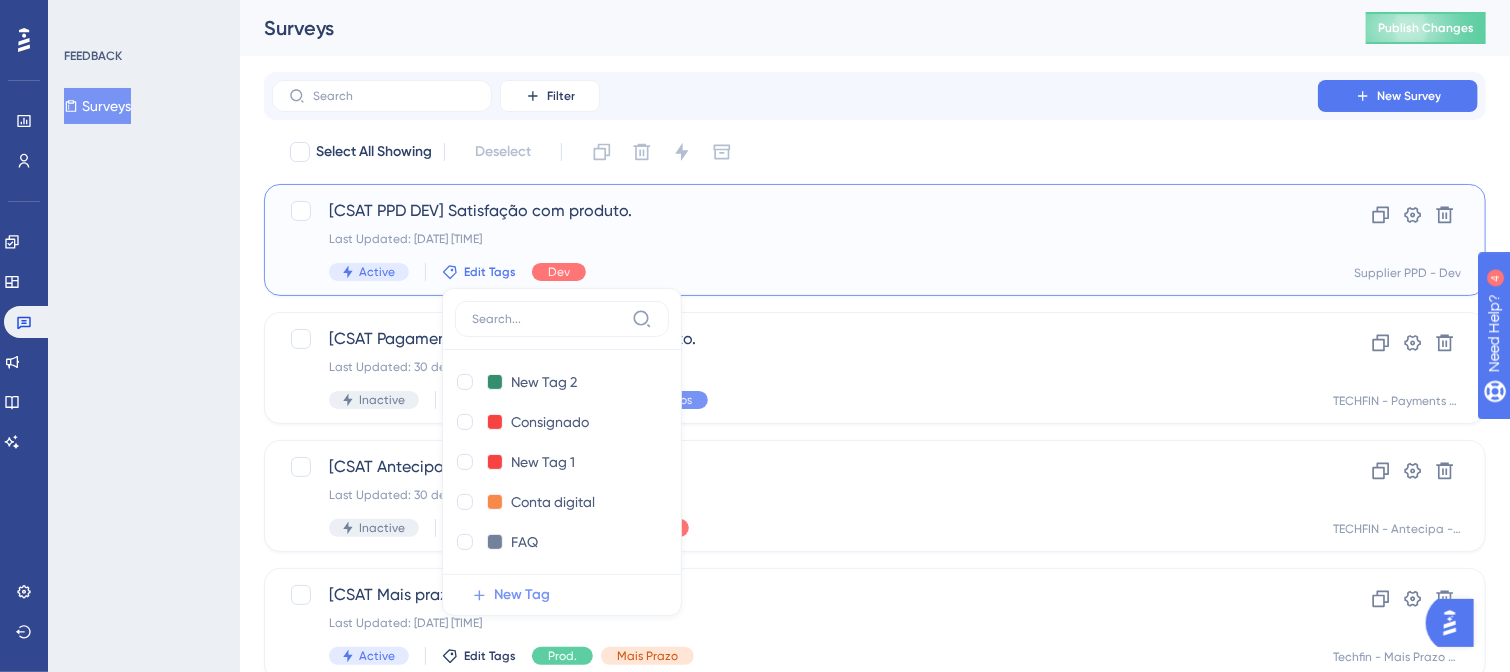click on "Last Updated: [DATE] [TIME]" at bounding box center [795, 239] 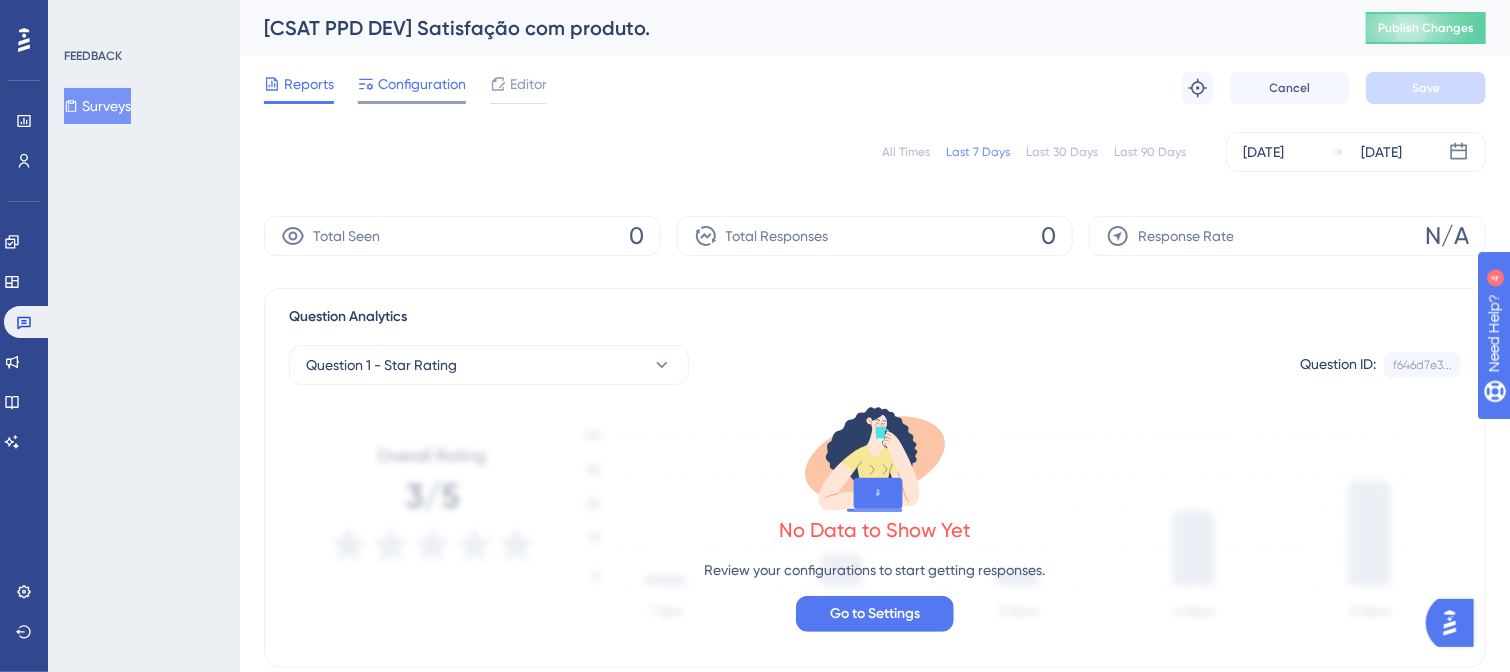 click on "Configuration" at bounding box center [422, 84] 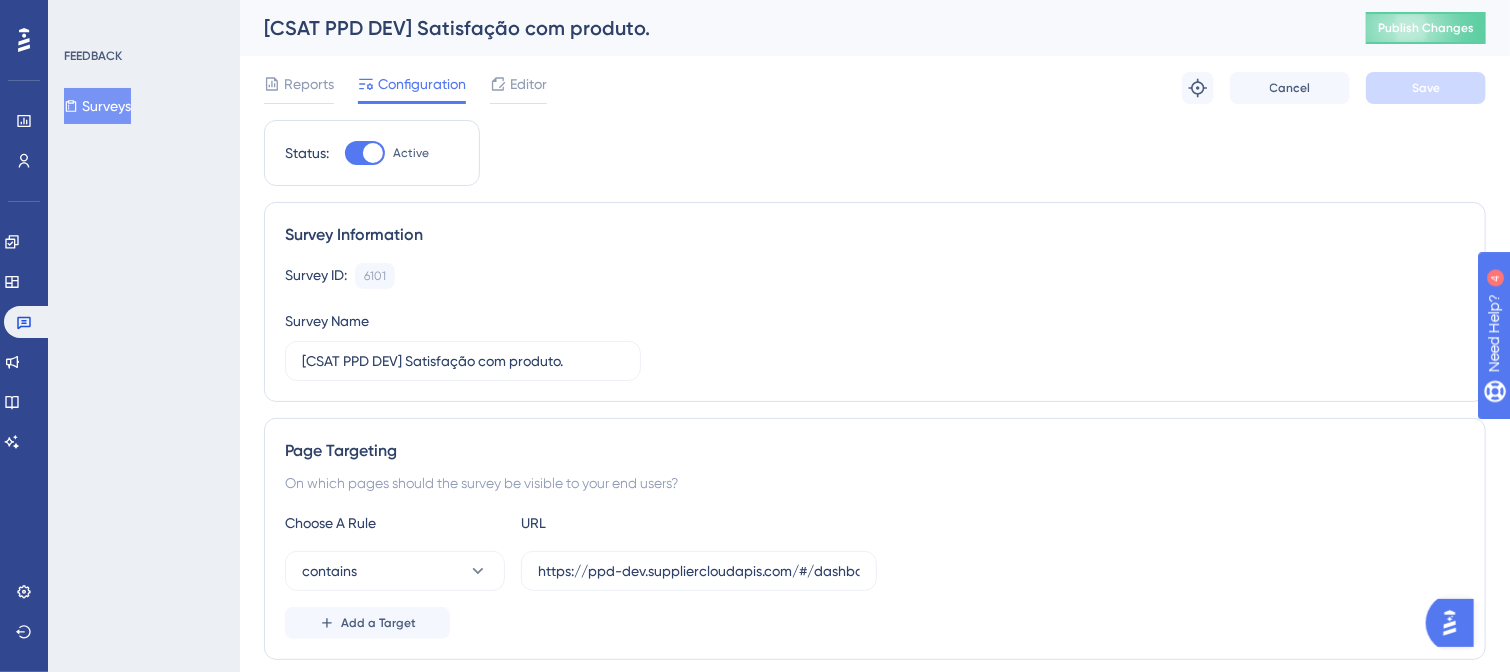 click 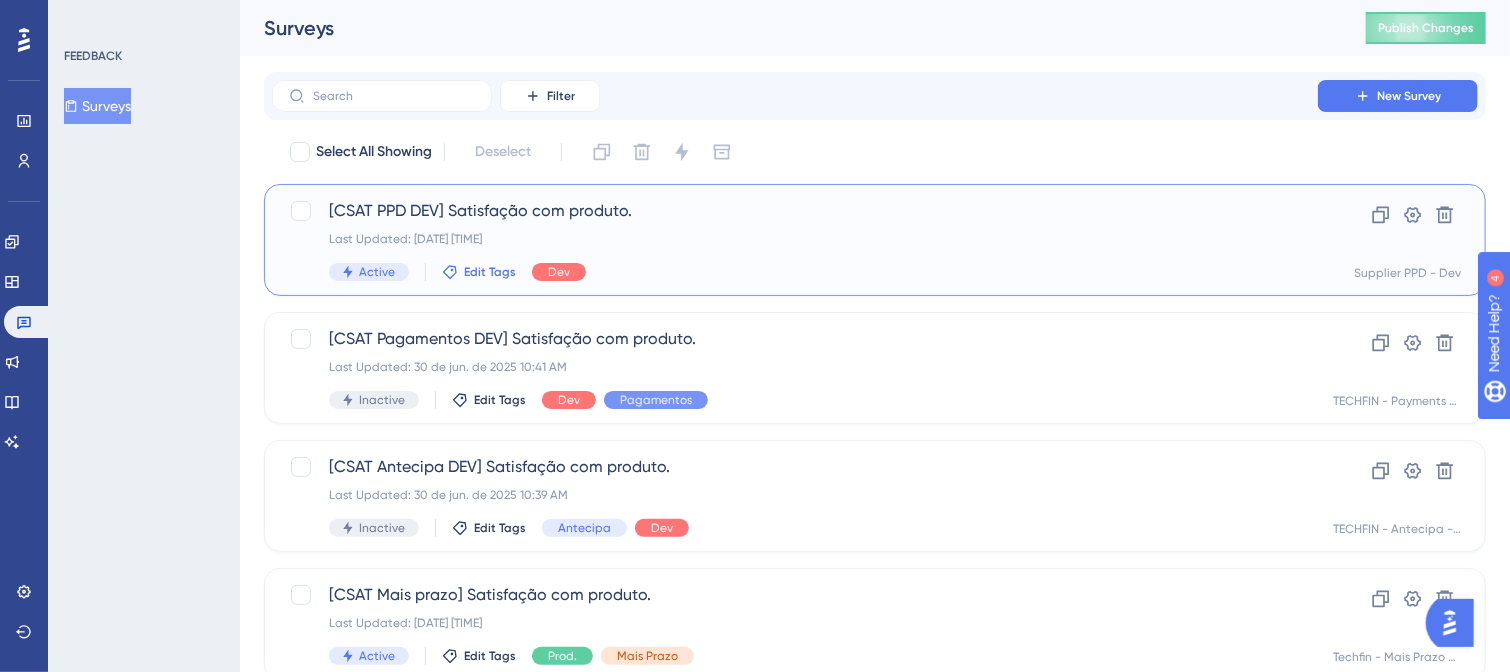 click on "Edit Tags" at bounding box center [490, 272] 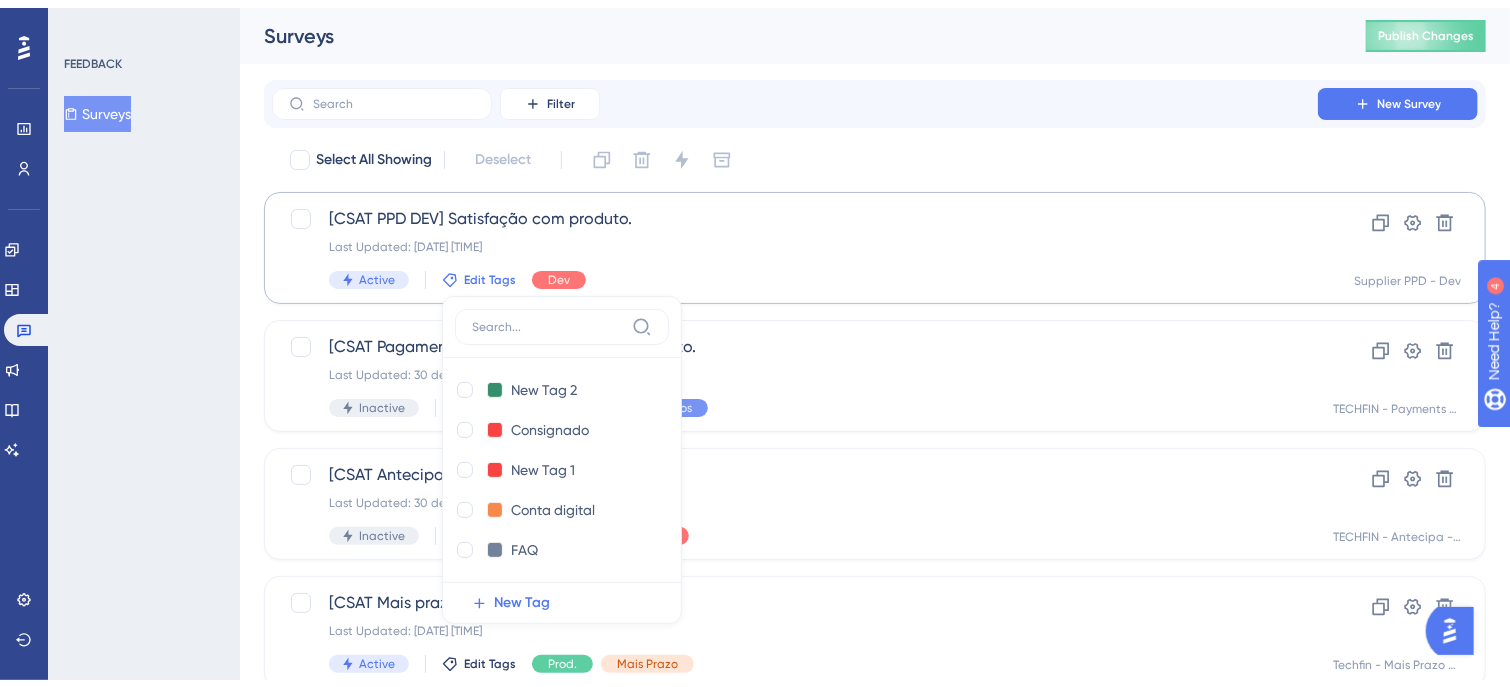 scroll, scrollTop: 116, scrollLeft: 0, axis: vertical 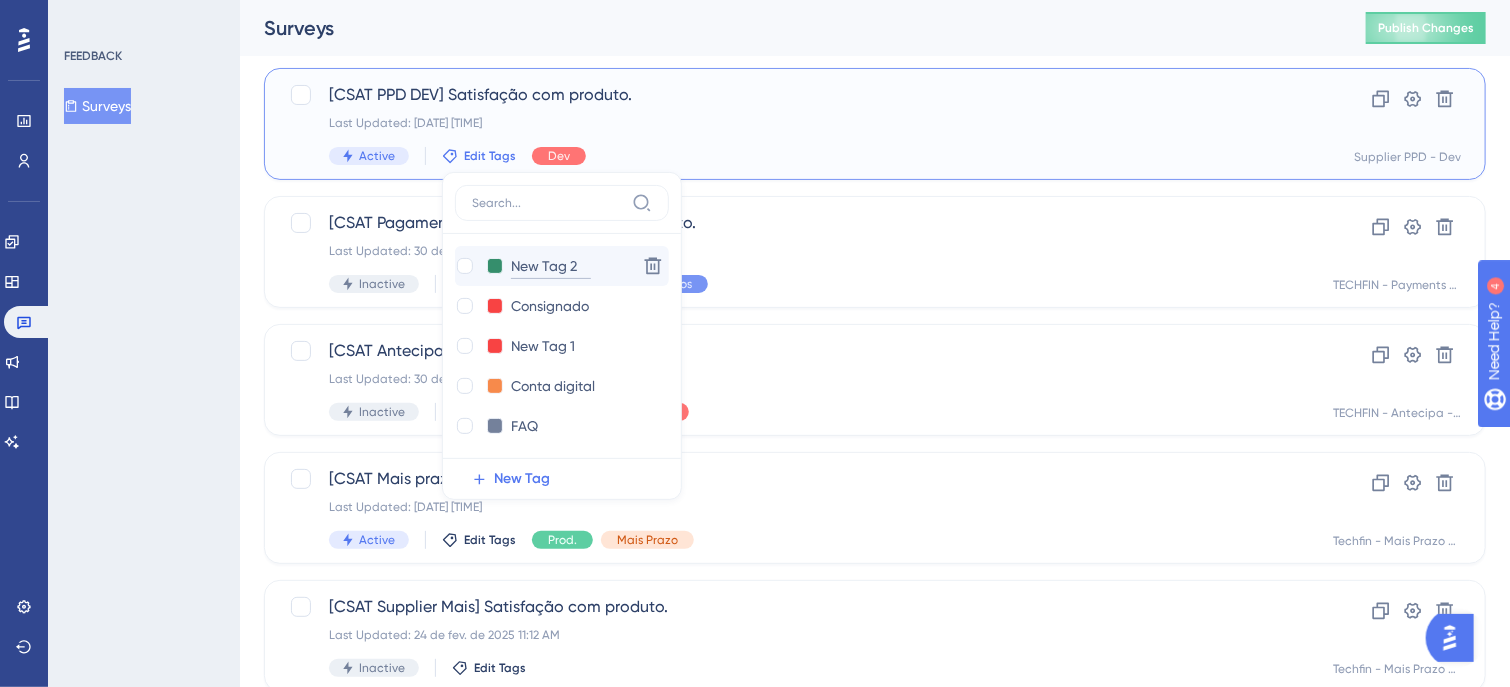 click on "New Tag 2" at bounding box center [551, 266] 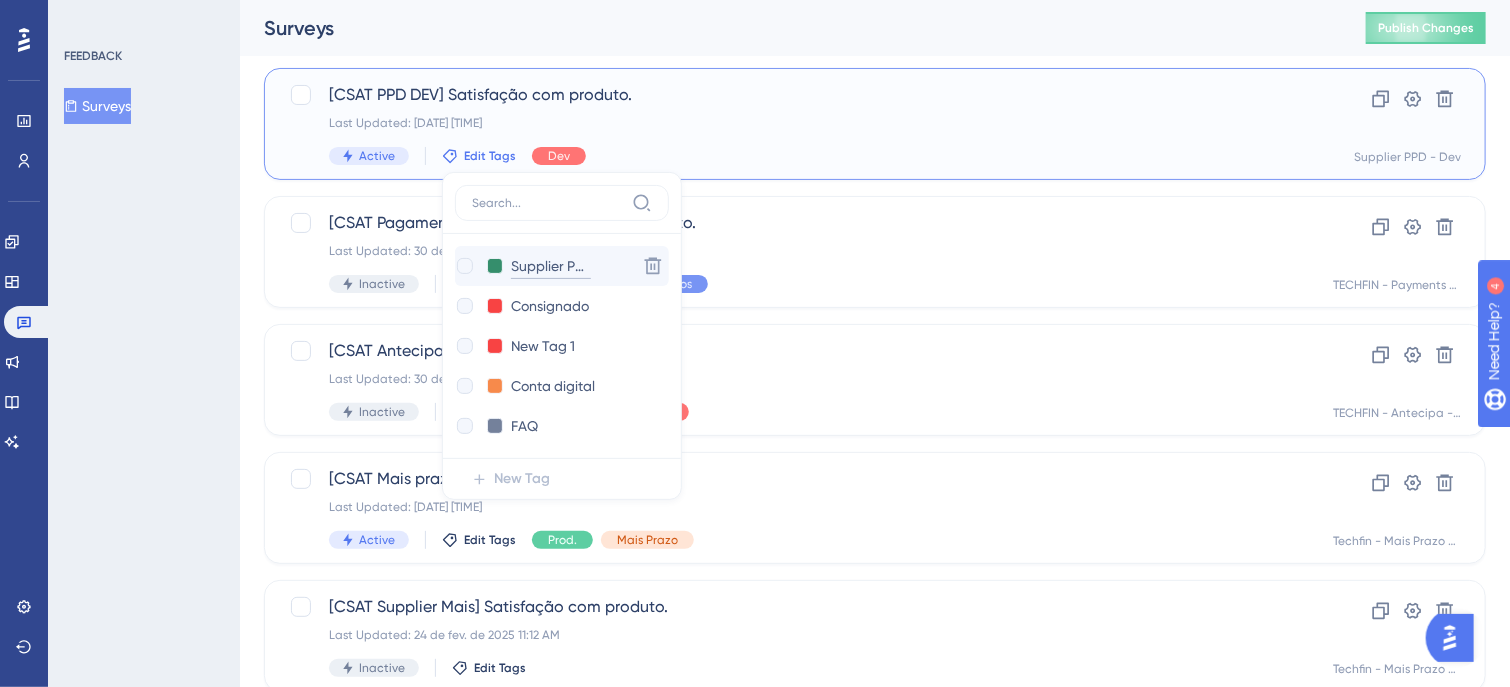 scroll, scrollTop: 0, scrollLeft: 0, axis: both 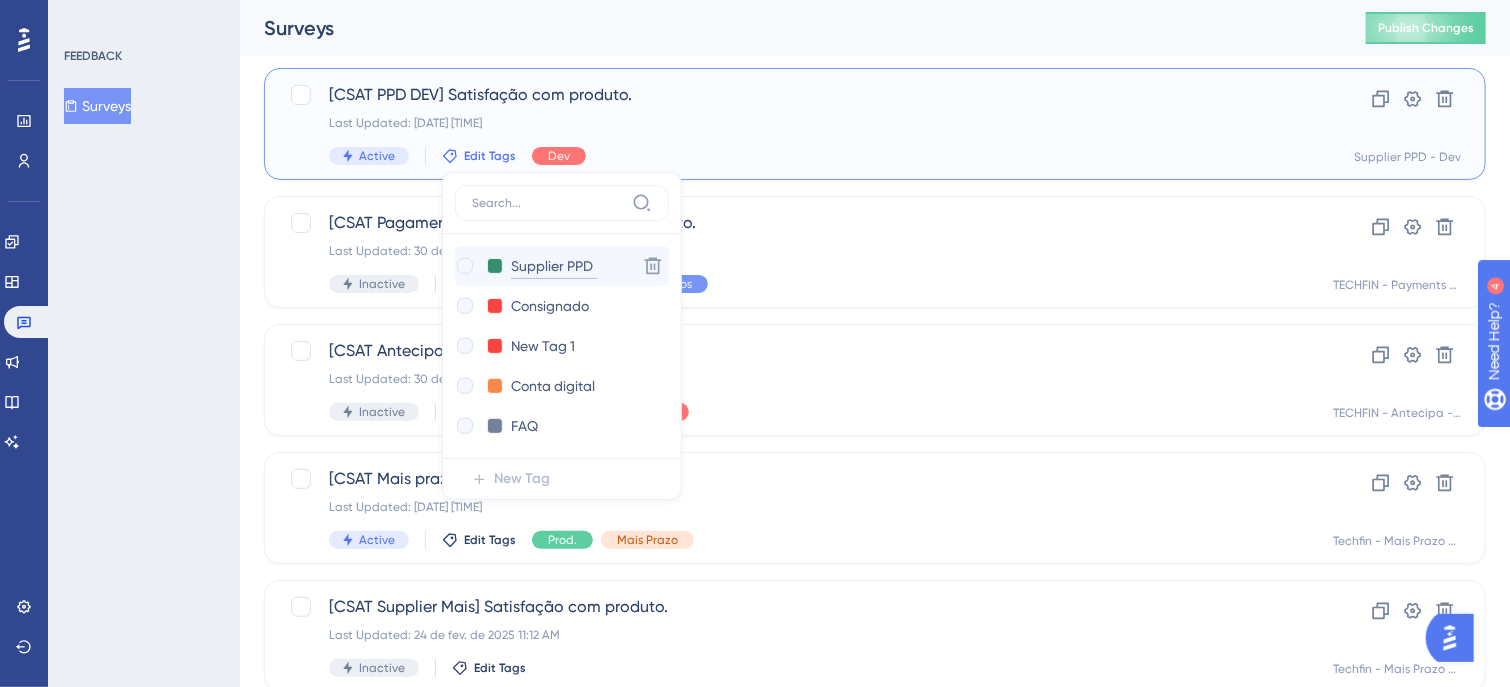 type on "Supplier PPD" 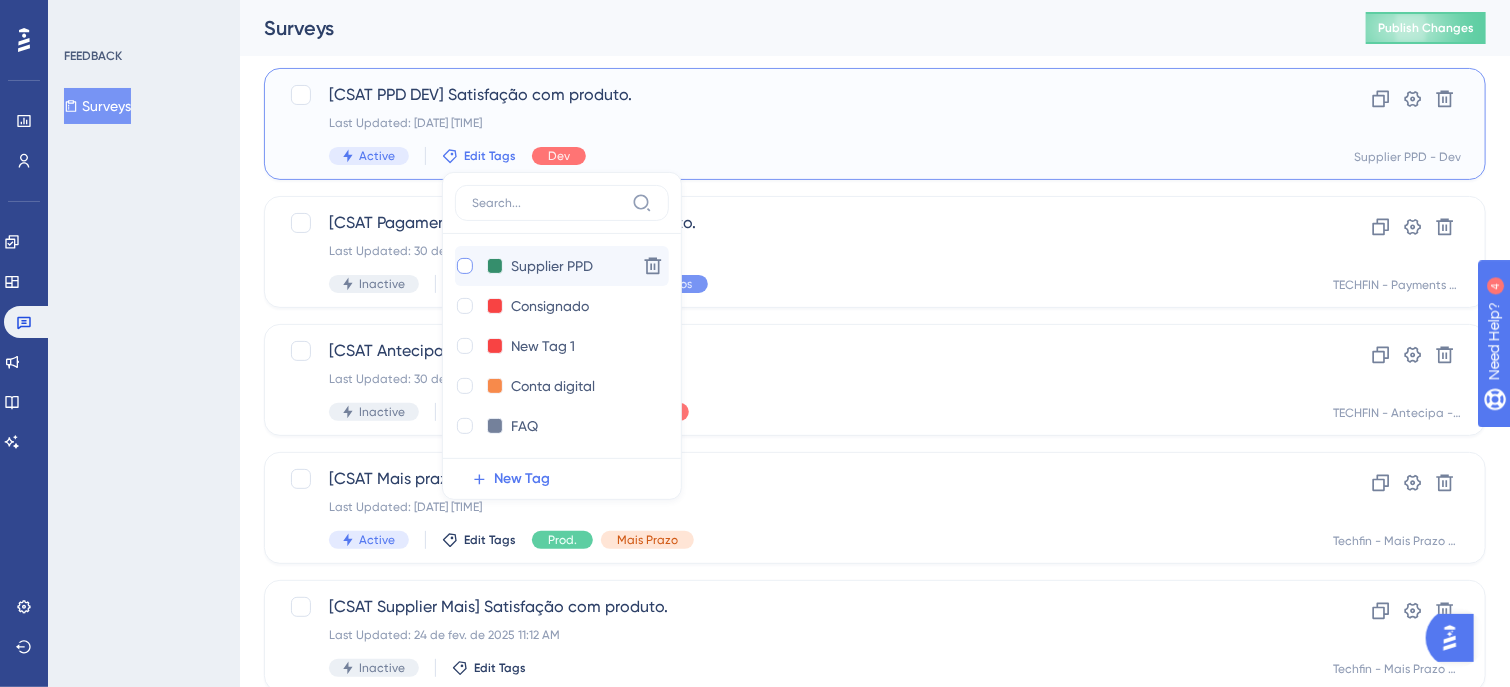 click at bounding box center (465, 266) 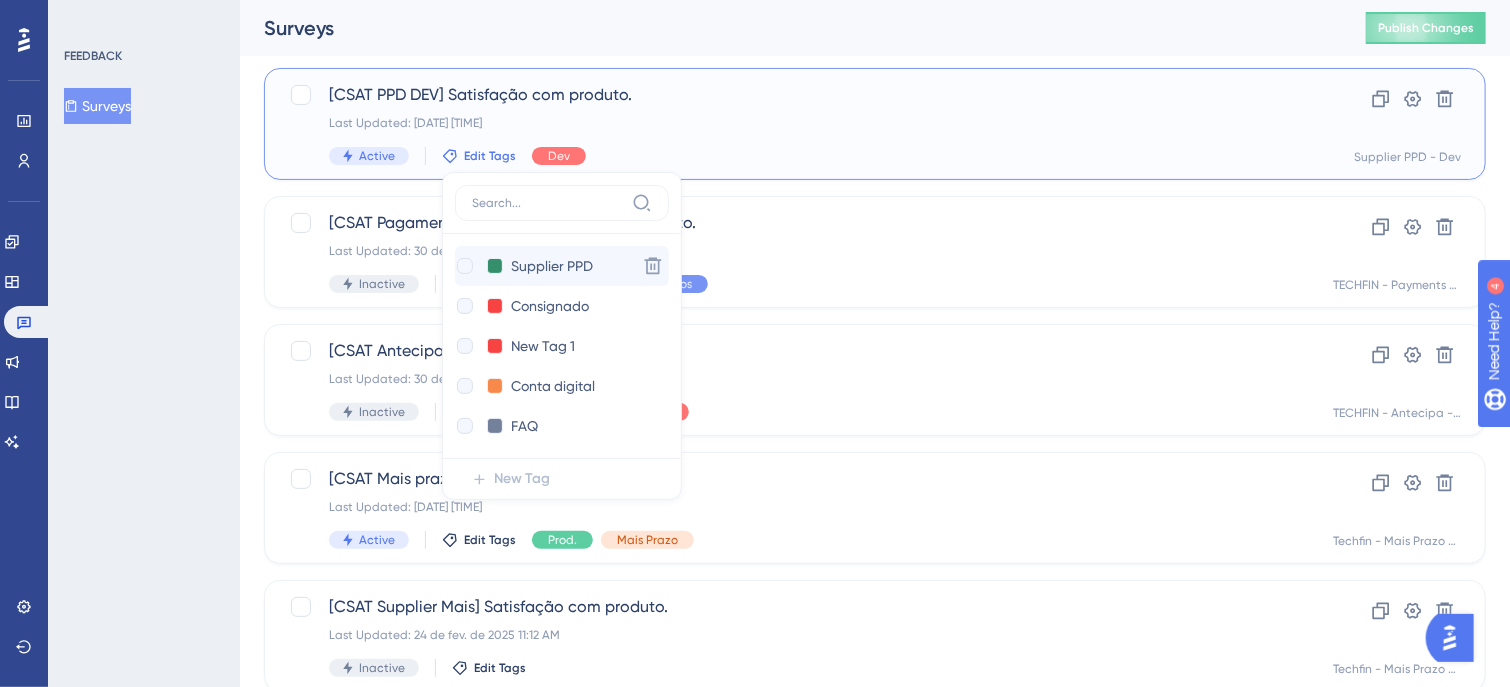 checkbox on "true" 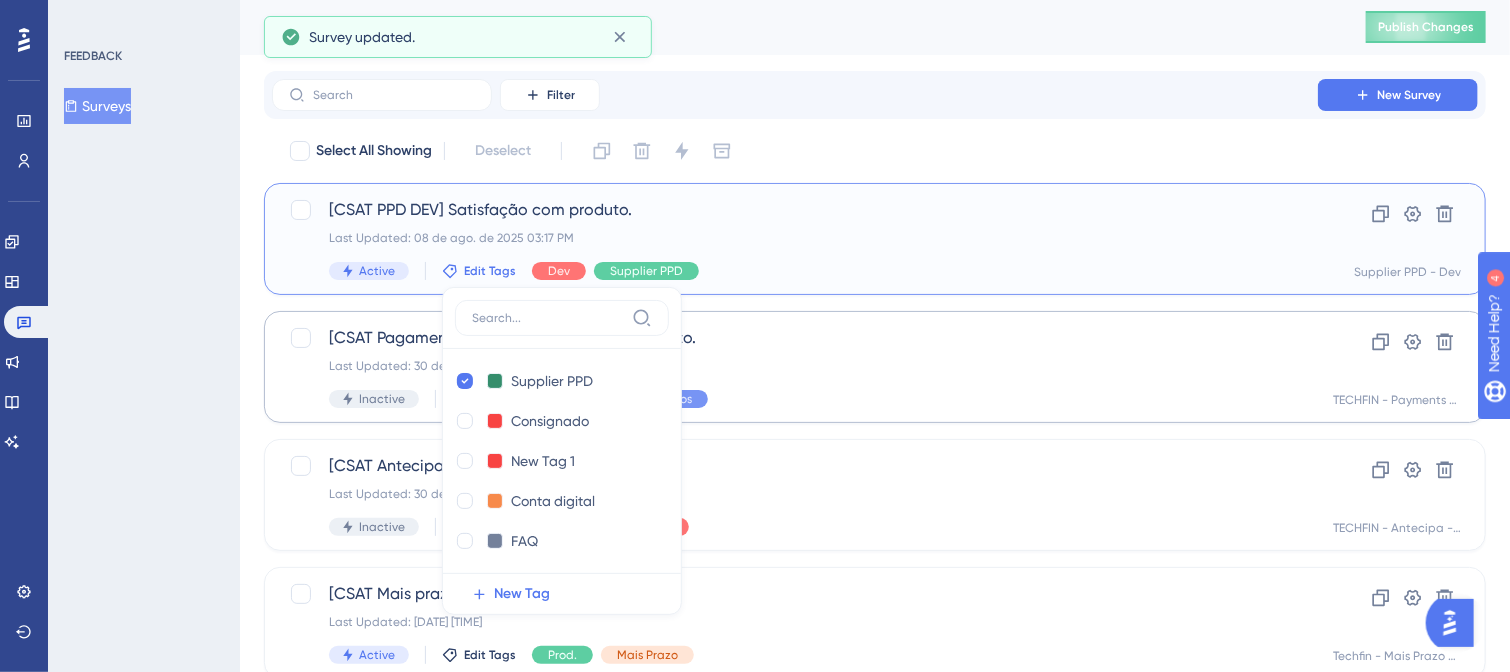scroll, scrollTop: 0, scrollLeft: 0, axis: both 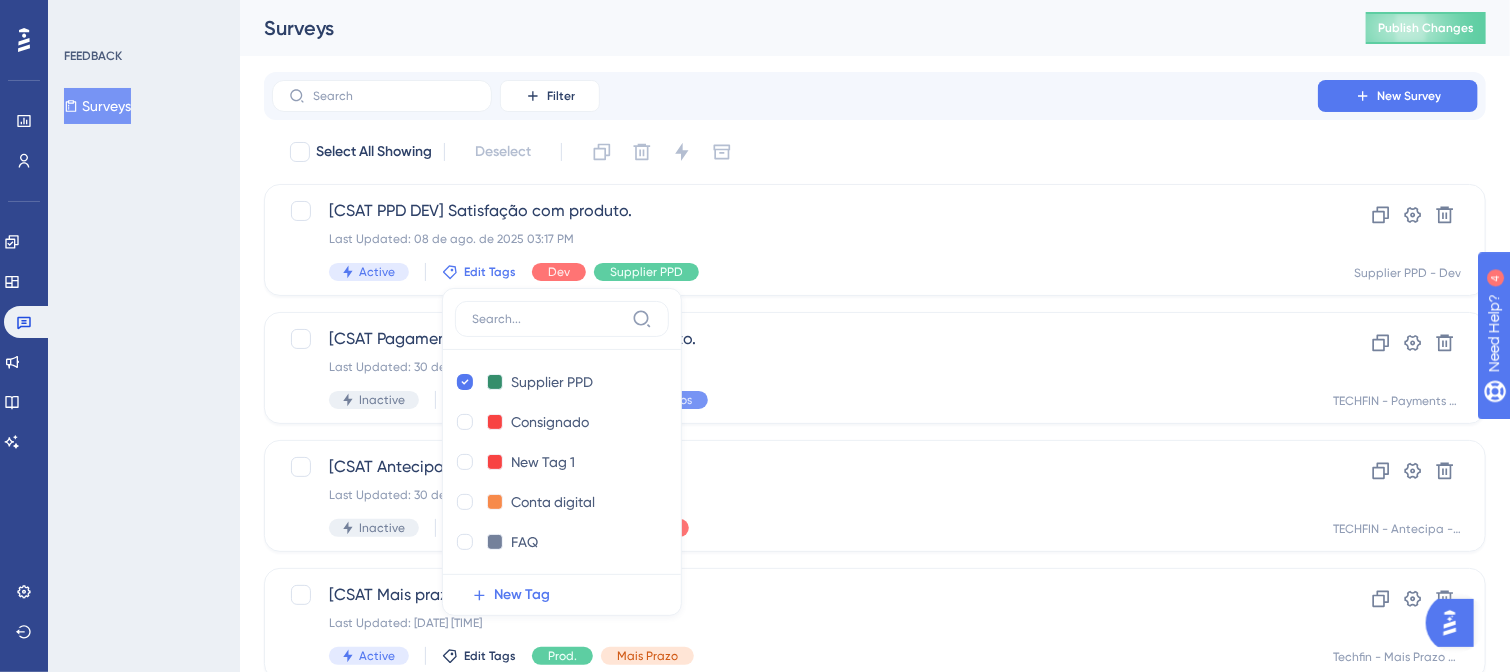 click on "Select All Showing Deselect" at bounding box center [887, 152] 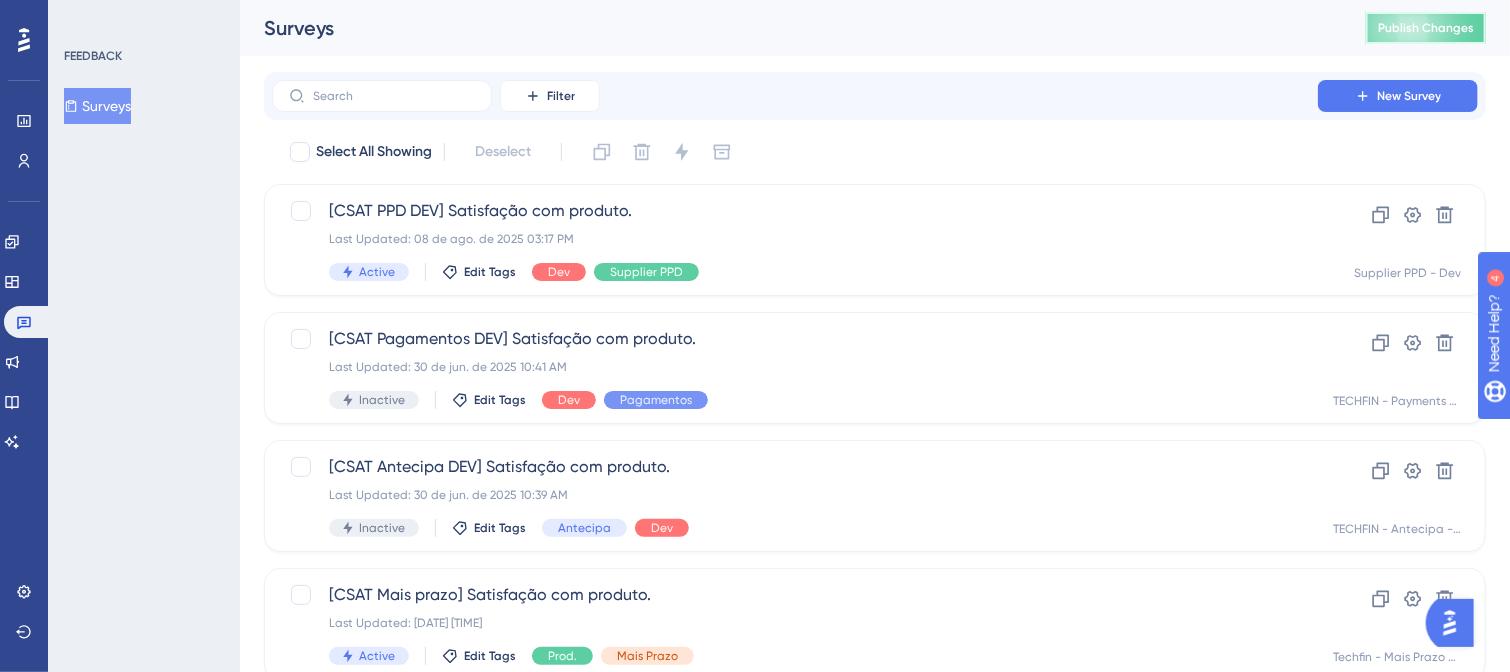 click on "Publish Changes" at bounding box center (1426, 28) 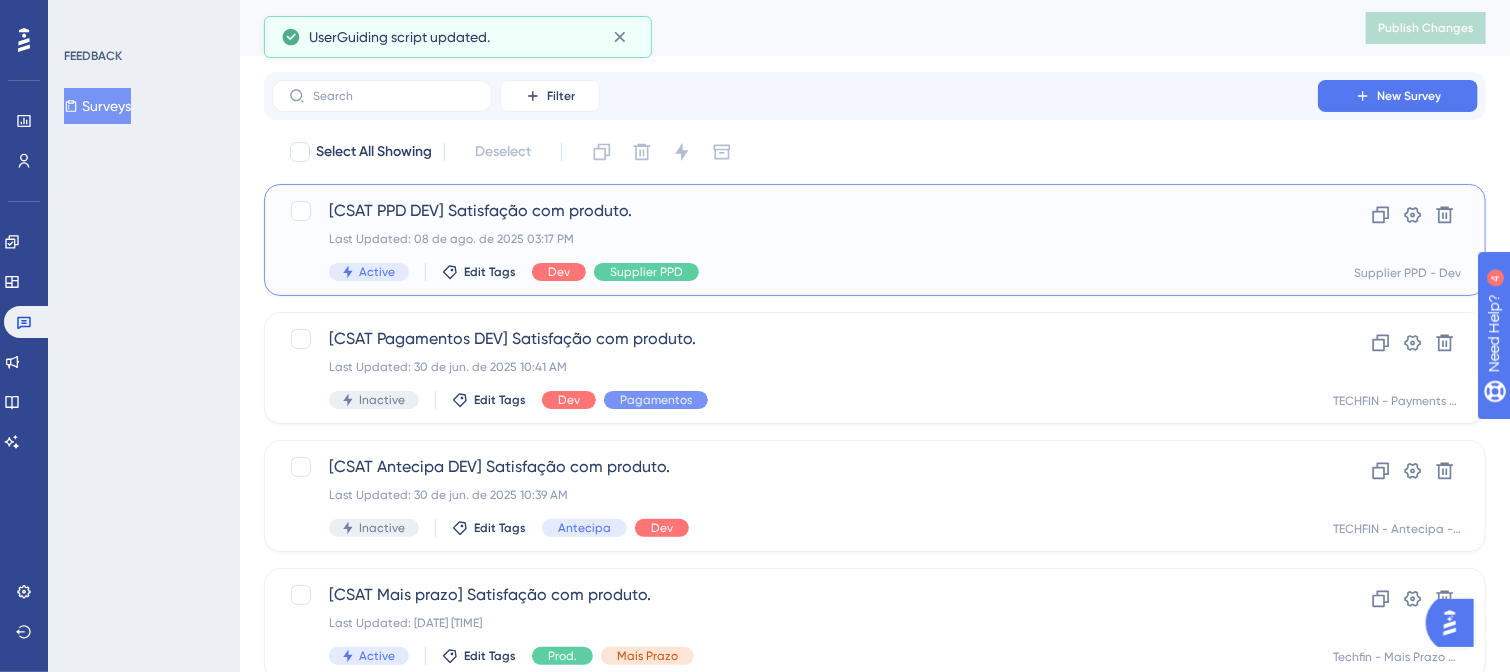 click on "[CSAT PPD DEV] Satisfação com produto." at bounding box center (795, 211) 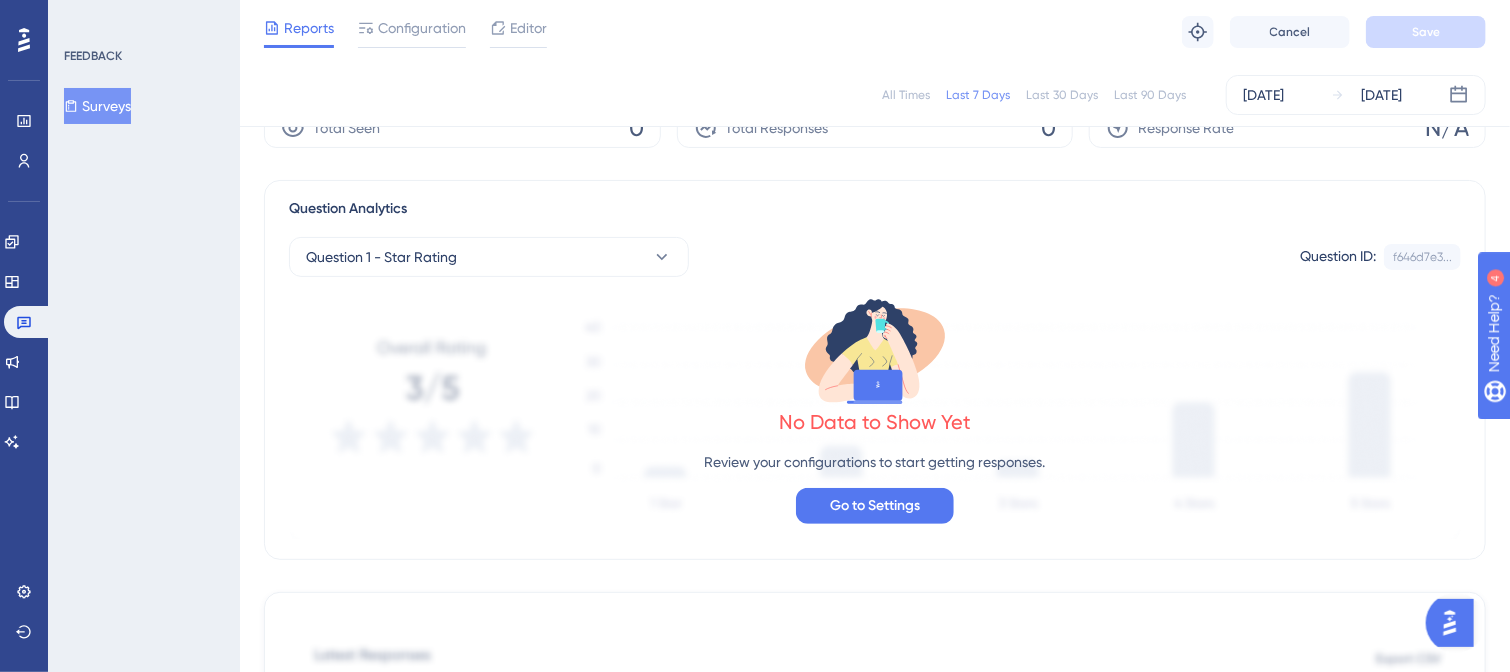 scroll, scrollTop: 0, scrollLeft: 0, axis: both 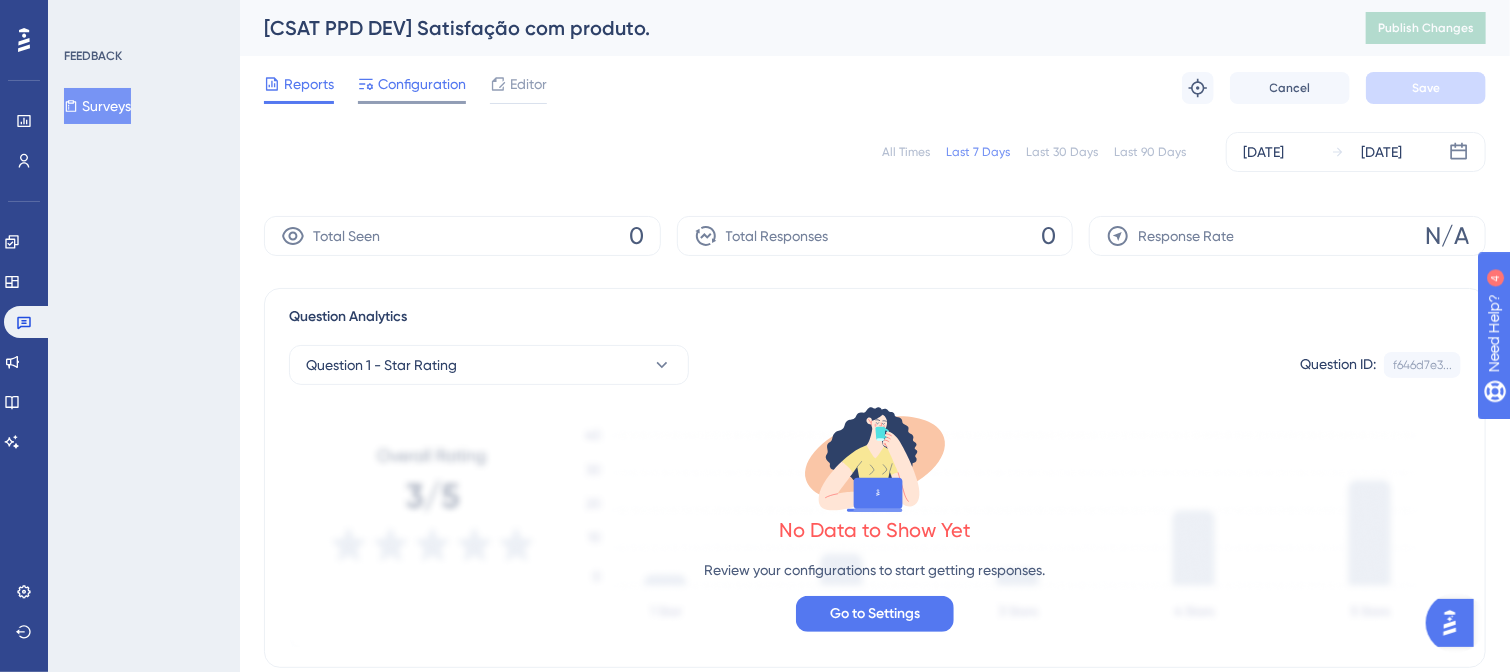 click on "Configuration" at bounding box center (422, 84) 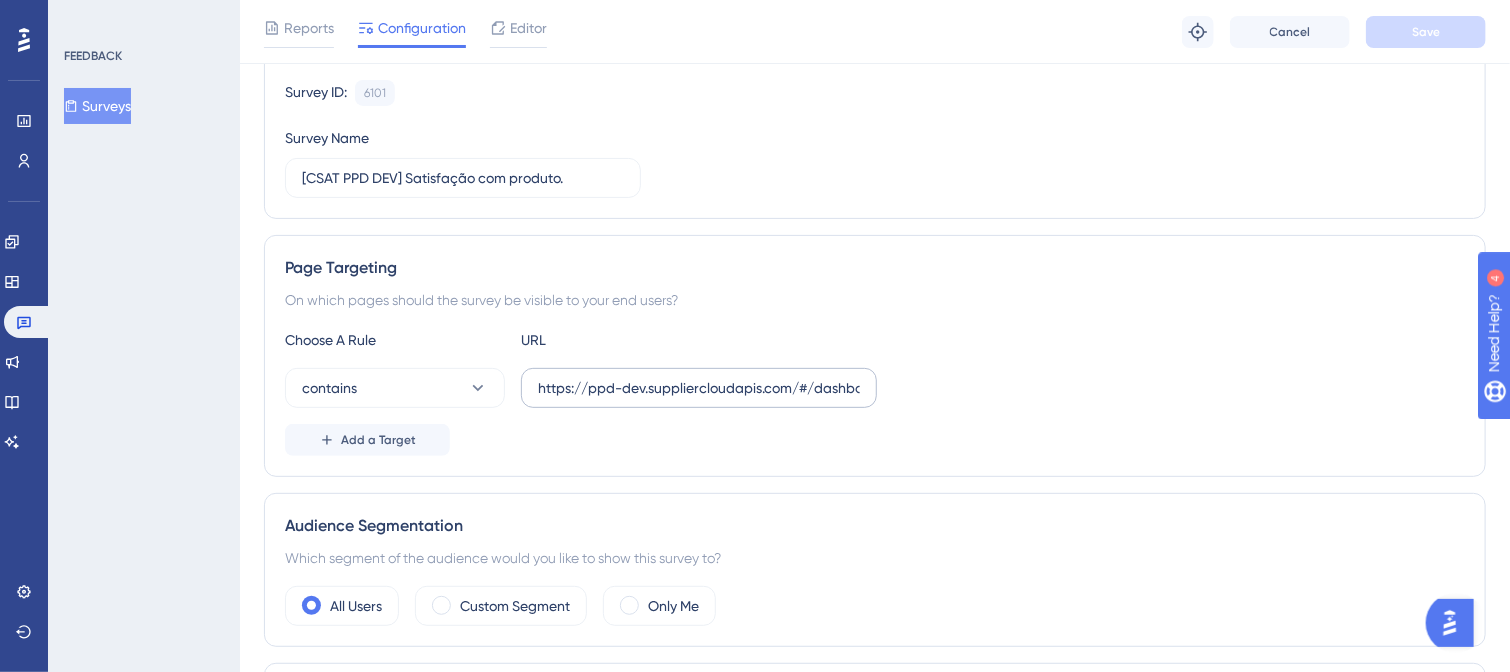 scroll, scrollTop: 200, scrollLeft: 0, axis: vertical 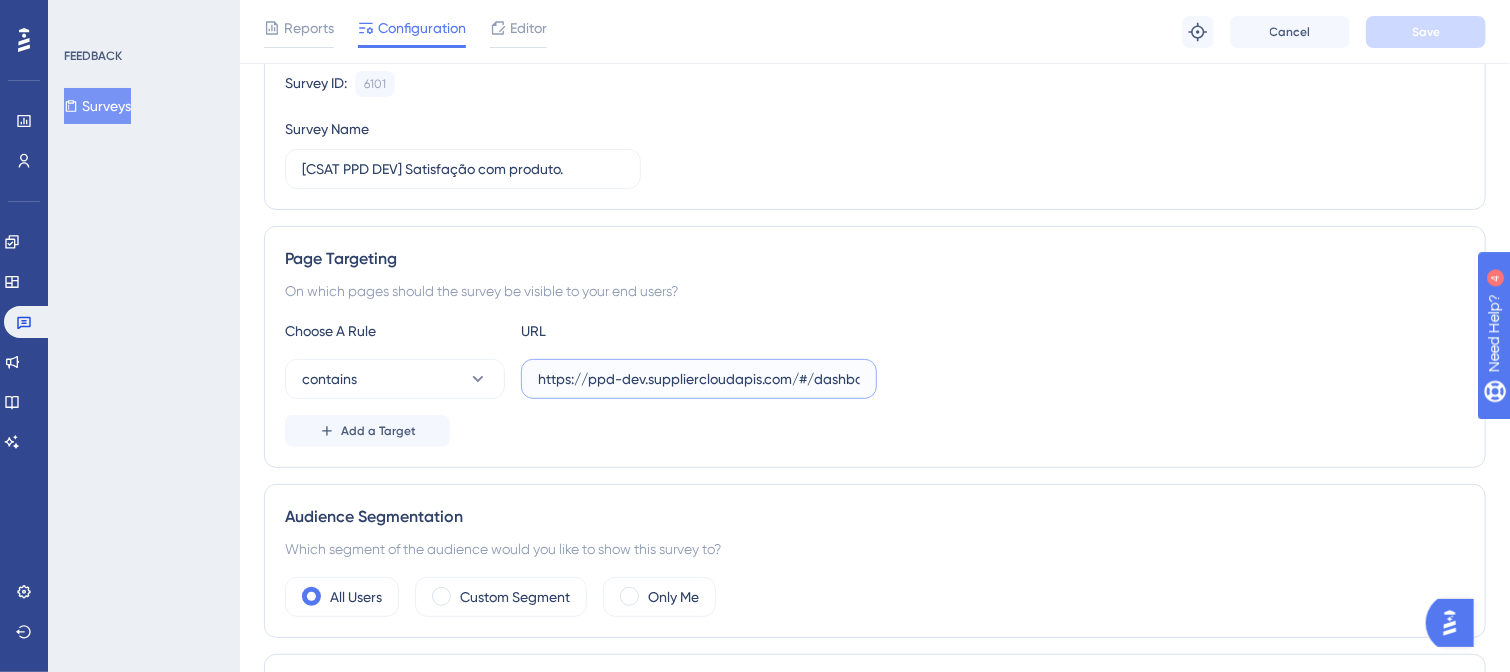 drag, startPoint x: 589, startPoint y: 379, endPoint x: 518, endPoint y: 377, distance: 71.02816 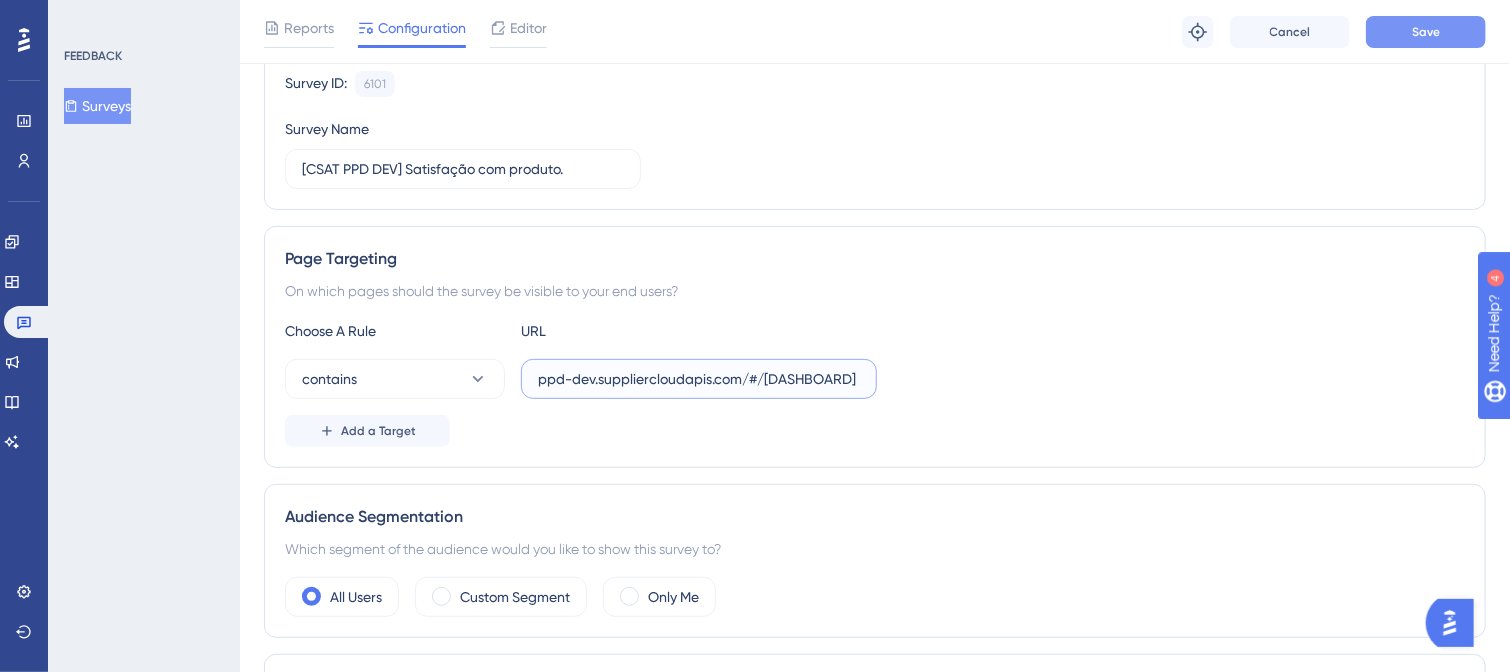 type on "ppd-dev.suppliercloudapis.com/#/[DASHBOARD]" 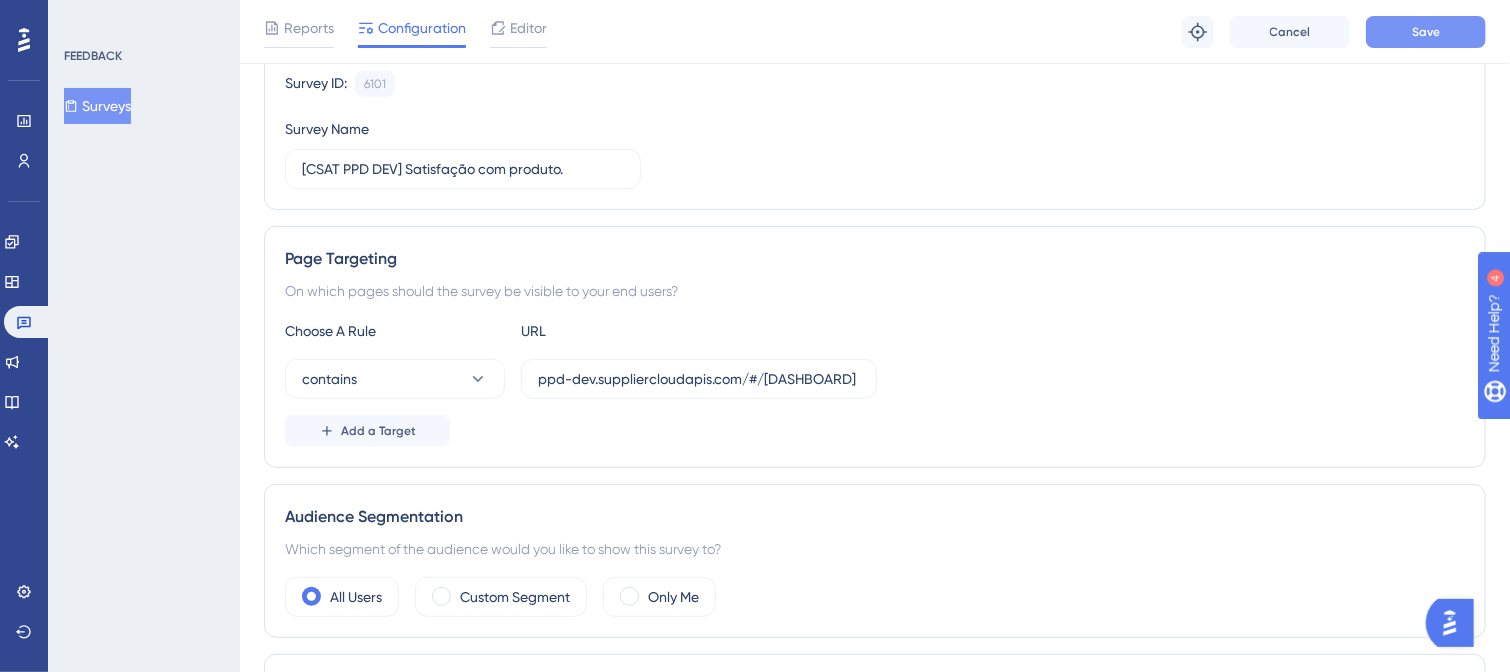 click on "Save" at bounding box center (1426, 32) 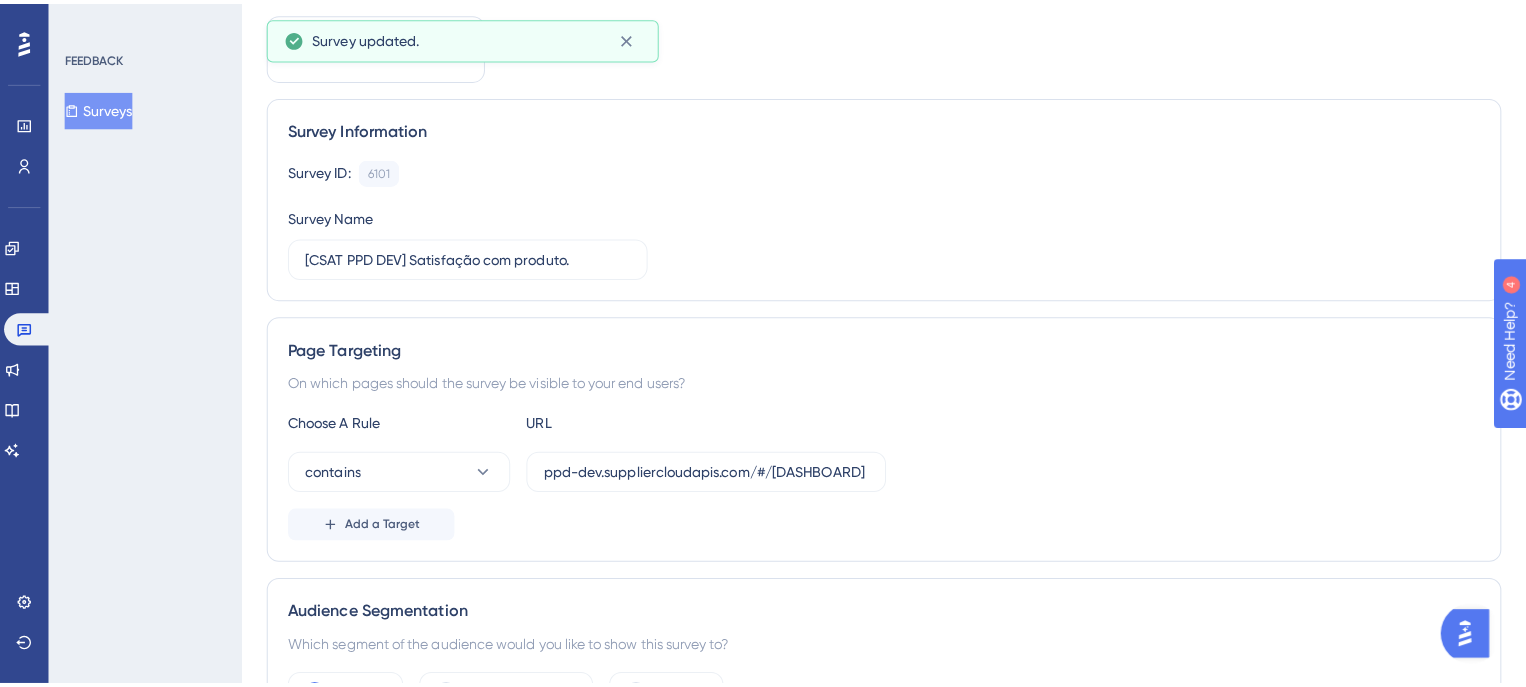 scroll, scrollTop: 0, scrollLeft: 0, axis: both 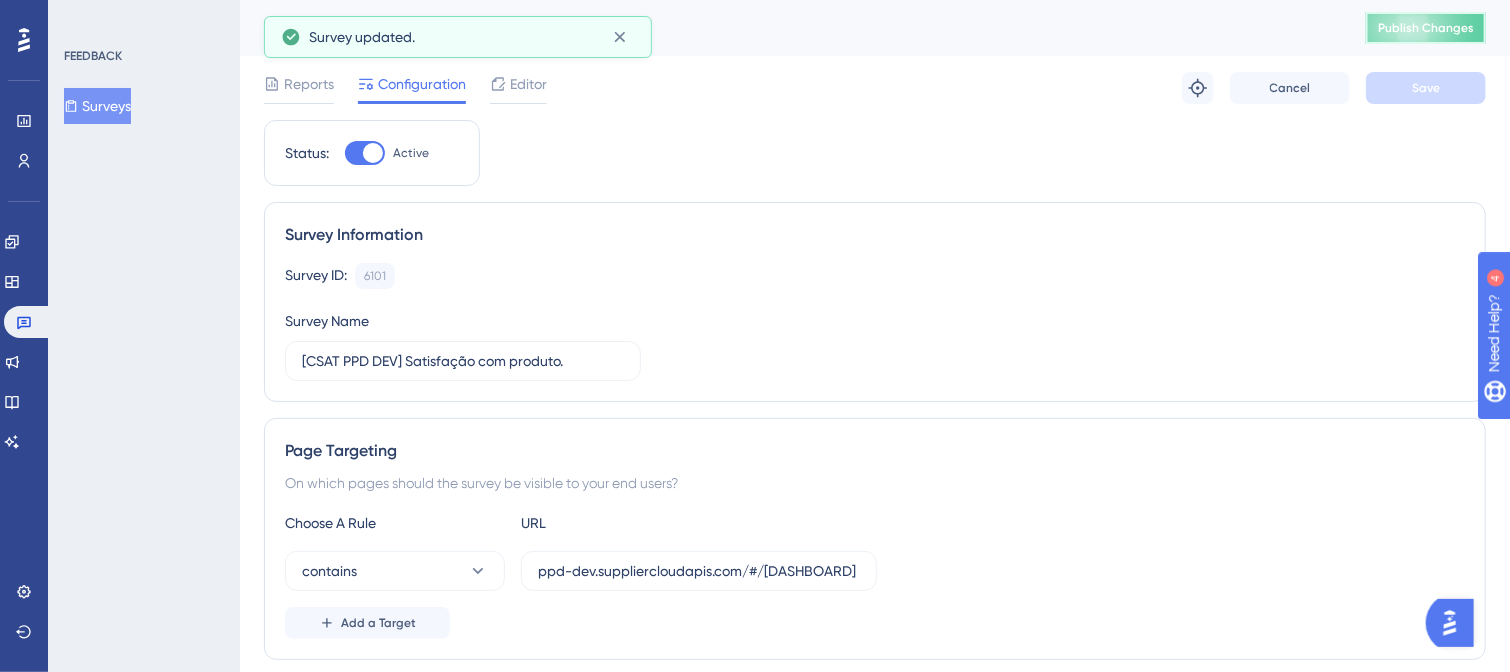 click on "Publish Changes" at bounding box center [1426, 28] 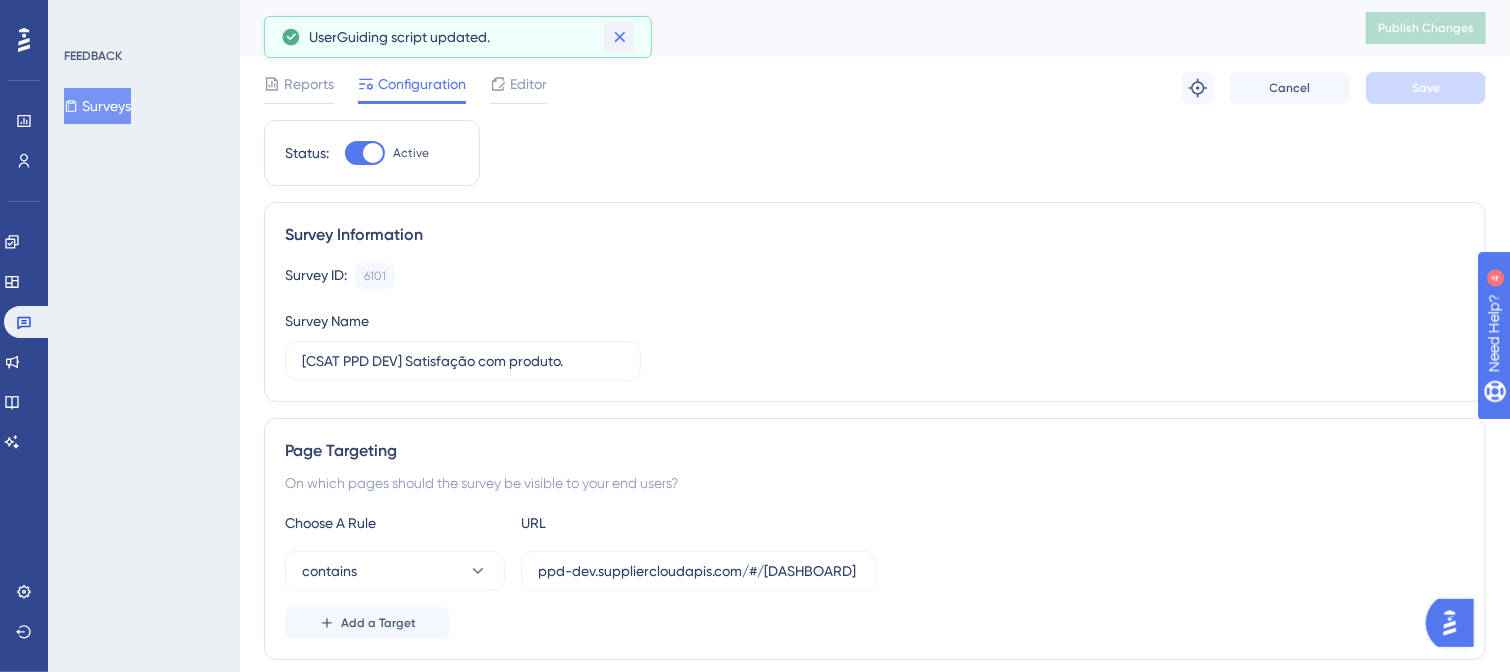 click 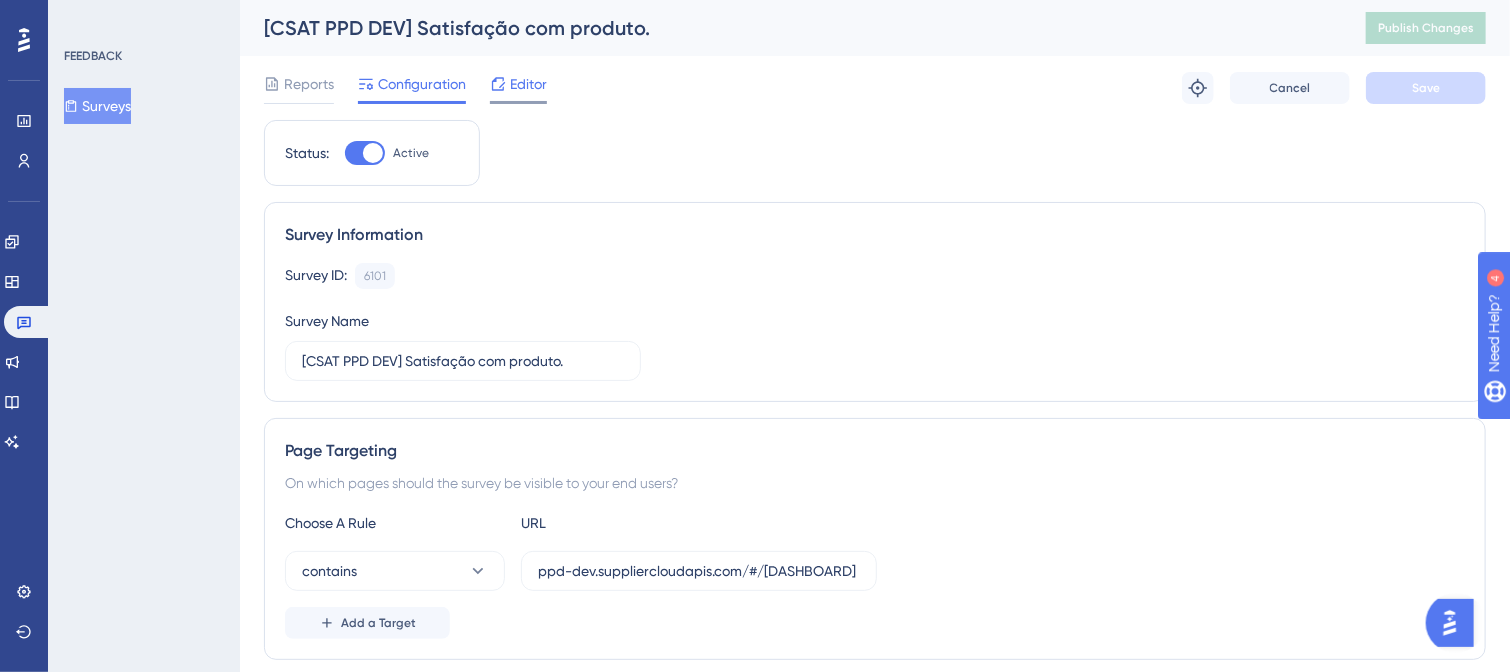 click on "Editor" at bounding box center [528, 84] 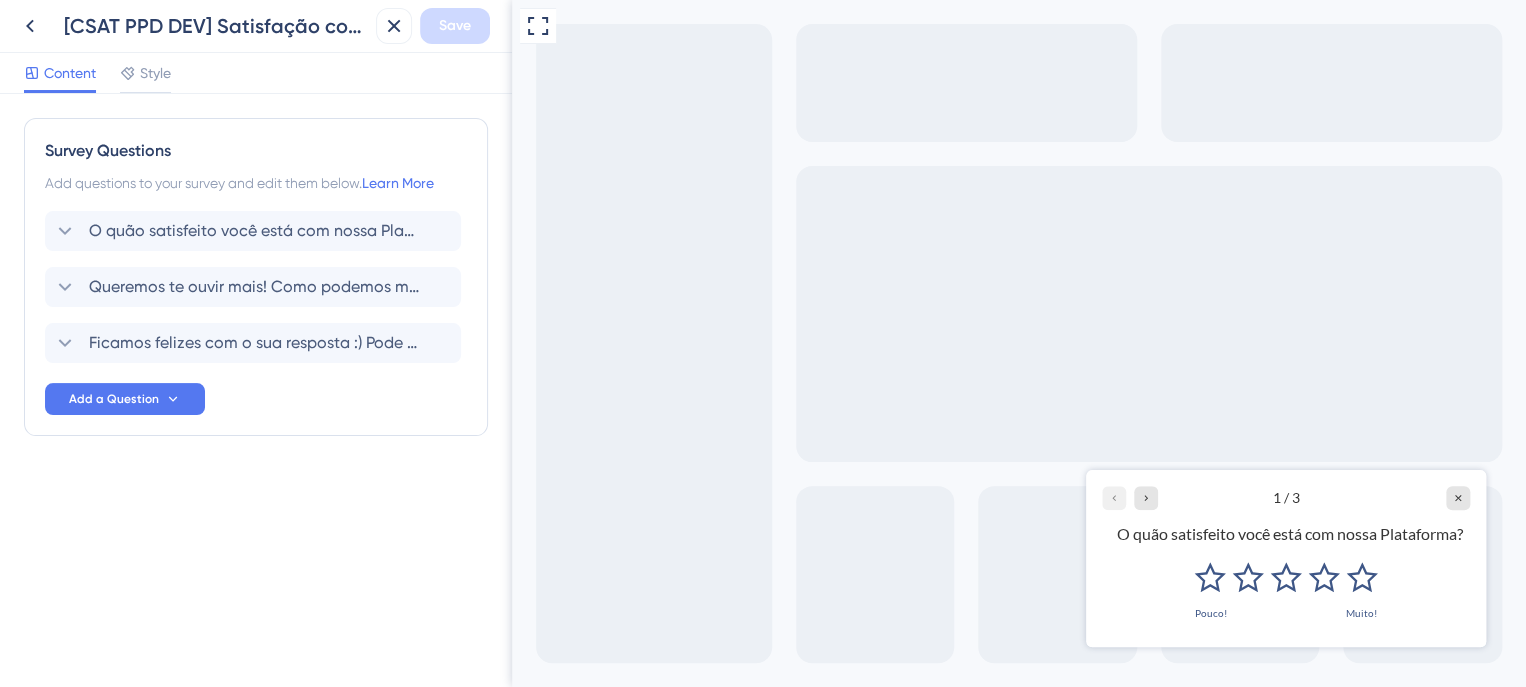 scroll, scrollTop: 0, scrollLeft: 0, axis: both 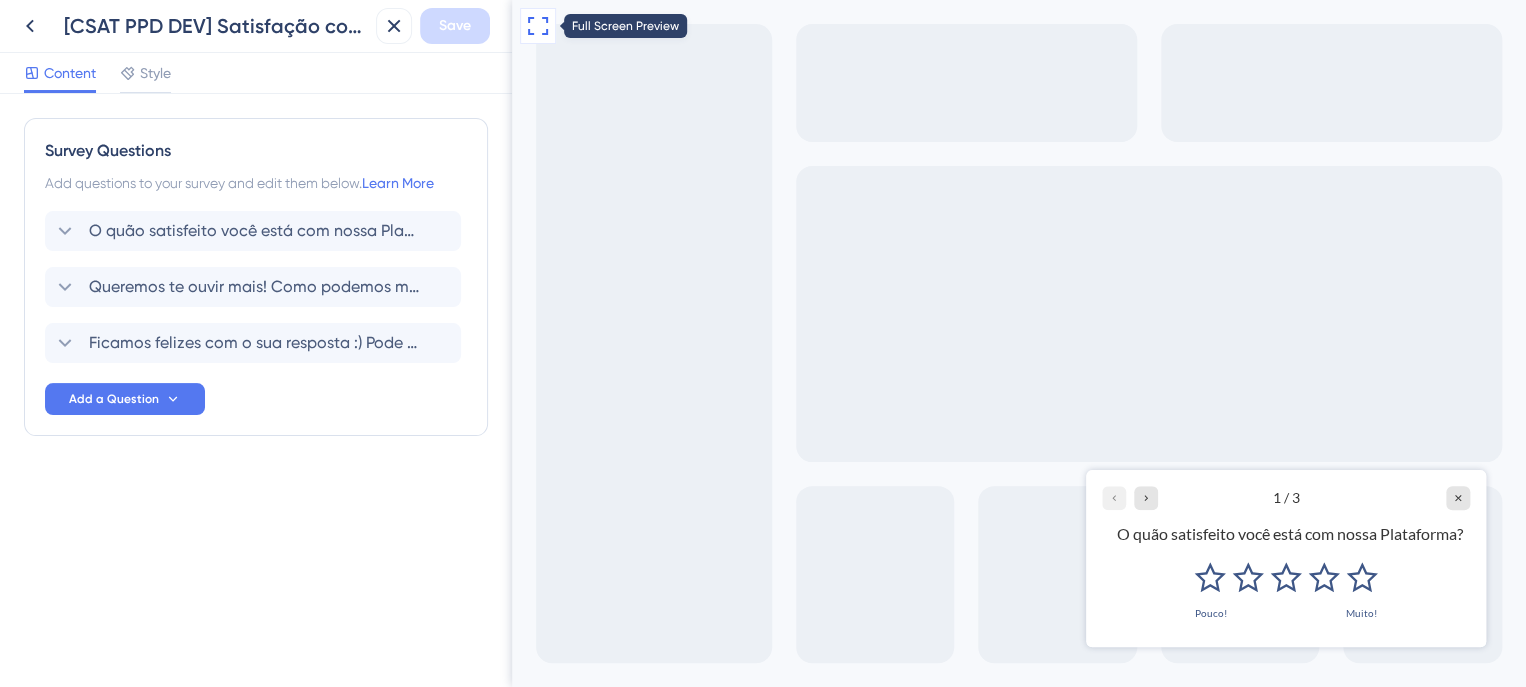 click 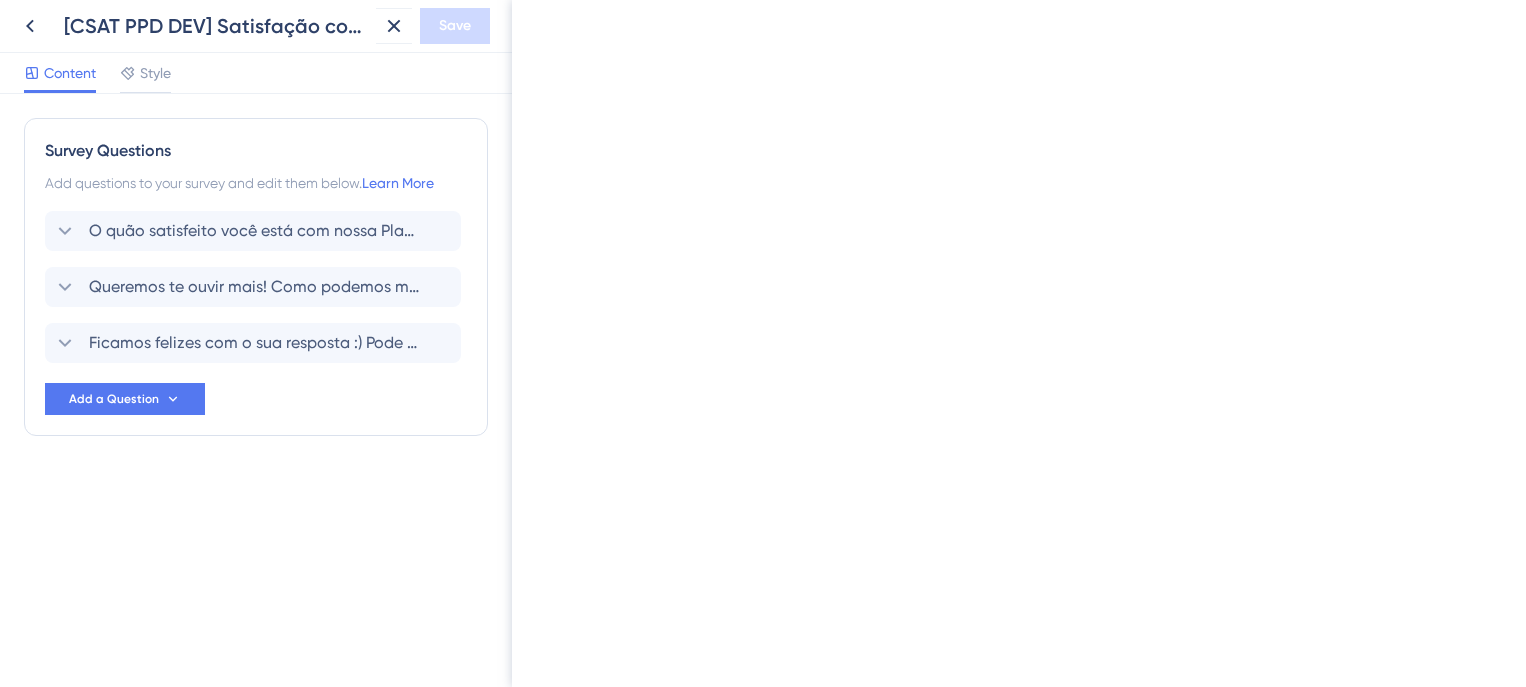 scroll, scrollTop: 0, scrollLeft: 0, axis: both 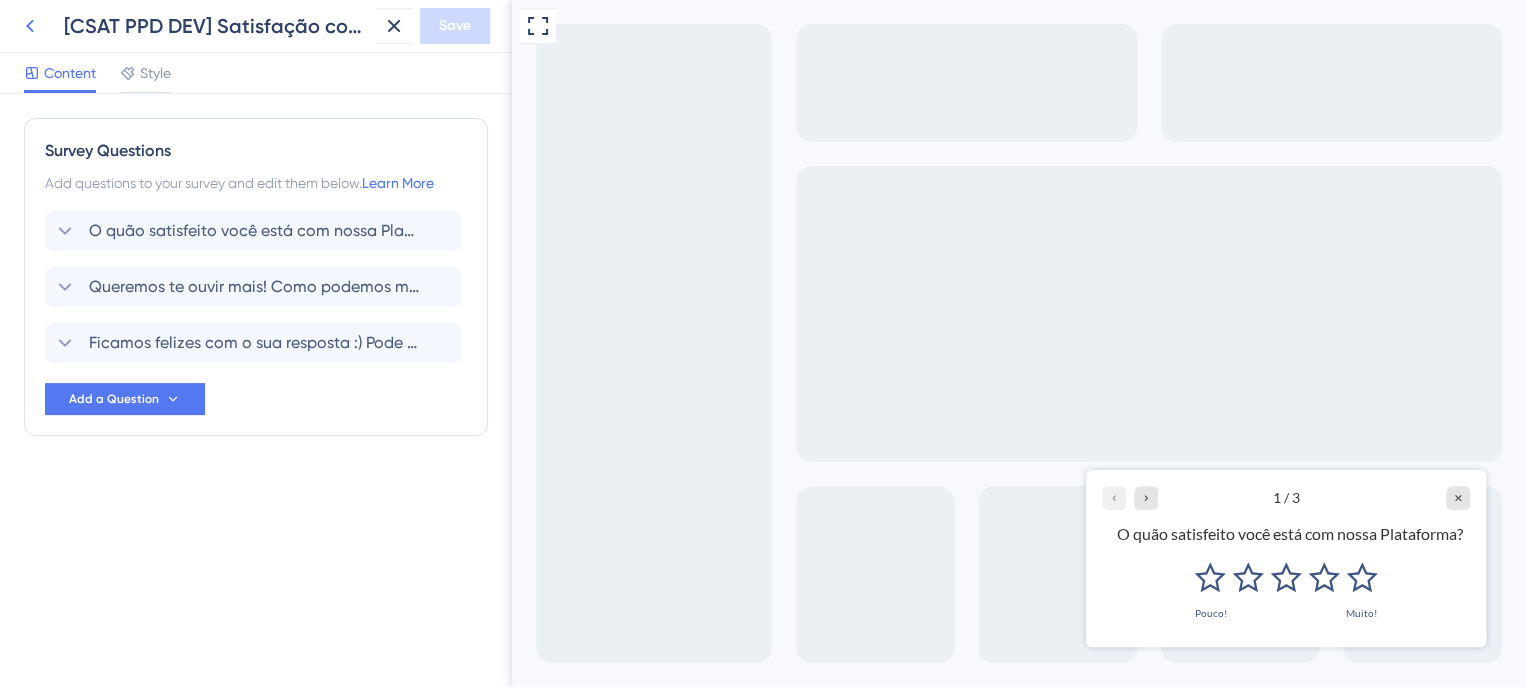 click 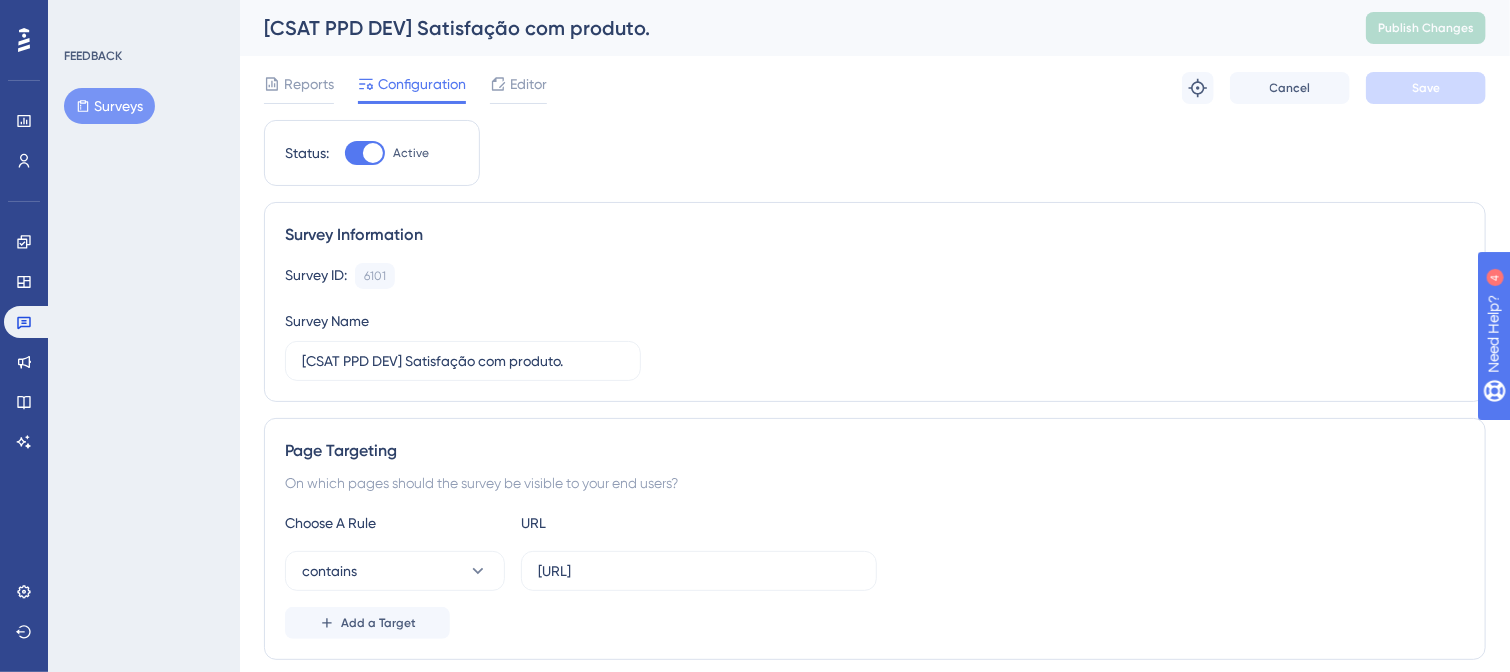 scroll, scrollTop: 0, scrollLeft: 0, axis: both 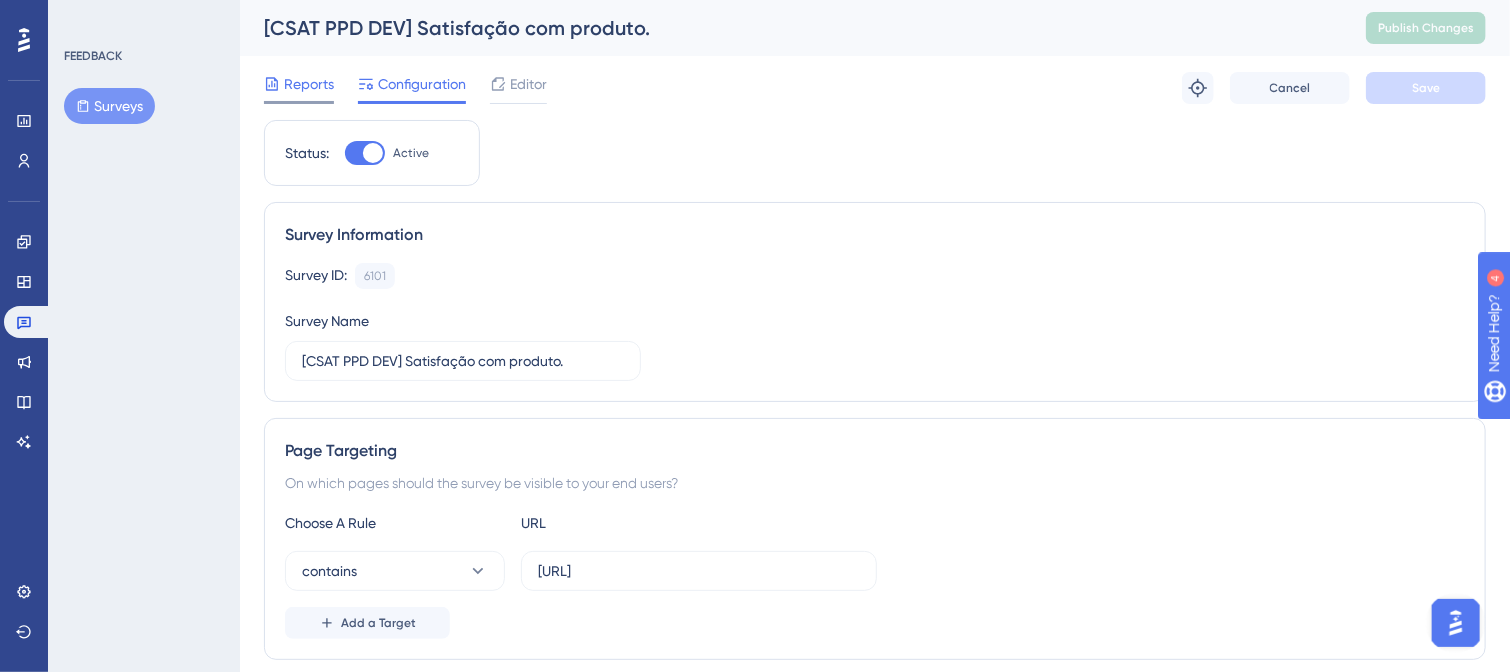 click on "Reports" at bounding box center (309, 84) 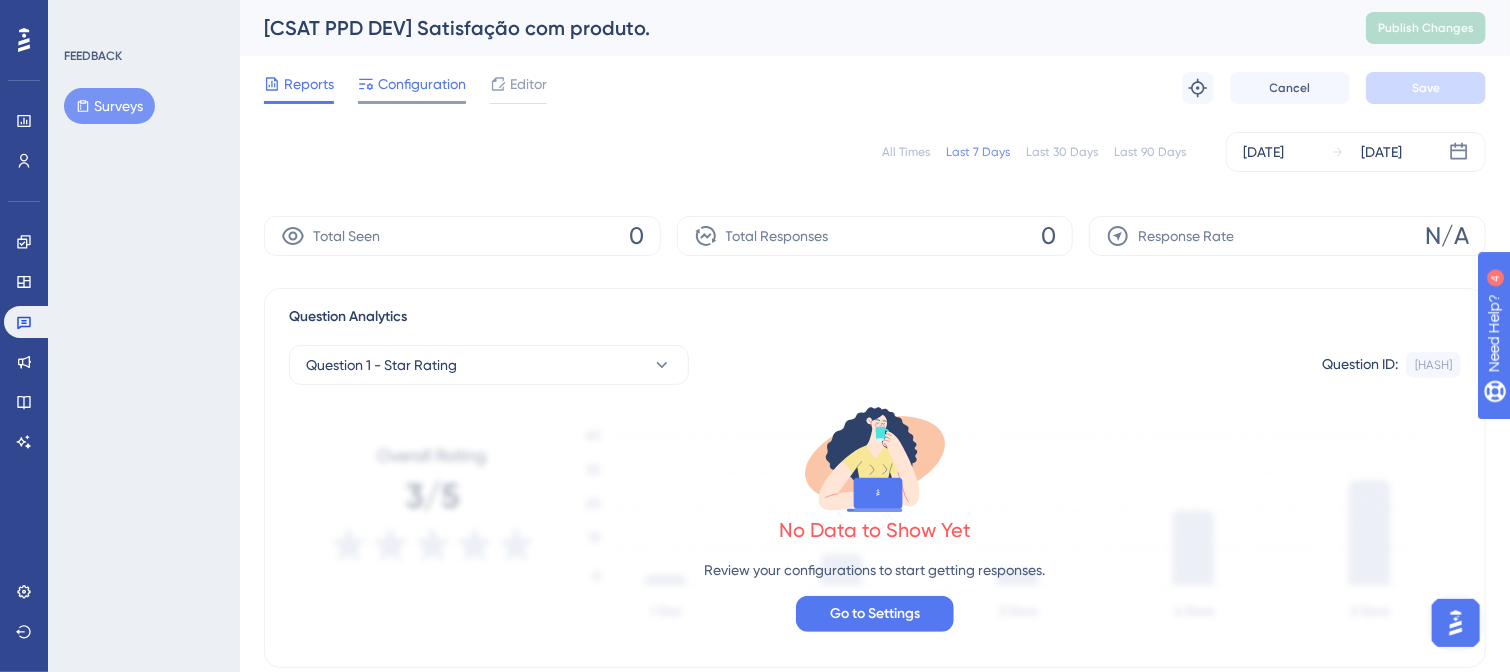 click on "Configuration" at bounding box center (422, 84) 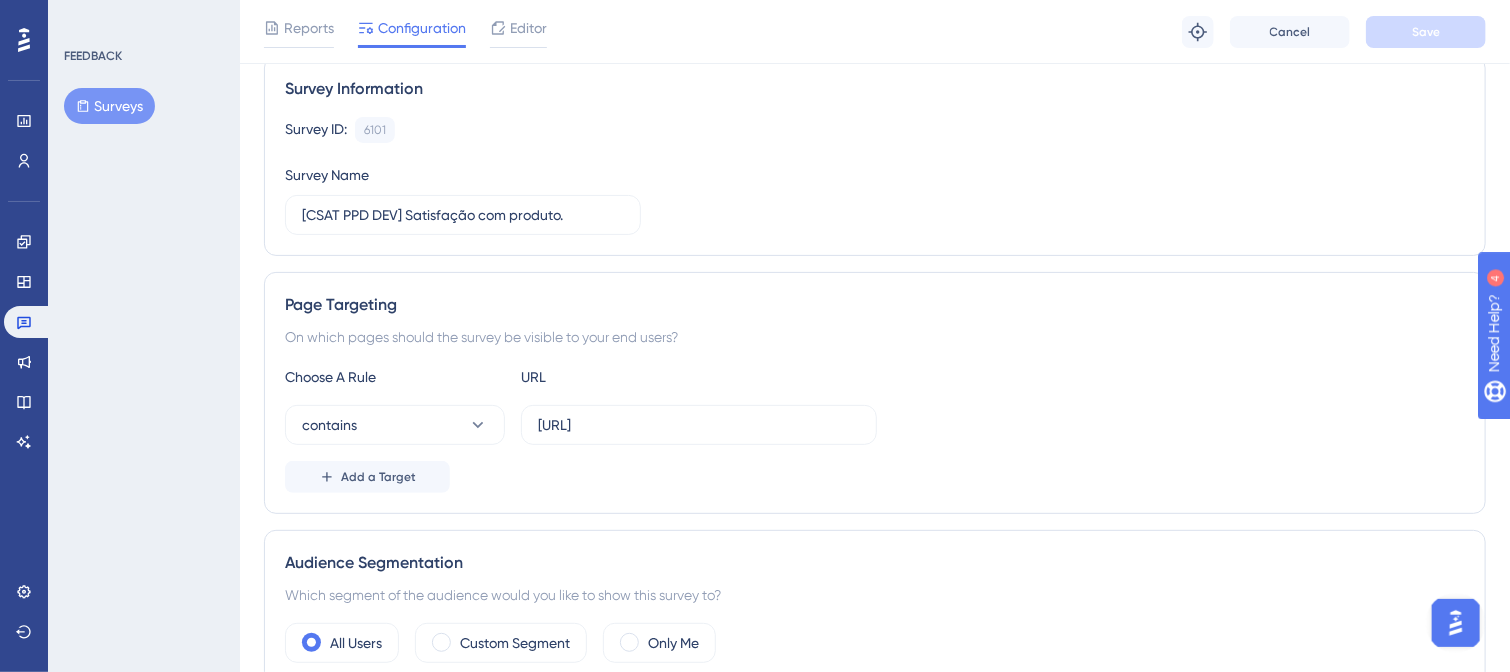 scroll, scrollTop: 116, scrollLeft: 0, axis: vertical 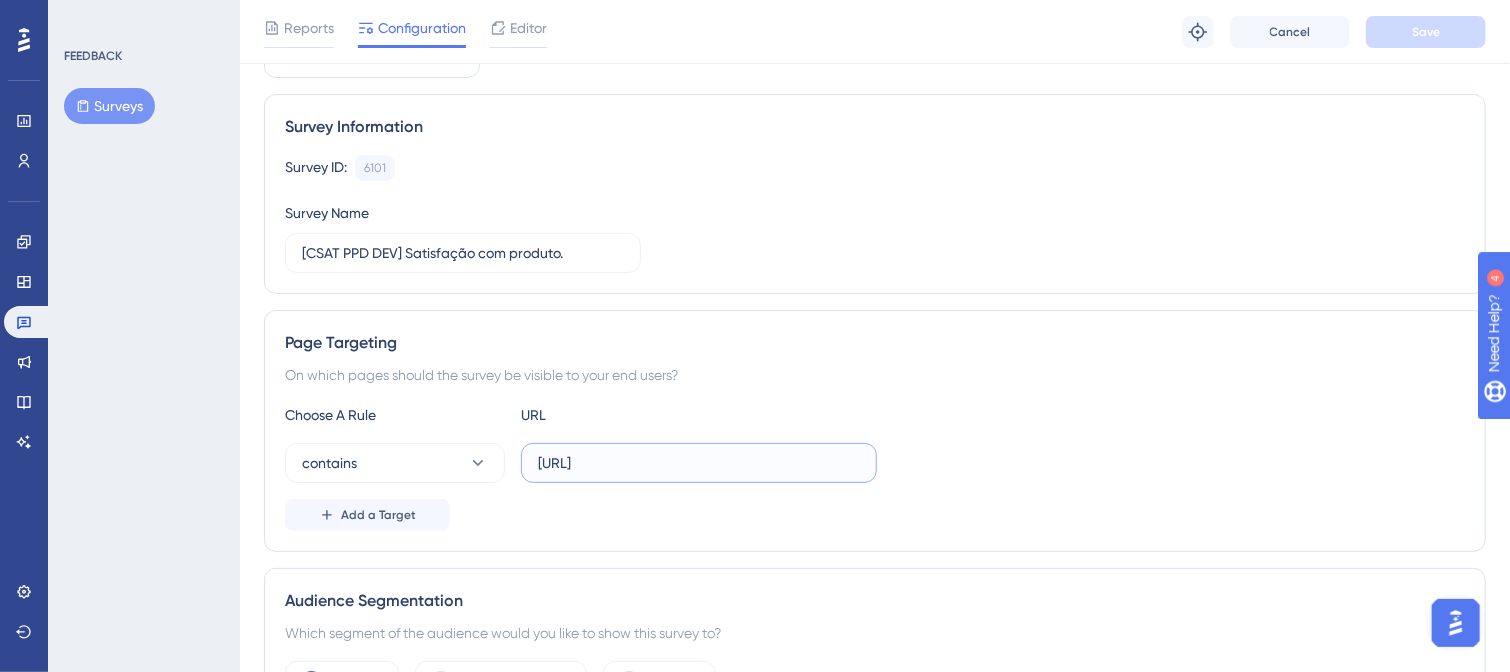 drag, startPoint x: 851, startPoint y: 457, endPoint x: 750, endPoint y: 463, distance: 101.17806 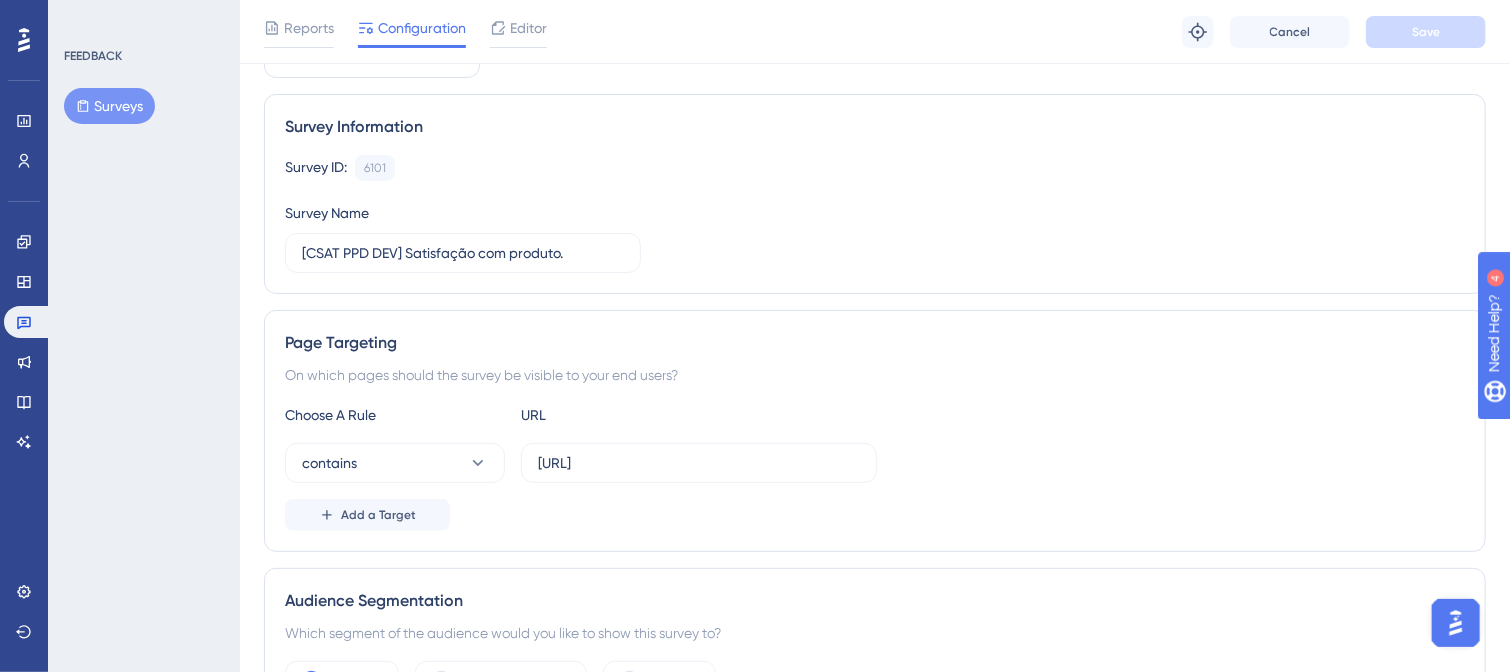click on "Choose A Rule URL" at bounding box center (875, 415) 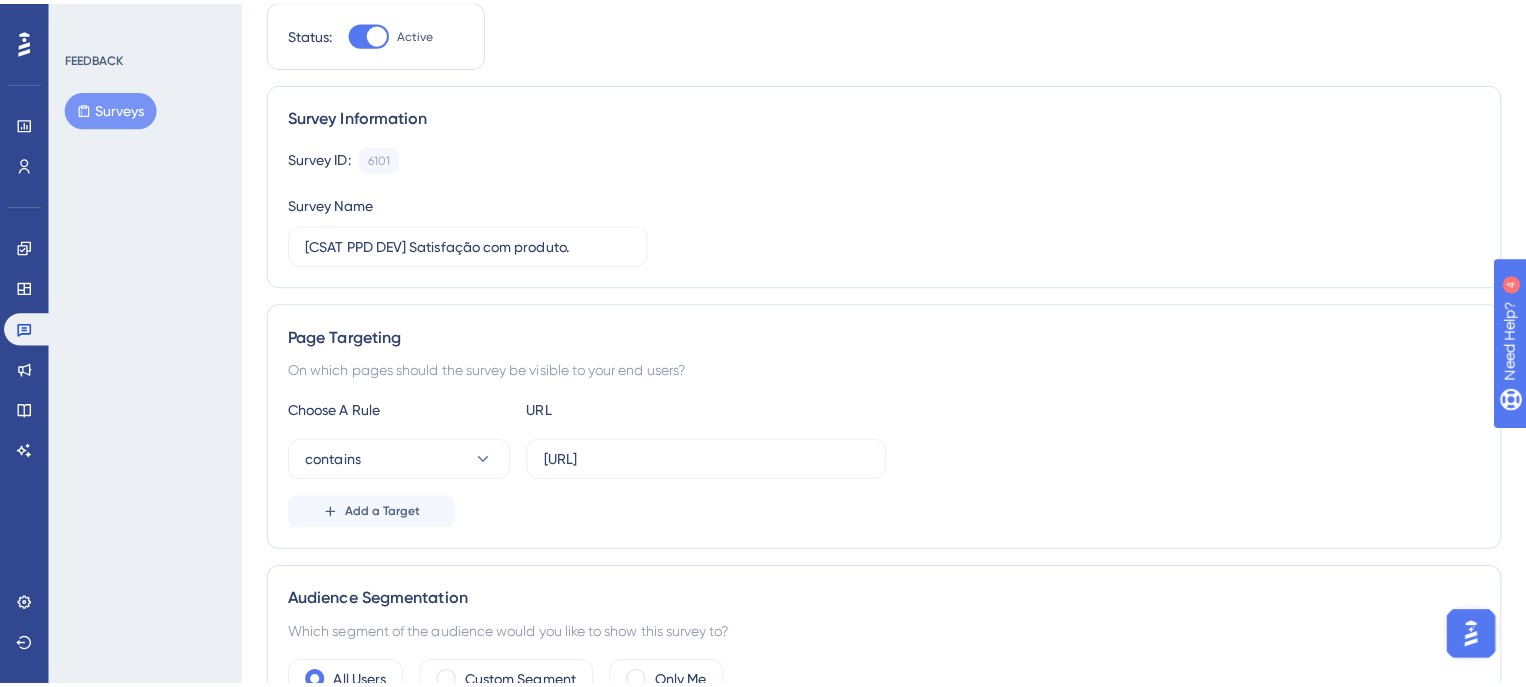 scroll, scrollTop: 0, scrollLeft: 0, axis: both 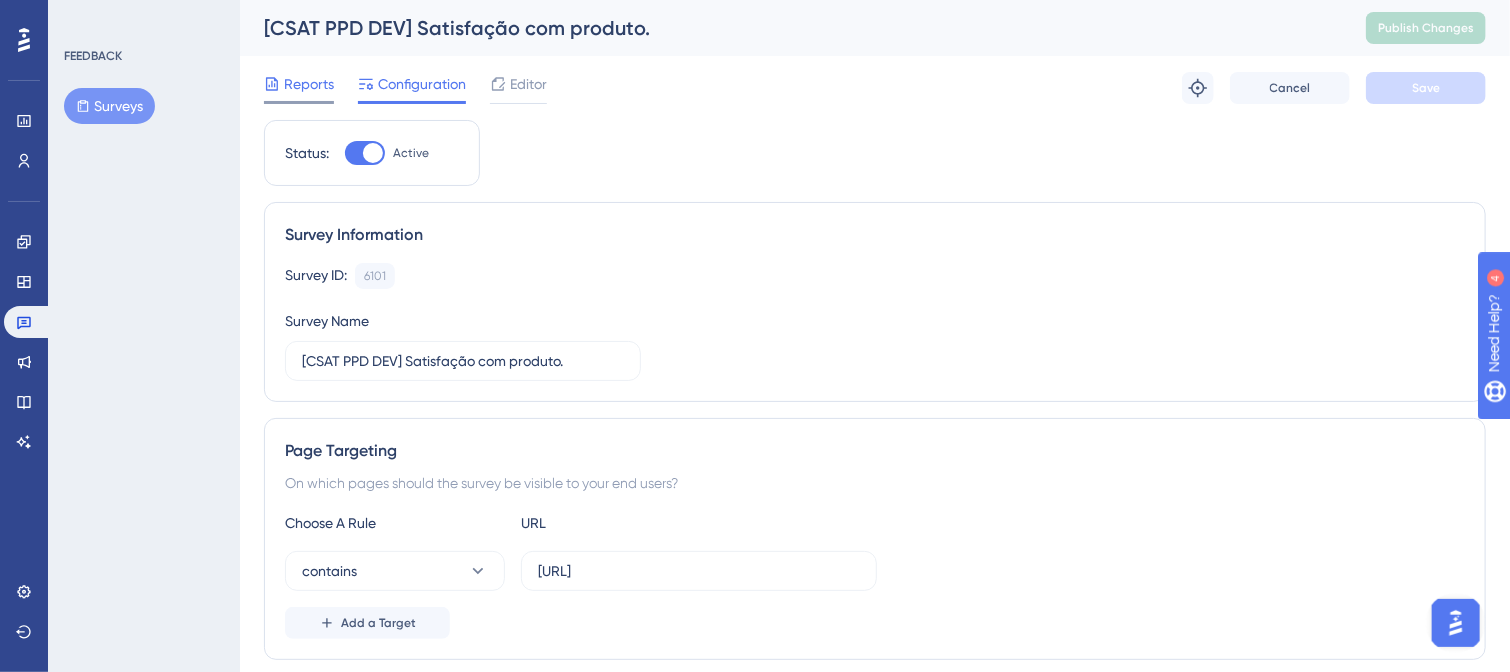 click on "Reports" at bounding box center [309, 84] 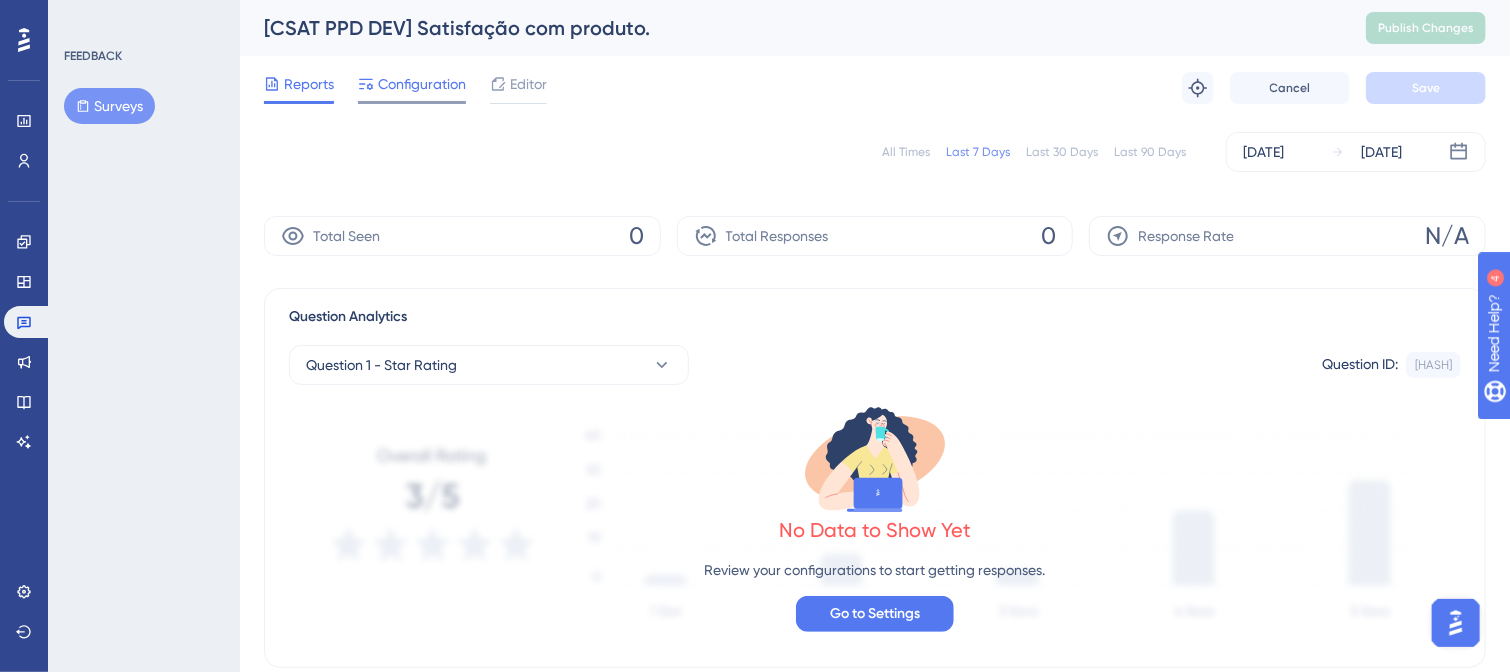 click on "Configuration" at bounding box center [422, 84] 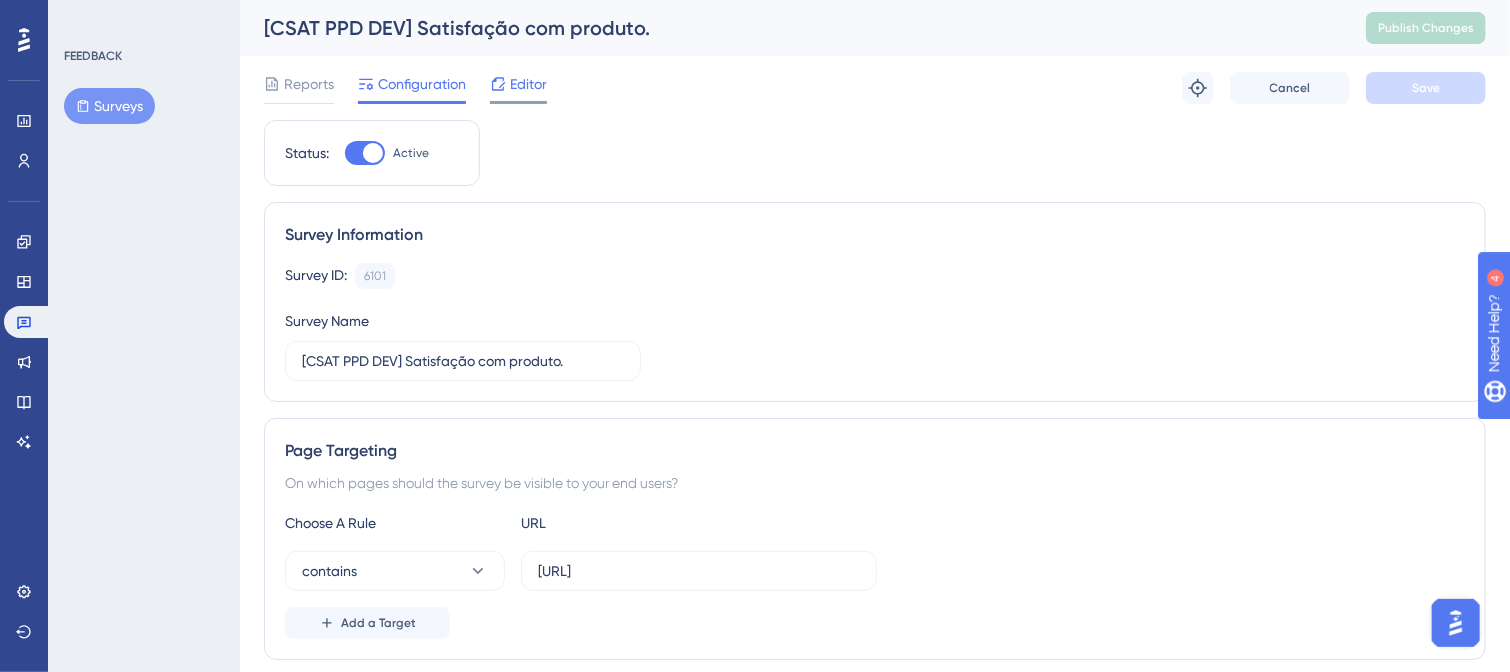 click on "Editor" at bounding box center (528, 84) 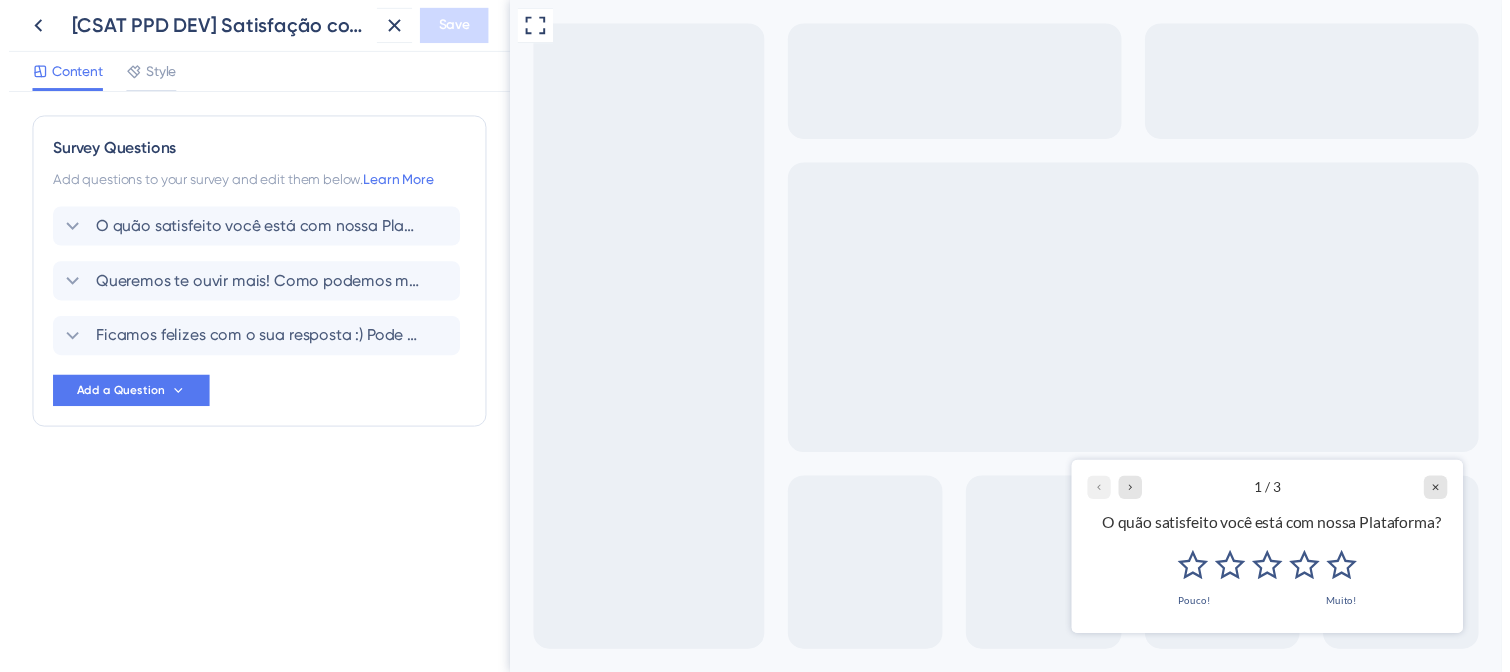 scroll, scrollTop: 0, scrollLeft: 0, axis: both 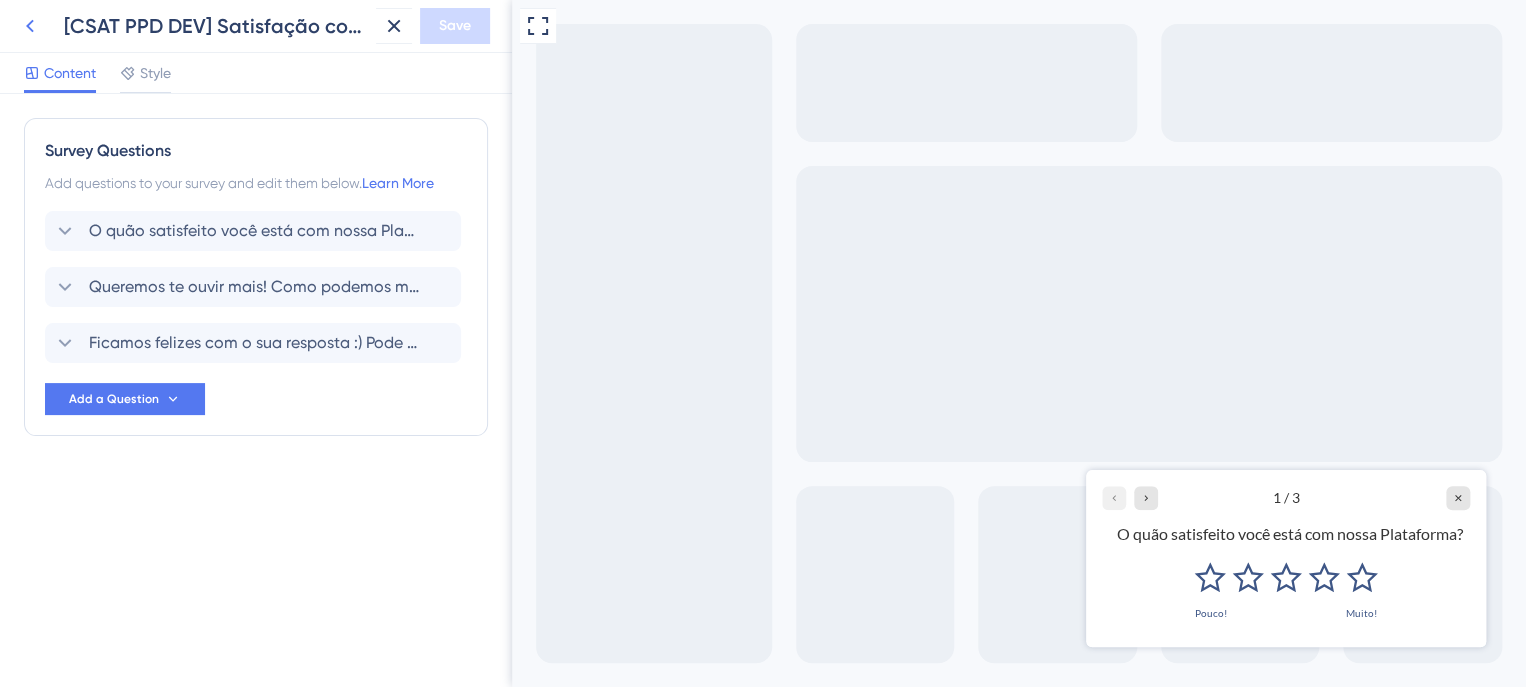 click 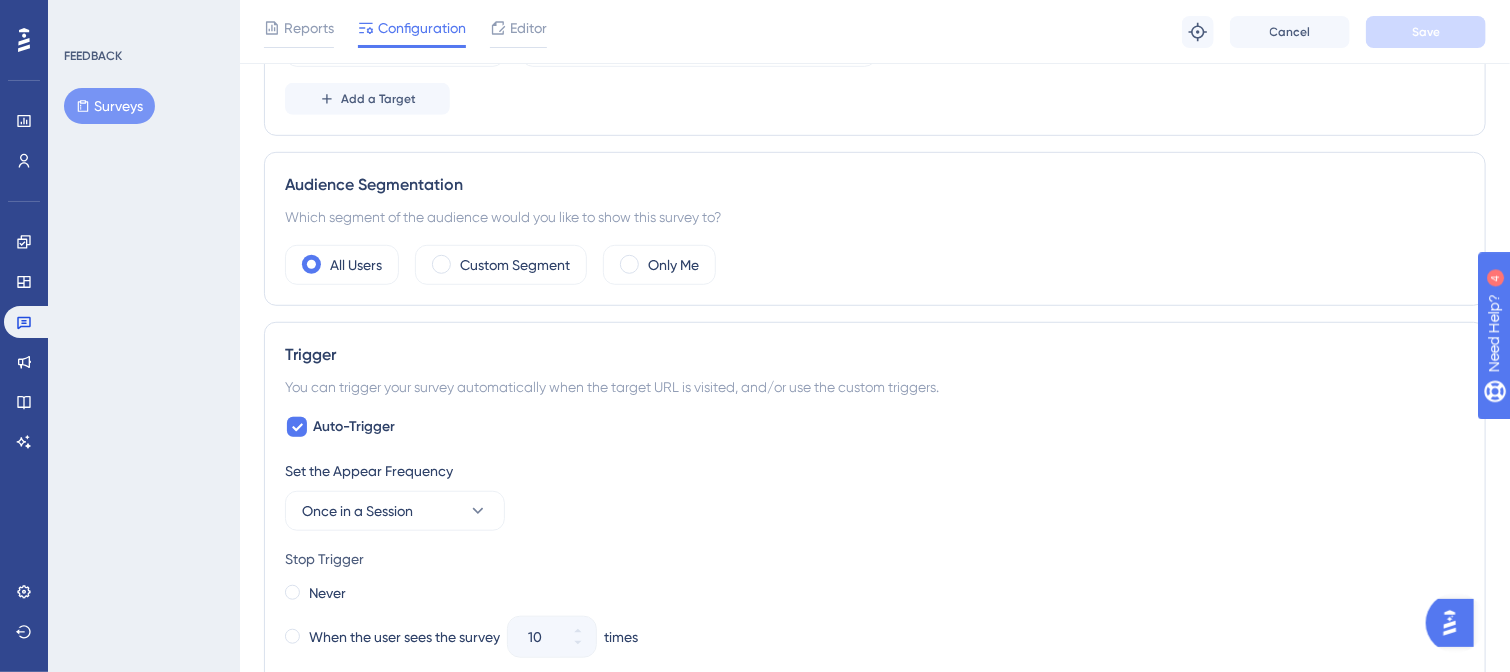 scroll, scrollTop: 600, scrollLeft: 0, axis: vertical 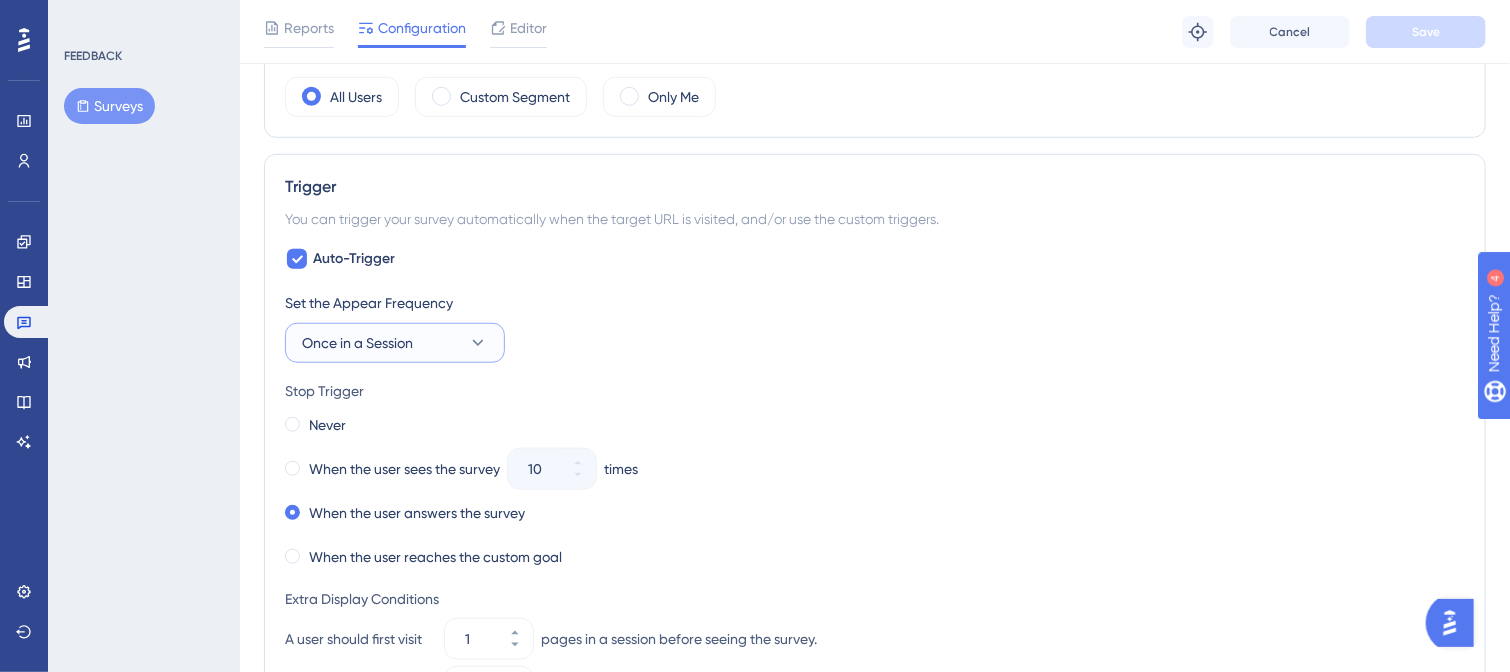 click 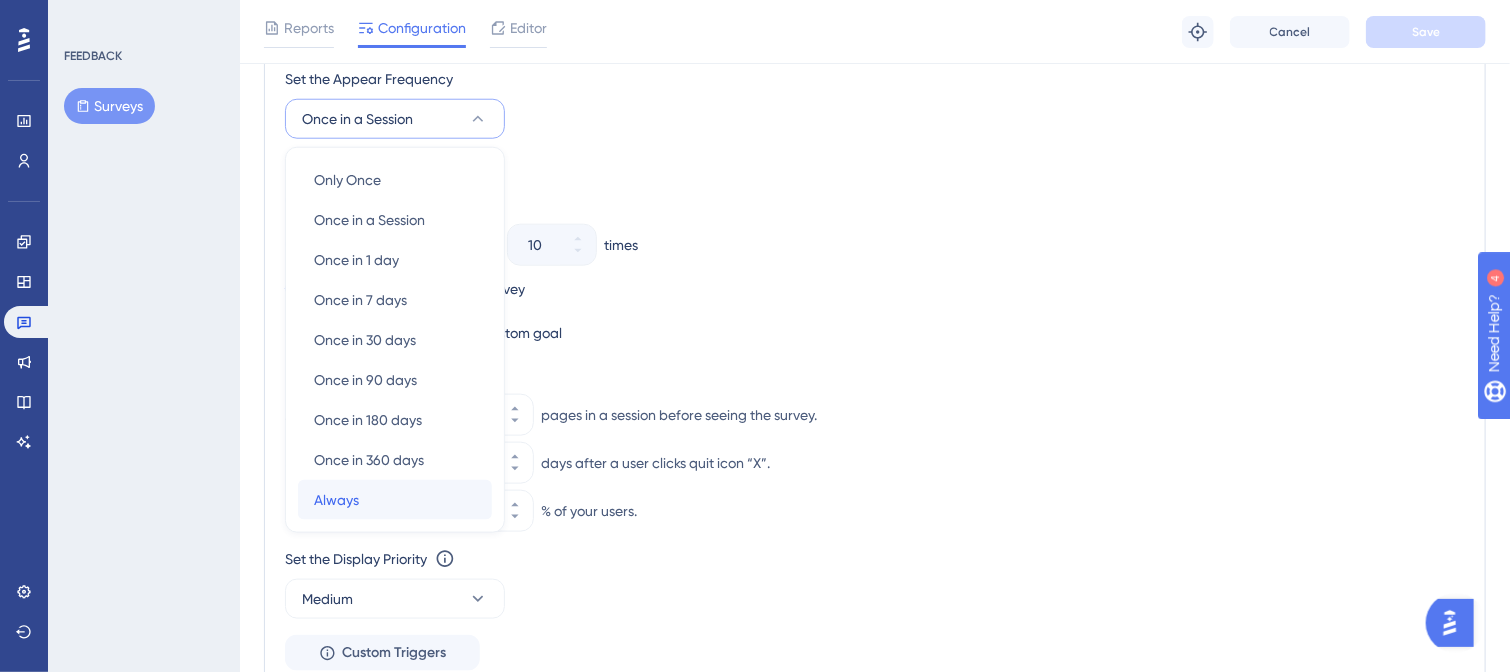click on "Always" at bounding box center (336, 500) 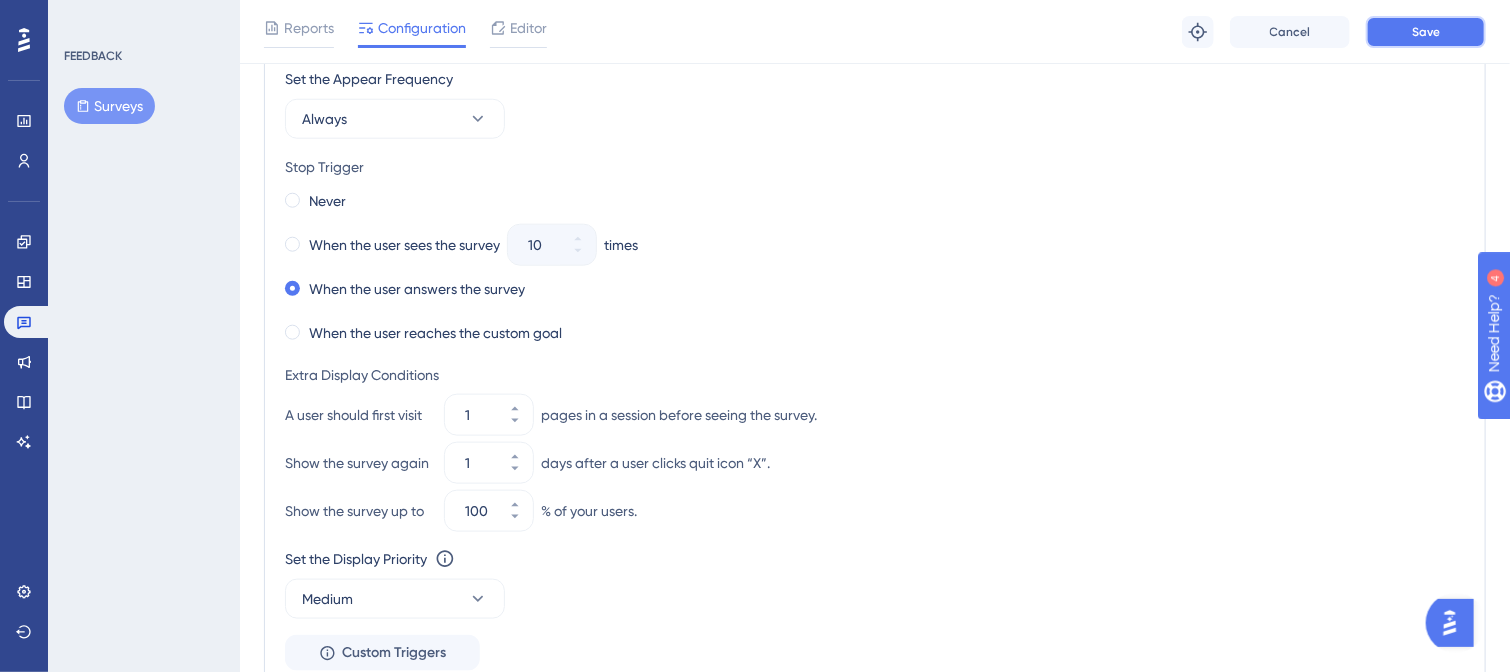 click on "Save" at bounding box center [1426, 32] 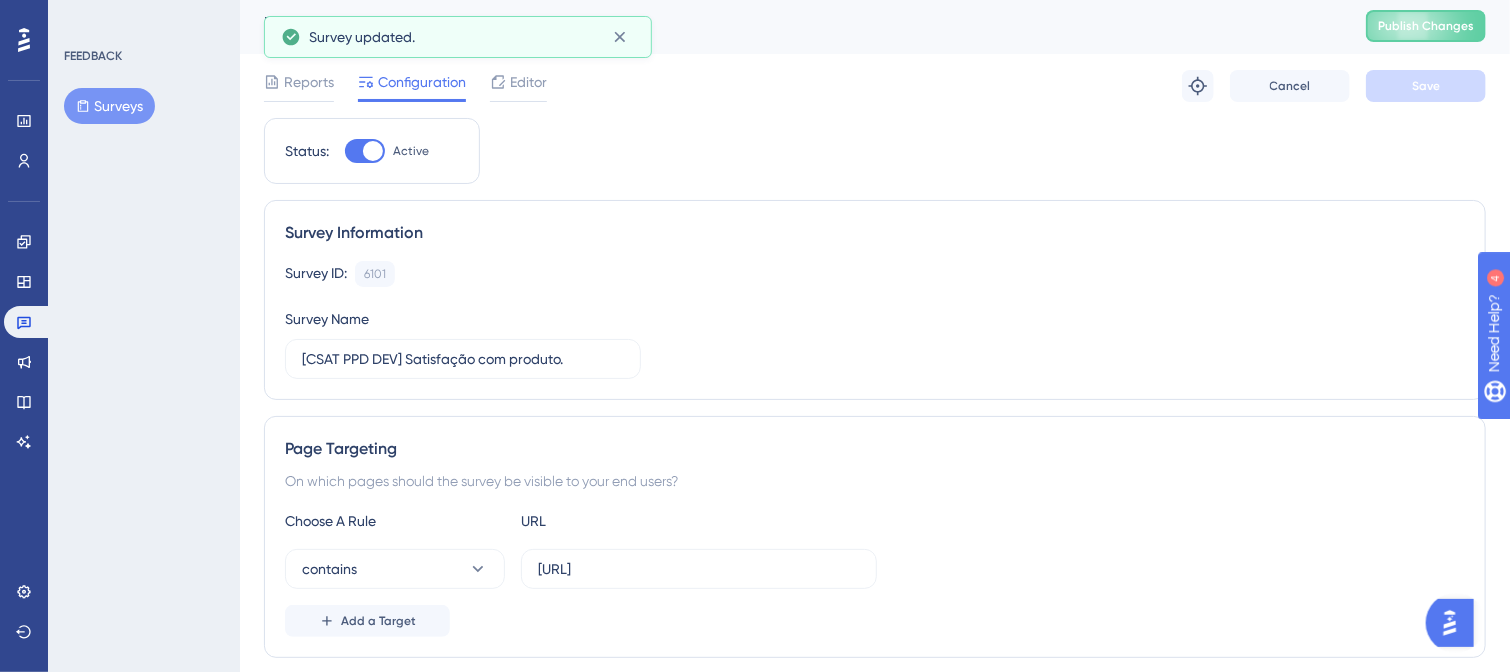 scroll, scrollTop: 0, scrollLeft: 0, axis: both 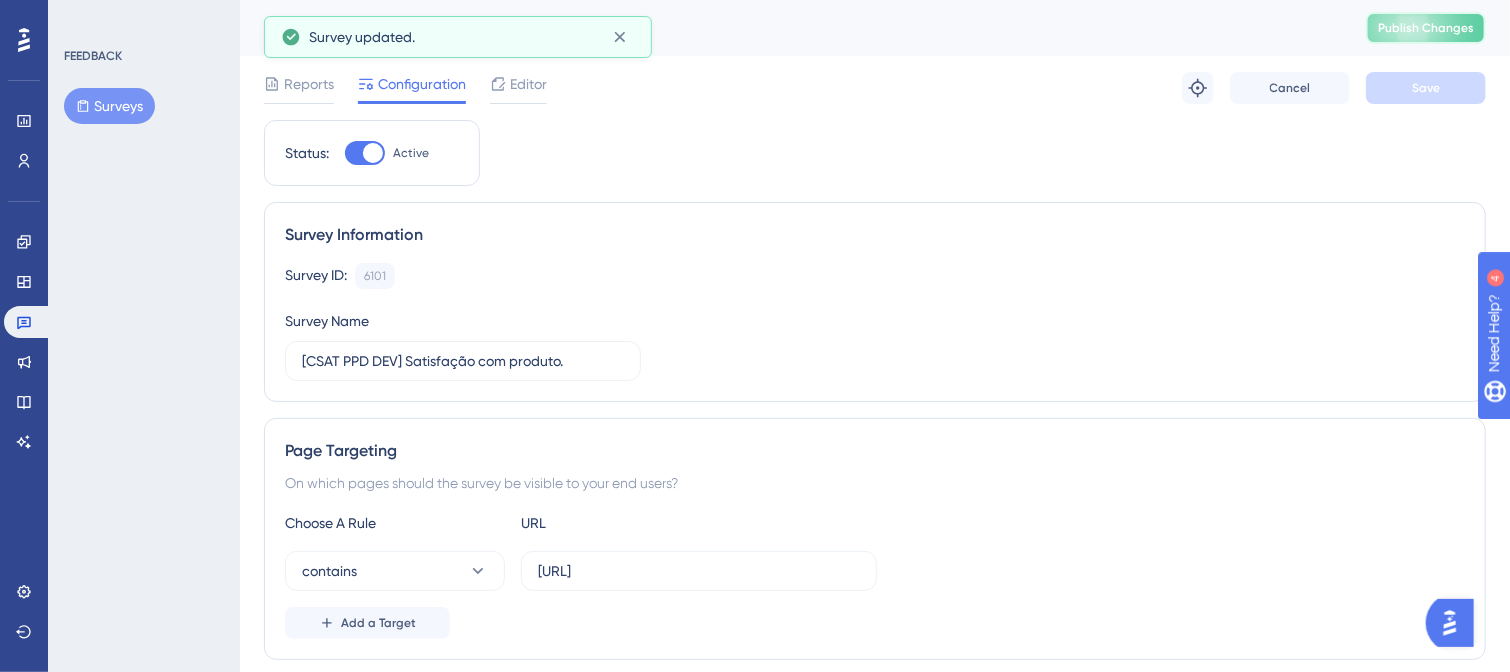 click on "Publish Changes" at bounding box center [1426, 28] 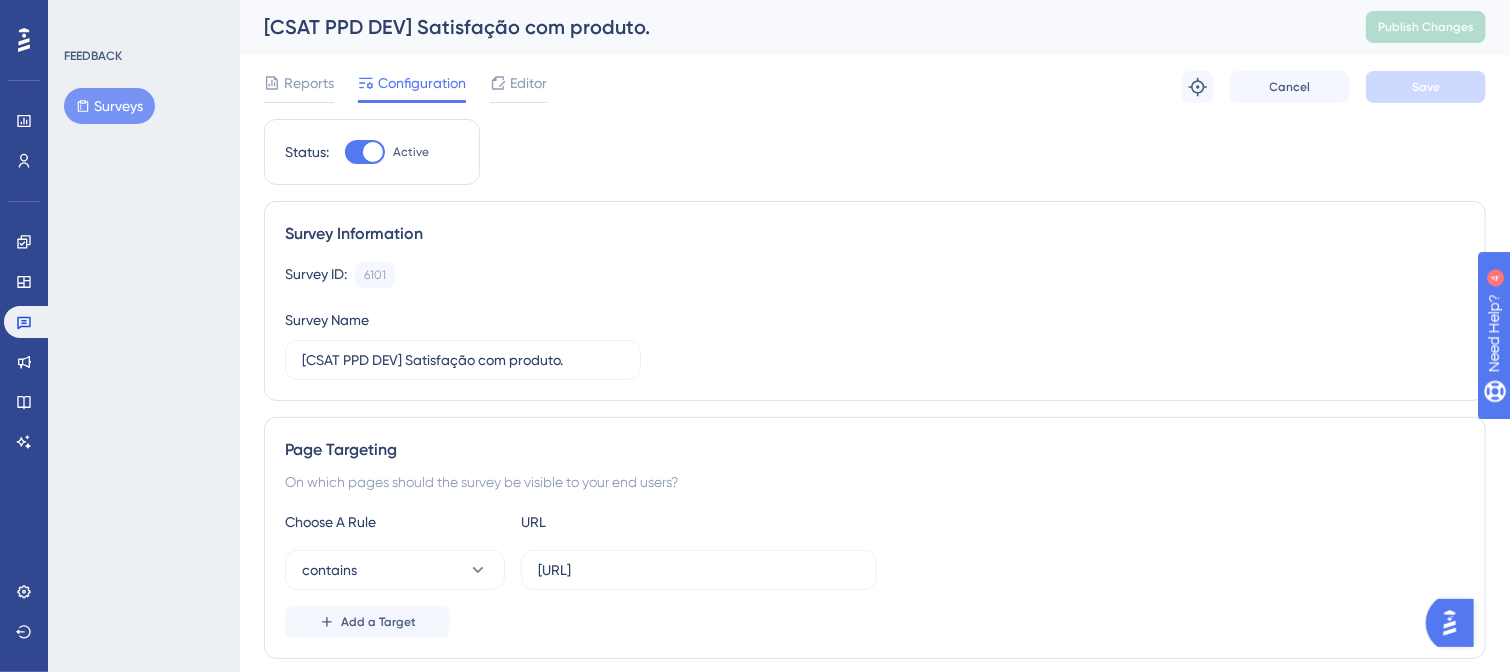 scroll, scrollTop: 0, scrollLeft: 0, axis: both 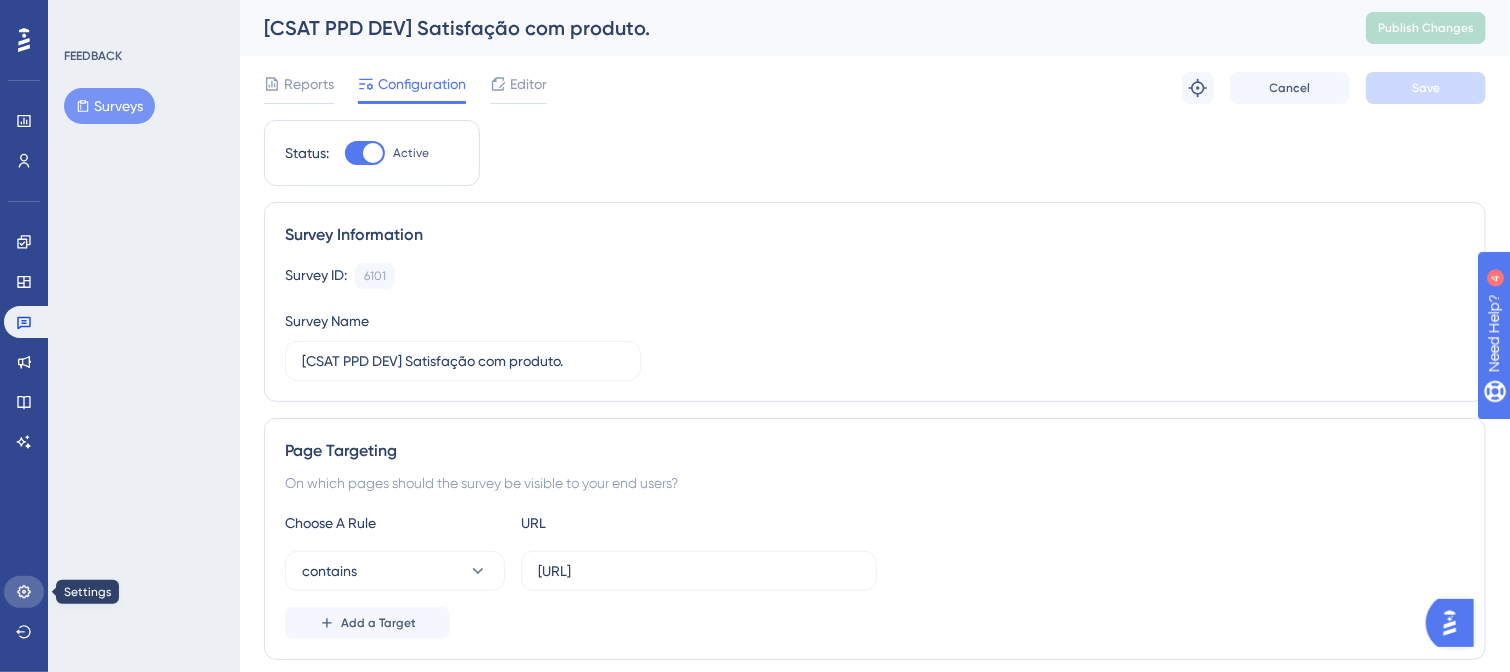 click 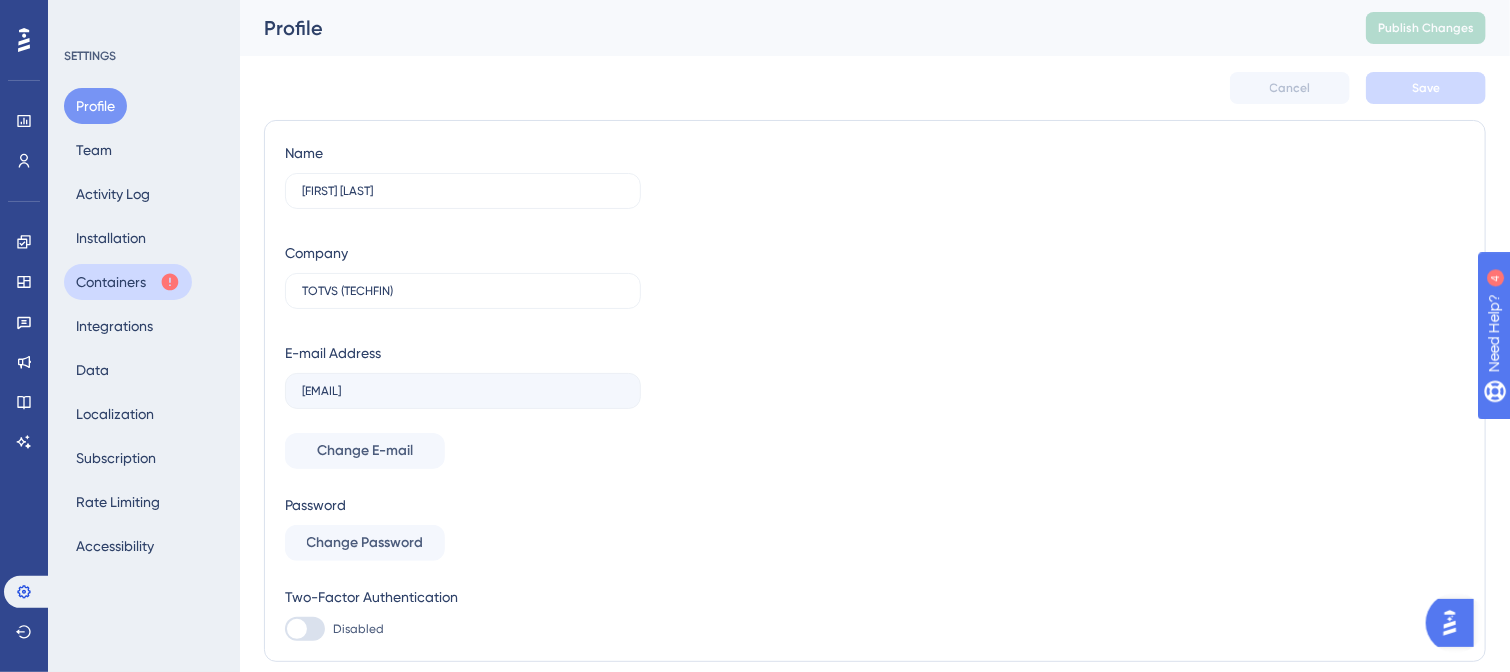 click on "Containers" at bounding box center (128, 282) 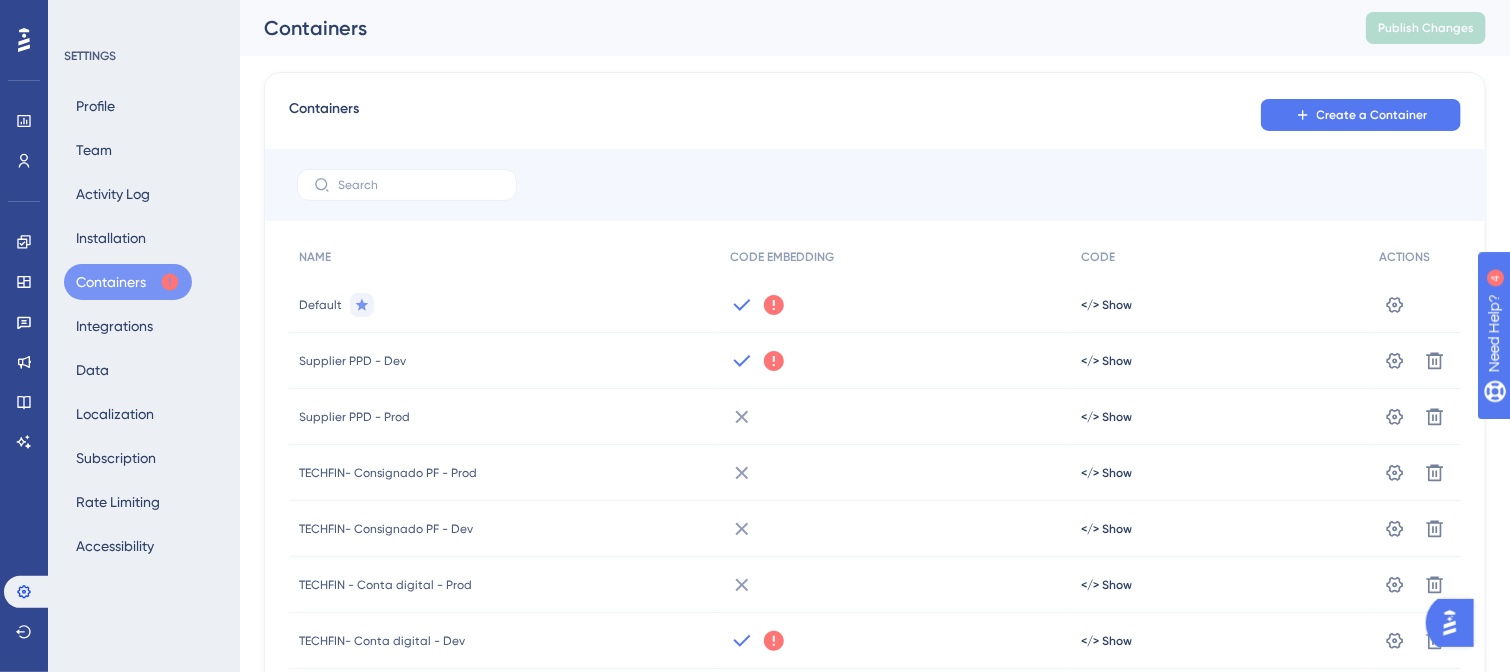 click 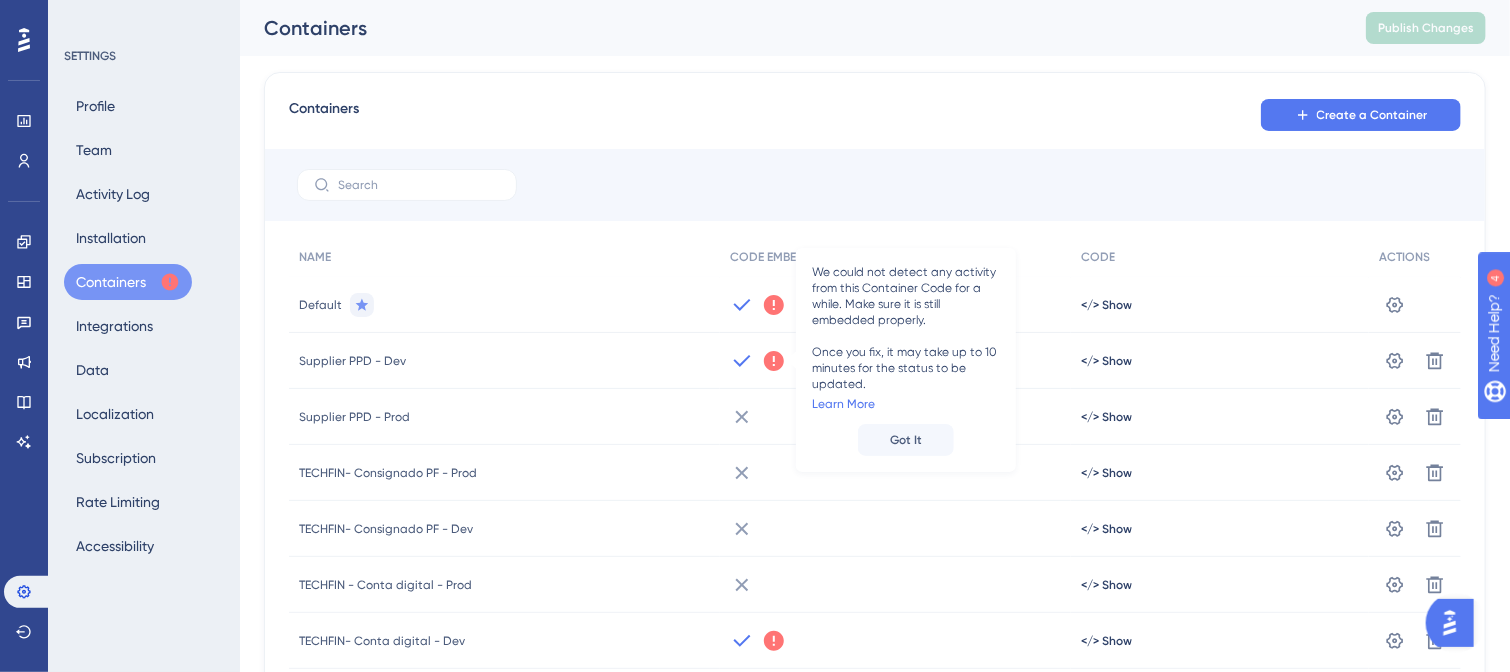 click on "Supplier PPD - Dev" at bounding box center (504, 361) 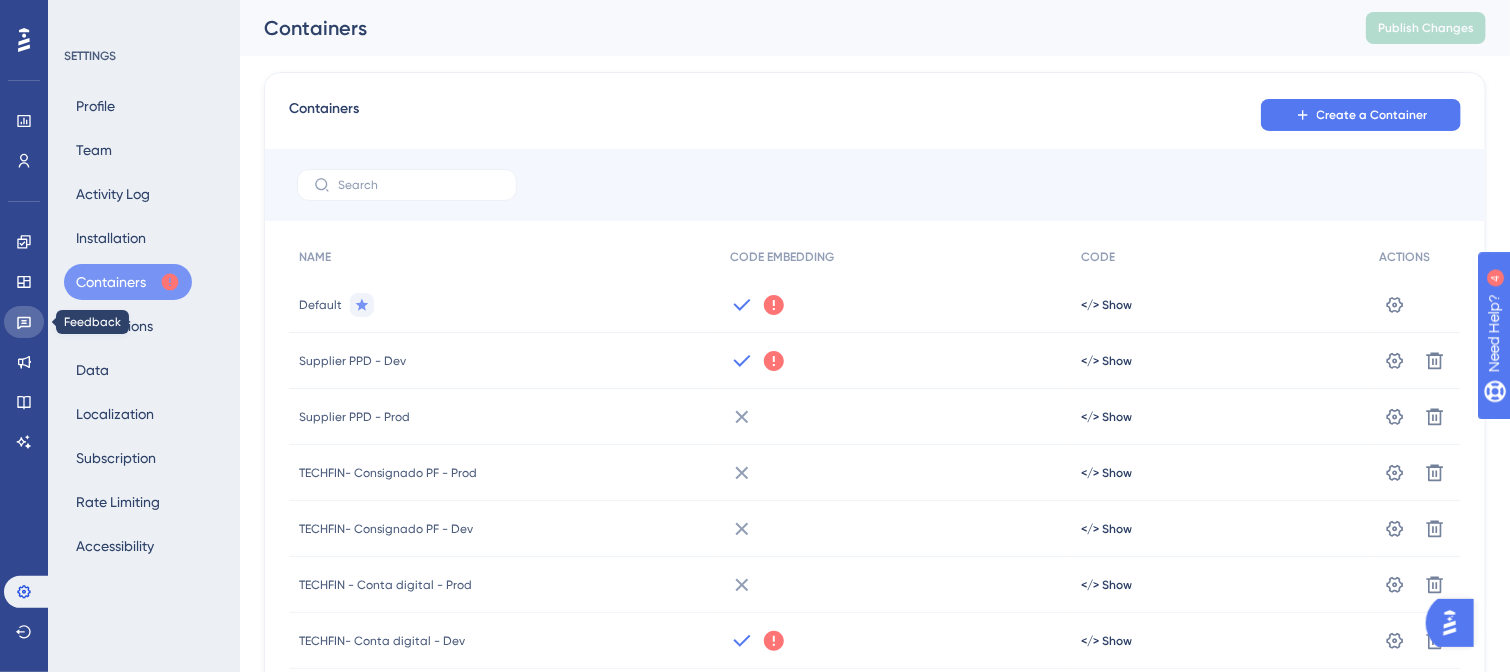 click 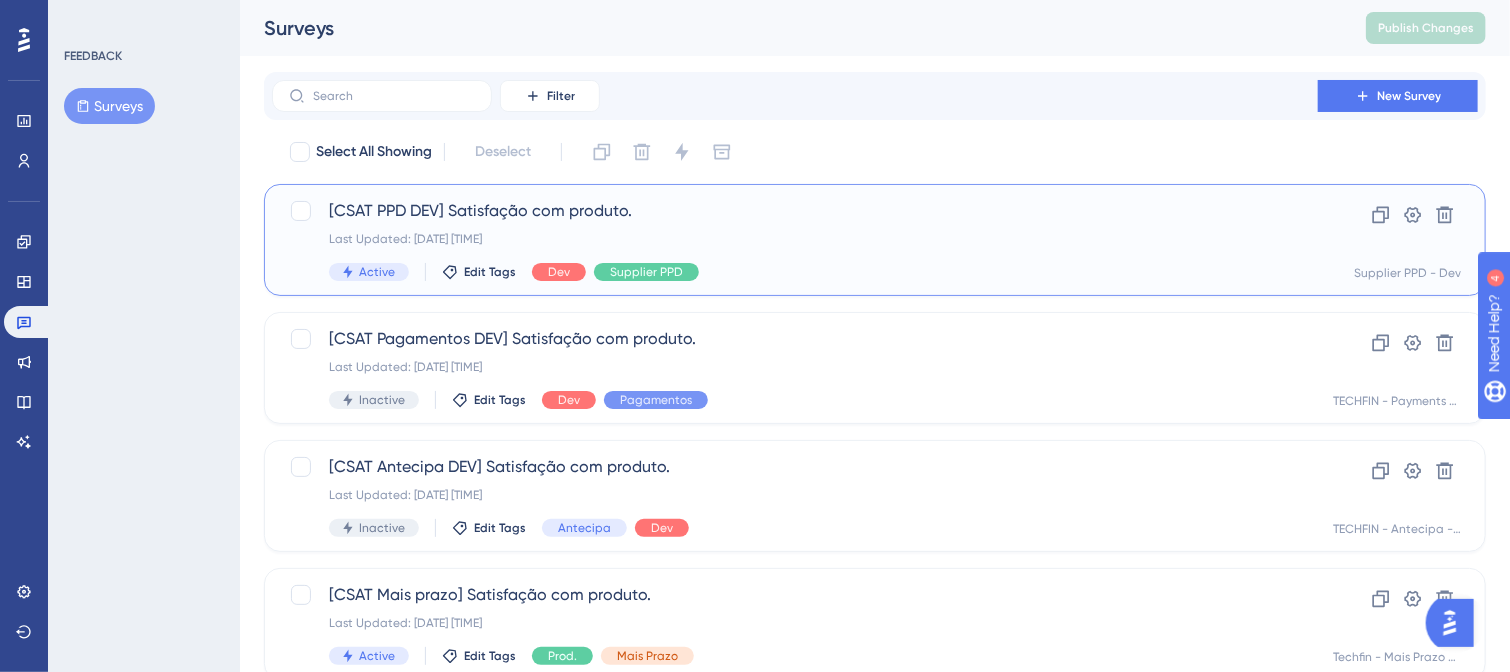 click on "[CSAT PPD DEV] Satisfação com produto. Last Updated: 08 de ago. de 2025 03:19 PM Active Edit Tags Dev Supplier PPD" at bounding box center (795, 240) 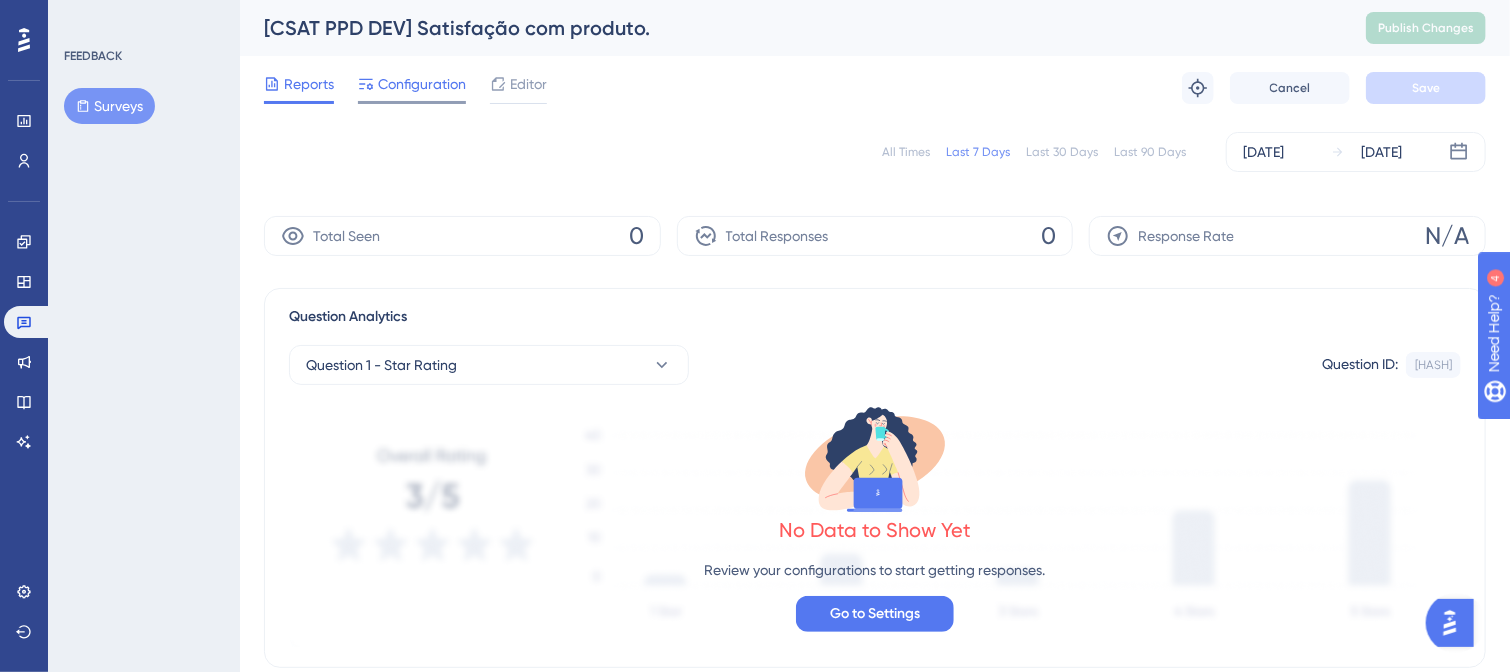 click on "Configuration" at bounding box center (422, 84) 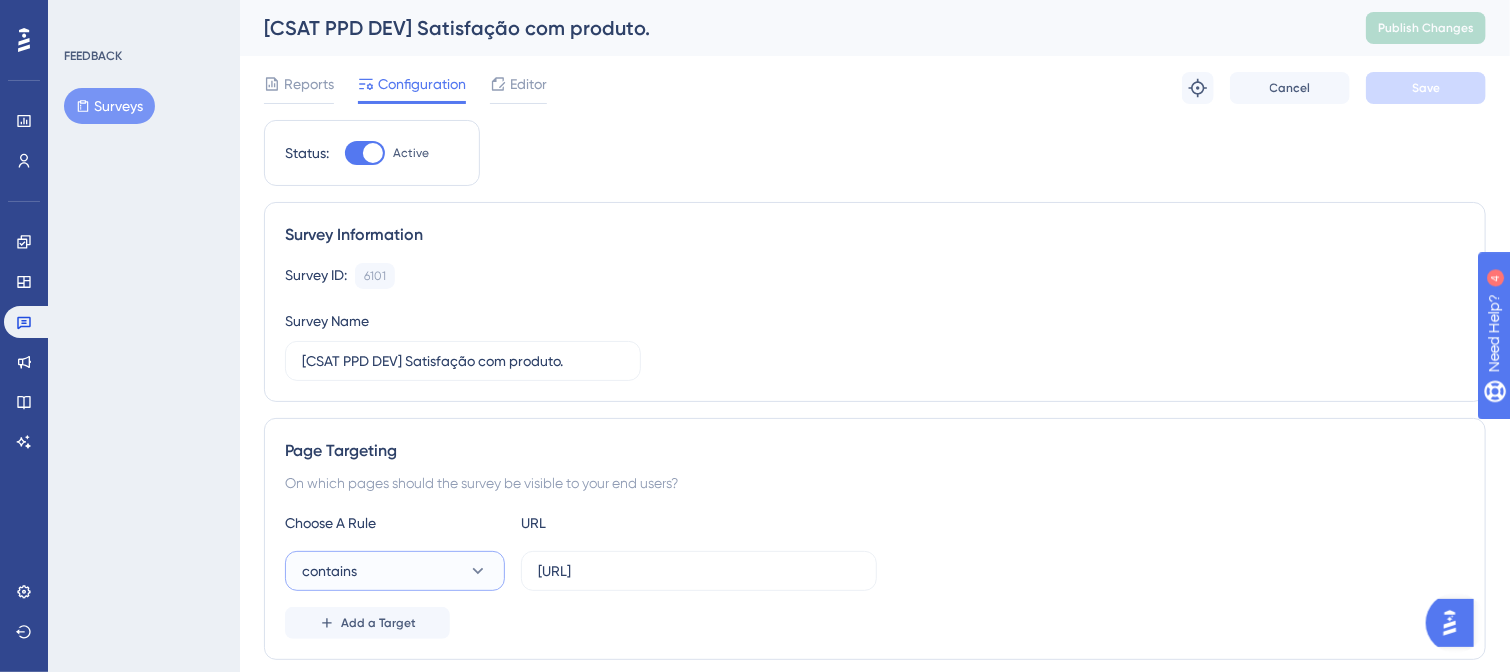 click 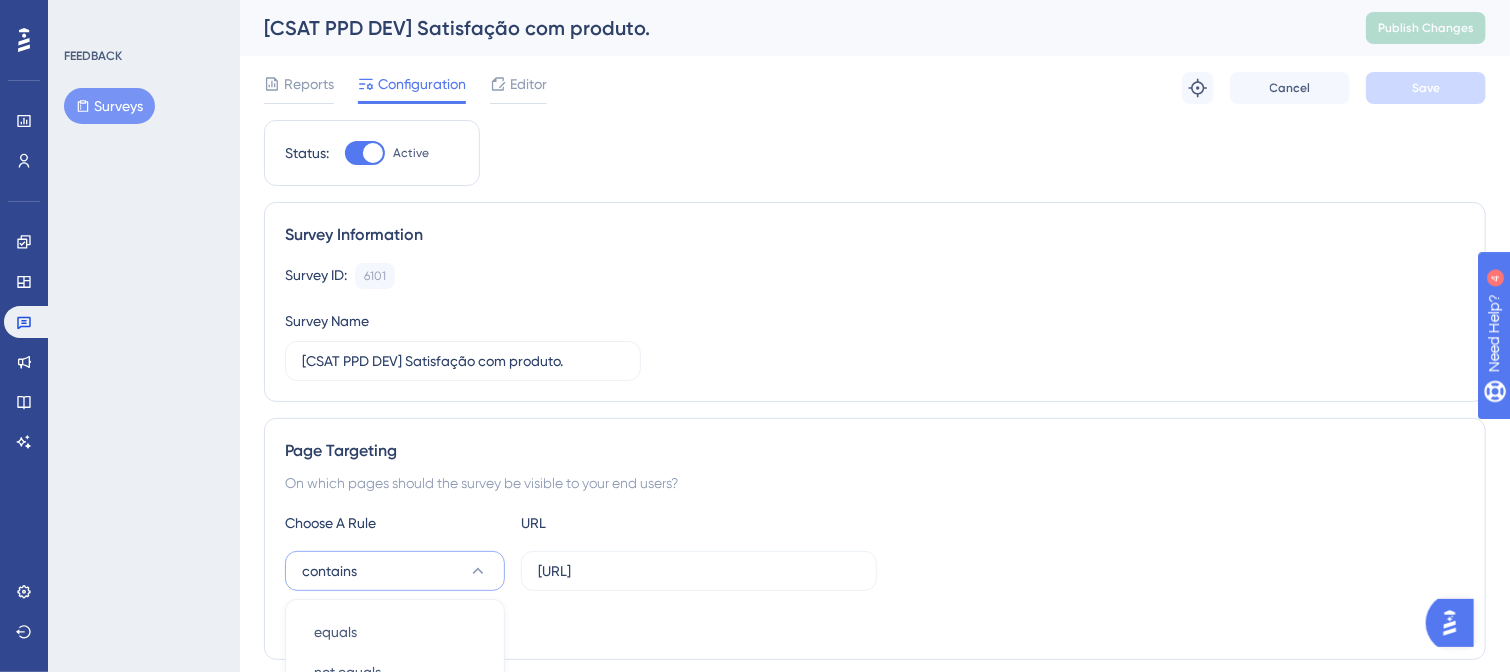 scroll, scrollTop: 422, scrollLeft: 0, axis: vertical 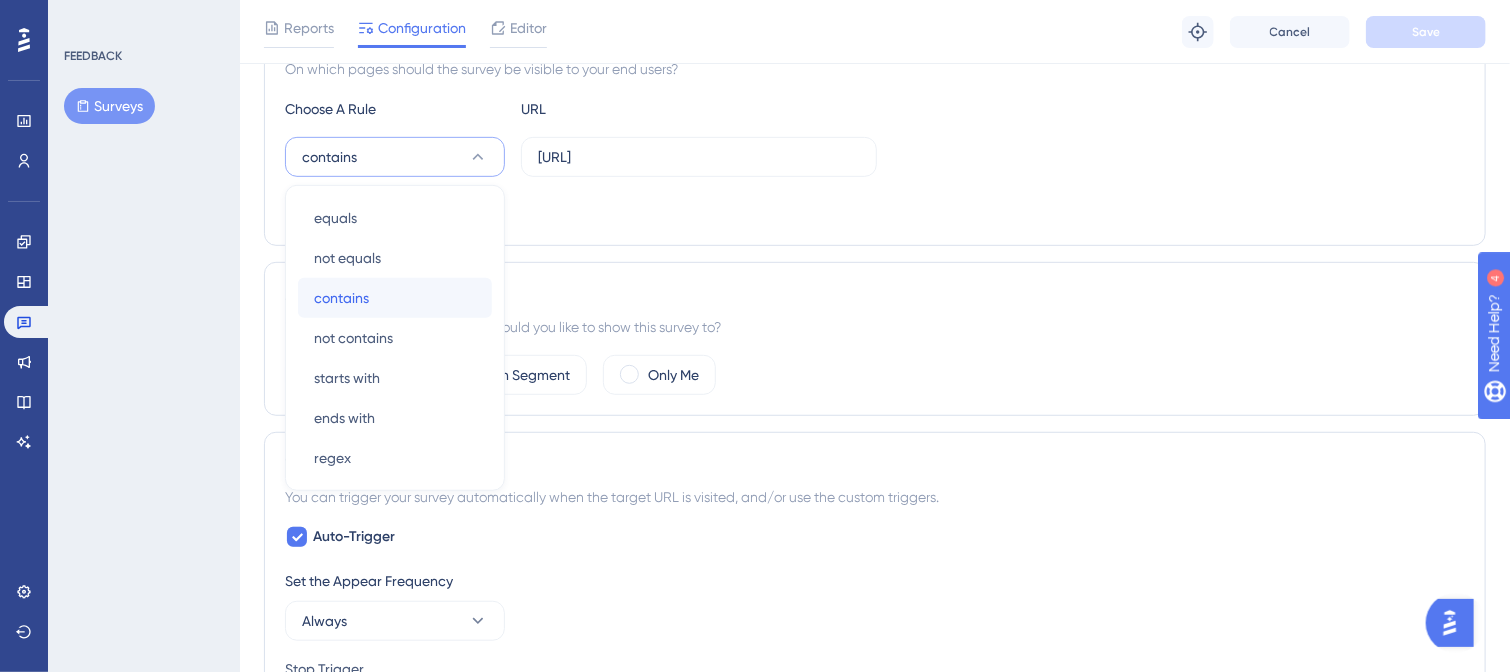 click on "contains" at bounding box center [341, 298] 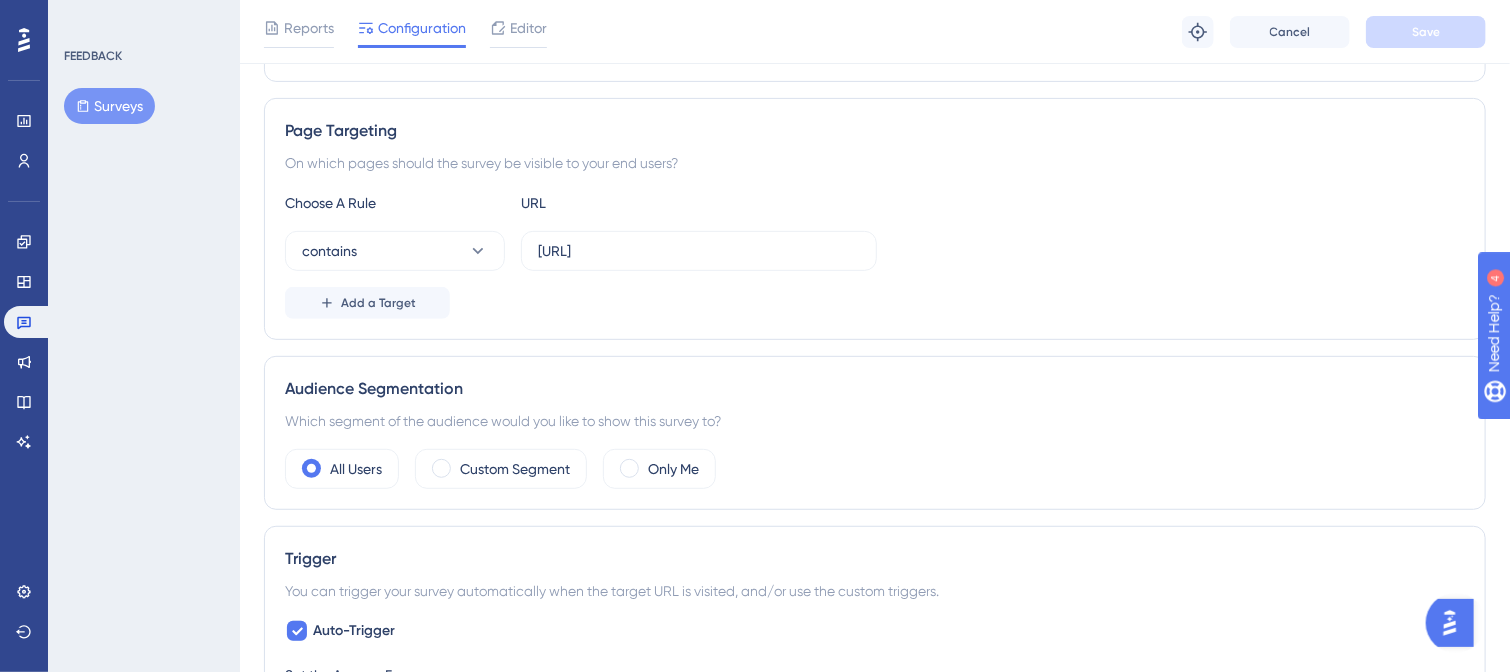 scroll, scrollTop: 222, scrollLeft: 0, axis: vertical 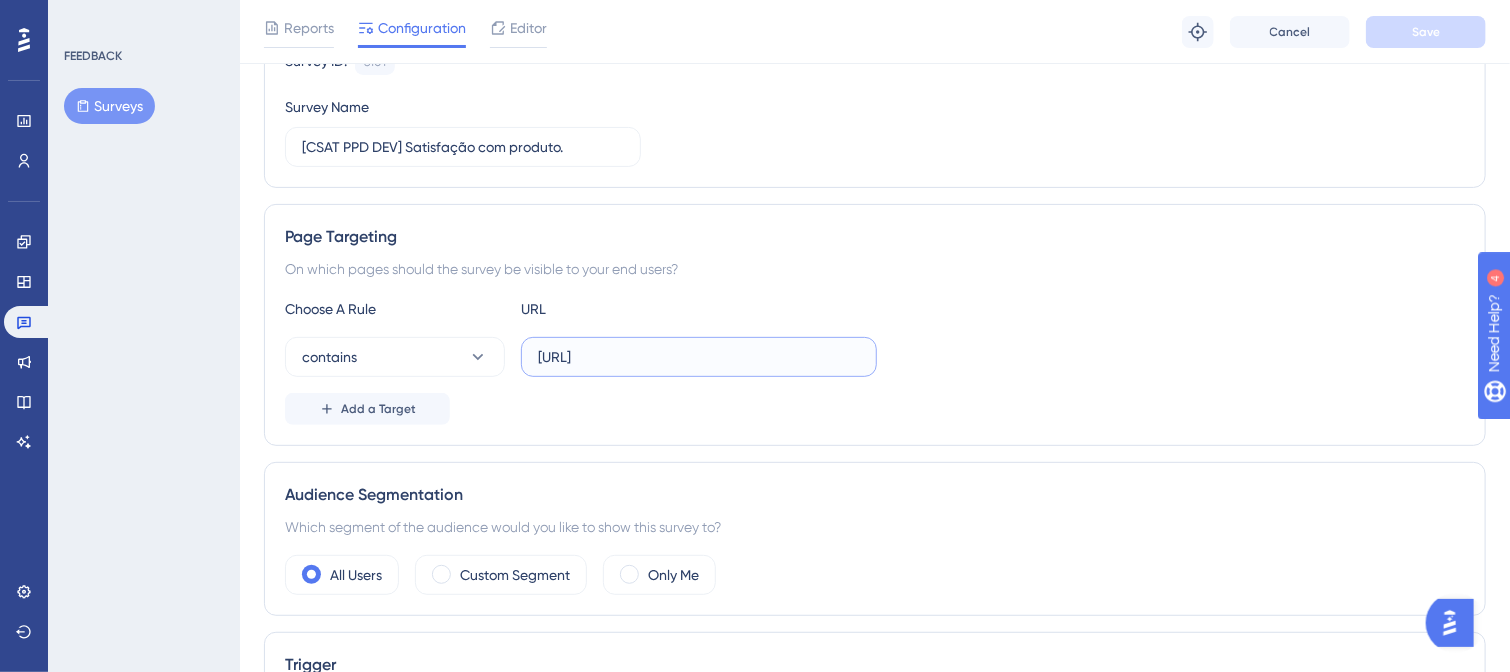 drag, startPoint x: 741, startPoint y: 354, endPoint x: 706, endPoint y: 355, distance: 35.014282 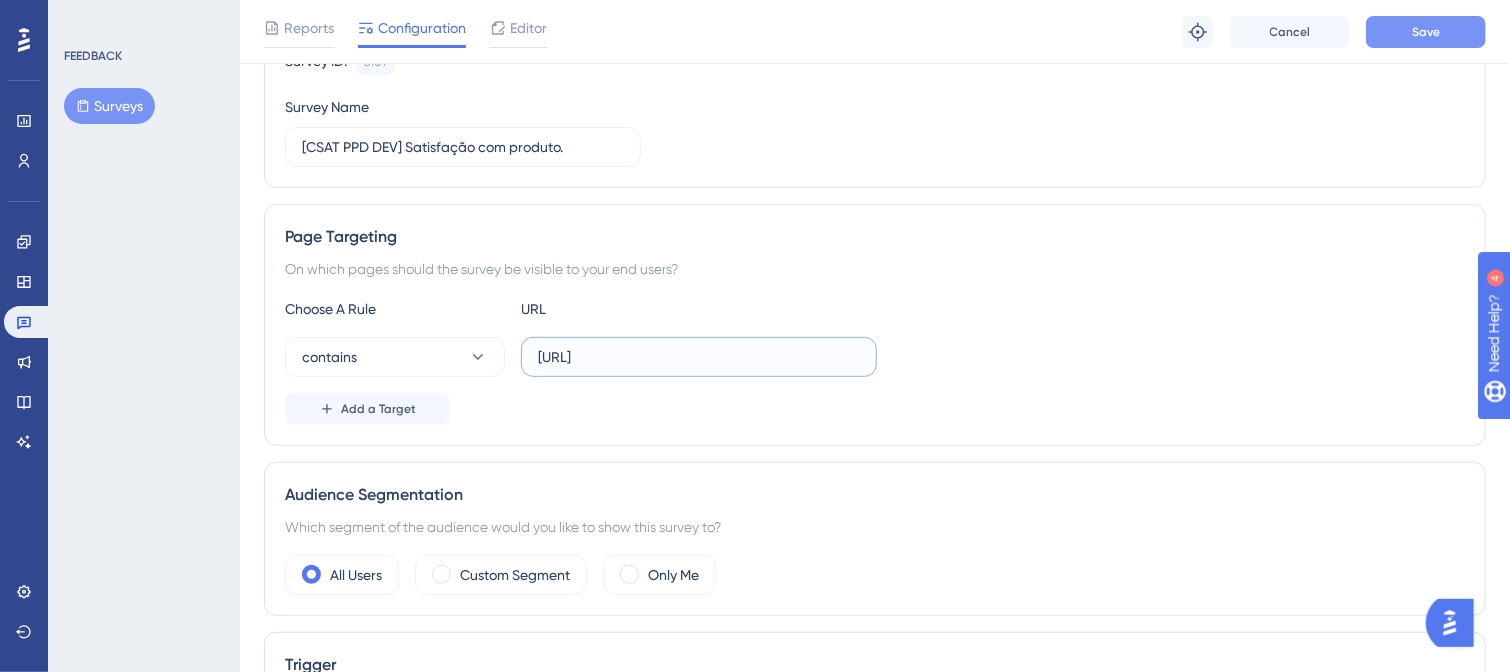 type on "ppd-dev.suppliercloudapis.com" 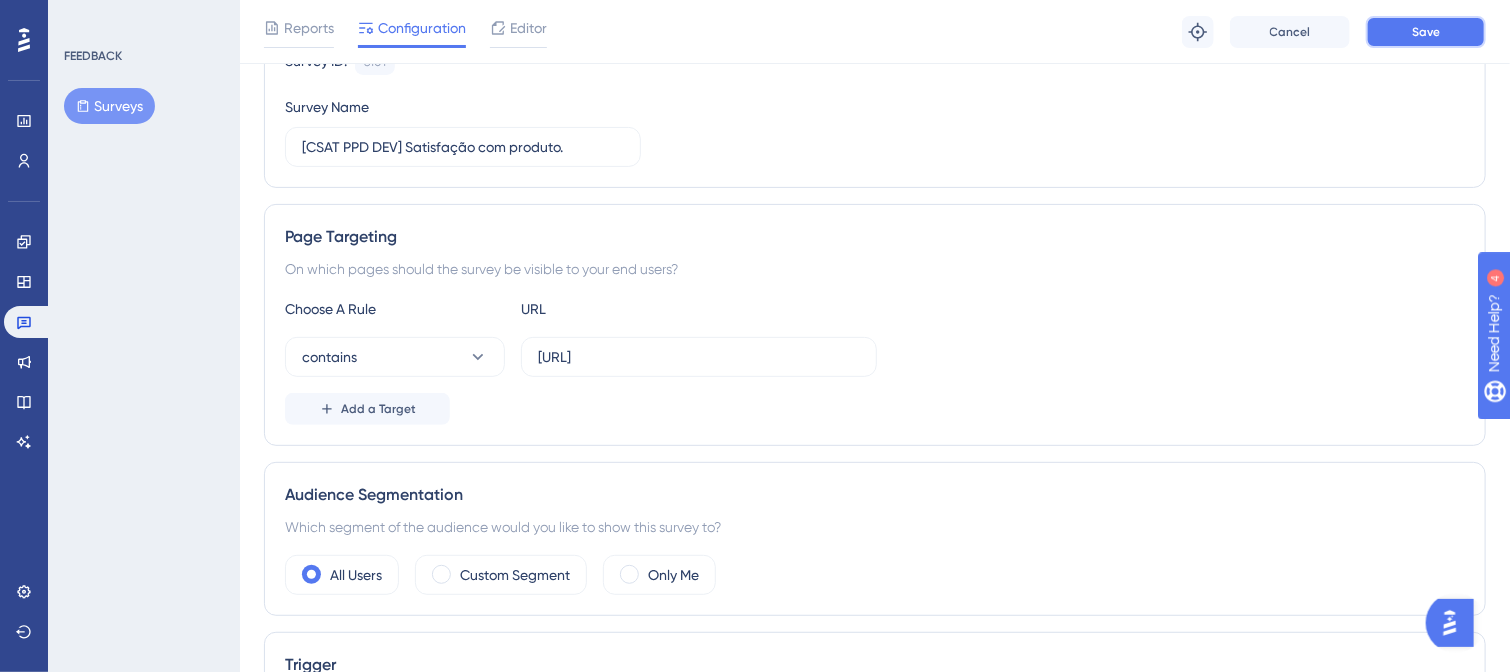 click on "Save" at bounding box center [1426, 32] 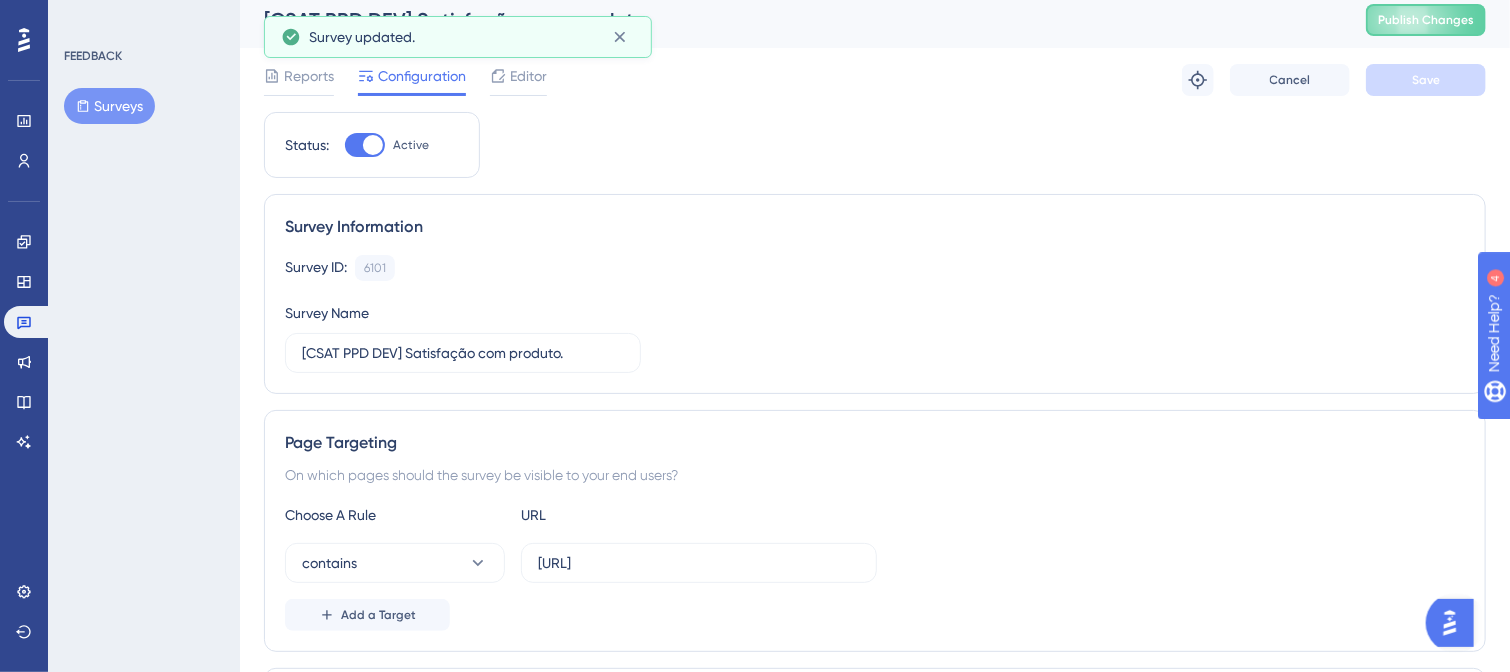 scroll, scrollTop: 0, scrollLeft: 0, axis: both 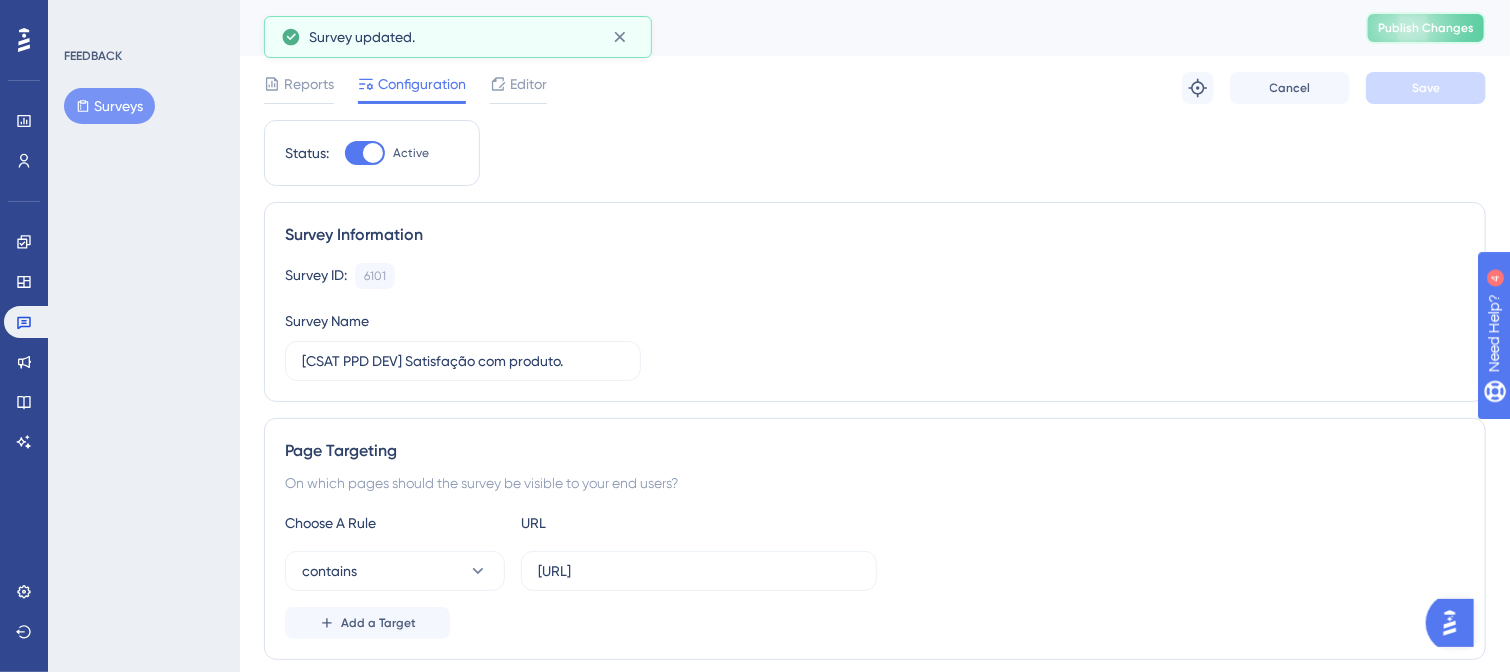 click on "Publish Changes" at bounding box center [1426, 28] 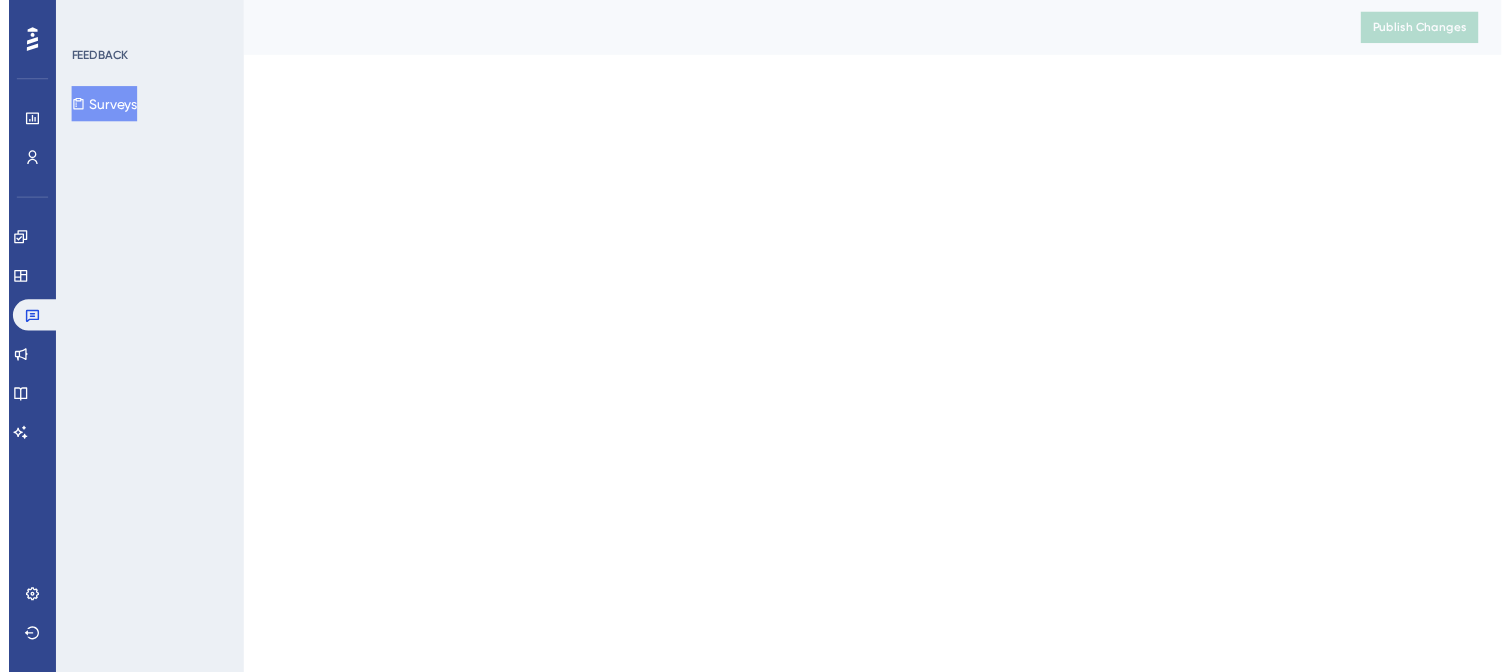 scroll, scrollTop: 0, scrollLeft: 0, axis: both 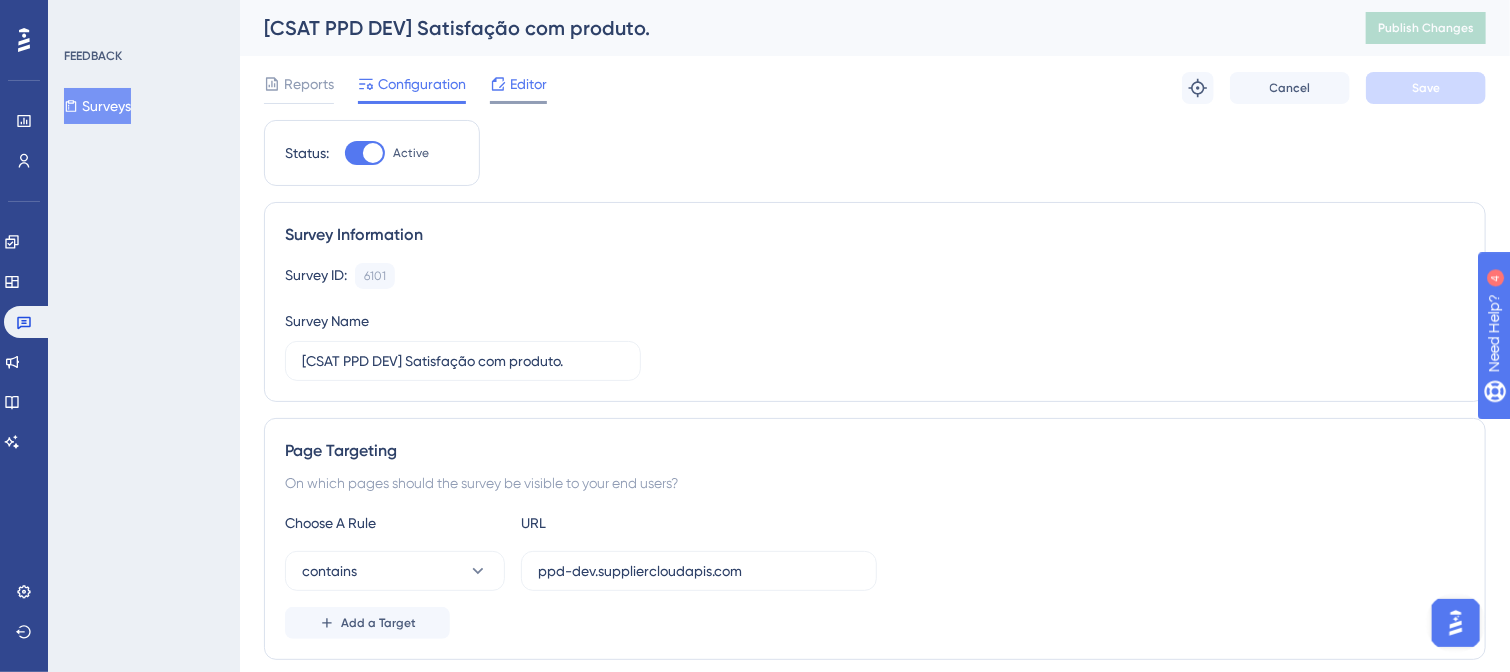 click on "Editor" at bounding box center [528, 84] 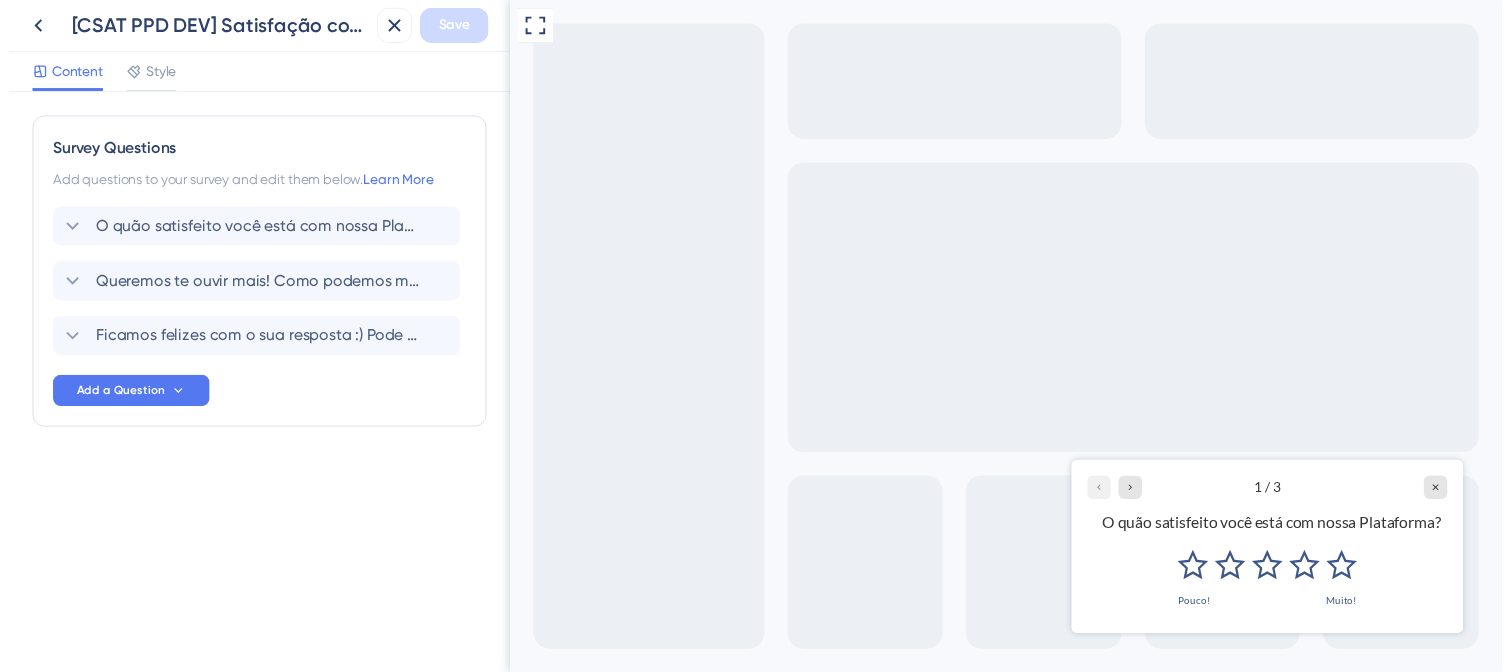 scroll, scrollTop: 0, scrollLeft: 0, axis: both 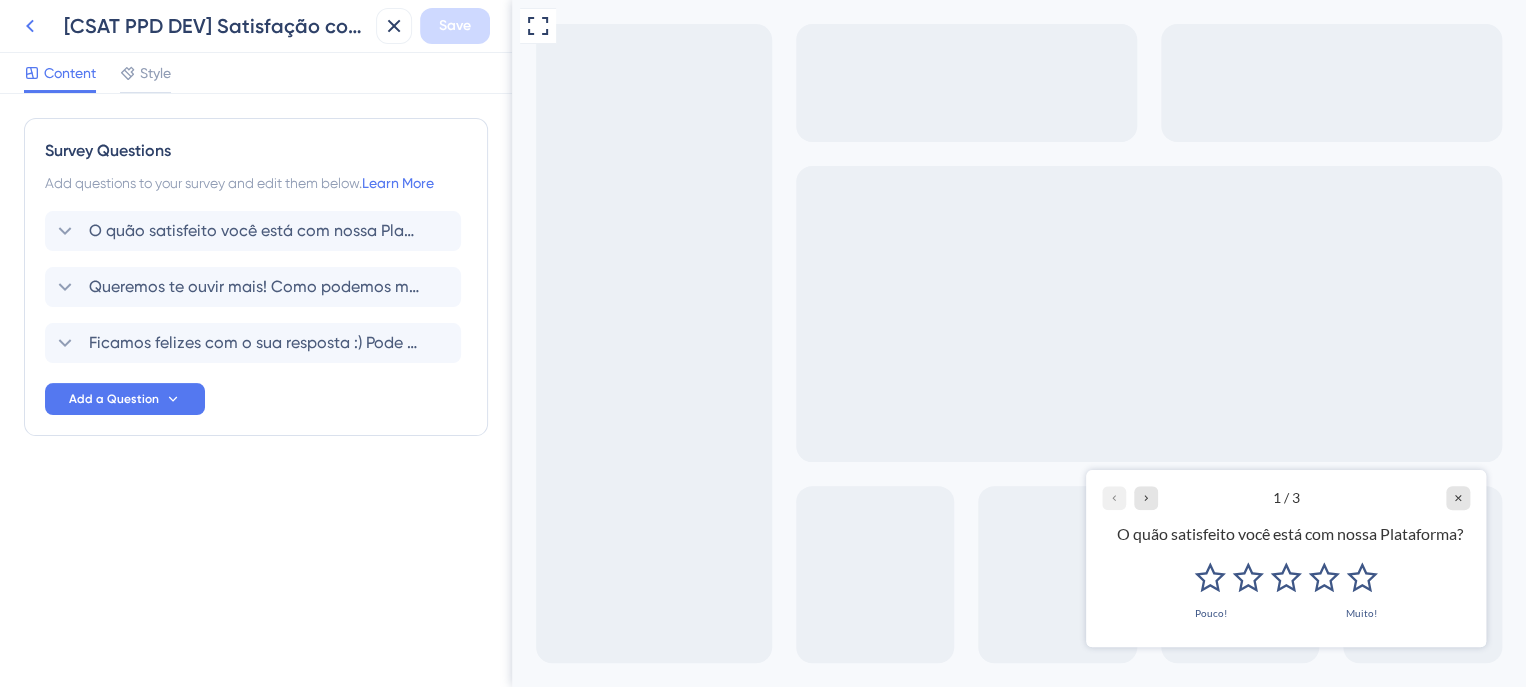click 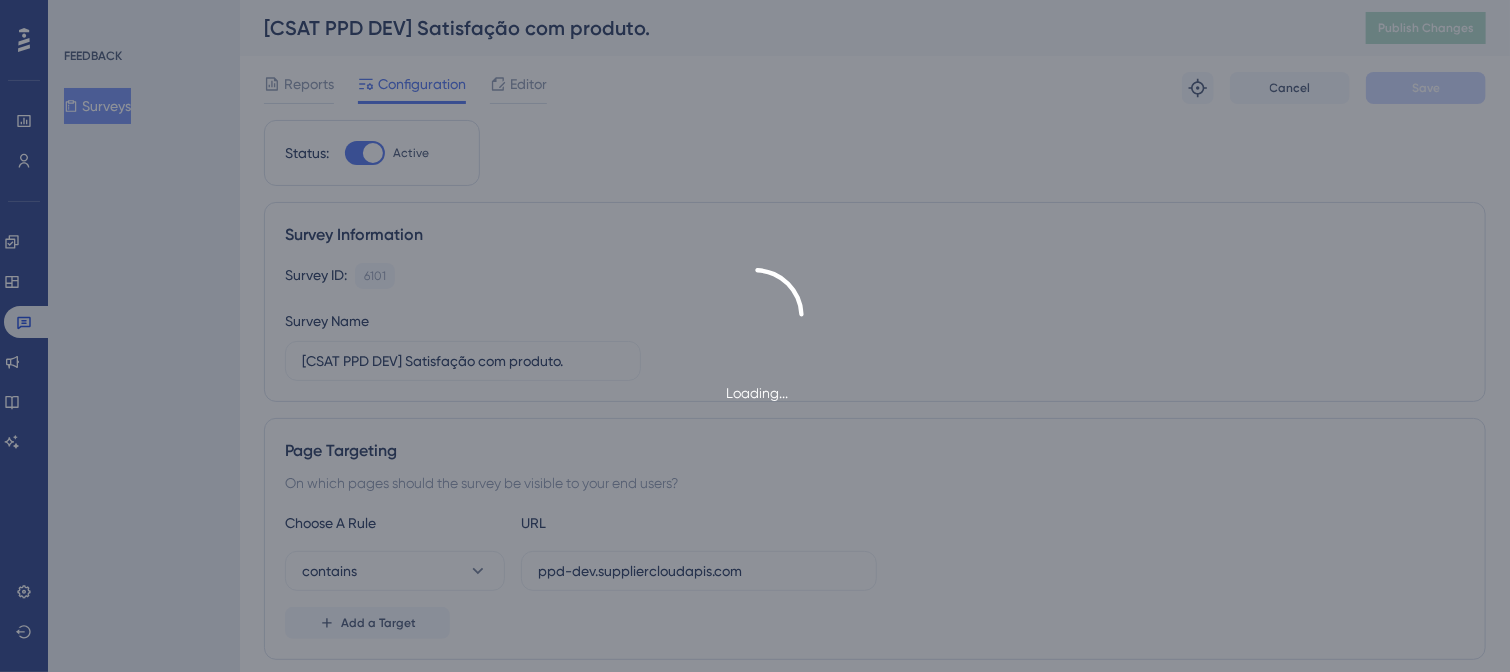 scroll, scrollTop: 0, scrollLeft: 0, axis: both 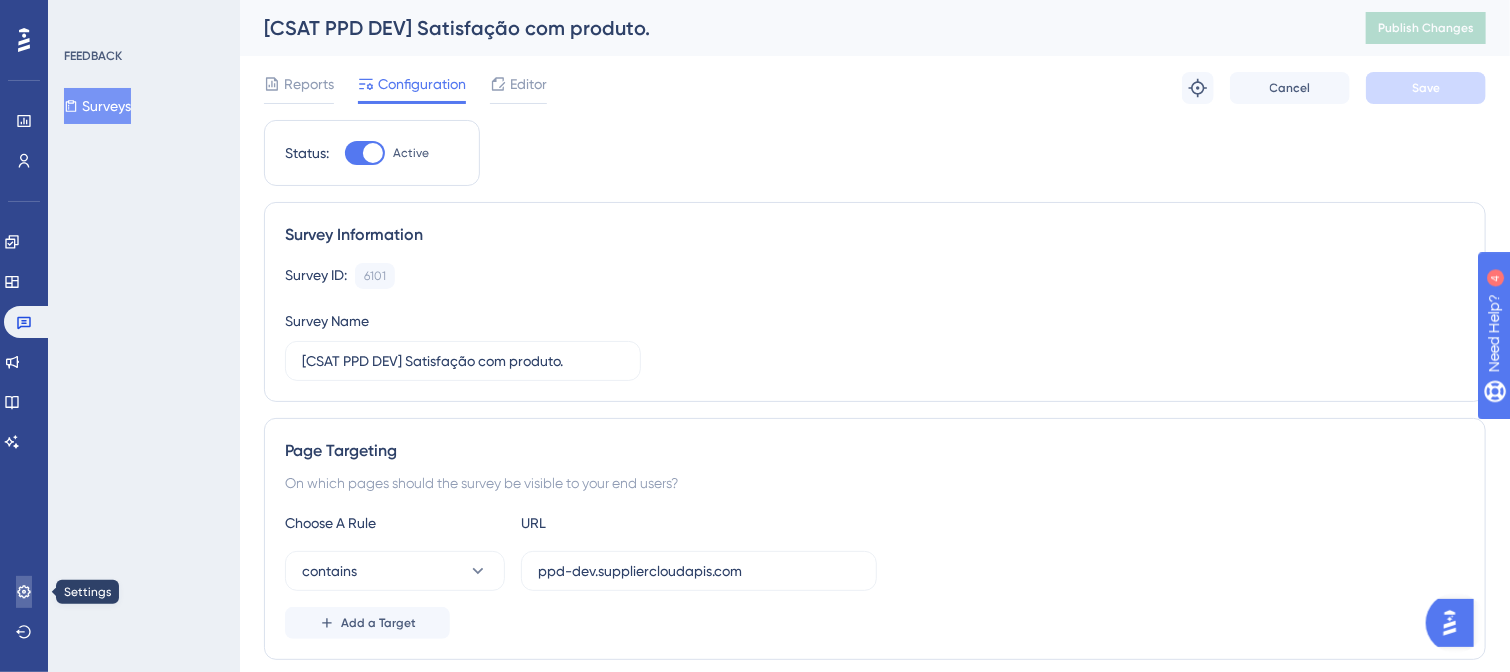 click 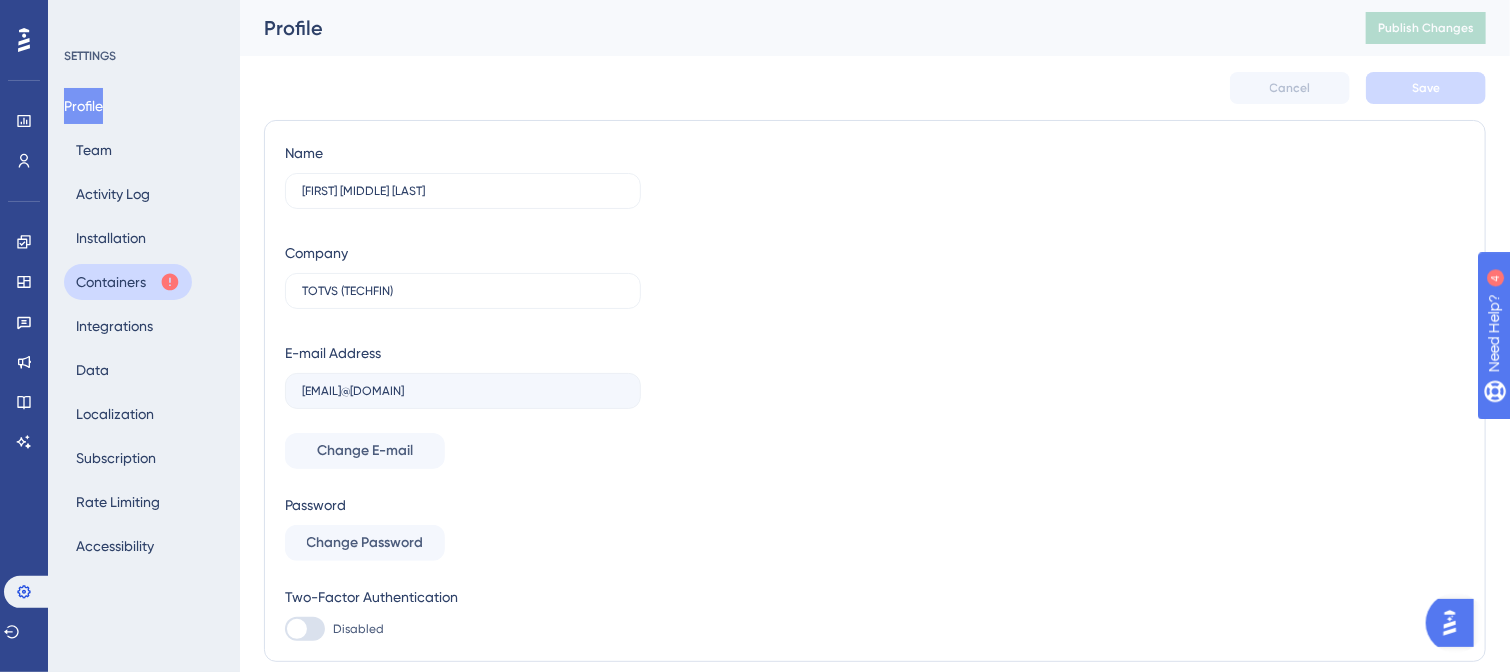 click on "Containers" at bounding box center (128, 282) 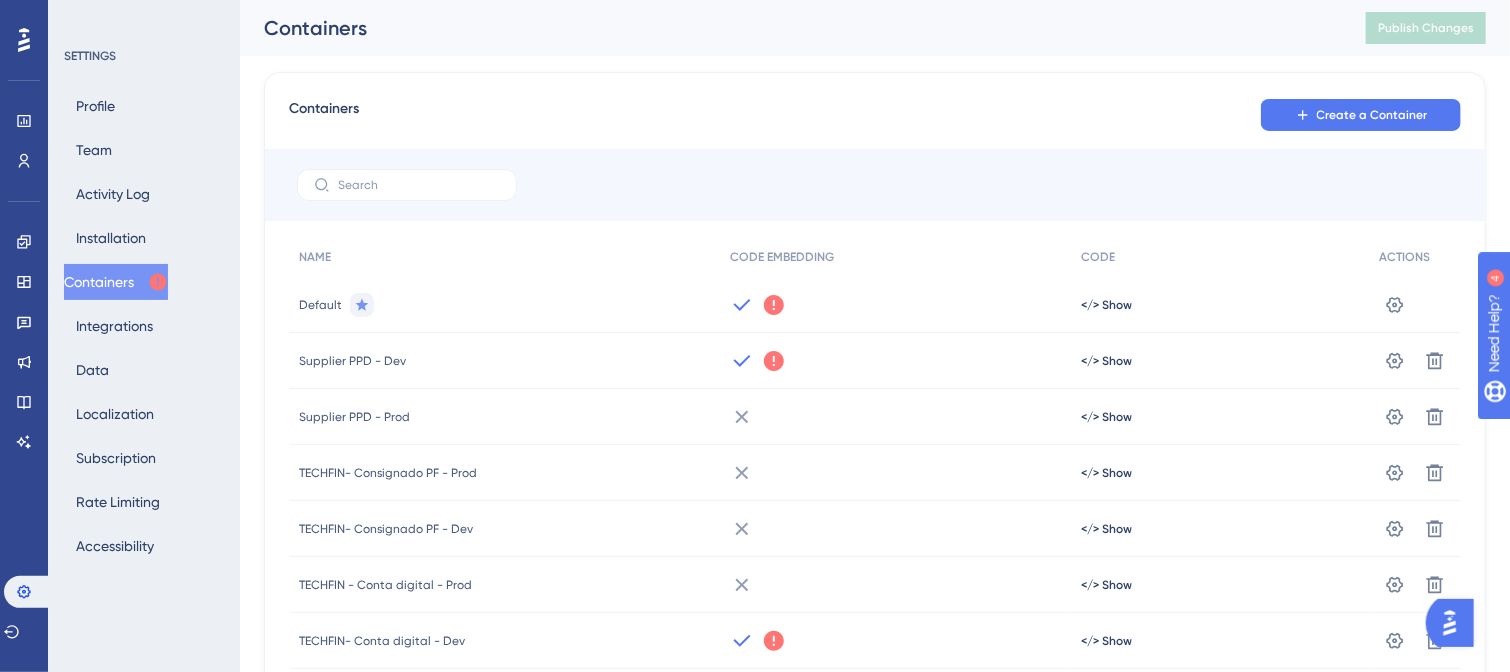click 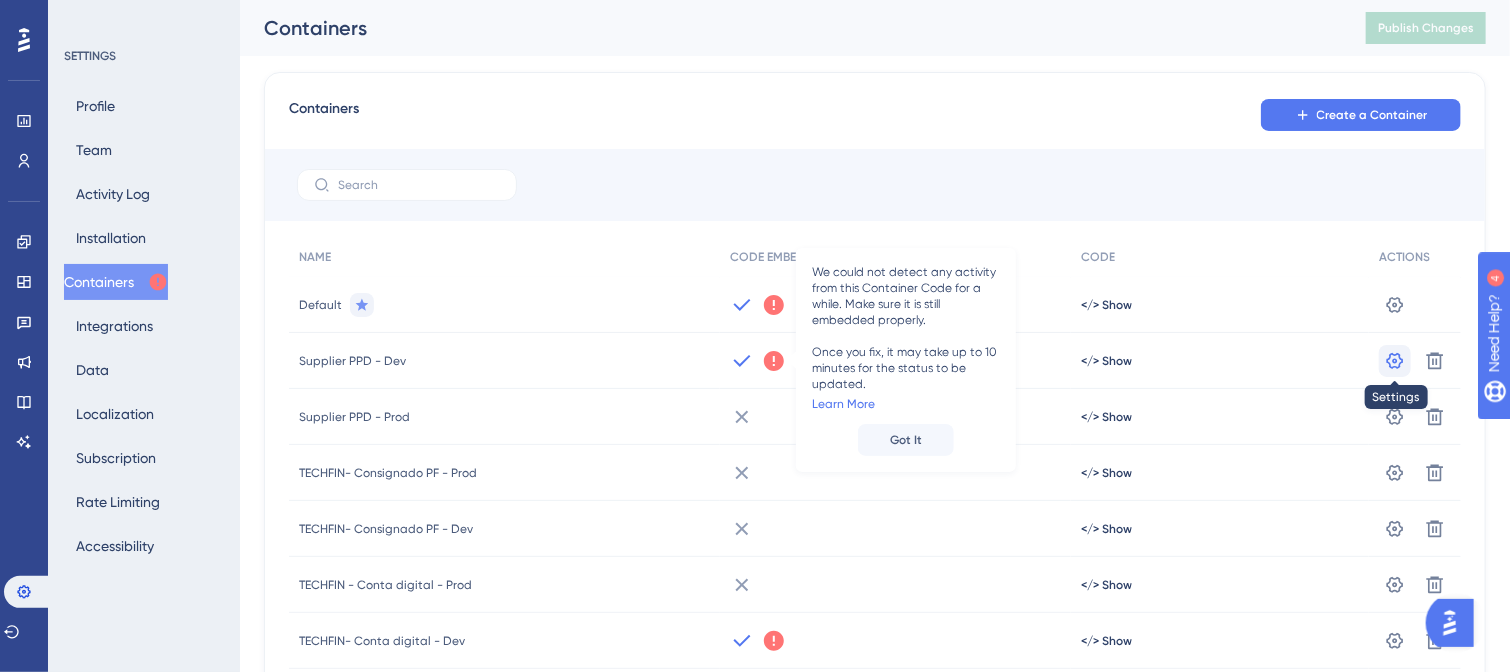 click 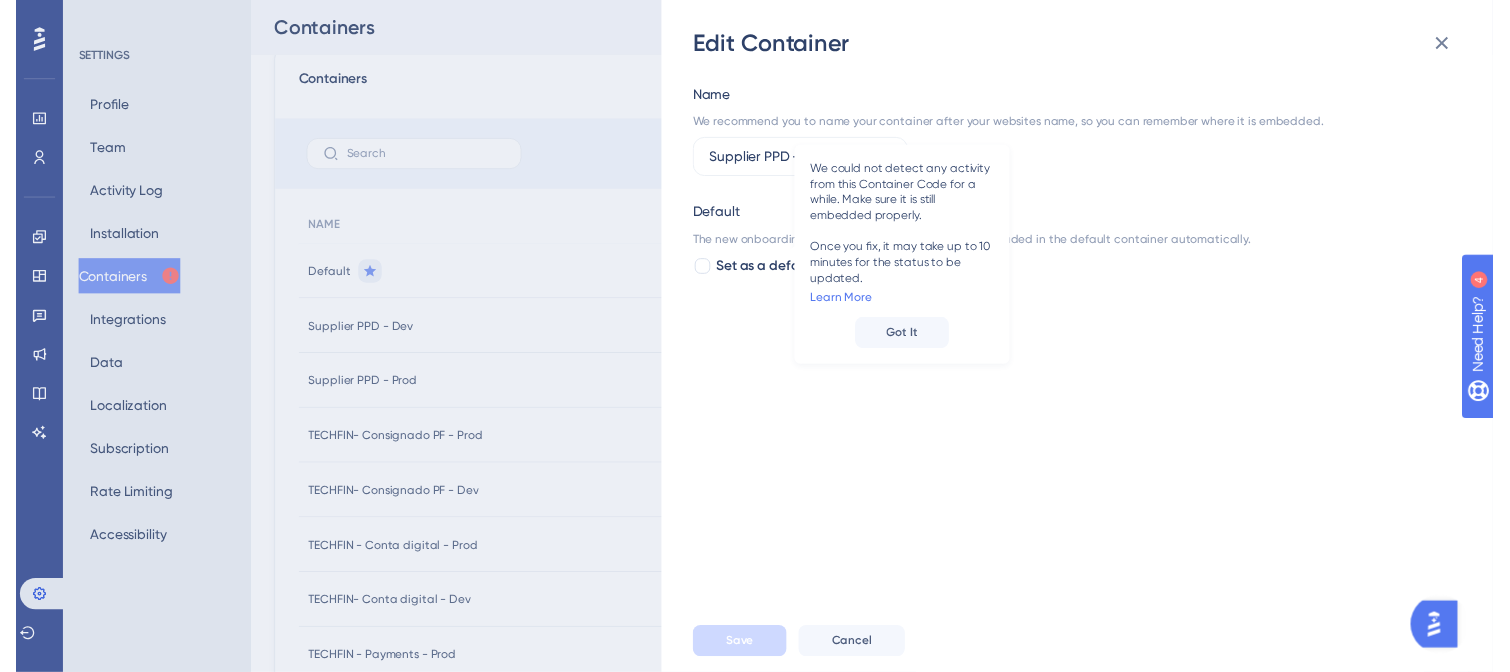 scroll, scrollTop: 0, scrollLeft: 0, axis: both 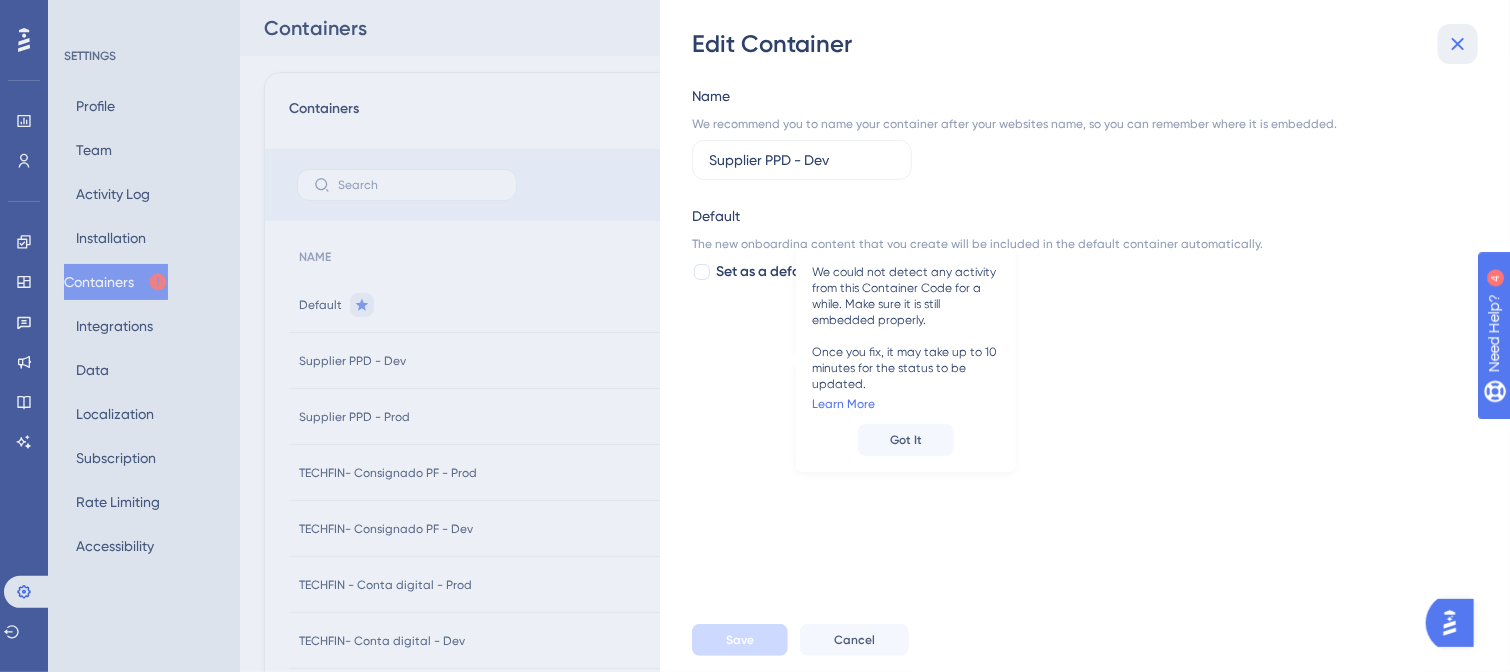 click 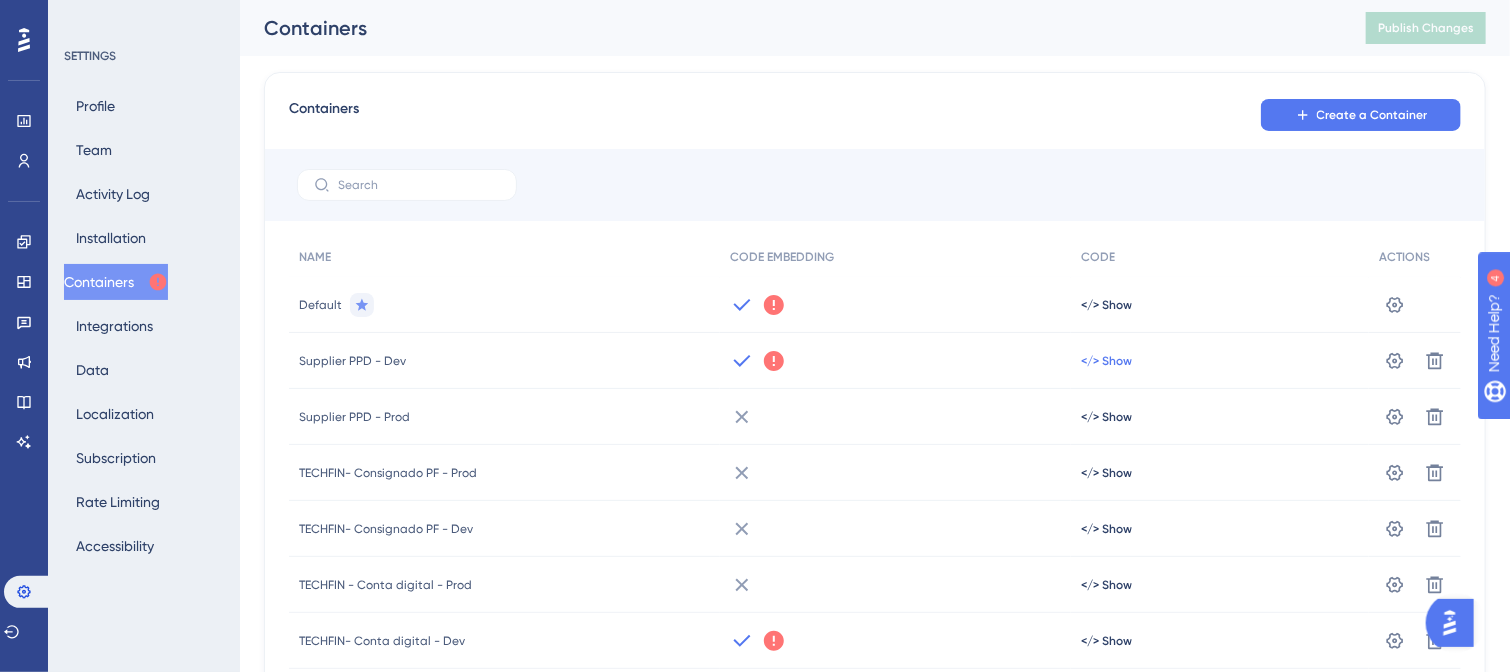 click on "</> Show" at bounding box center [1106, 305] 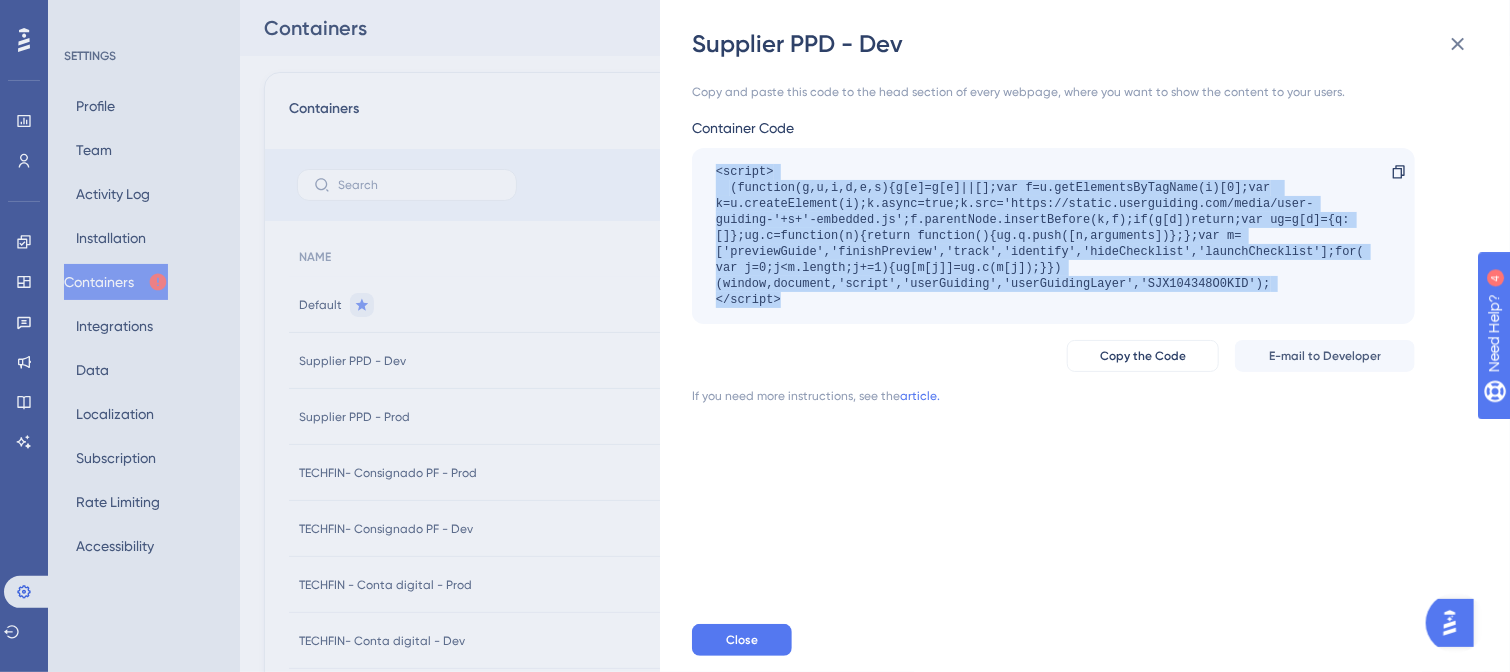 drag, startPoint x: 716, startPoint y: 171, endPoint x: 825, endPoint y: 319, distance: 183.80696 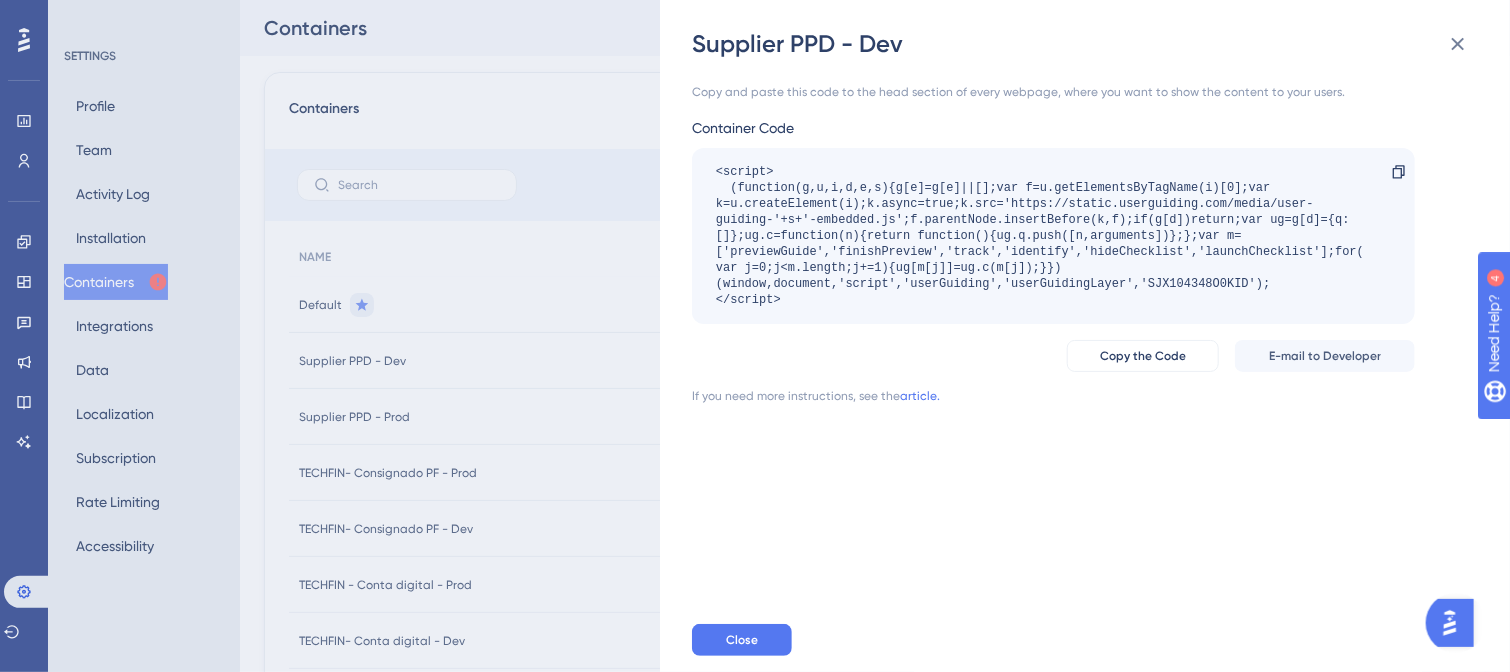 click on "Copy the Code E-mail to Developer" at bounding box center (1053, 356) 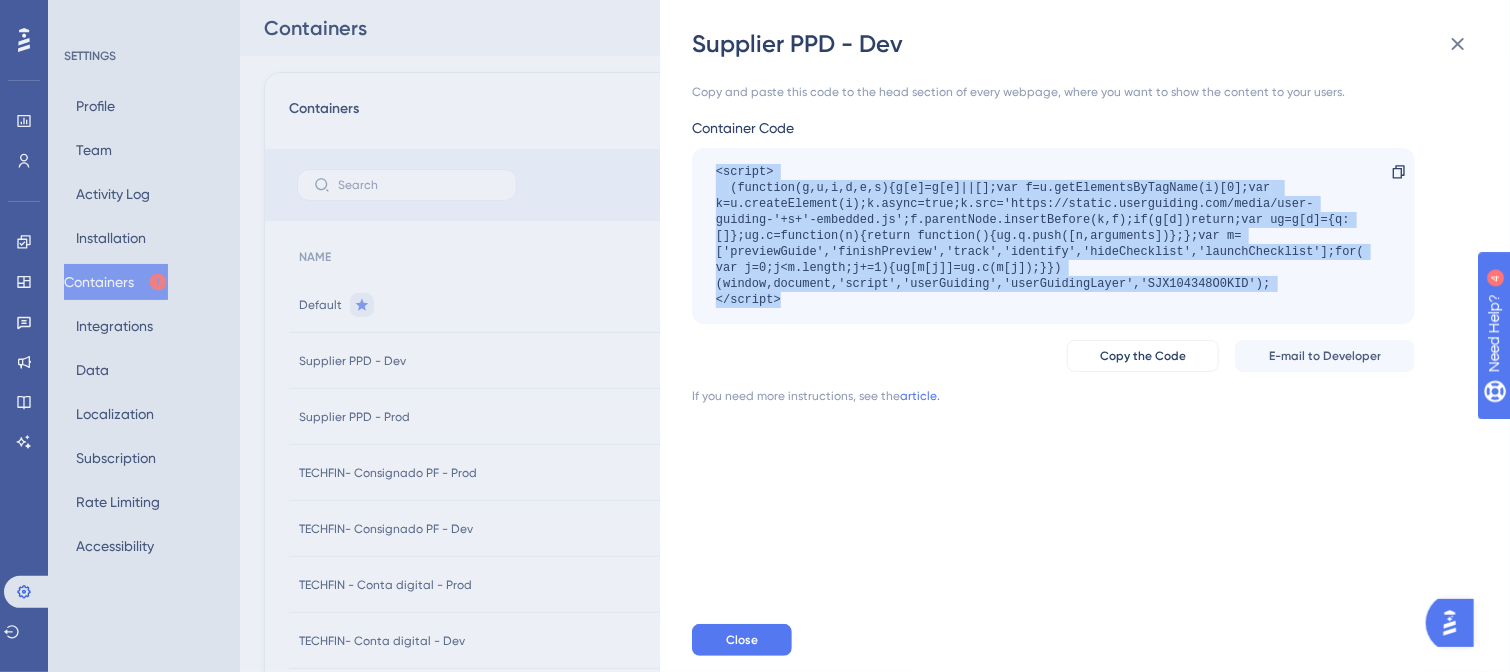 drag, startPoint x: 804, startPoint y: 310, endPoint x: 691, endPoint y: 164, distance: 184.62123 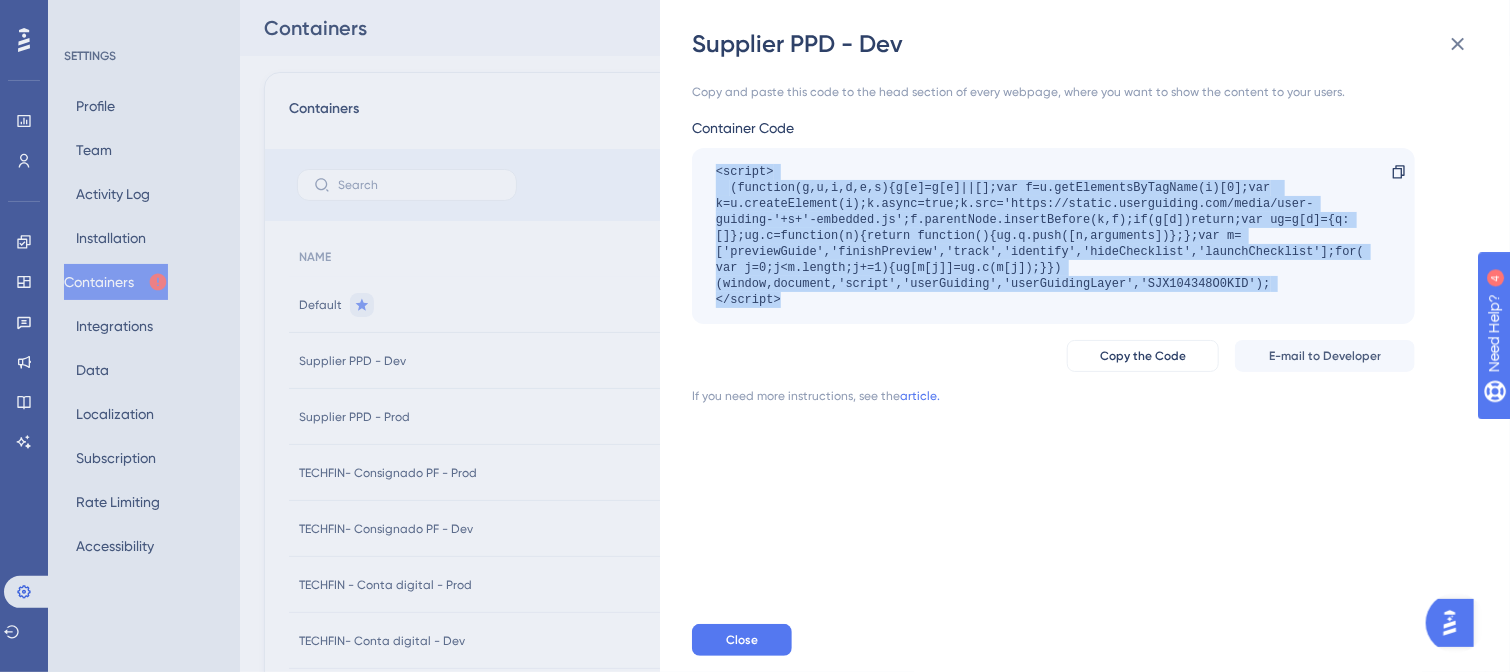copy on "<script>
(function(g,u,i,d,e,s){g[e]=g[e]||[];var f=u.getElementsByTagName(i)[0];var k=u.createElement(i);k.async=true;k.src='https://static.userguiding.com/media/user-guiding-'+s+'-embedded.js';f.parentNode.insertBefore(k,f);if(g[d])return;var ug=g[d]={q:[]};ug.c=function(n){return function(){ug.q.push([n,arguments])};};var m=['previewGuide','finishPreview','track','identify','hideChecklist','launchChecklist'];for(var j=0;j<m.length;j+=1){ug[m[j]]=ug.c(m[j]);}})(window,document,'script','userGuiding','userGuidingLayer','SJX104348O0KID');
</script>" 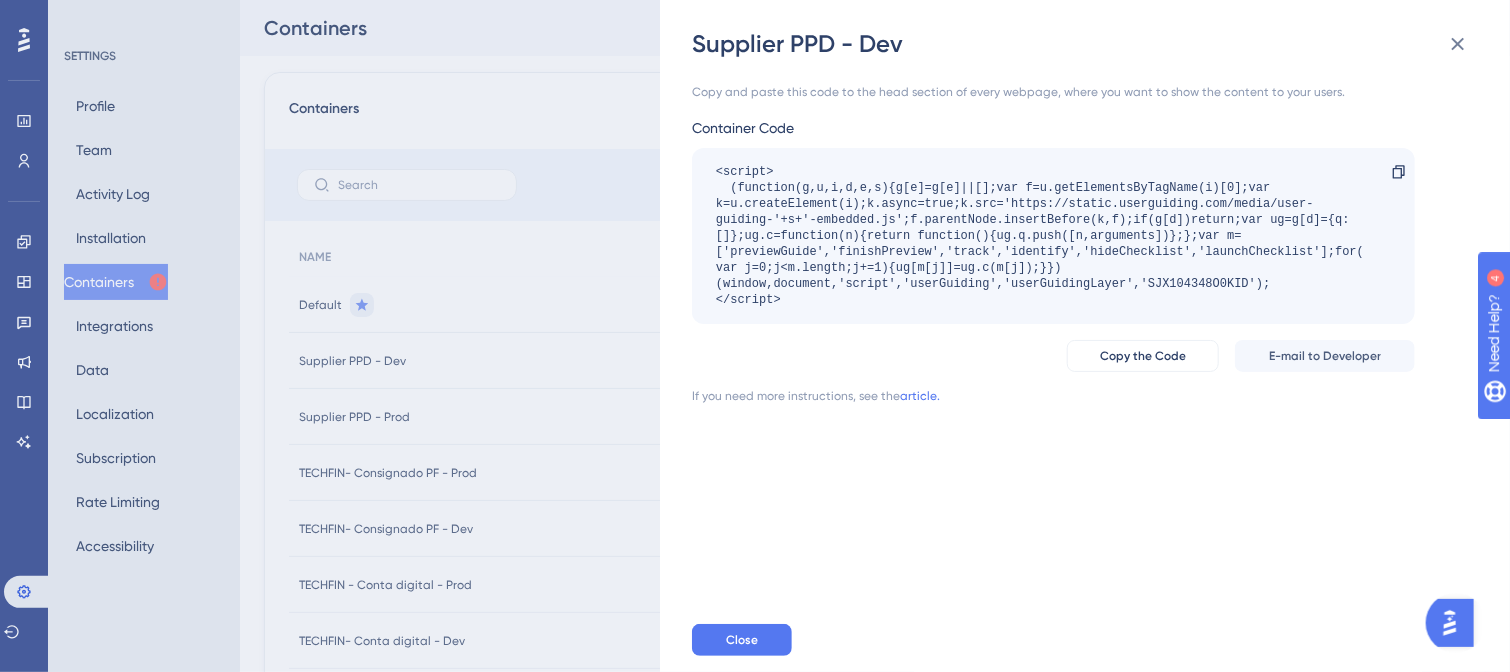 click on "Close" at bounding box center [1117, 640] 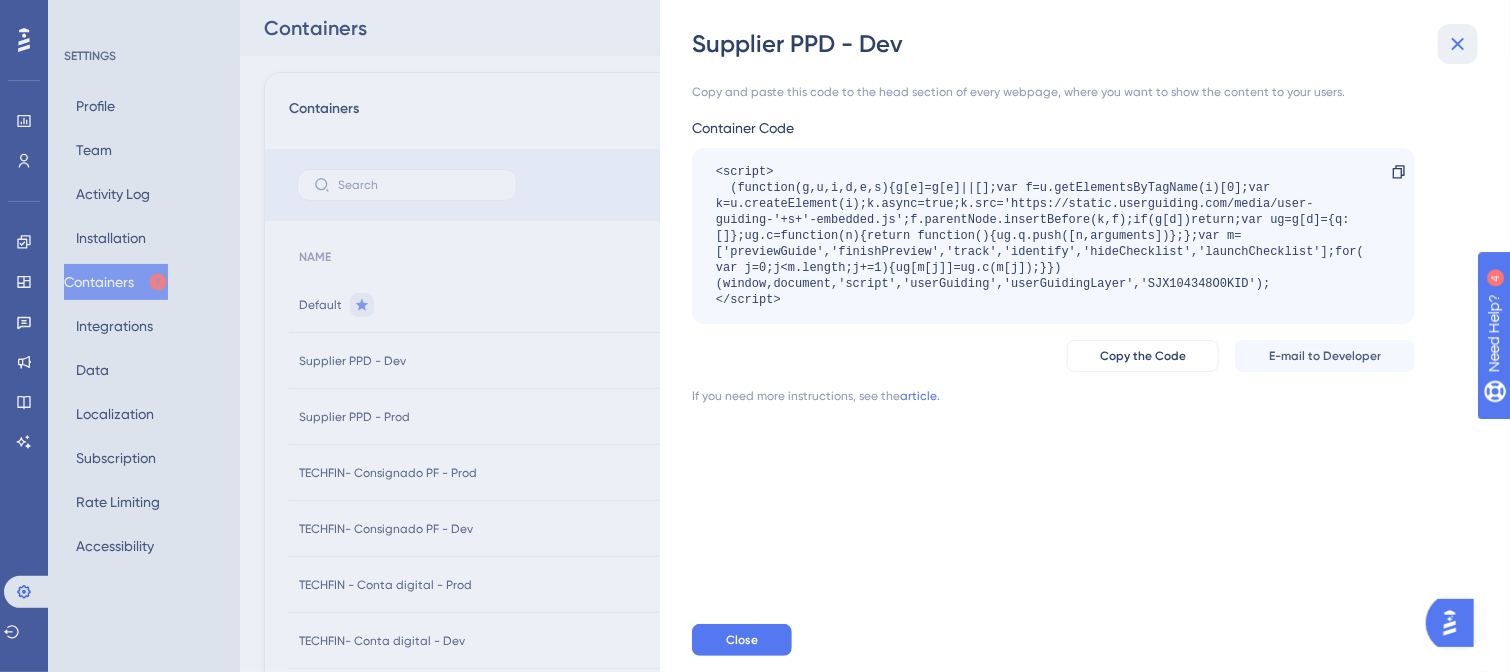 click 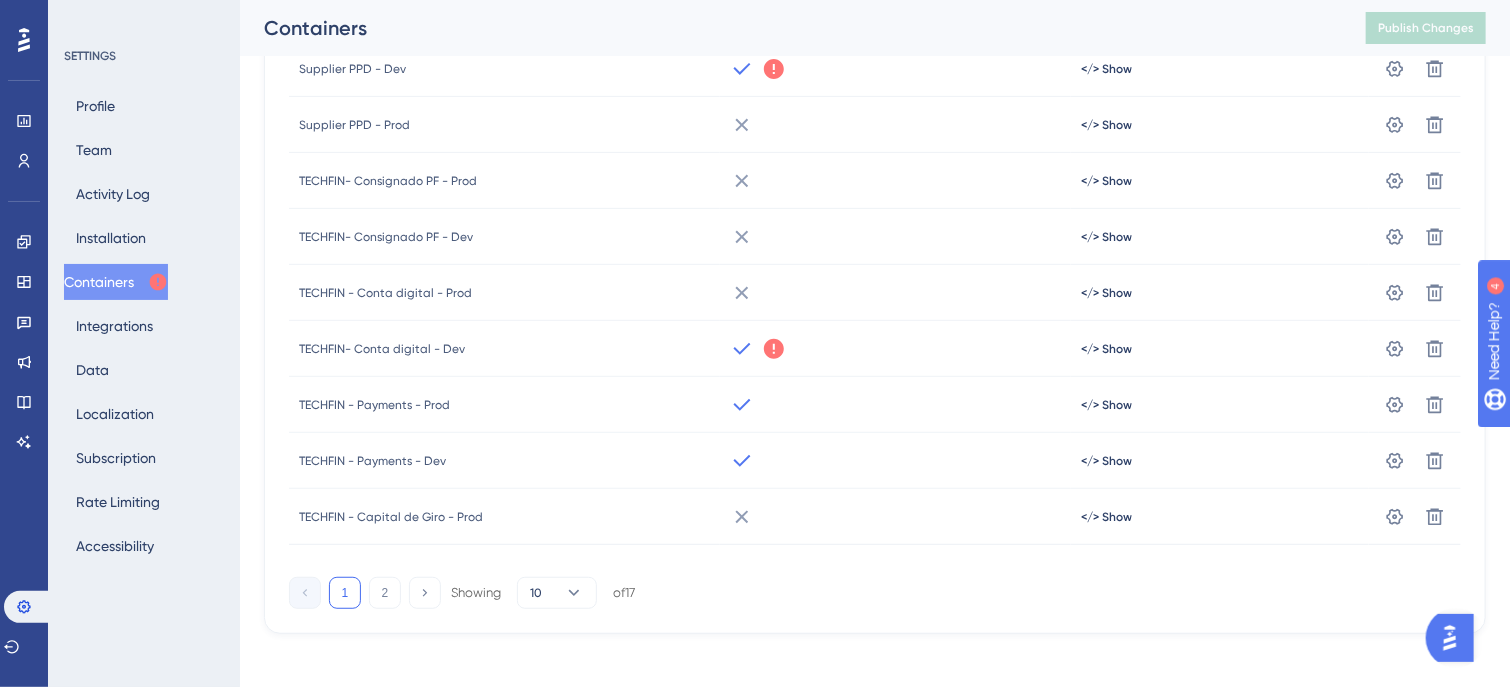 scroll, scrollTop: 318, scrollLeft: 0, axis: vertical 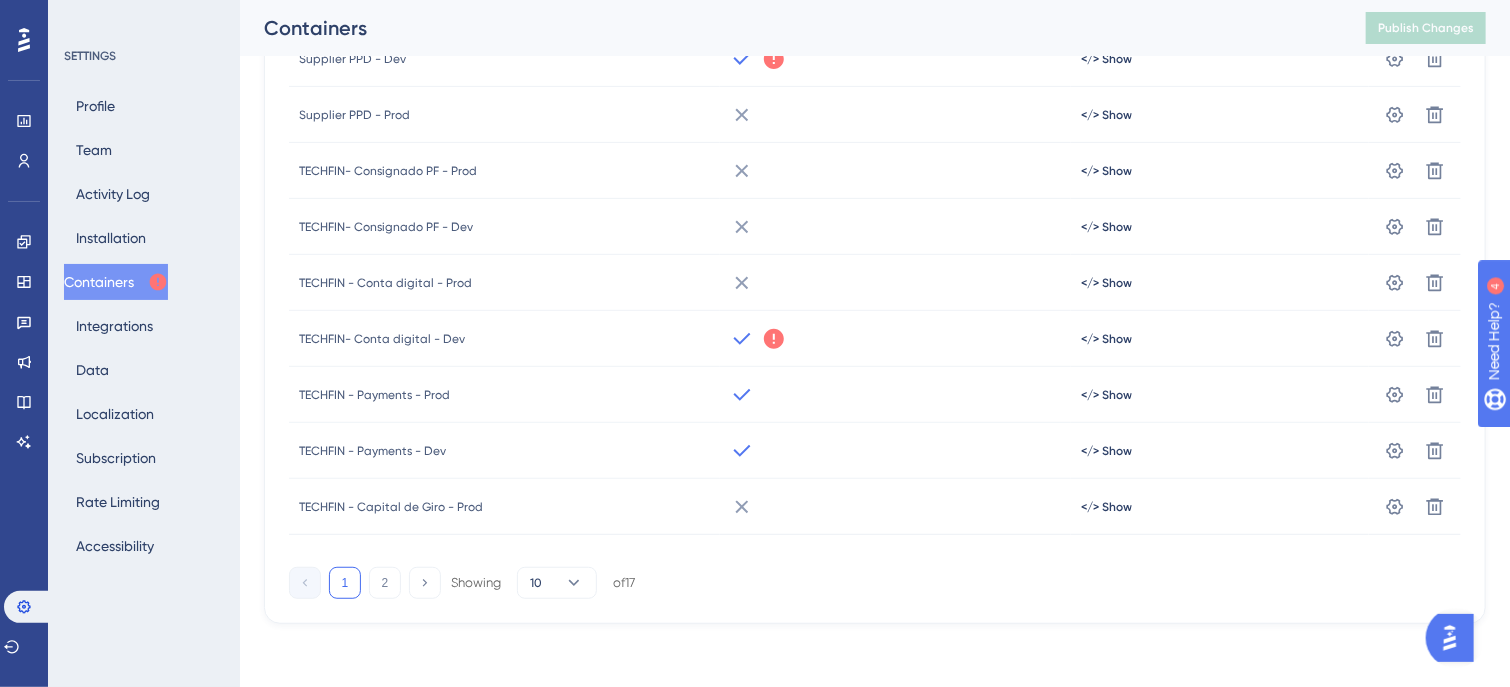 click 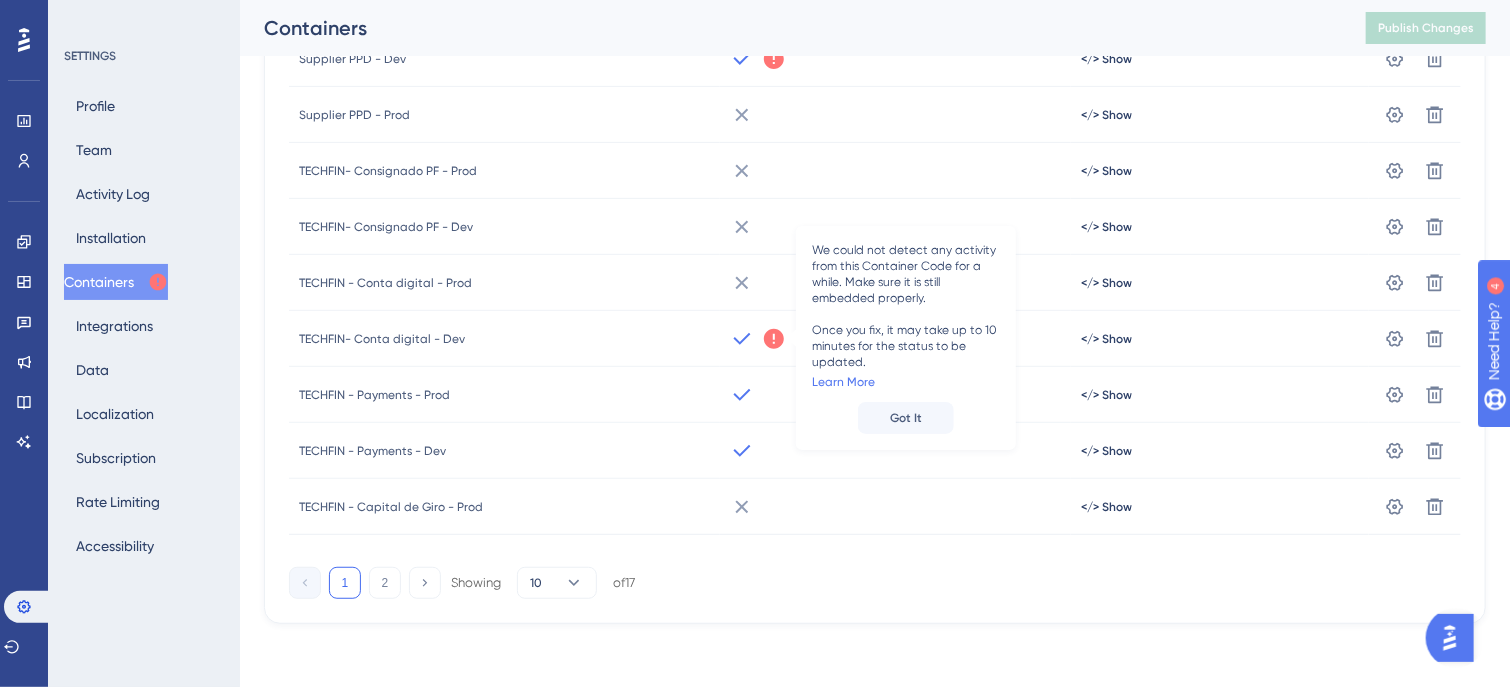 click on "TECHFIN- Conta digital - Dev" at bounding box center (504, 339) 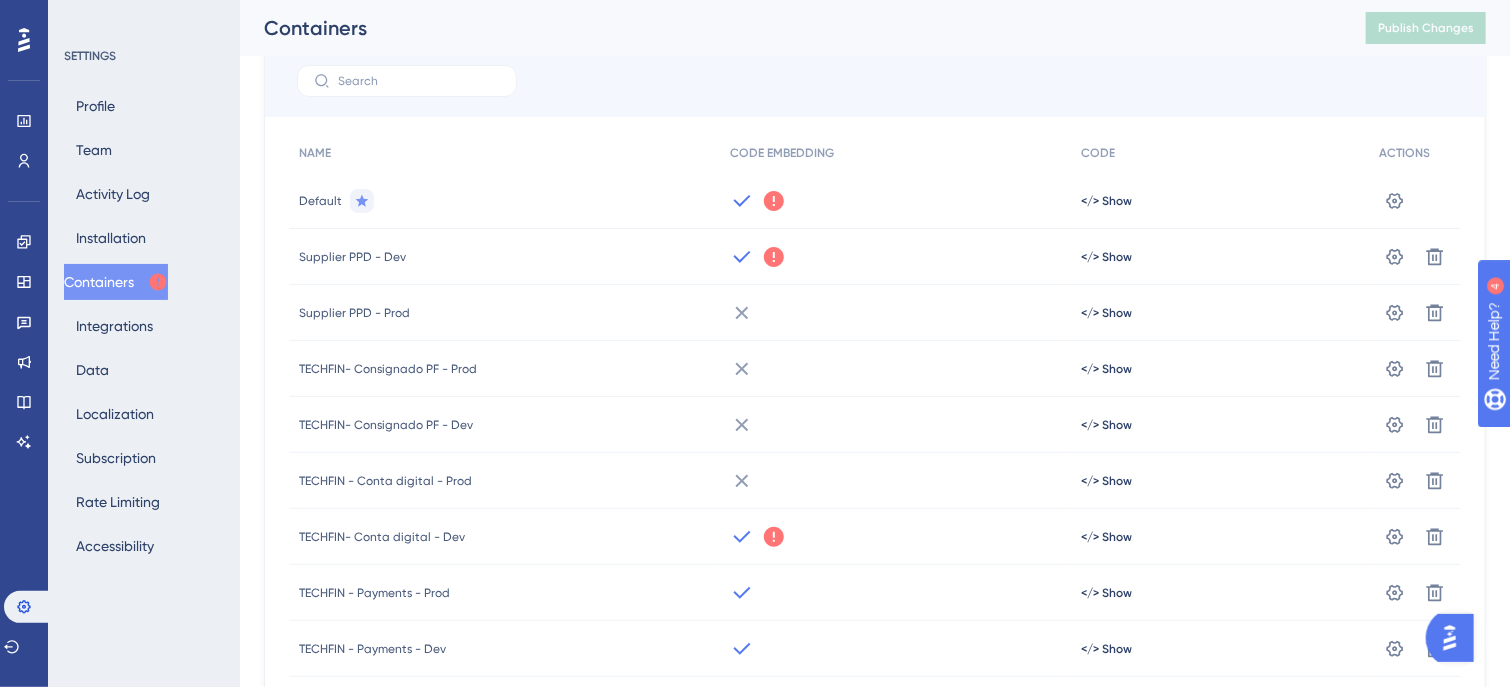 scroll, scrollTop: 118, scrollLeft: 0, axis: vertical 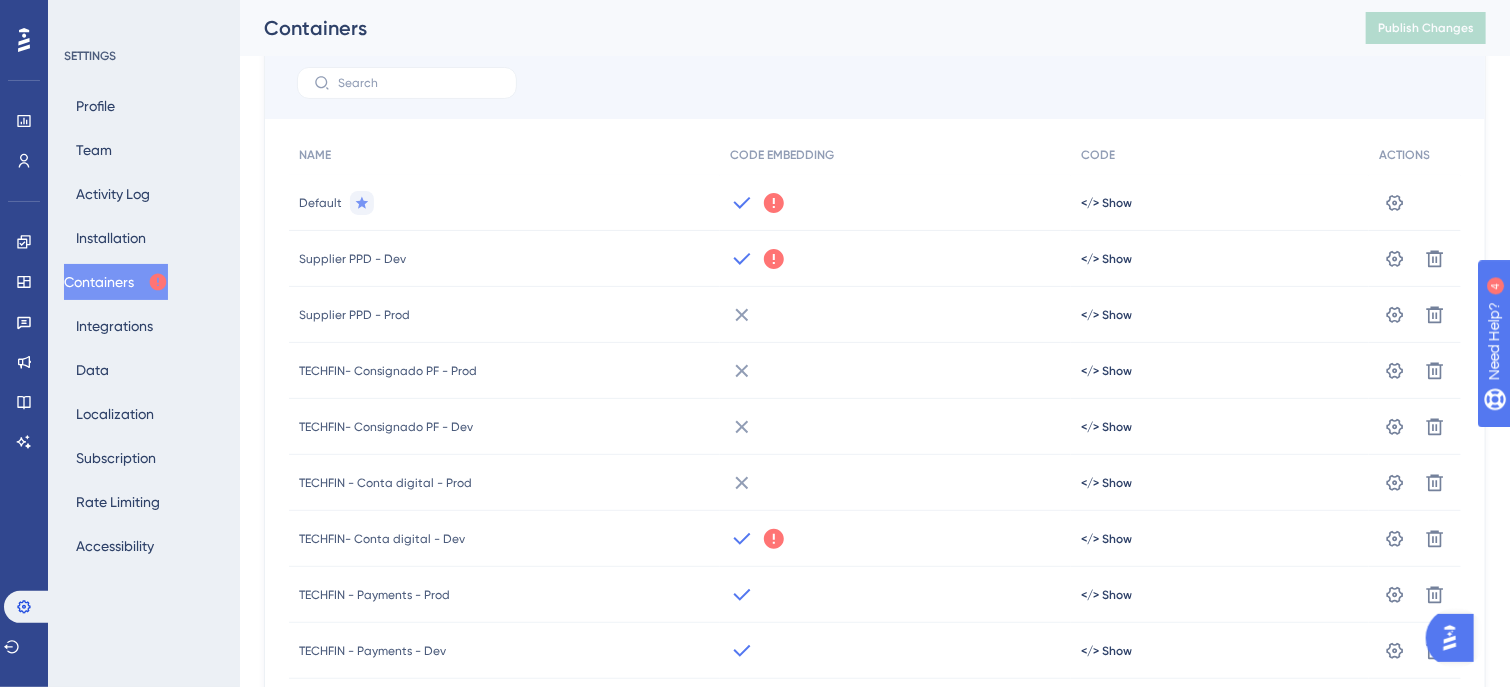 click 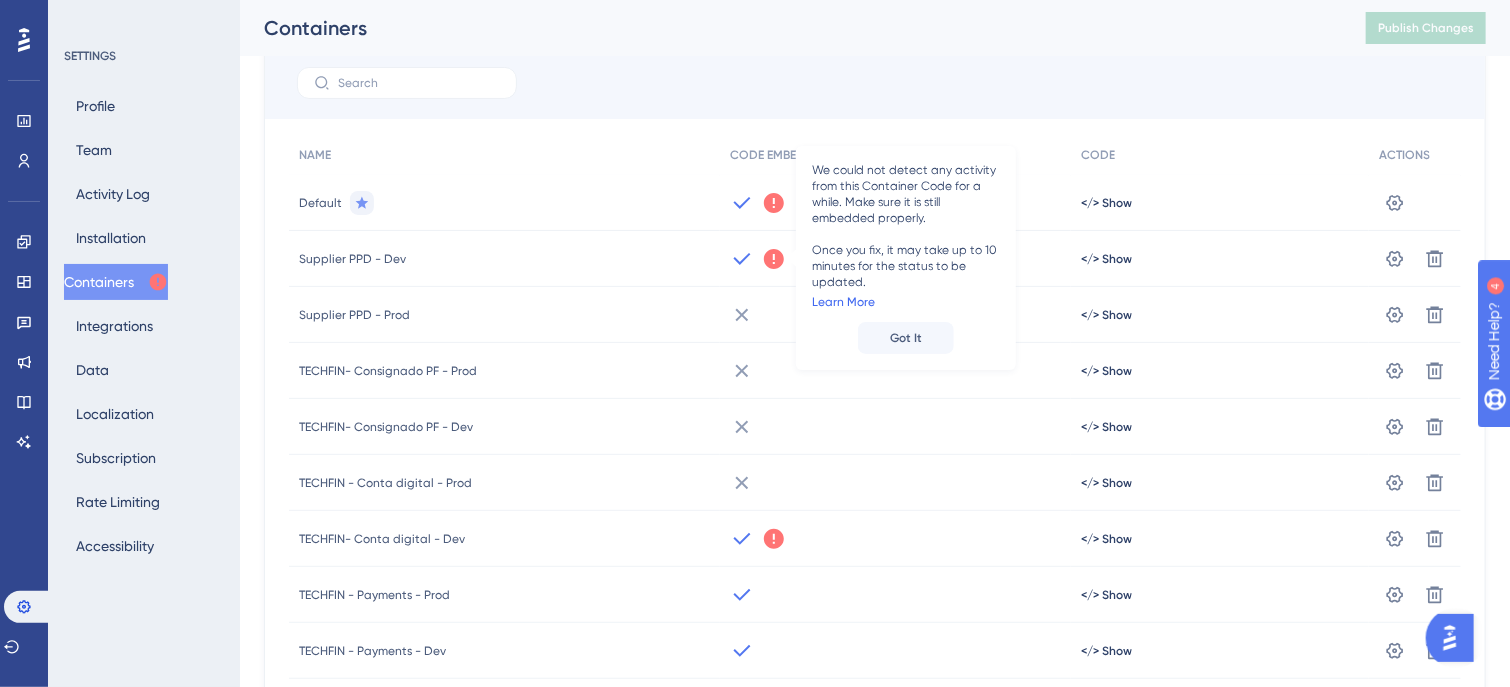 click on "Learn More" at bounding box center (843, 302) 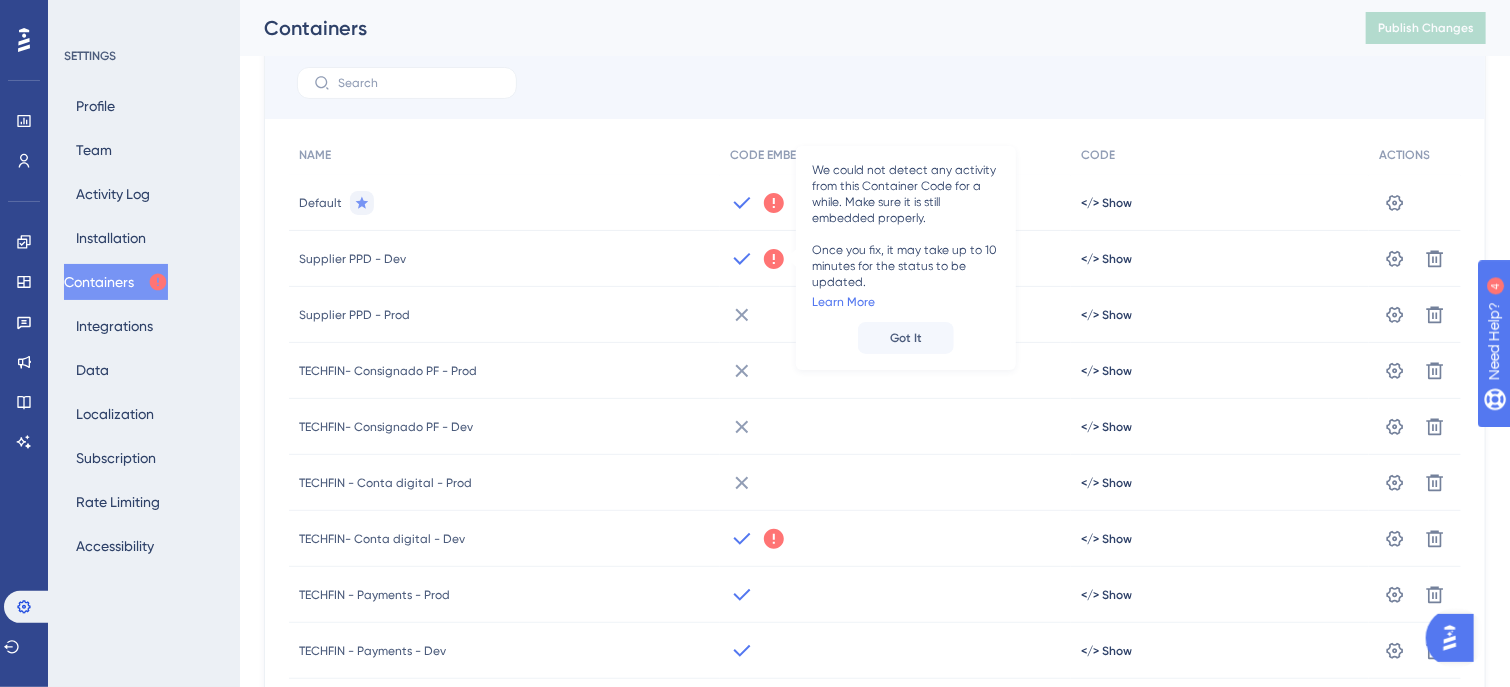 click at bounding box center (875, 83) 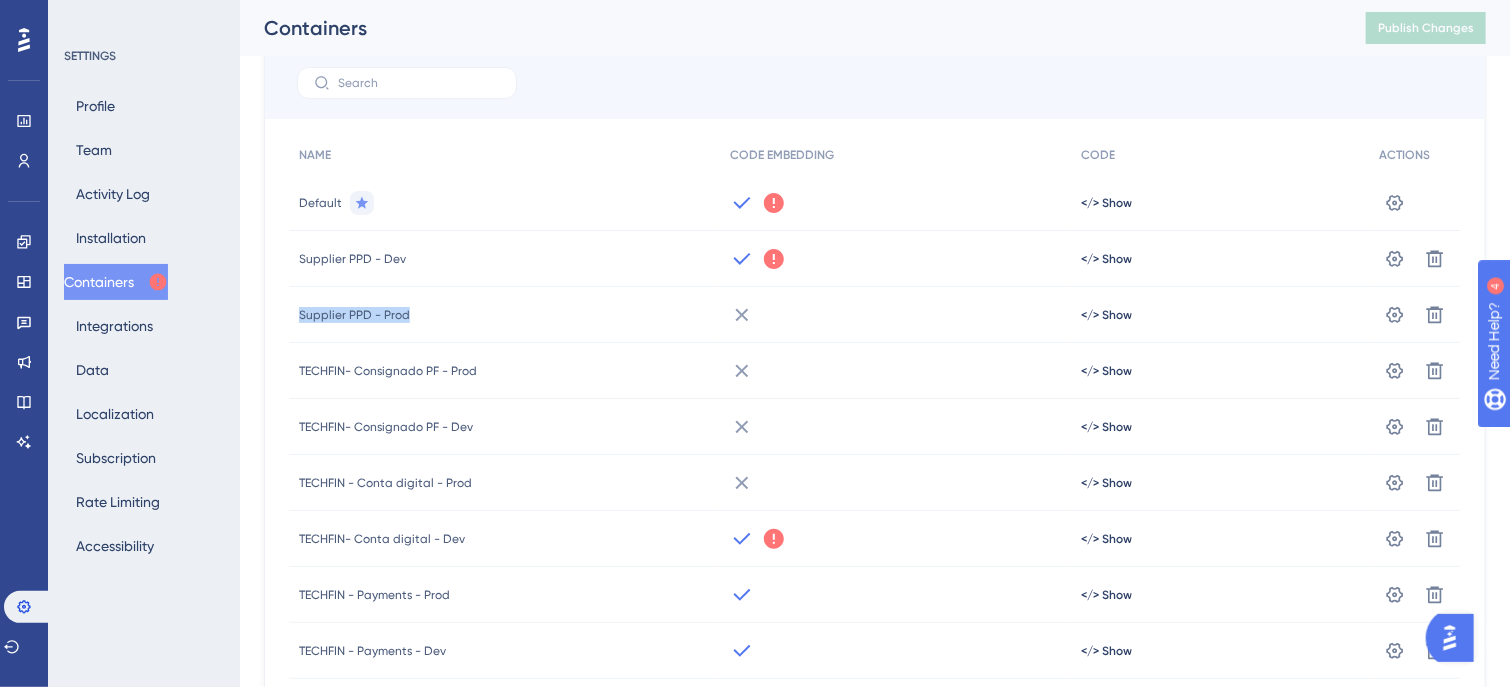 drag, startPoint x: 342, startPoint y: 320, endPoint x: 748, endPoint y: 321, distance: 406.00122 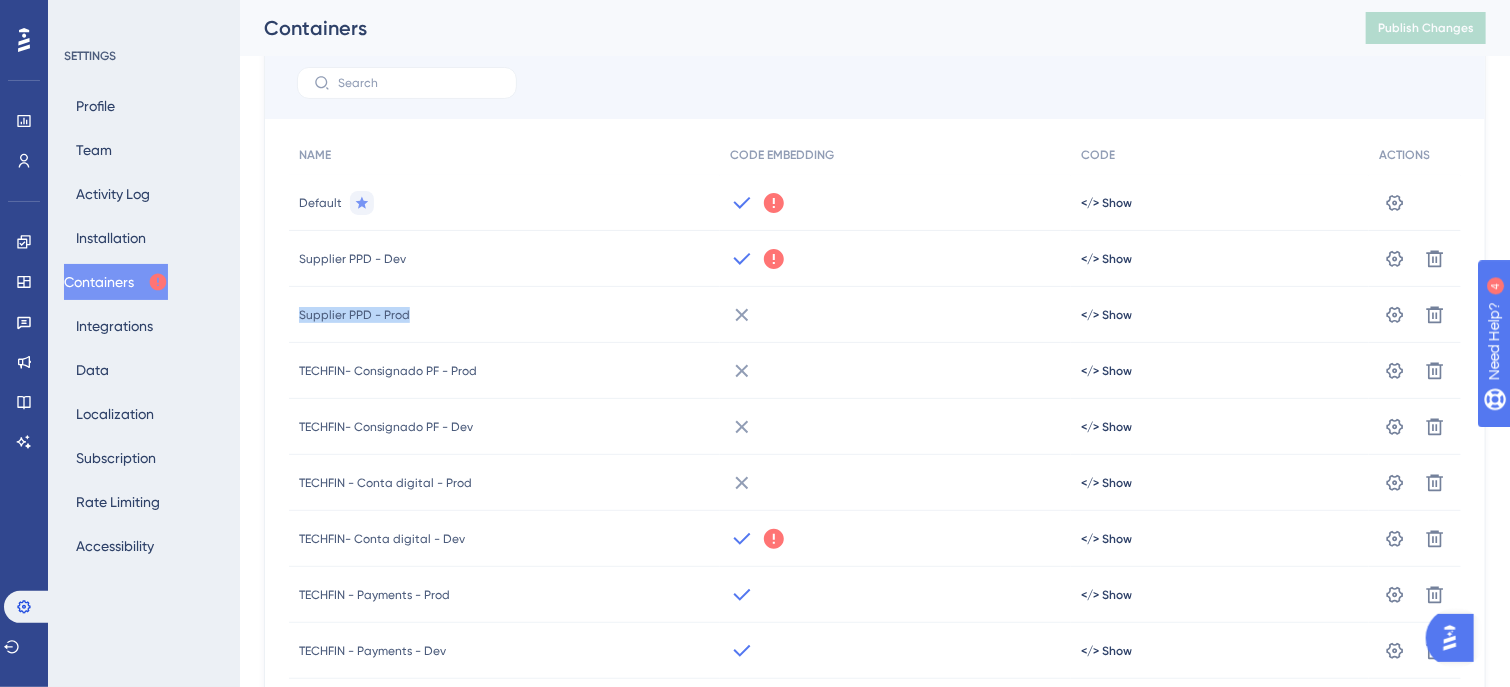 click at bounding box center [895, 315] 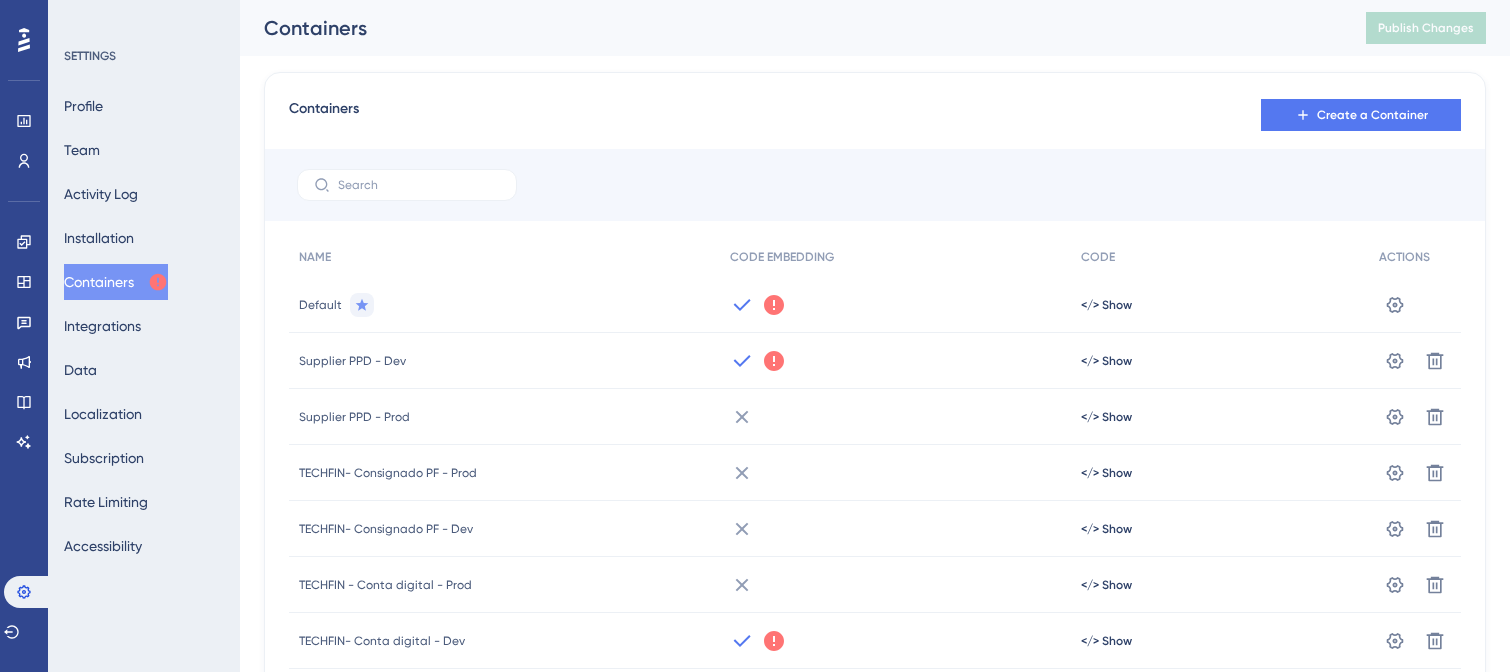 scroll, scrollTop: 0, scrollLeft: 0, axis: both 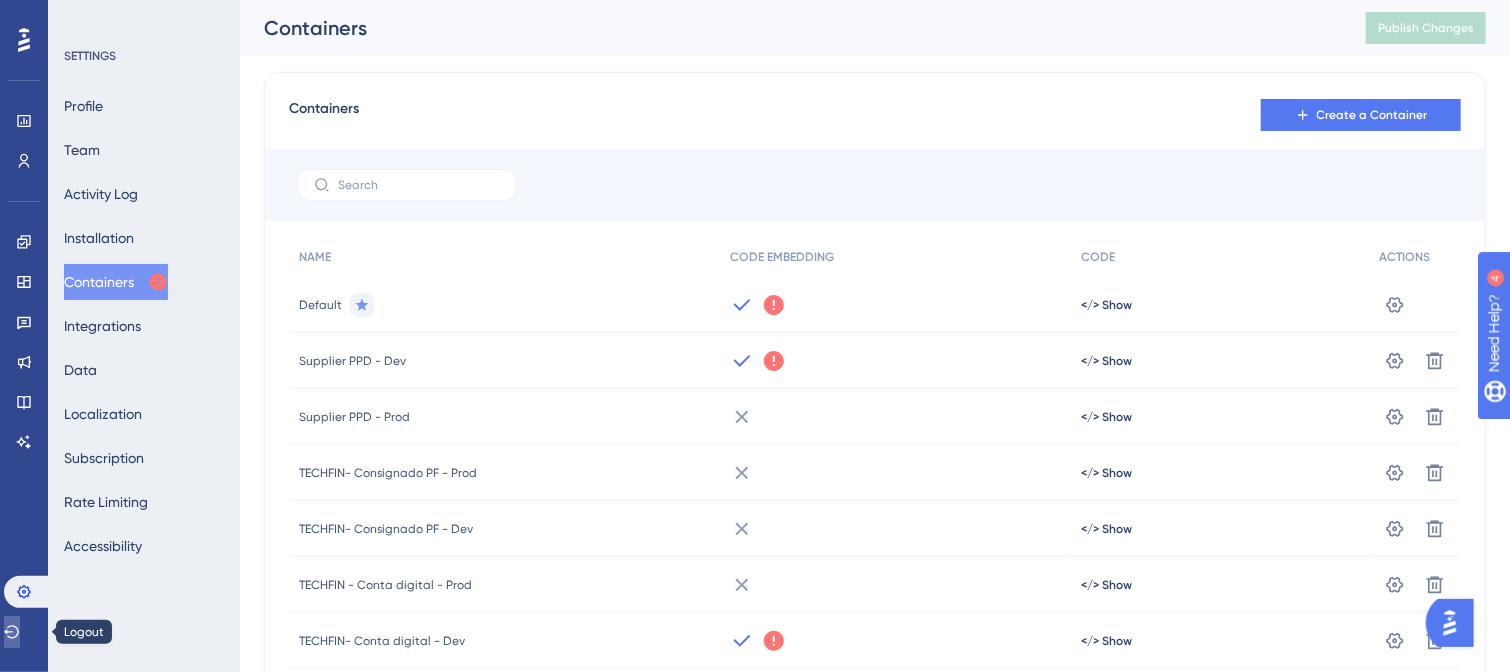 click 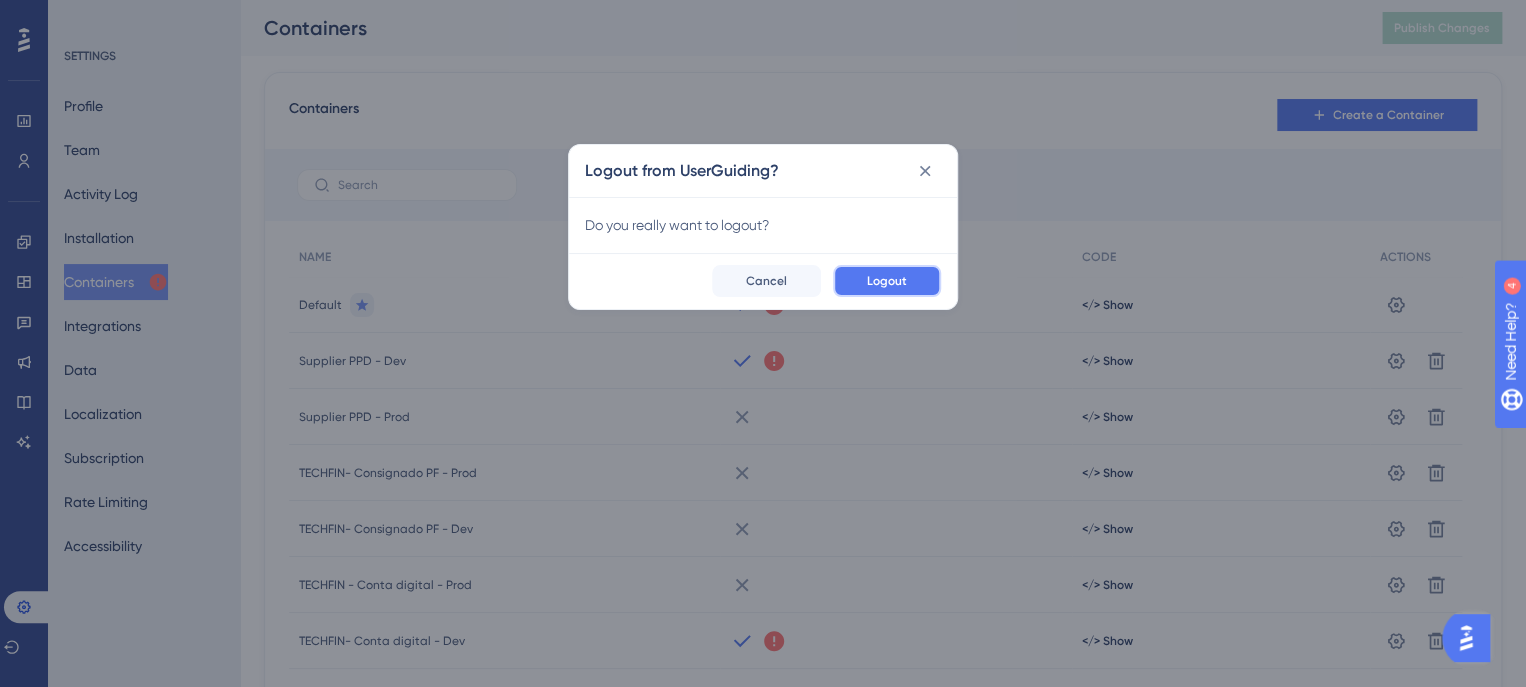 click on "Logout" at bounding box center [887, 281] 